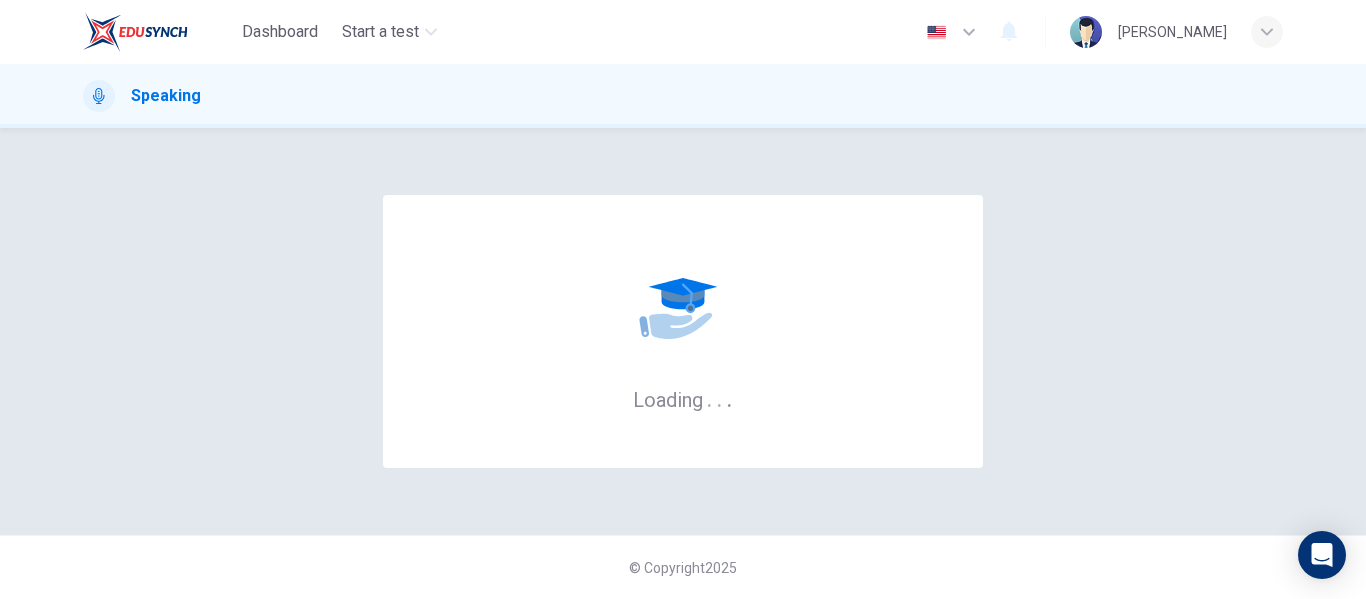 scroll, scrollTop: 0, scrollLeft: 0, axis: both 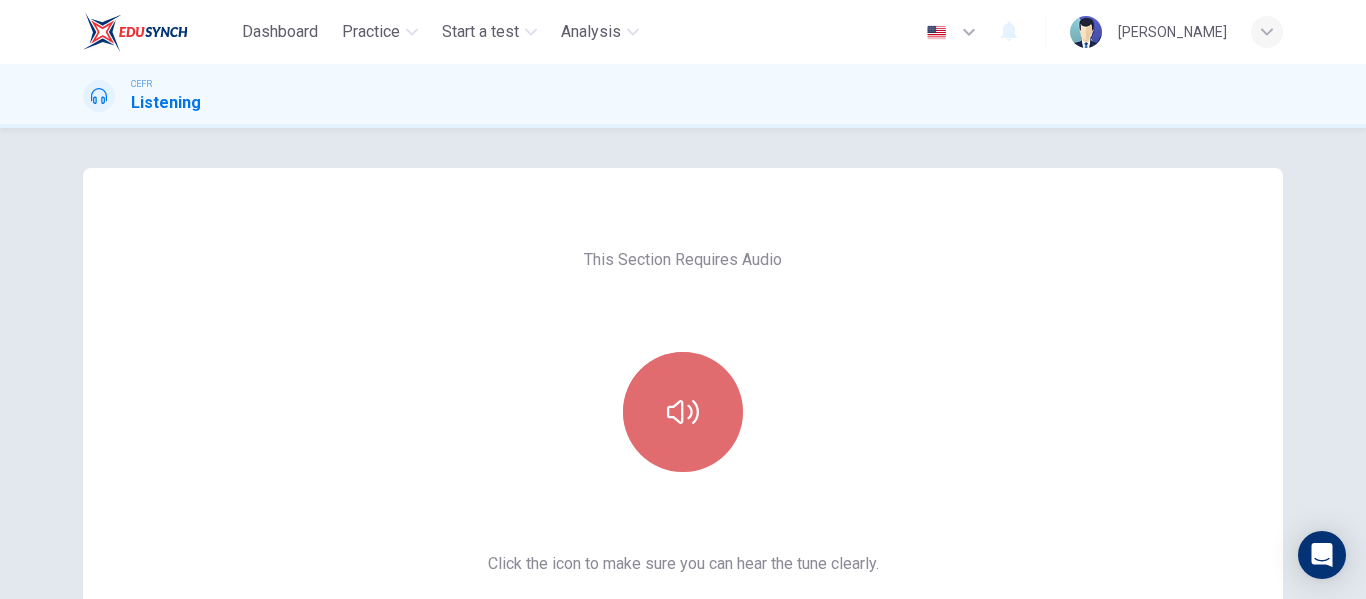 click at bounding box center [683, 412] 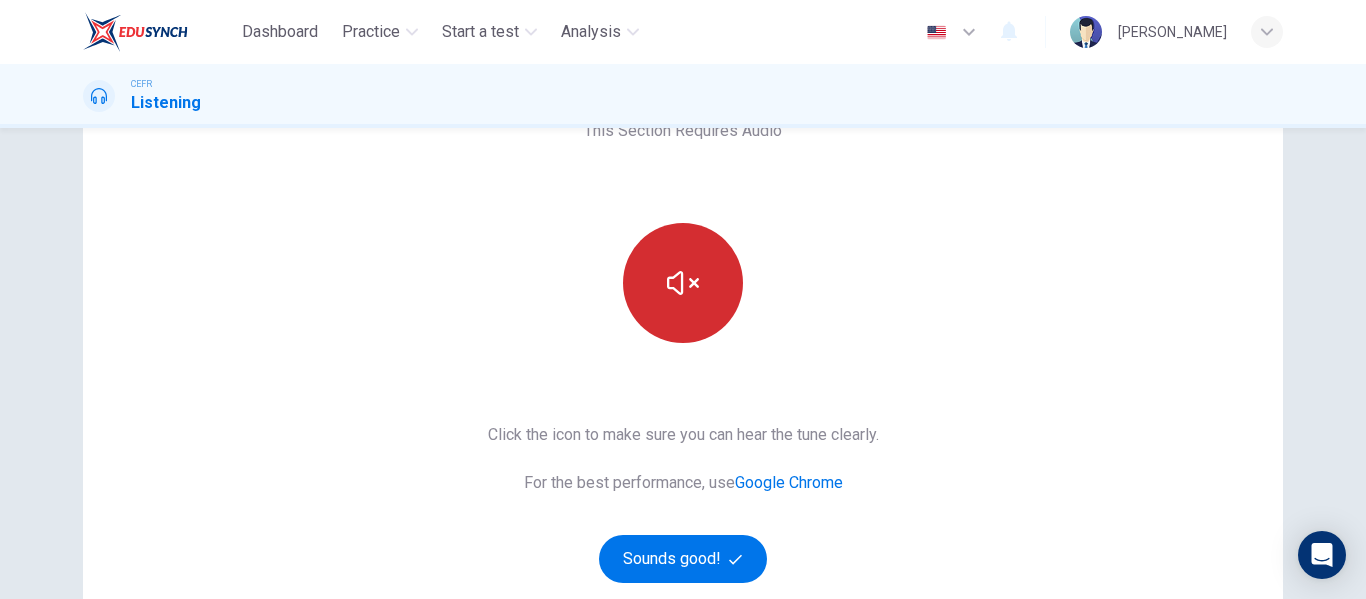 scroll, scrollTop: 131, scrollLeft: 0, axis: vertical 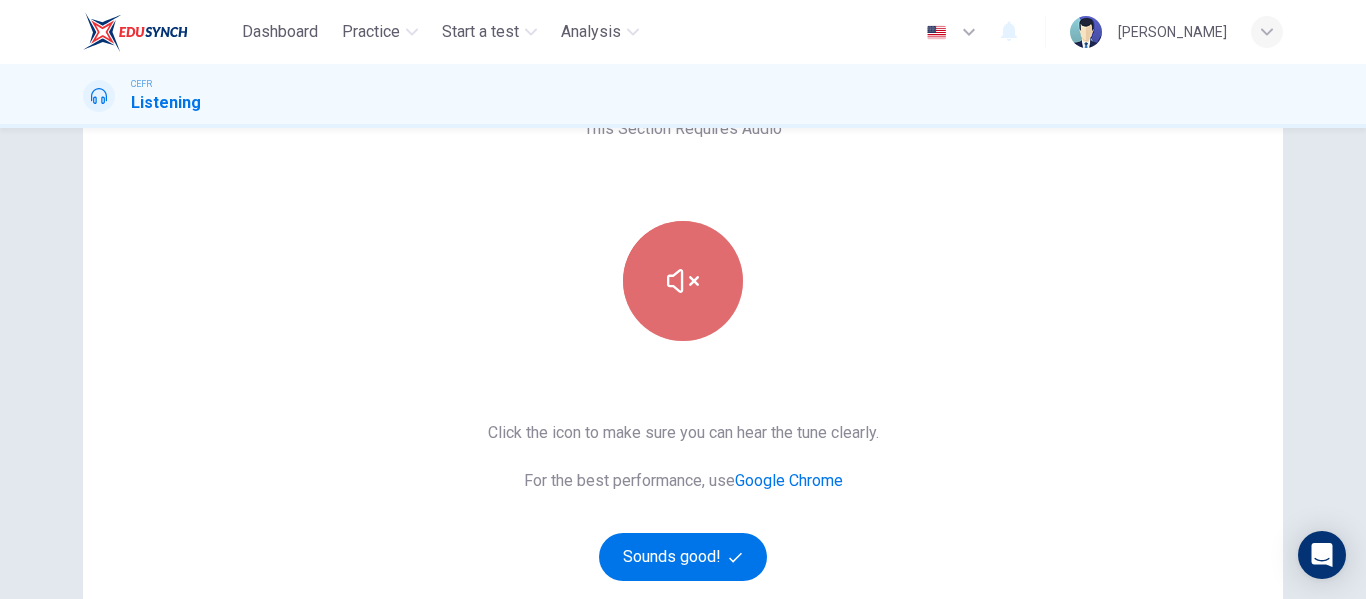click at bounding box center [683, 281] 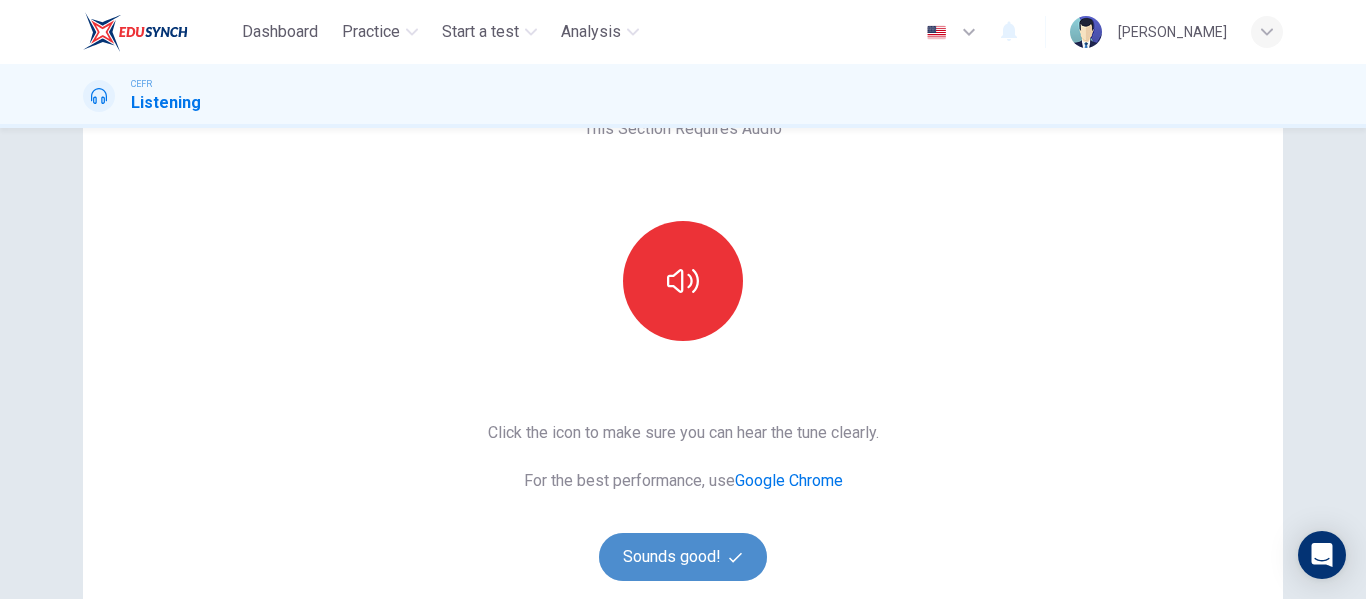 click on "Sounds good!" at bounding box center (683, 557) 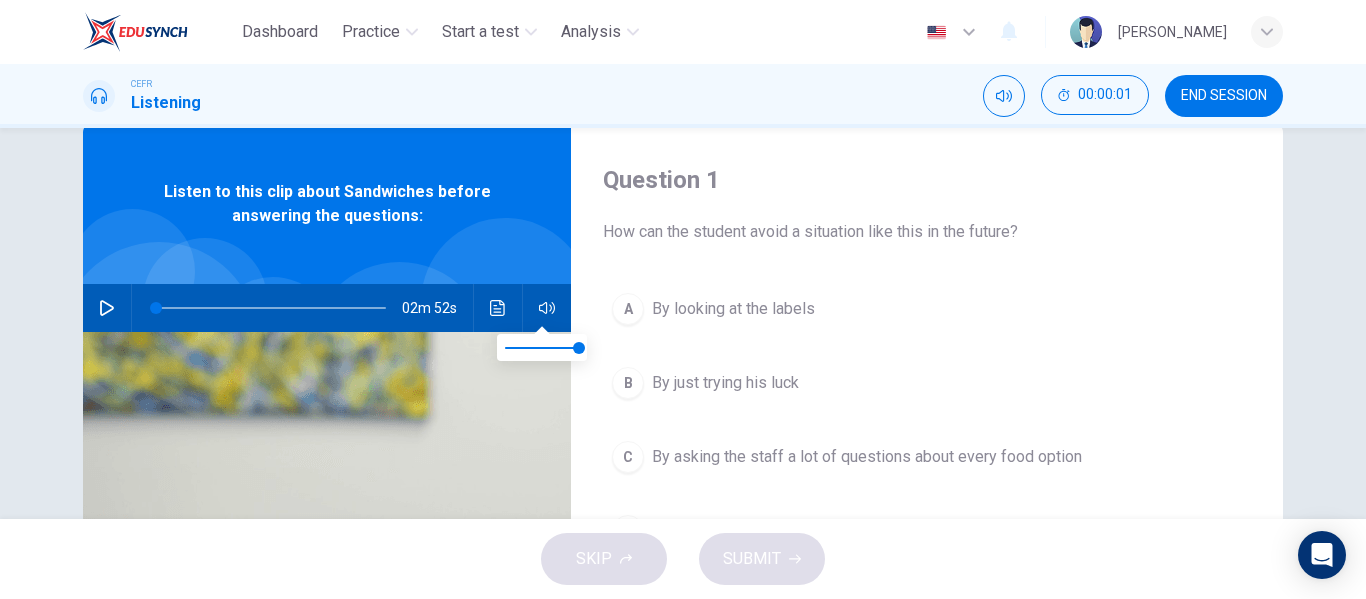 scroll, scrollTop: 33, scrollLeft: 0, axis: vertical 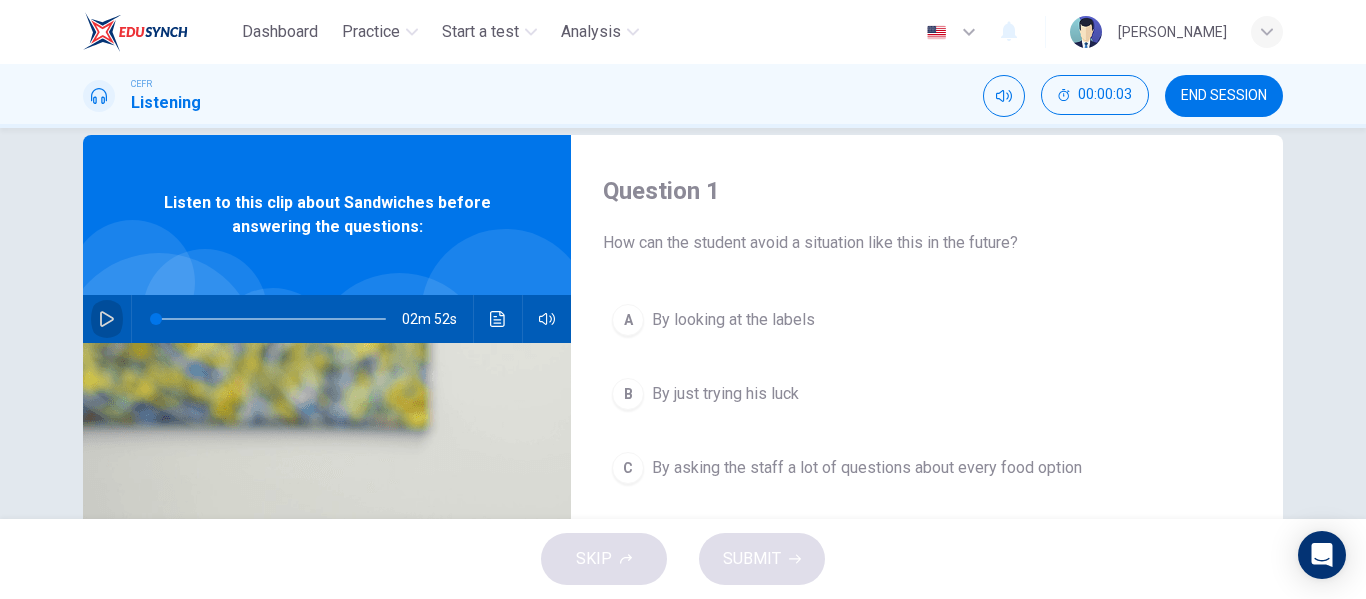 click 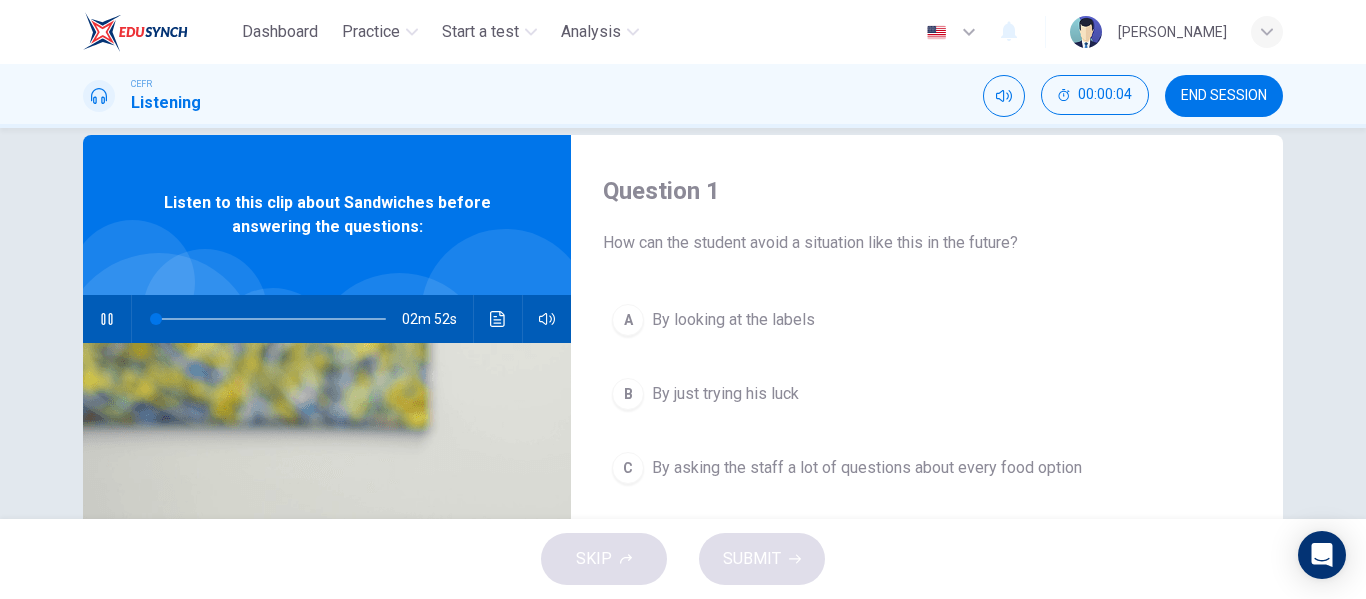 type on "1" 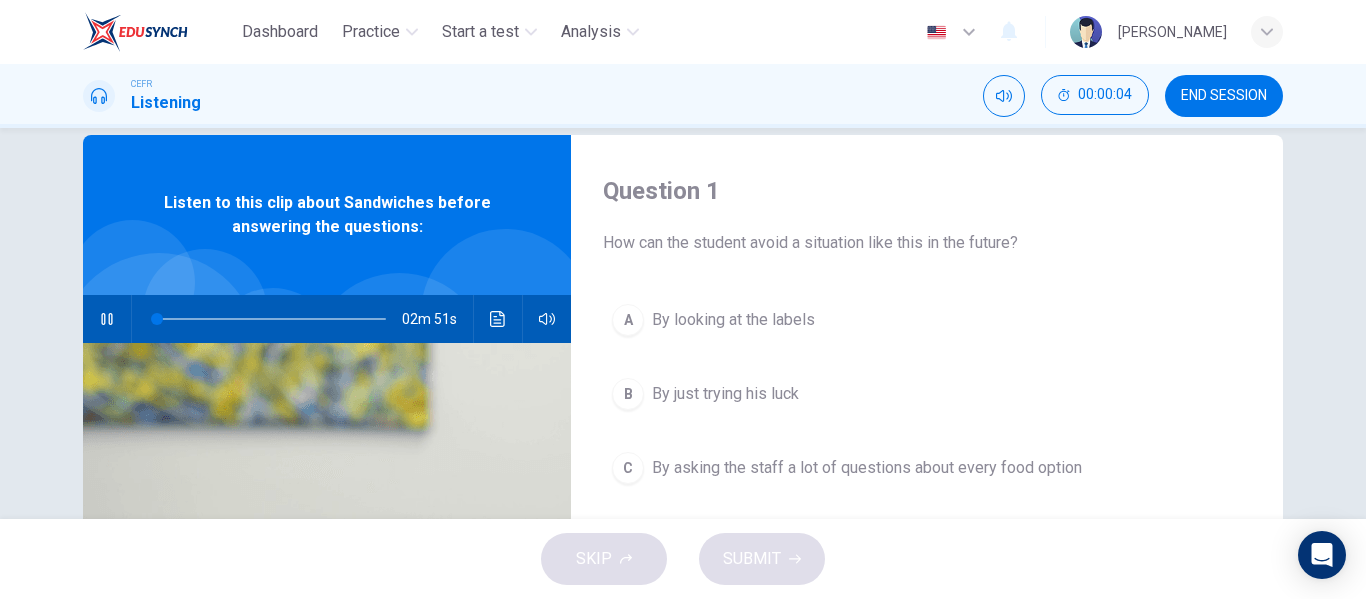 type 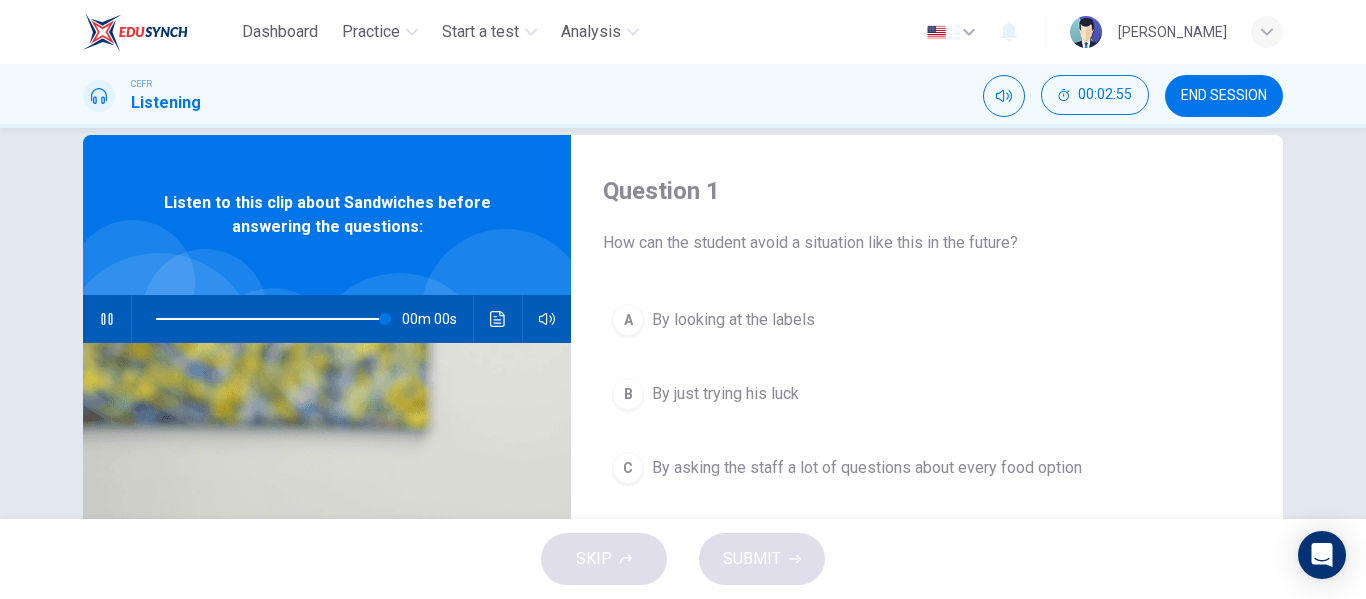 scroll, scrollTop: 80, scrollLeft: 0, axis: vertical 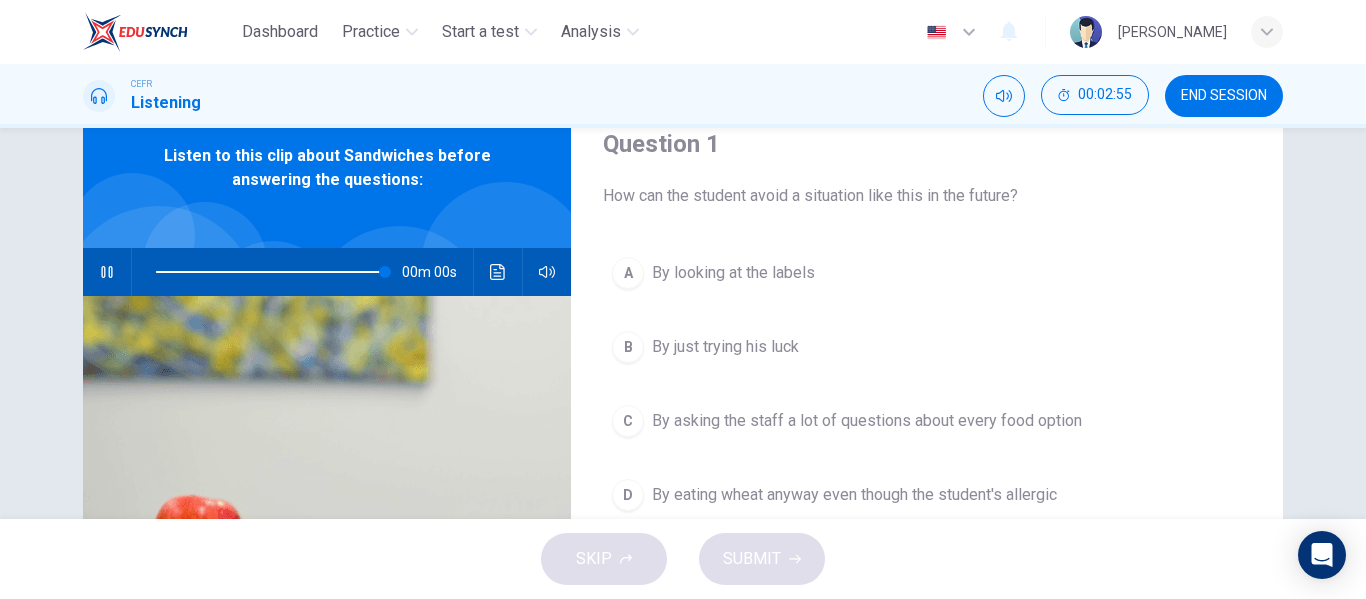 type on "0" 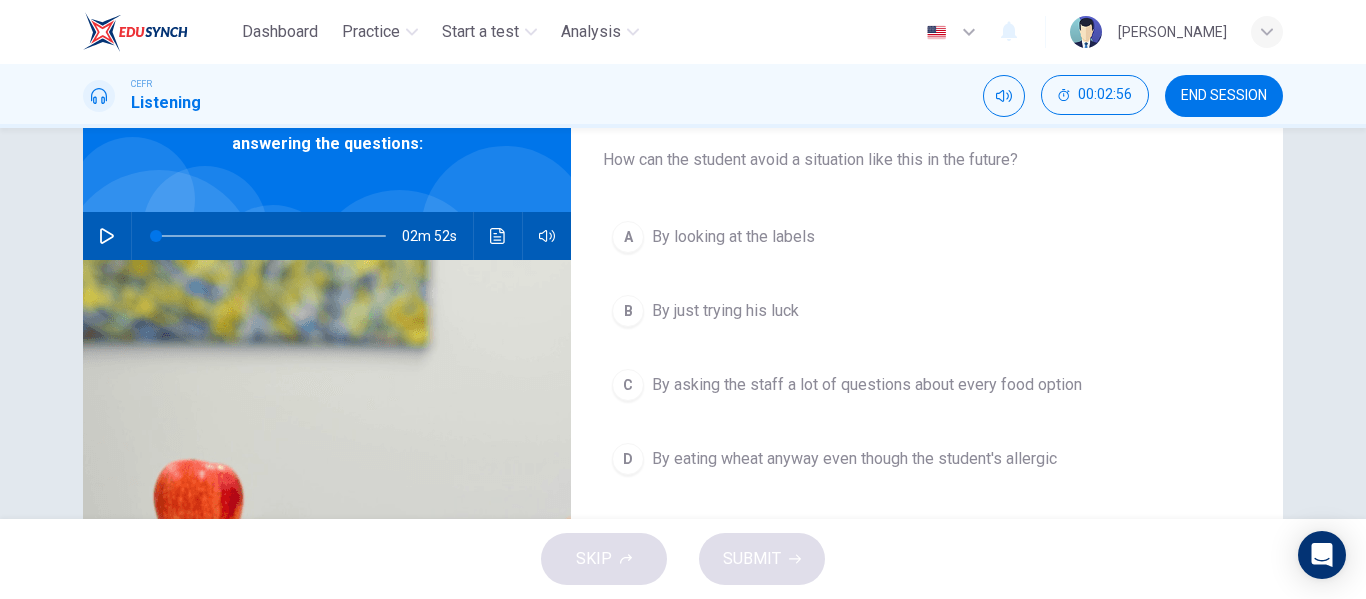 scroll, scrollTop: 116, scrollLeft: 0, axis: vertical 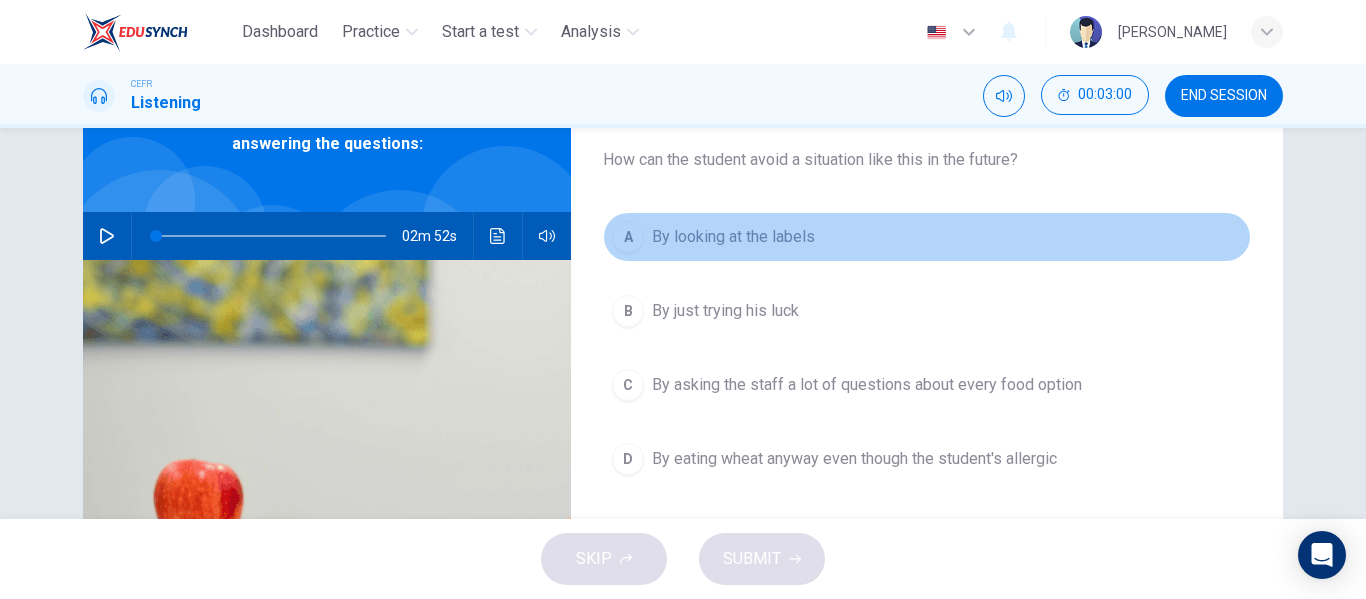 click on "By looking at the labels" at bounding box center [733, 237] 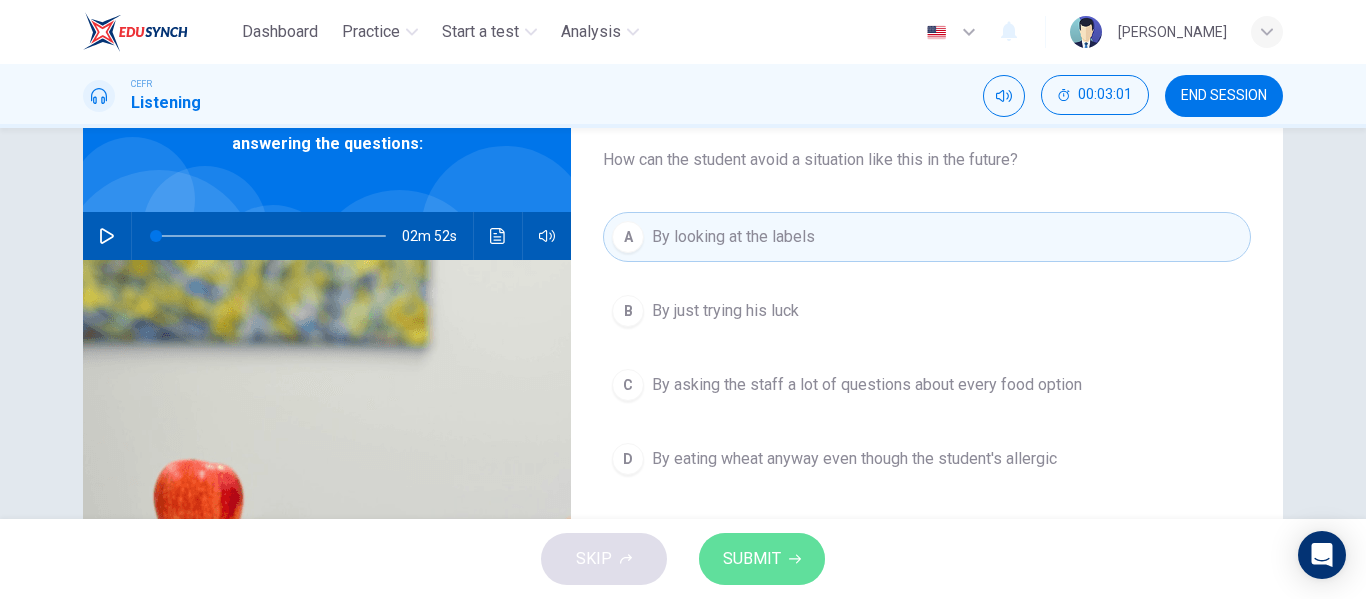 click on "SUBMIT" at bounding box center [762, 559] 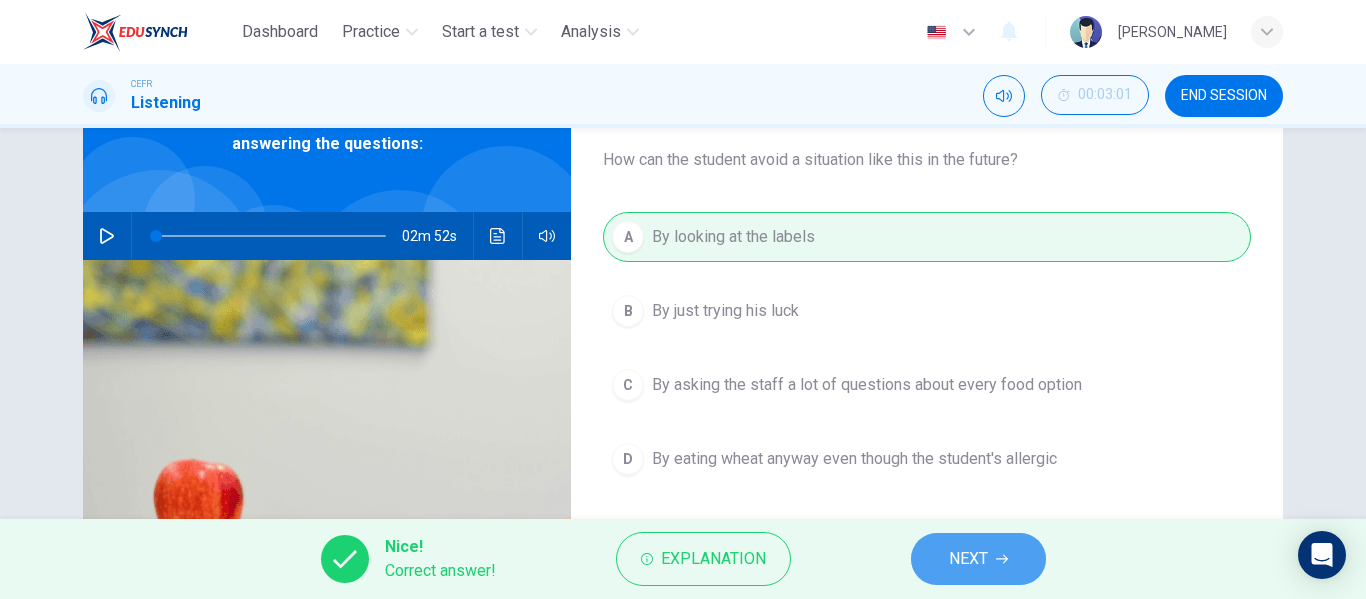 click on "NEXT" at bounding box center [968, 559] 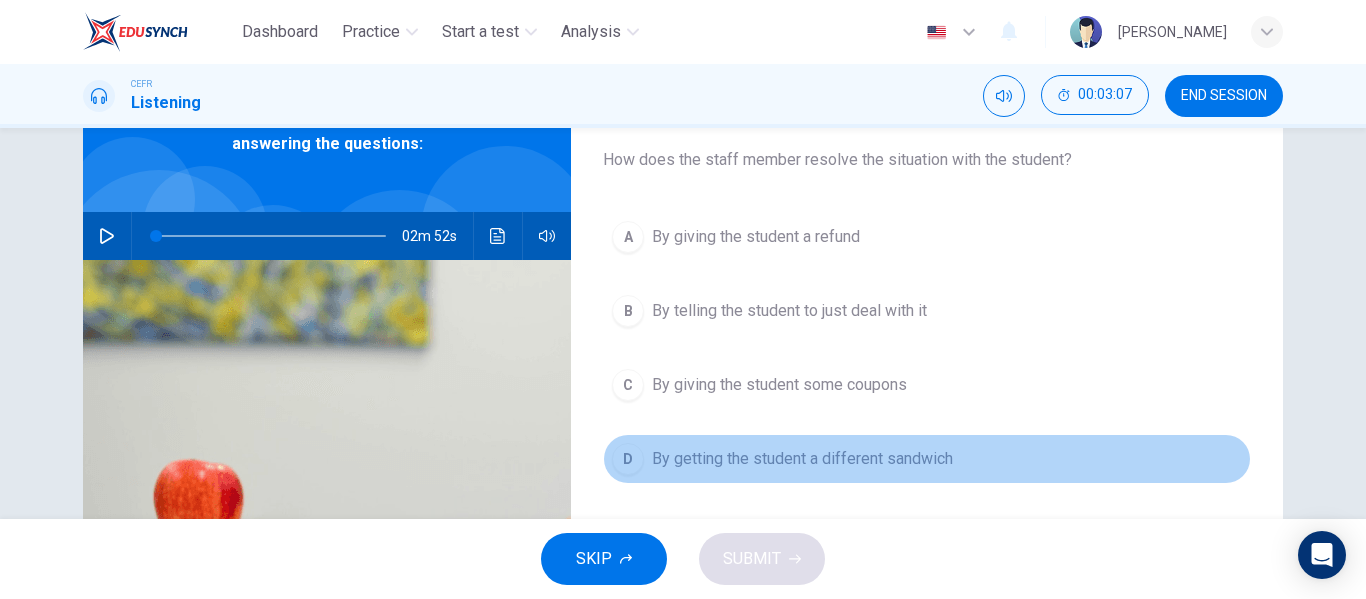 click on "By getting the student a different sandwich" at bounding box center [802, 459] 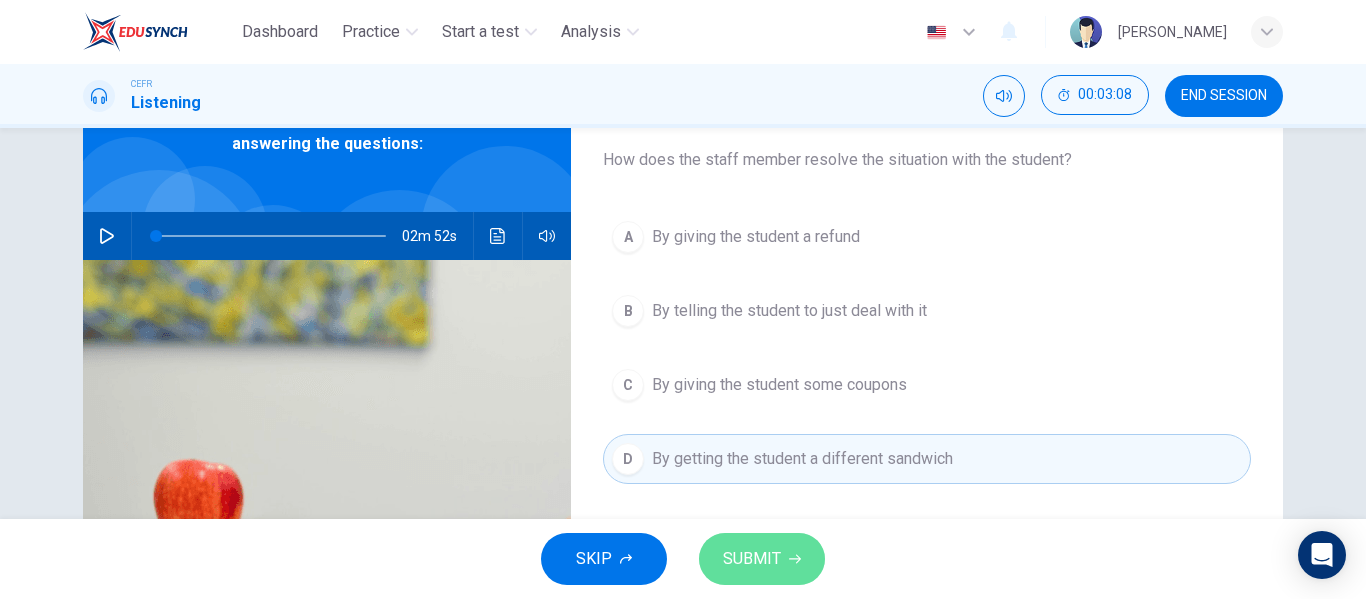 click on "SUBMIT" at bounding box center (762, 559) 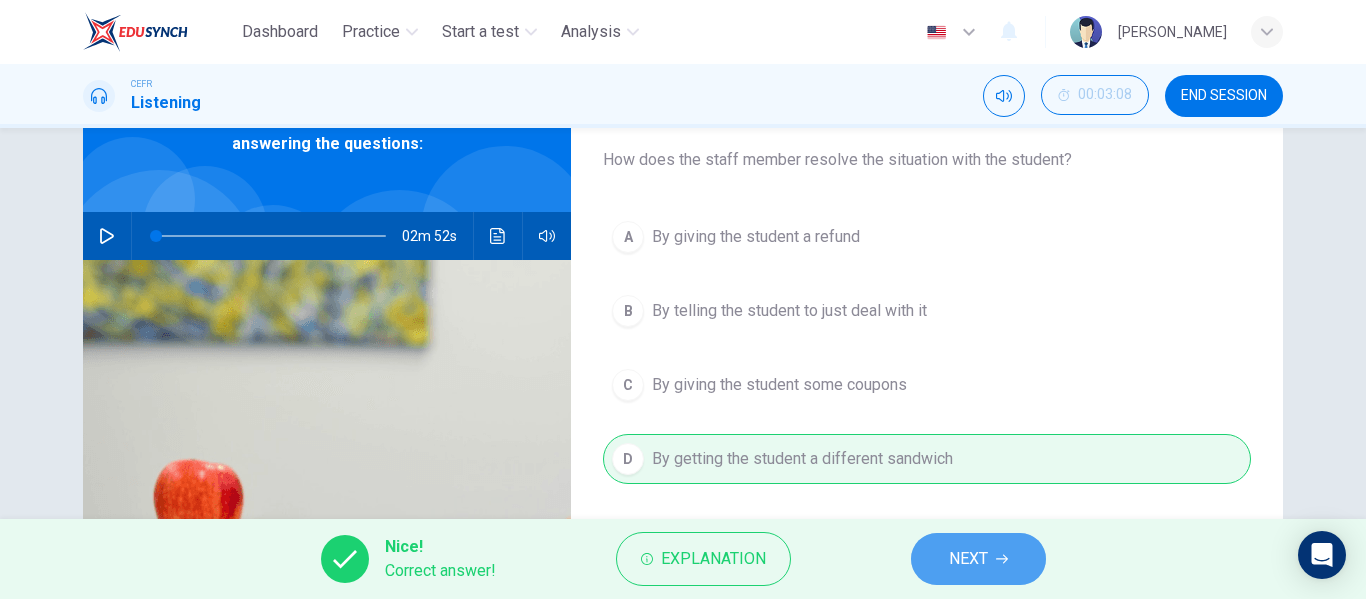 click on "NEXT" at bounding box center (978, 559) 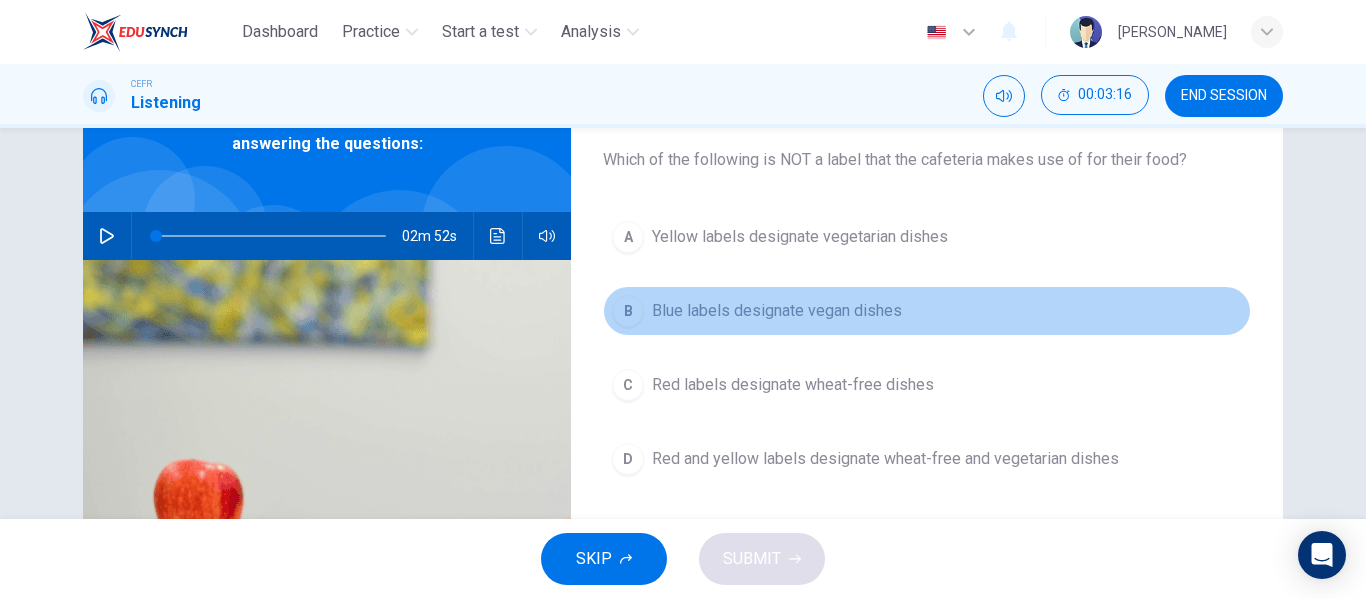 click on "Blue labels designate vegan dishes" at bounding box center (777, 311) 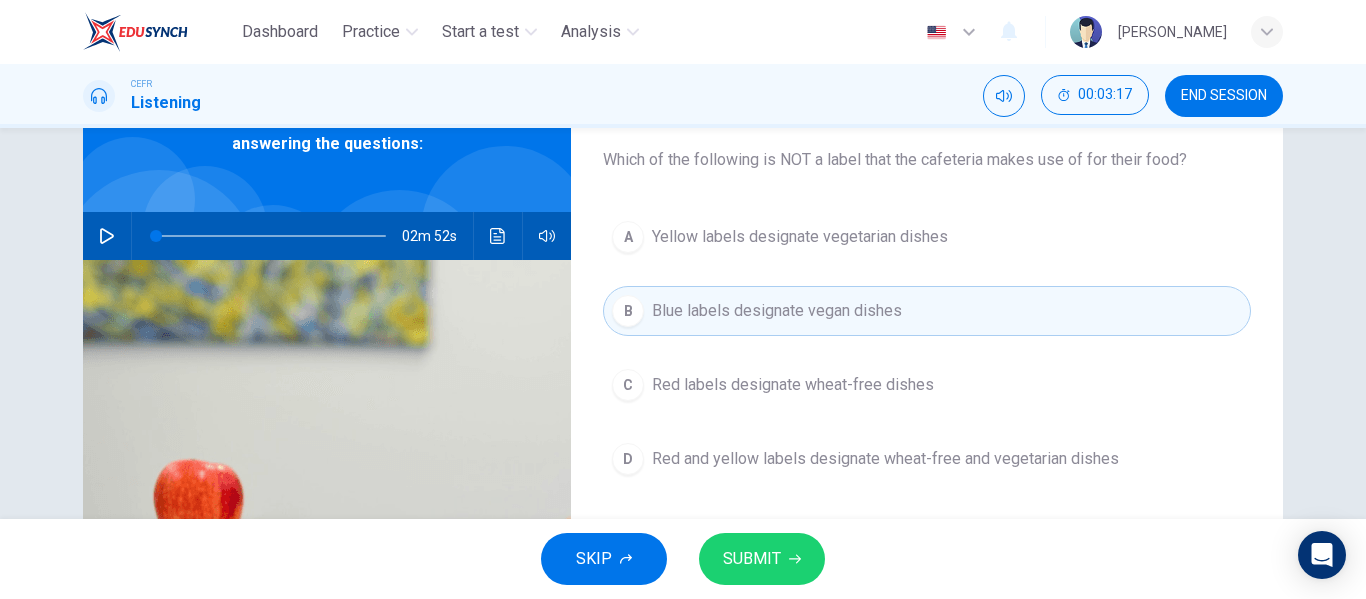 click on "SUBMIT" at bounding box center (762, 559) 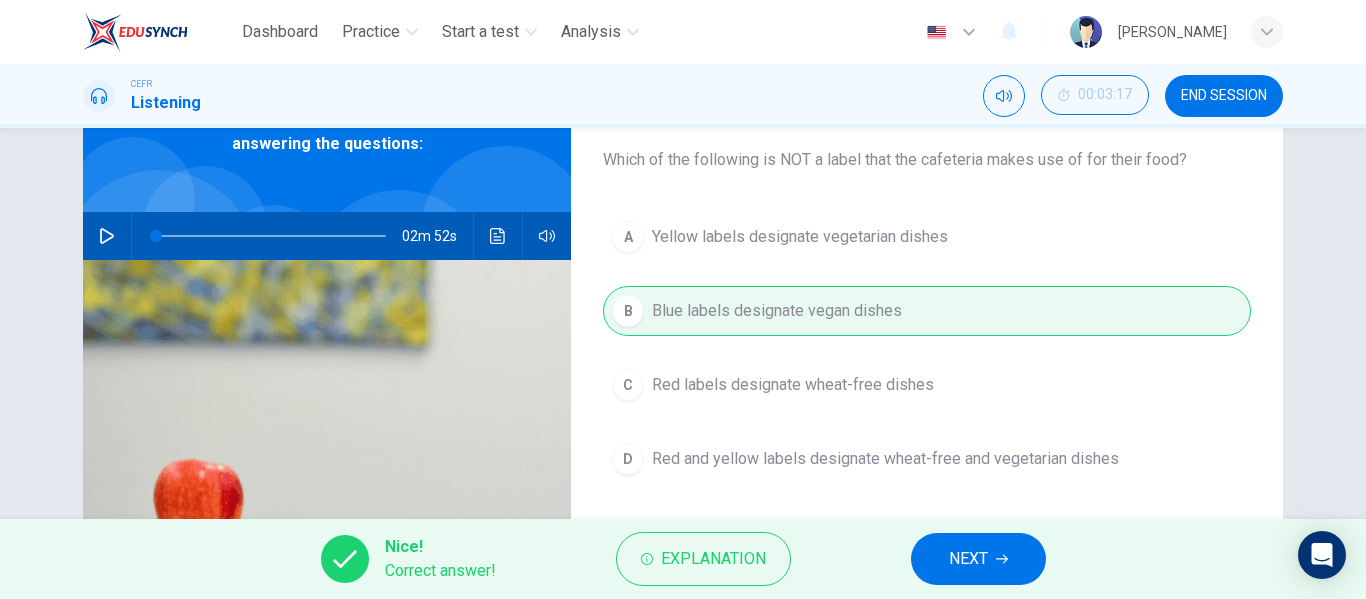 click on "NEXT" at bounding box center [968, 559] 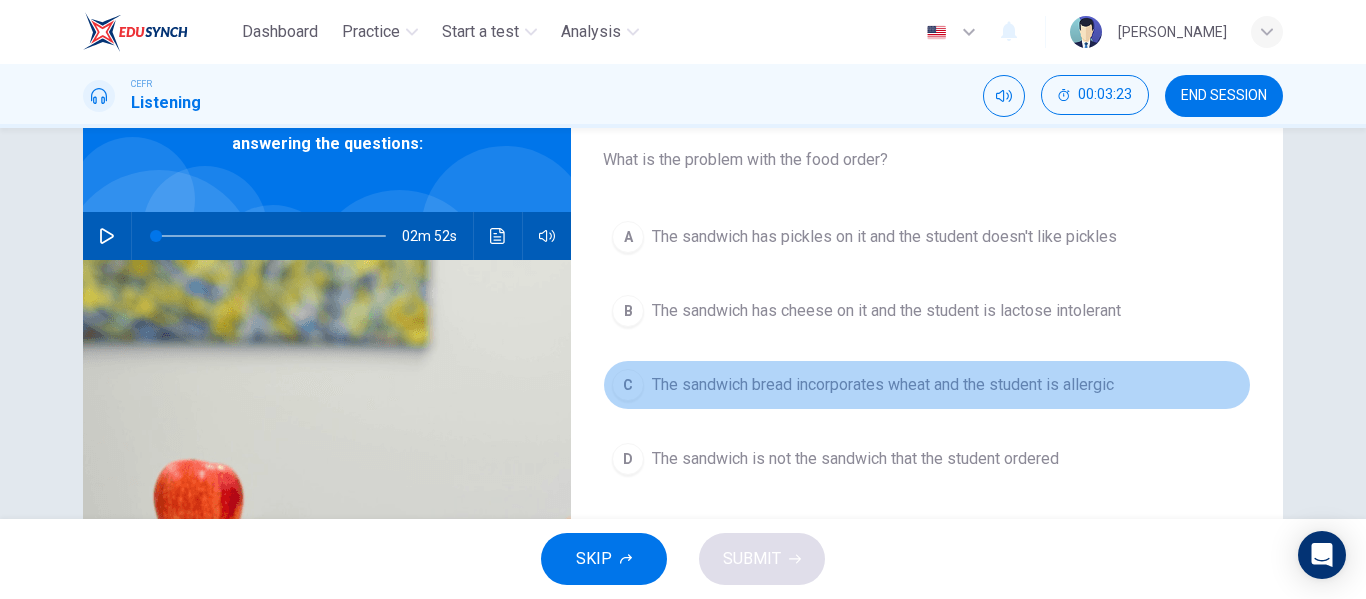 click on "The sandwich bread incorporates wheat and the student is allergic" at bounding box center [883, 385] 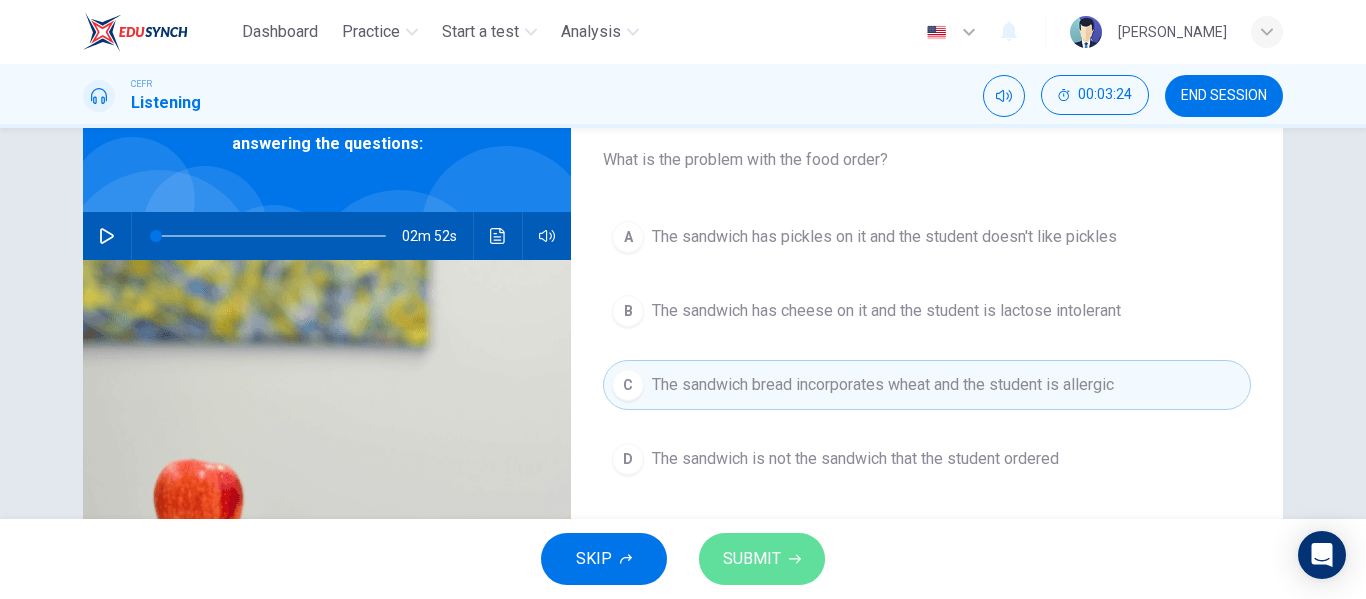 click 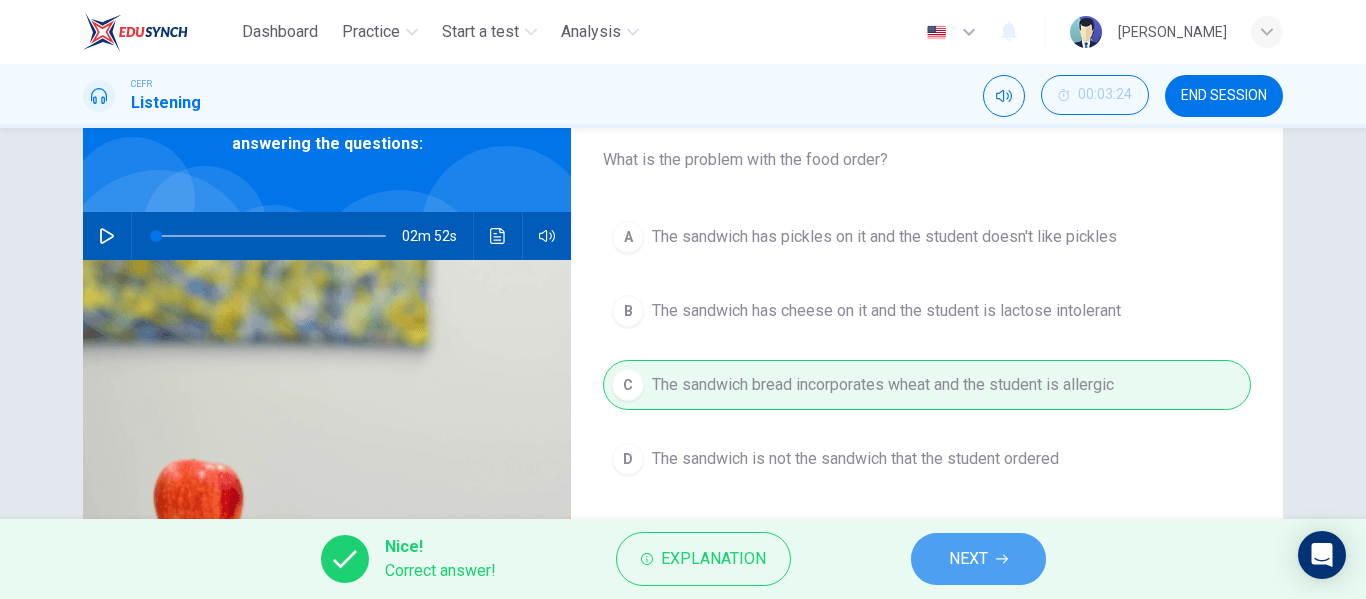 click on "NEXT" at bounding box center (978, 559) 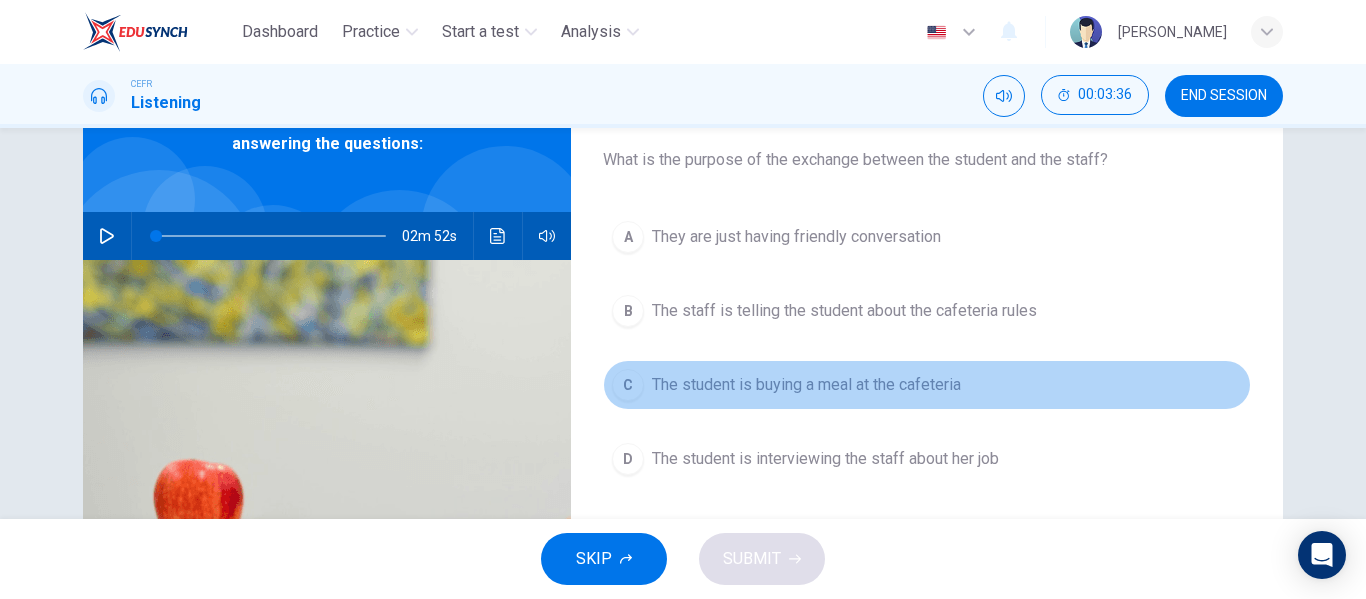 click on "The student is buying a meal at the cafeteria" at bounding box center [806, 385] 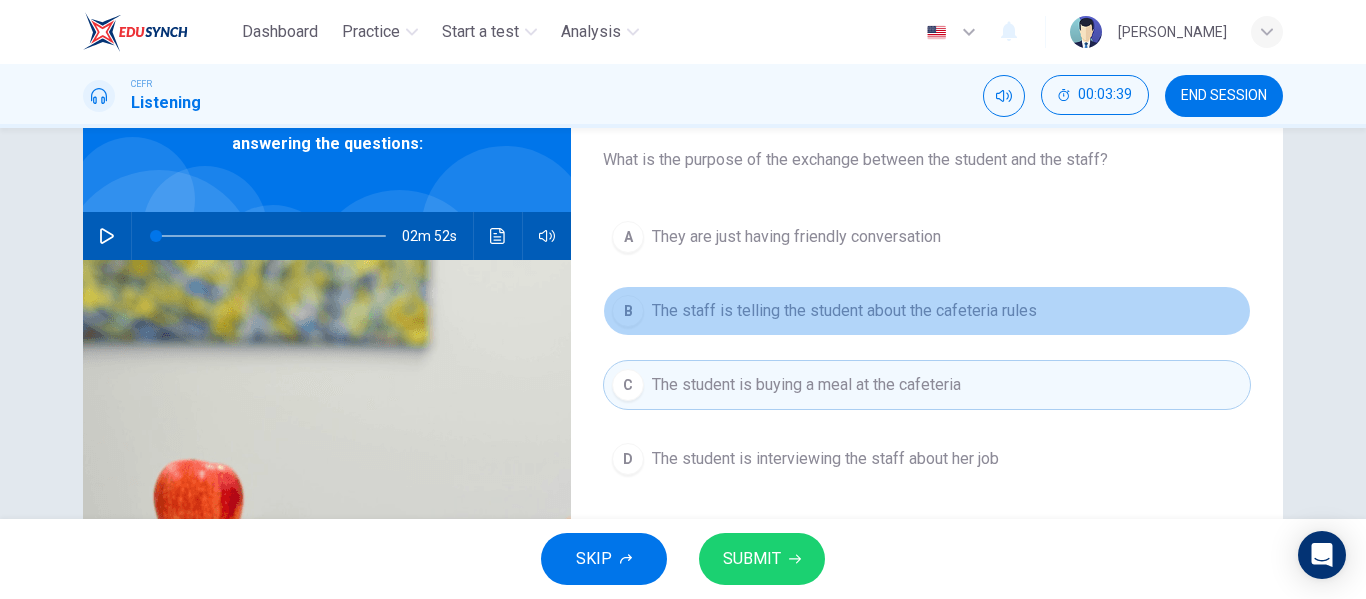 click on "The staff is telling the student about the cafeteria rules" at bounding box center [844, 311] 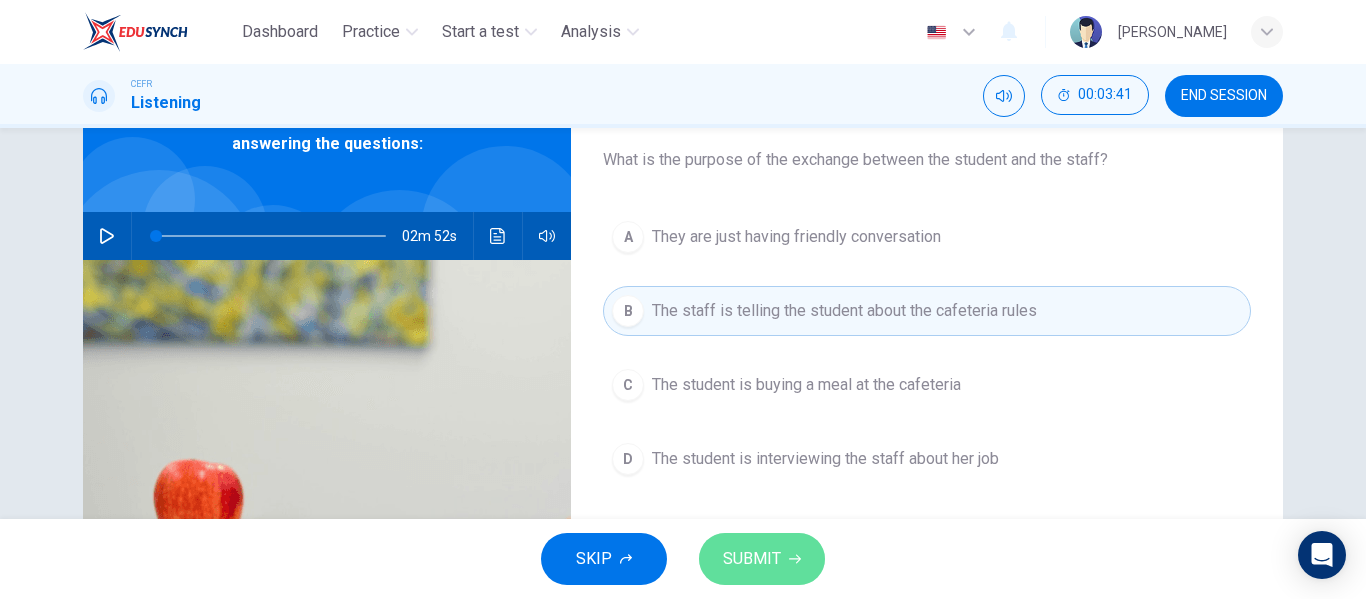 click on "SUBMIT" at bounding box center (762, 559) 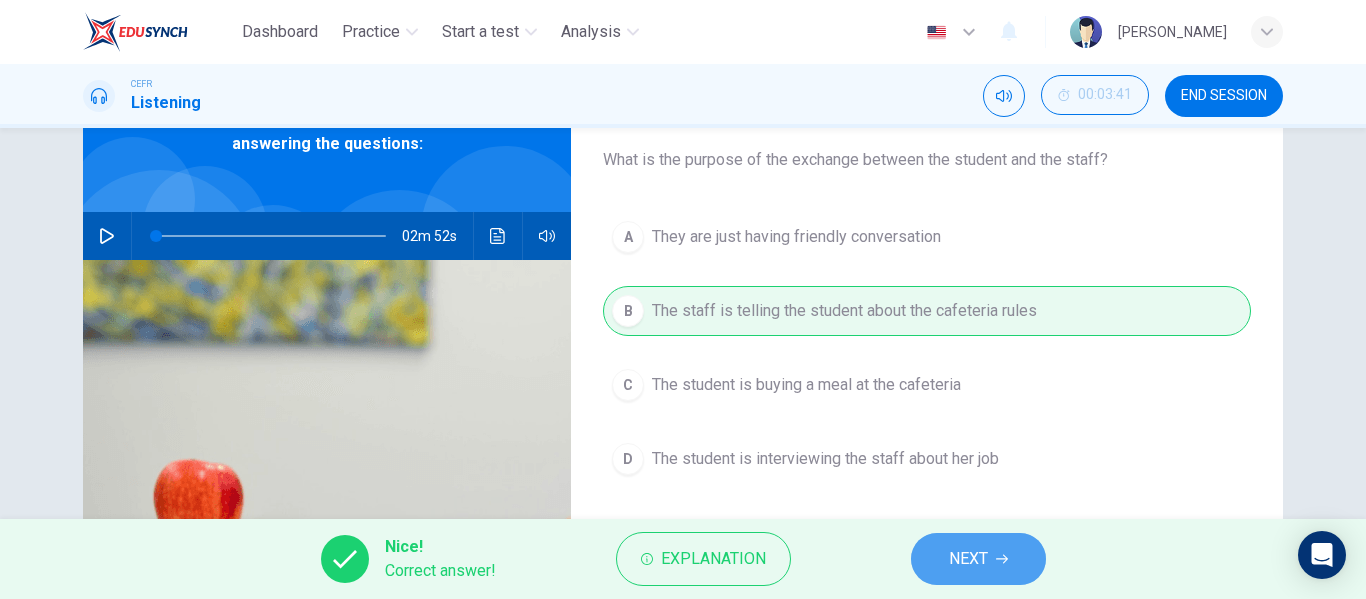 click on "NEXT" at bounding box center [978, 559] 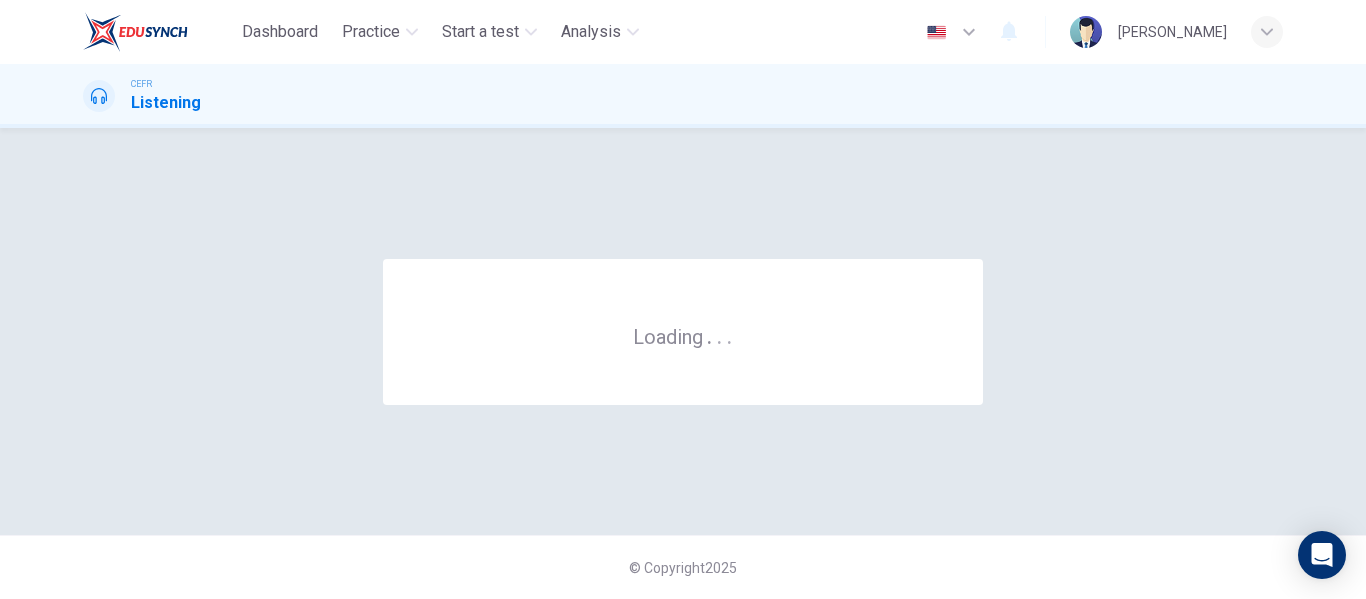 scroll, scrollTop: 0, scrollLeft: 0, axis: both 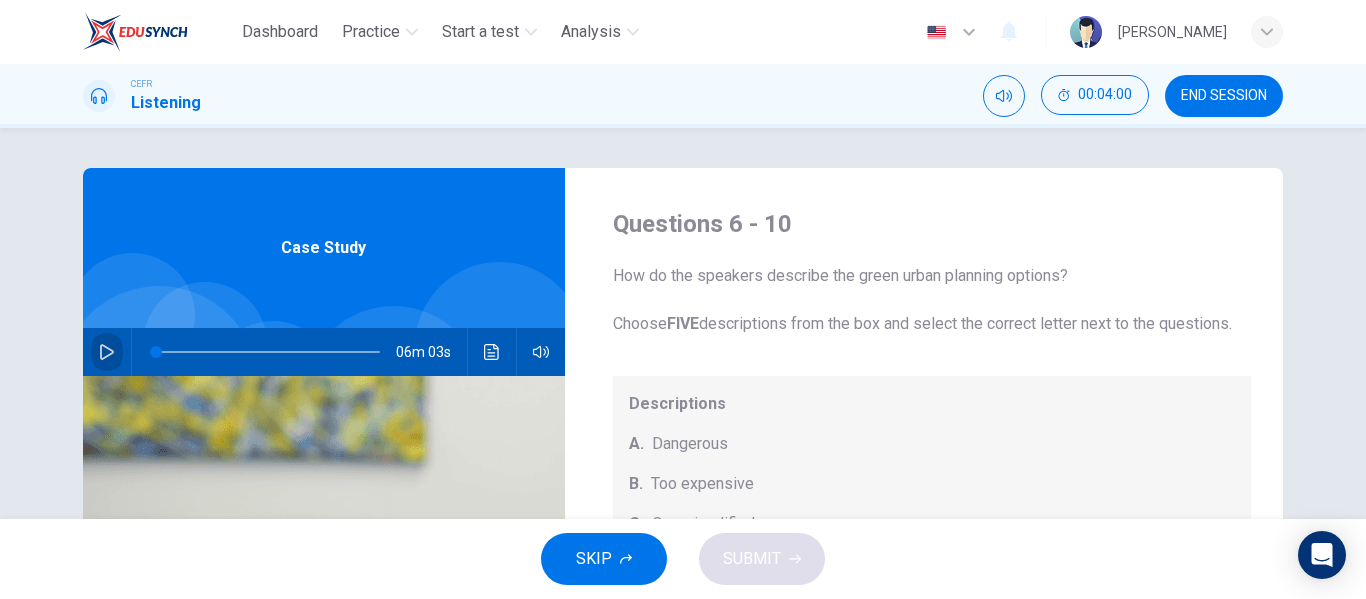 click 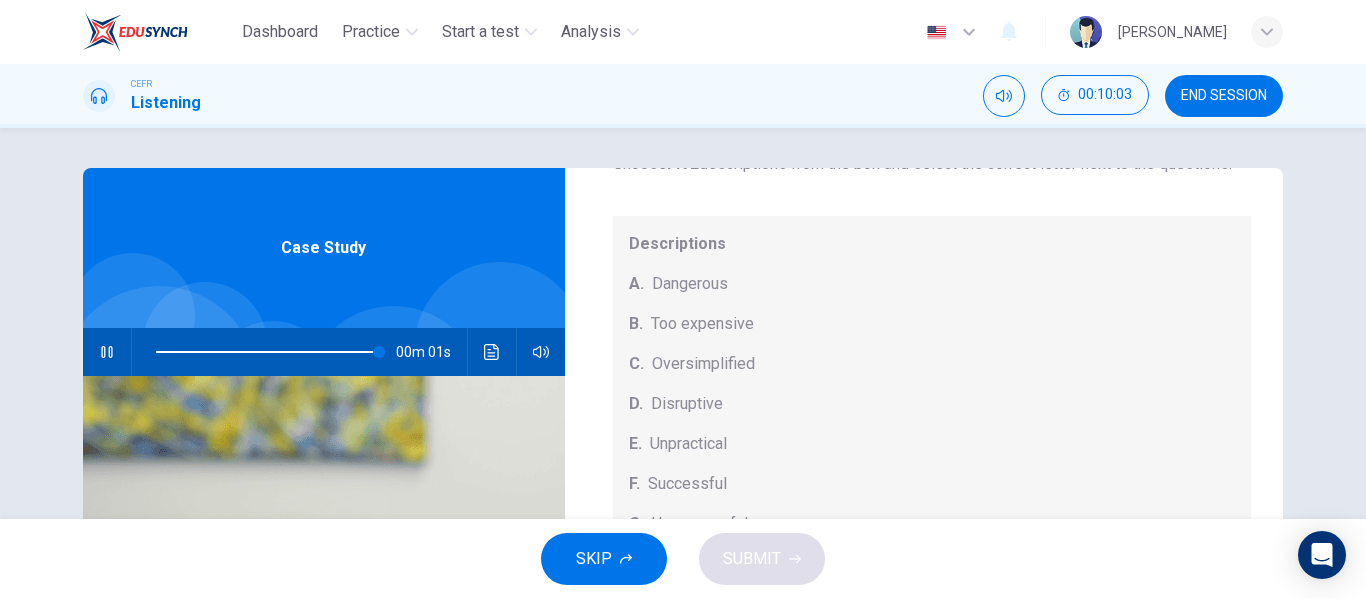 scroll, scrollTop: 209, scrollLeft: 0, axis: vertical 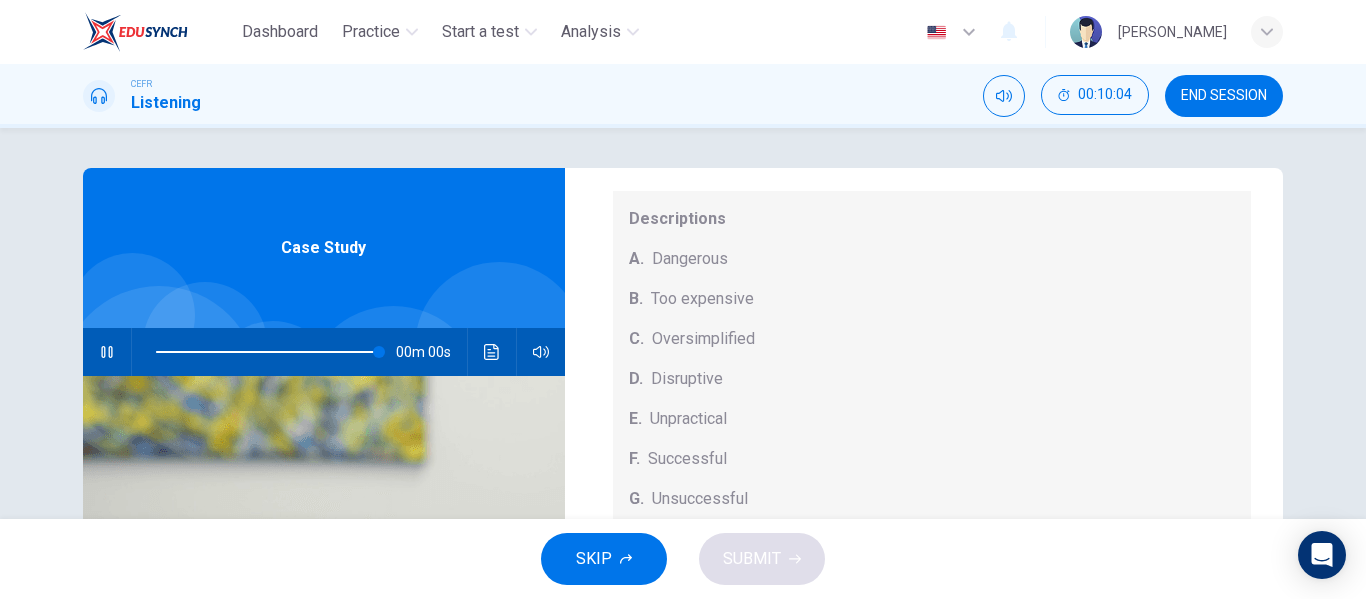 type on "0" 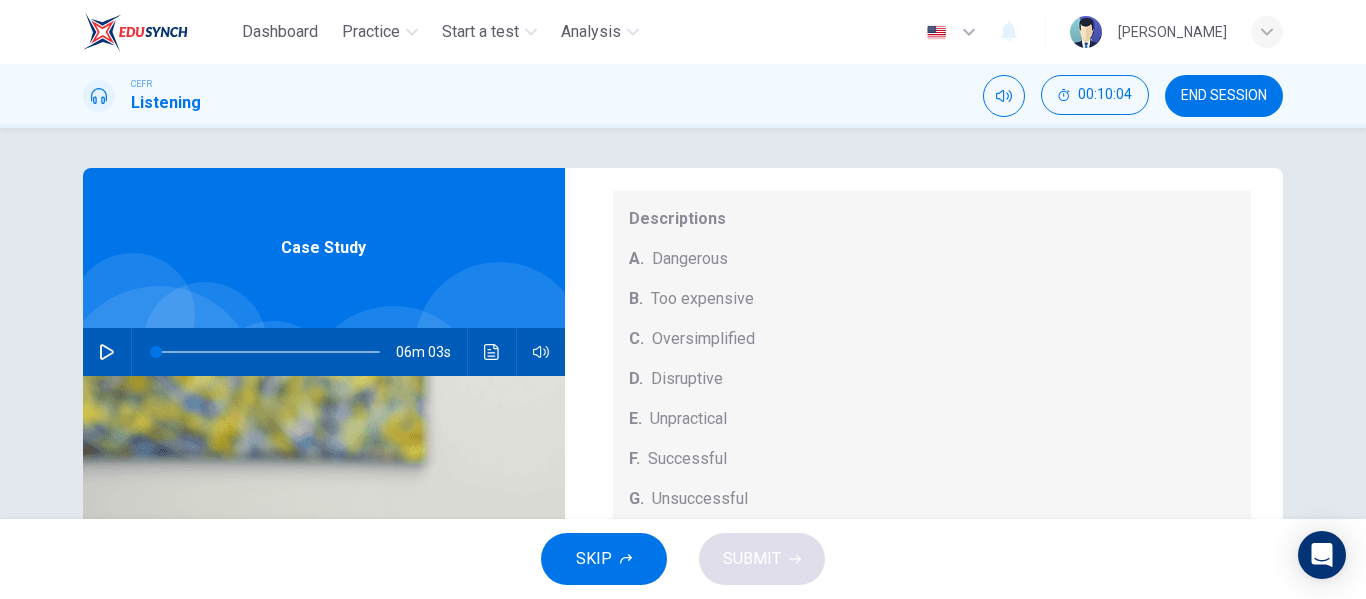 scroll, scrollTop: 209, scrollLeft: 0, axis: vertical 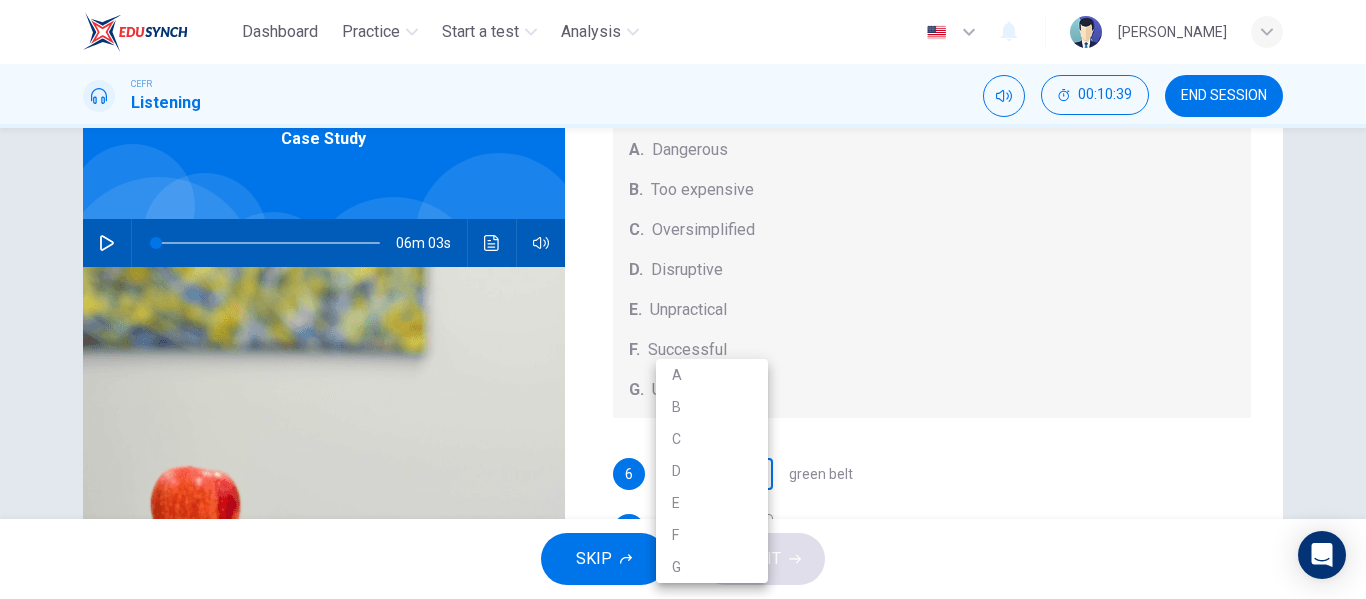 click on "Dashboard Practice Start a test Analysis English en ​ NURUL SYAFIQAH IZZATI BINTI AZRIZAL ZAINI CEFR Listening 00:10:39 END SESSION Questions 6 - 10 How do the speakers describe the green urban planning options? Choose  FIVE  descriptions from the box and select the correct letter next to the questions. Descriptions A. Dangerous B. Too expensive C. Oversimplified  D. Disruptive E. Unpractical F. Successful G. Unsuccessful 6 ​ ​ green belt 7 ​ ​ desentralization 8 ​ ​ new towns 9 ​ ​ brownfield sites 10 ​ ​ pedestrianized zones Case Study 06m 03s SKIP SUBMIT EduSynch - Online Language Proficiency Testing
Dashboard Practice Start a test Analysis Notifications © Copyright  2025 A B C D E F G" at bounding box center [683, 299] 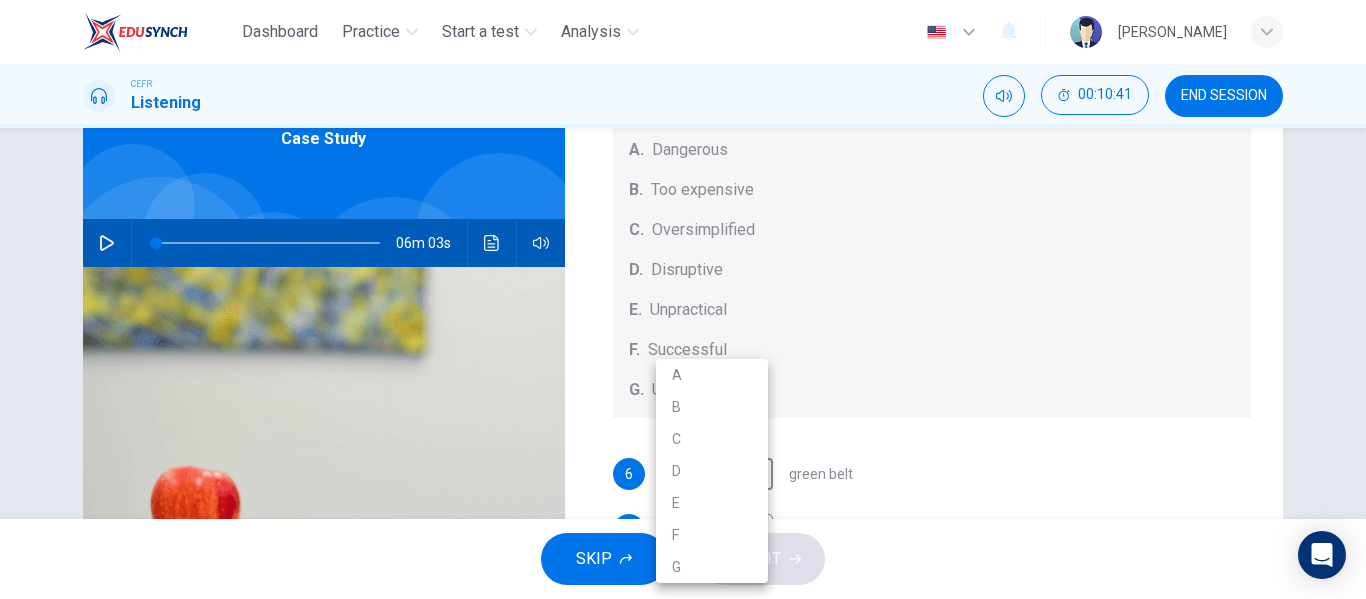 click at bounding box center (683, 299) 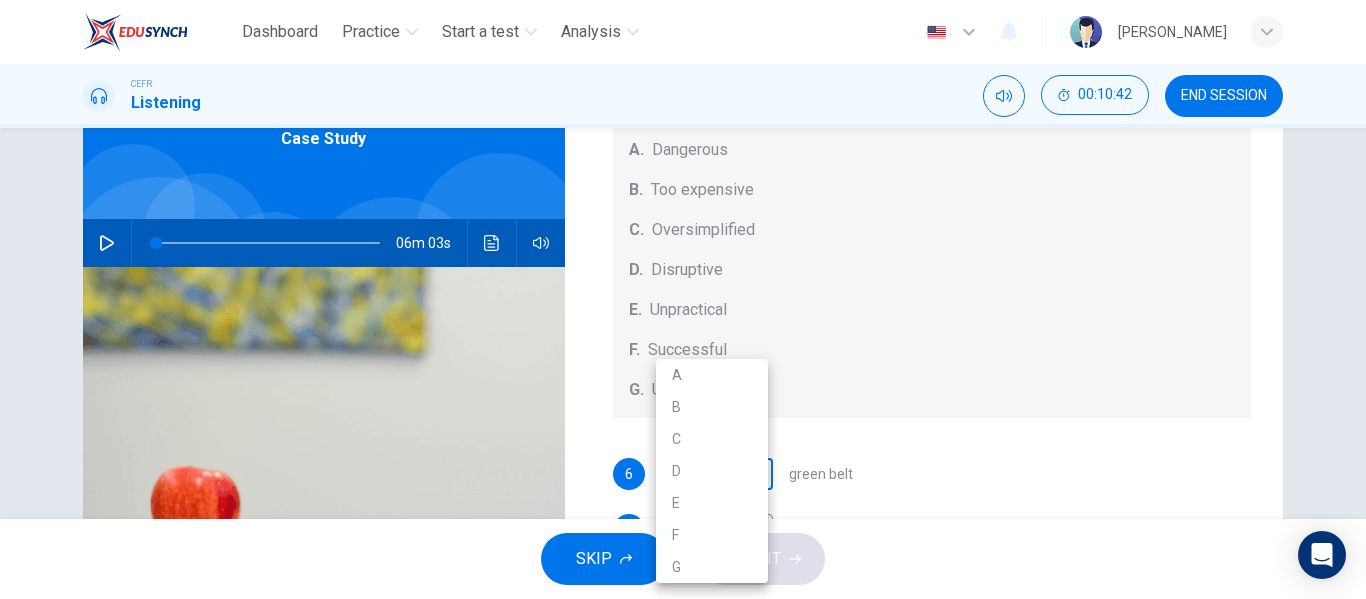 click on "Dashboard Practice Start a test Analysis English en ​ NURUL SYAFIQAH IZZATI BINTI AZRIZAL ZAINI CEFR Listening 00:10:42 END SESSION Questions 6 - 10 How do the speakers describe the green urban planning options? Choose  FIVE  descriptions from the box and select the correct letter next to the questions. Descriptions A. Dangerous B. Too expensive C. Oversimplified  D. Disruptive E. Unpractical F. Successful G. Unsuccessful 6 ​ ​ green belt 7 ​ ​ desentralization 8 ​ ​ new towns 9 ​ ​ brownfield sites 10 ​ ​ pedestrianized zones Case Study 06m 03s SKIP SUBMIT EduSynch - Online Language Proficiency Testing
Dashboard Practice Start a test Analysis Notifications © Copyright  2025 A B C D E F G" at bounding box center (683, 299) 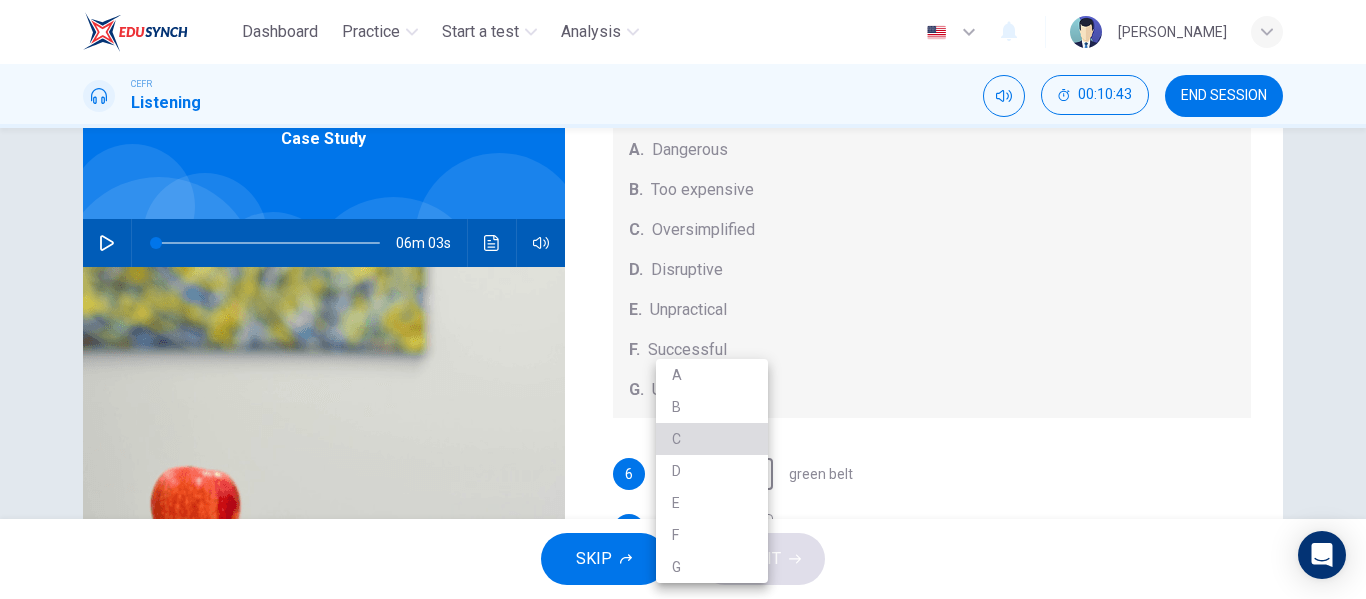 click on "C" at bounding box center [712, 439] 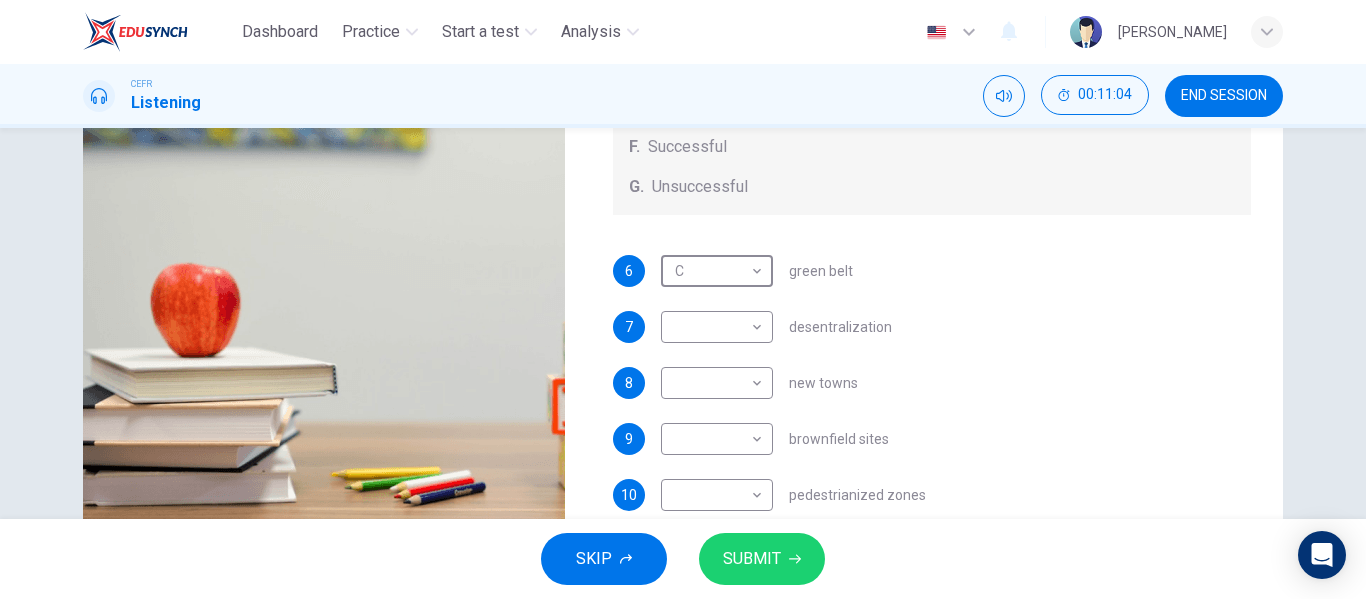 scroll, scrollTop: 339, scrollLeft: 0, axis: vertical 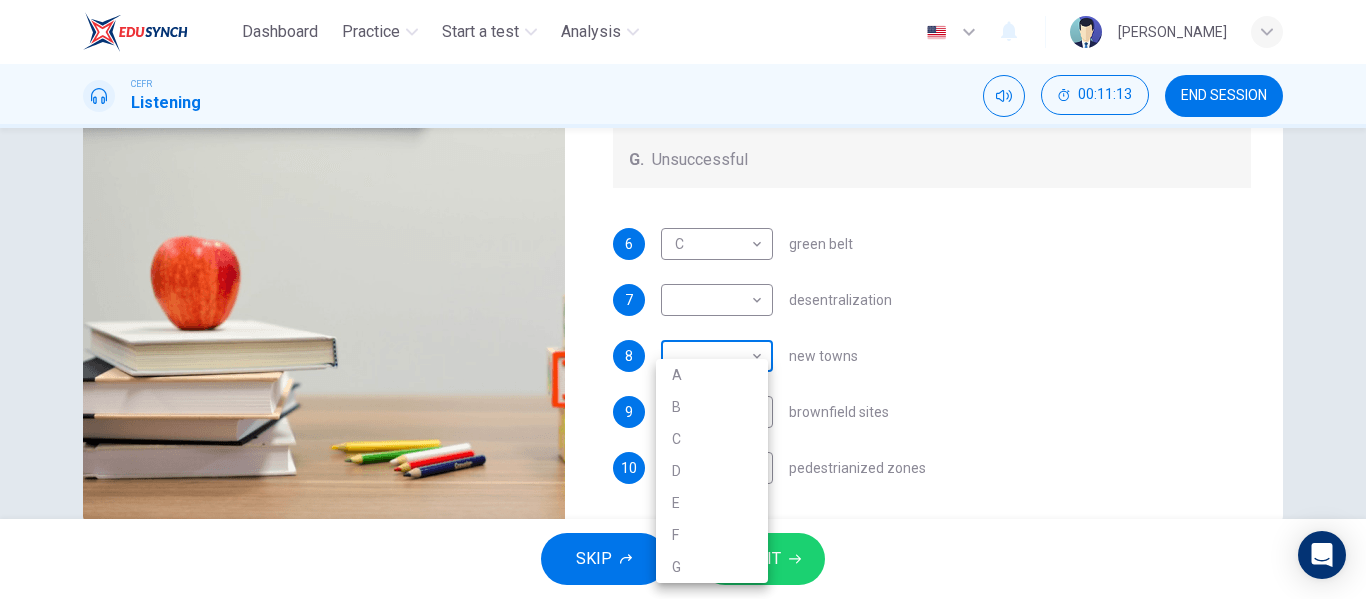 click on "Dashboard Practice Start a test Analysis English en ​ NURUL SYAFIQAH IZZATI BINTI AZRIZAL ZAINI CEFR Listening 00:11:13 END SESSION Questions 6 - 10 How do the speakers describe the green urban planning options? Choose  FIVE  descriptions from the box and select the correct letter next to the questions. Descriptions A. Dangerous B. Too expensive C. Oversimplified  D. Disruptive E. Unpractical F. Successful G. Unsuccessful 6 C C ​ green belt 7 ​ ​ desentralization 8 ​ ​ new towns 9 ​ ​ brownfield sites 10 ​ ​ pedestrianized zones Case Study 06m 03s SKIP SUBMIT EduSynch - Online Language Proficiency Testing
Dashboard Practice Start a test Analysis Notifications © Copyright  2025 A B C D E F G" at bounding box center (683, 299) 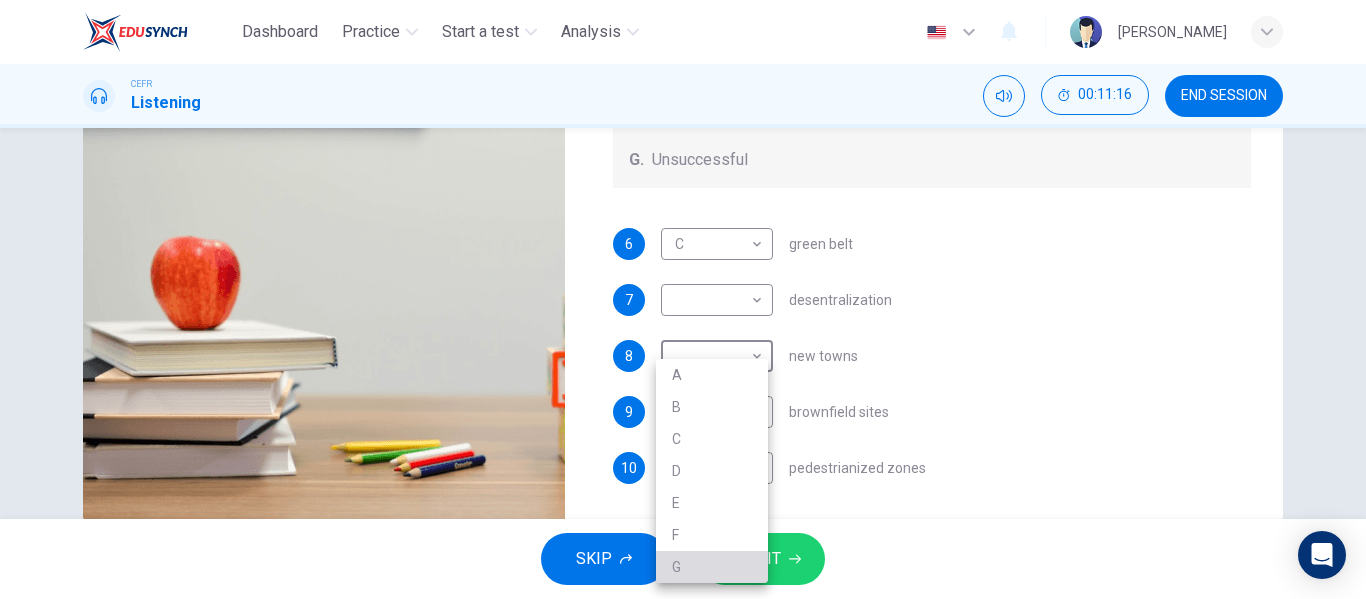 click on "G" at bounding box center [712, 567] 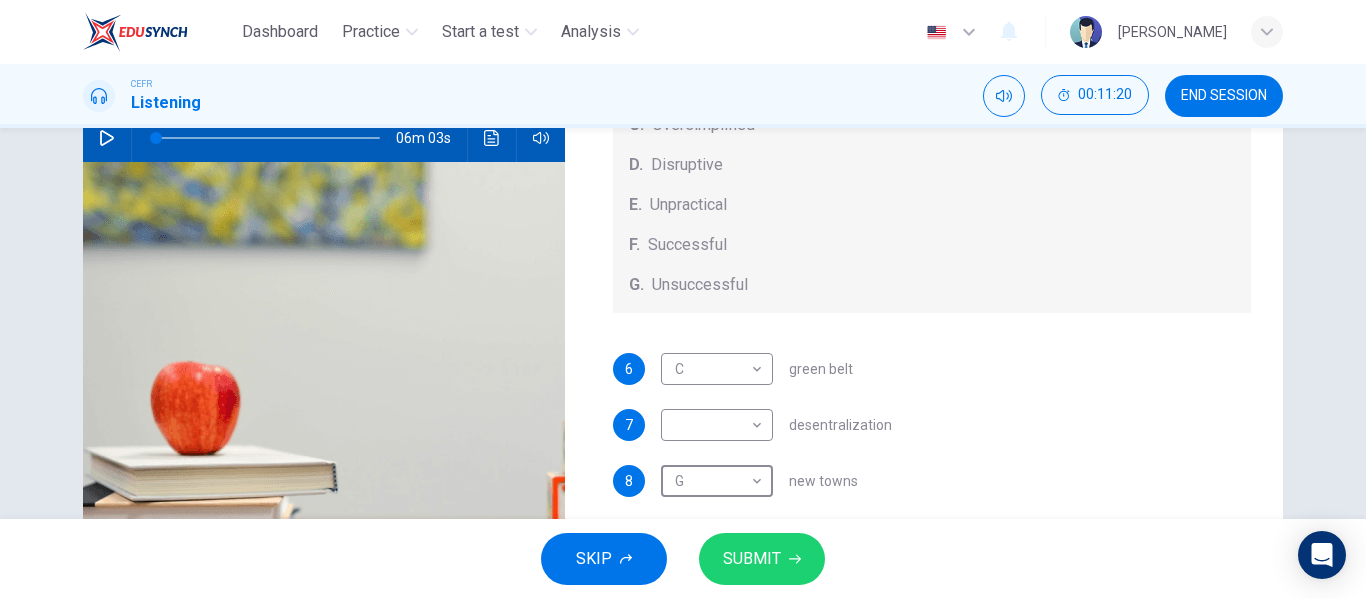 scroll, scrollTop: 384, scrollLeft: 0, axis: vertical 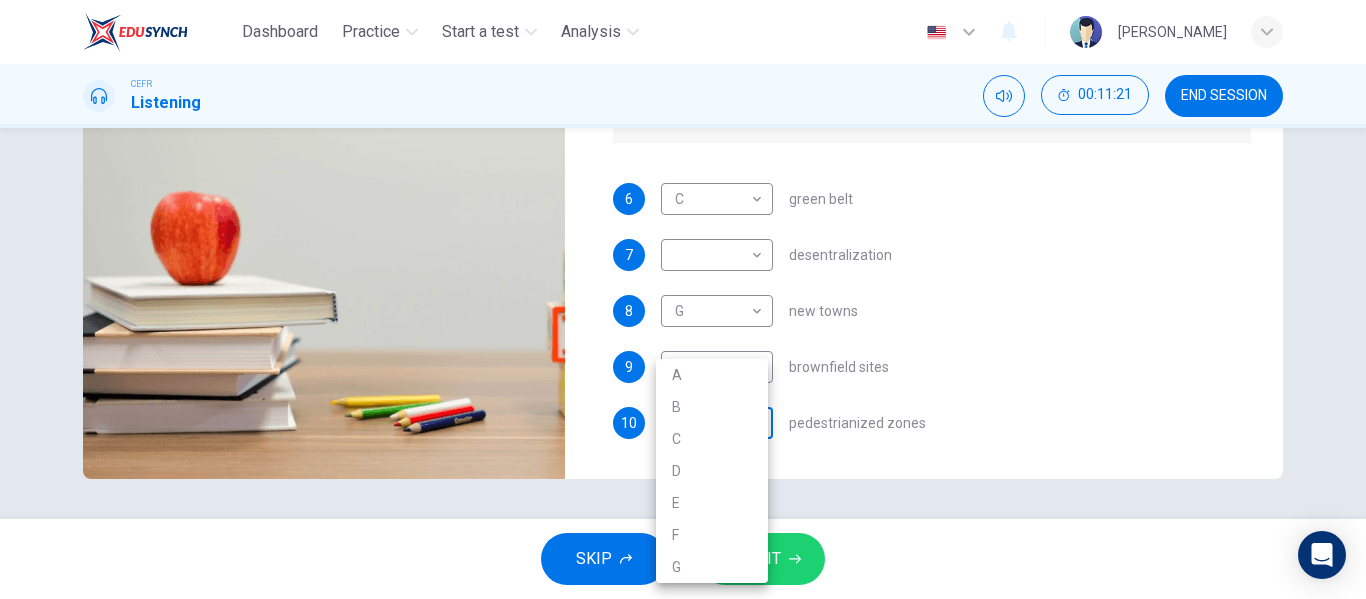 click on "Dashboard Practice Start a test Analysis English en ​ NURUL SYAFIQAH IZZATI BINTI AZRIZAL ZAINI CEFR Listening 00:11:21 END SESSION Questions 6 - 10 How do the speakers describe the green urban planning options? Choose  FIVE  descriptions from the box and select the correct letter next to the questions. Descriptions A. Dangerous B. Too expensive C. Oversimplified  D. Disruptive E. Unpractical F. Successful G. Unsuccessful 6 C C ​ green belt 7 ​ ​ desentralization 8 G G ​ new towns 9 ​ ​ brownfield sites 10 ​ ​ pedestrianized zones Case Study 06m 03s SKIP SUBMIT EduSynch - Online Language Proficiency Testing
Dashboard Practice Start a test Analysis Notifications © Copyright  2025 A B C D E F G" at bounding box center (683, 299) 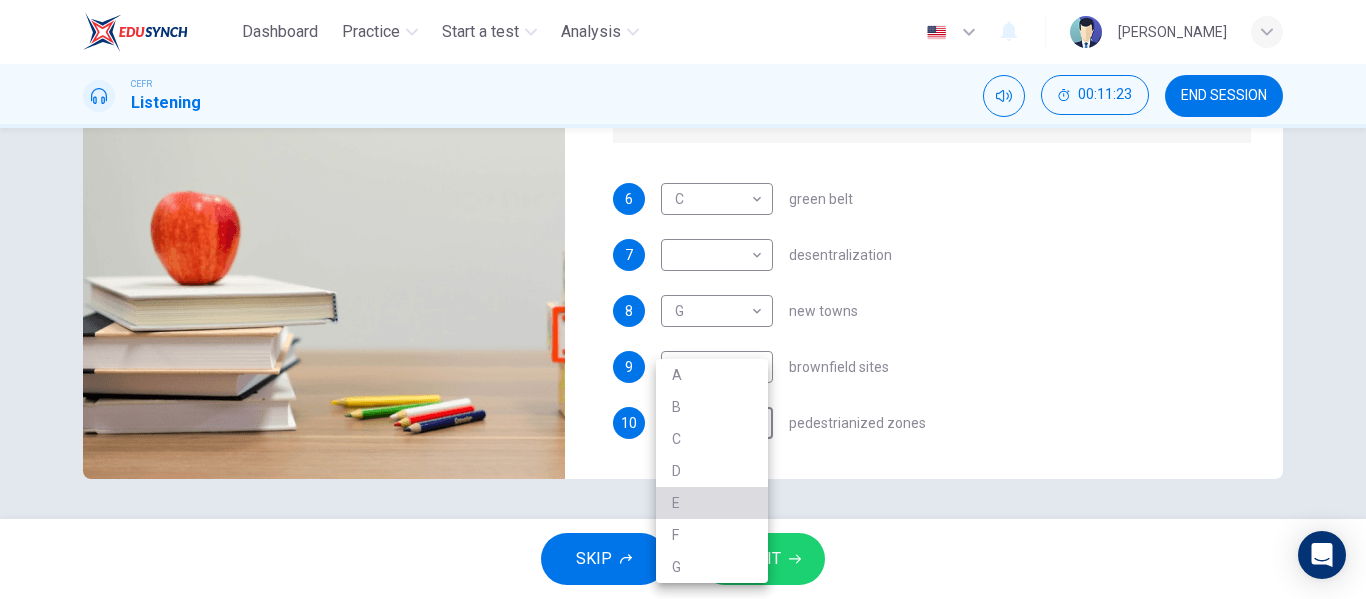 click on "E" at bounding box center [712, 503] 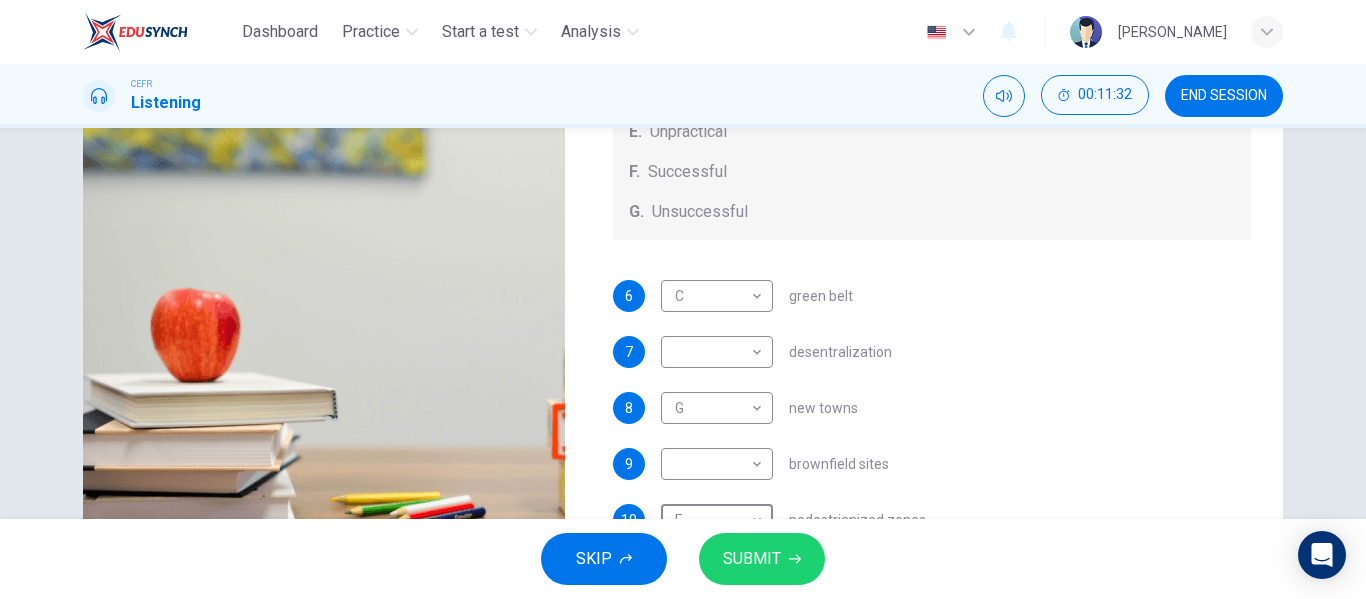 scroll, scrollTop: 290, scrollLeft: 0, axis: vertical 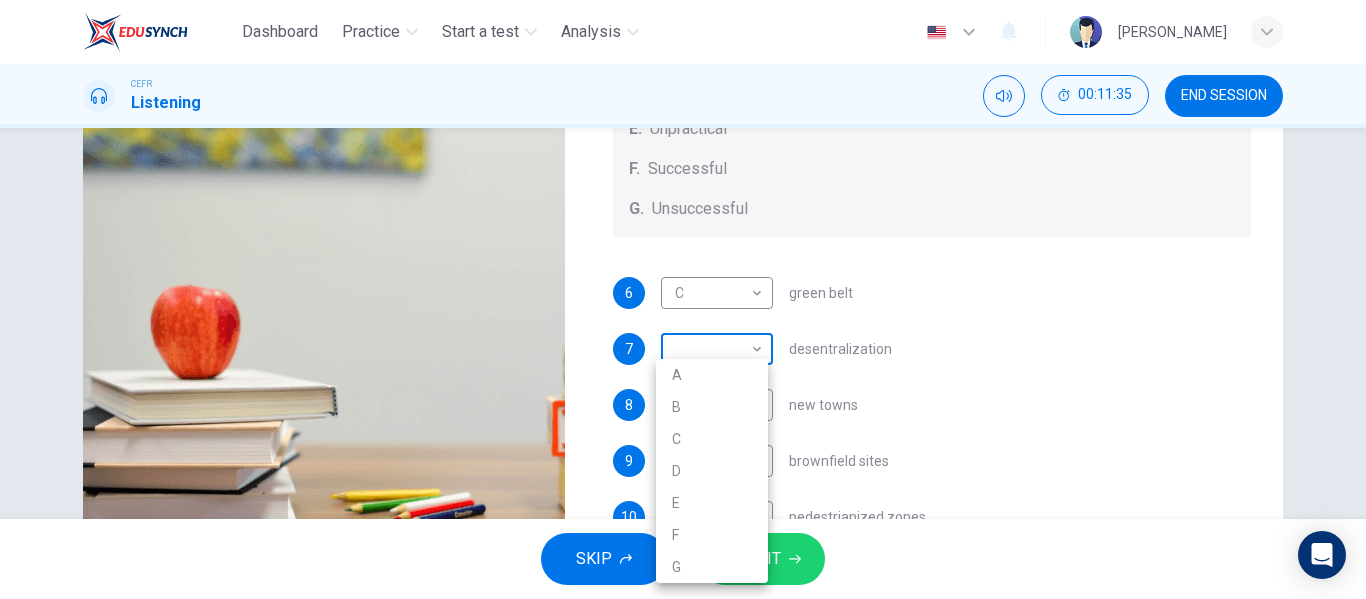 click on "Dashboard Practice Start a test Analysis English en ​ NURUL SYAFIQAH IZZATI BINTI AZRIZAL ZAINI CEFR Listening 00:11:35 END SESSION Questions 6 - 10 How do the speakers describe the green urban planning options? Choose  FIVE  descriptions from the box and select the correct letter next to the questions. Descriptions A. Dangerous B. Too expensive C. Oversimplified  D. Disruptive E. Unpractical F. Successful G. Unsuccessful 6 C C ​ green belt 7 ​ ​ desentralization 8 G G ​ new towns 9 ​ ​ brownfield sites 10 E E ​ pedestrianized zones Case Study 06m 03s SKIP SUBMIT EduSynch - Online Language Proficiency Testing
Dashboard Practice Start a test Analysis Notifications © Copyright  2025 A B C D E F G" at bounding box center [683, 299] 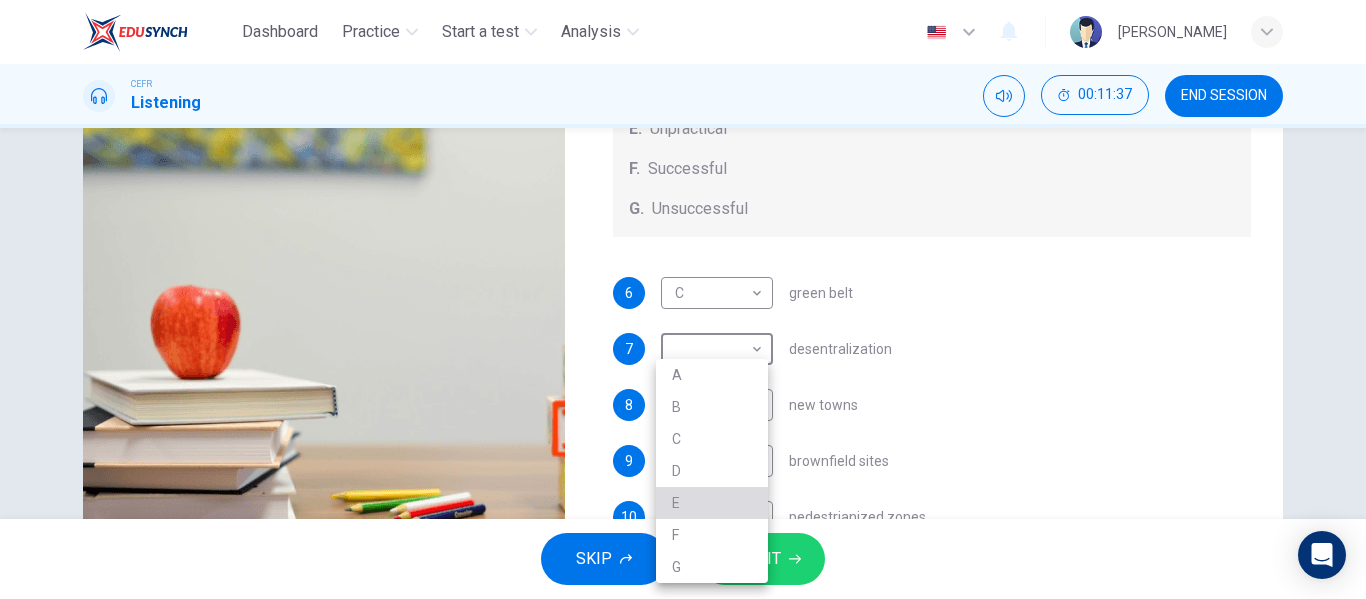 click on "E" at bounding box center (712, 503) 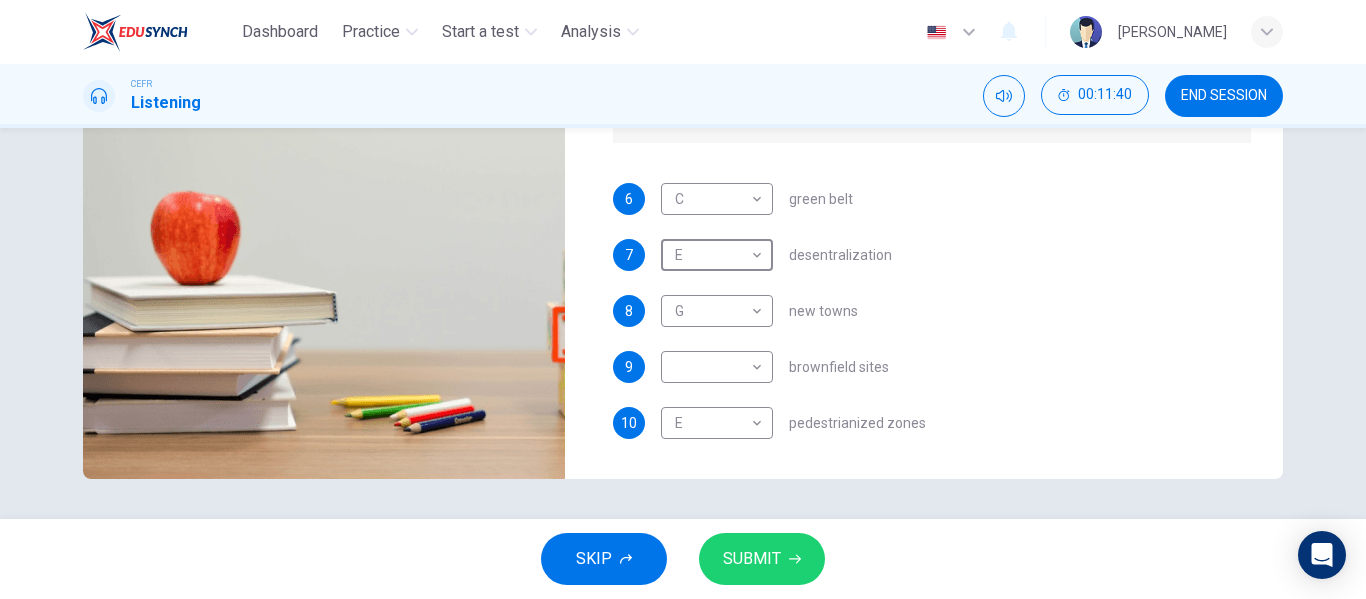 scroll, scrollTop: 384, scrollLeft: 0, axis: vertical 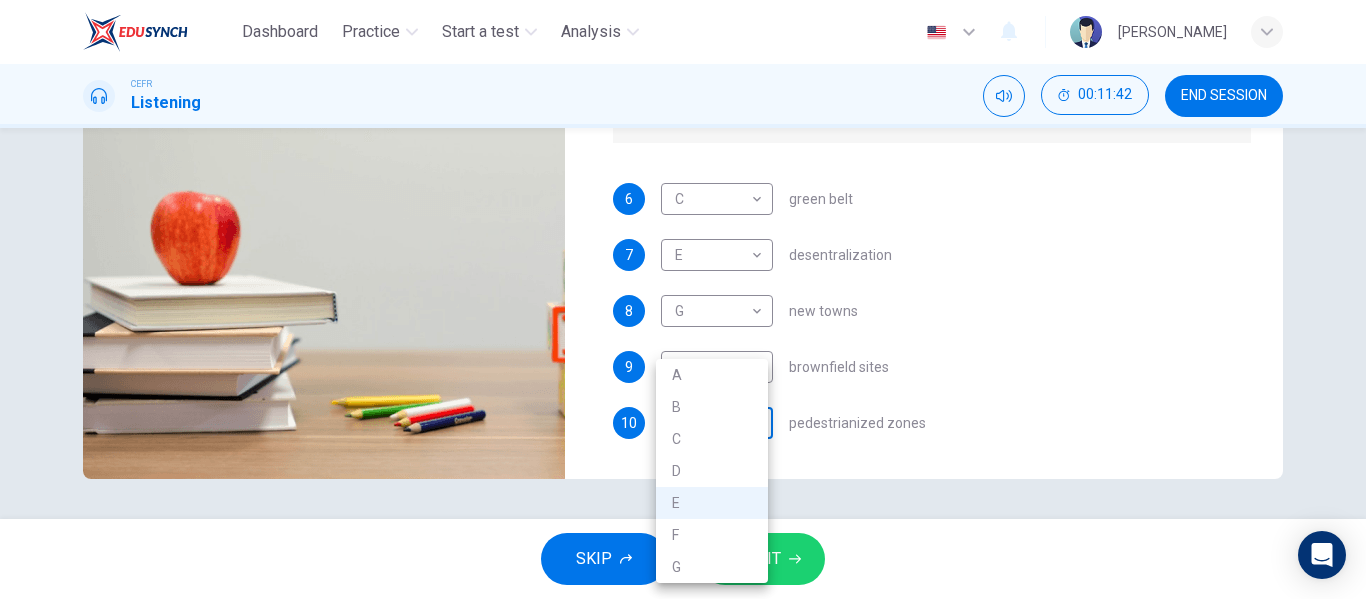 click on "Dashboard Practice Start a test Analysis English en ​ NURUL SYAFIQAH IZZATI BINTI AZRIZAL ZAINI CEFR Listening 00:11:42 END SESSION Questions 6 - 10 How do the speakers describe the green urban planning options? Choose  FIVE  descriptions from the box and select the correct letter next to the questions. Descriptions A. Dangerous B. Too expensive C. Oversimplified  D. Disruptive E. Unpractical F. Successful G. Unsuccessful 6 C C ​ green belt 7 E E ​ desentralization 8 G G ​ new towns 9 ​ ​ brownfield sites 10 E E ​ pedestrianized zones Case Study 06m 03s SKIP SUBMIT EduSynch - Online Language Proficiency Testing
Dashboard Practice Start a test Analysis Notifications © Copyright  2025 A B C D E F G" at bounding box center [683, 299] 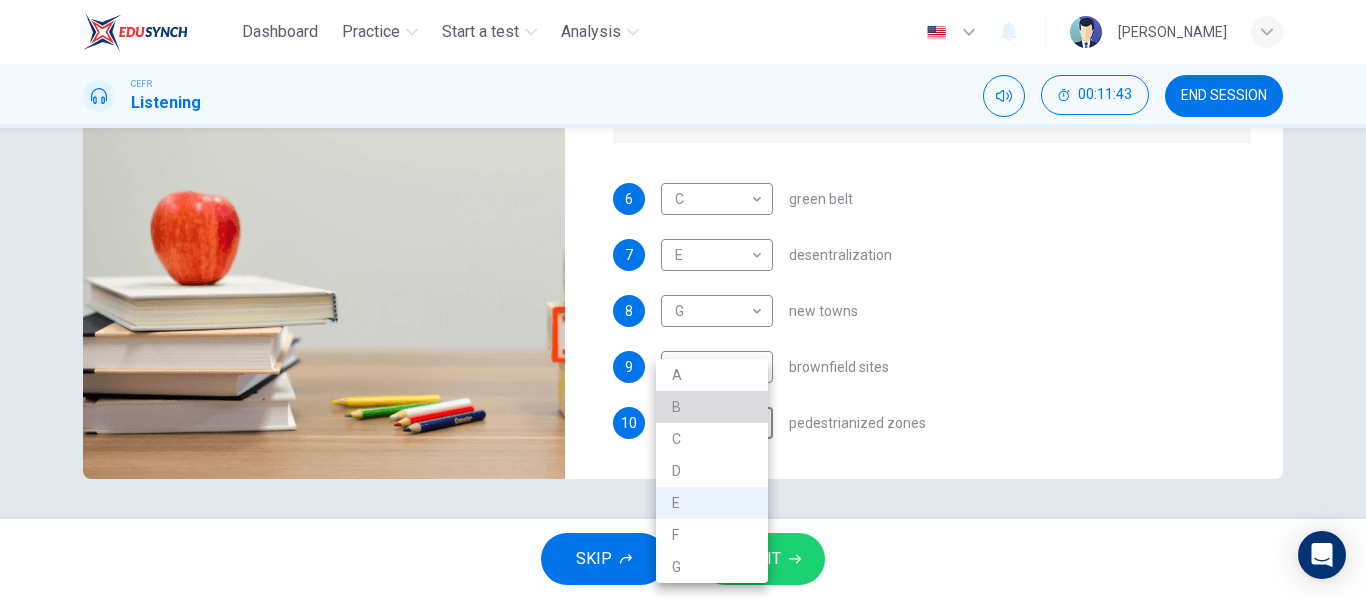 click on "B" at bounding box center [712, 407] 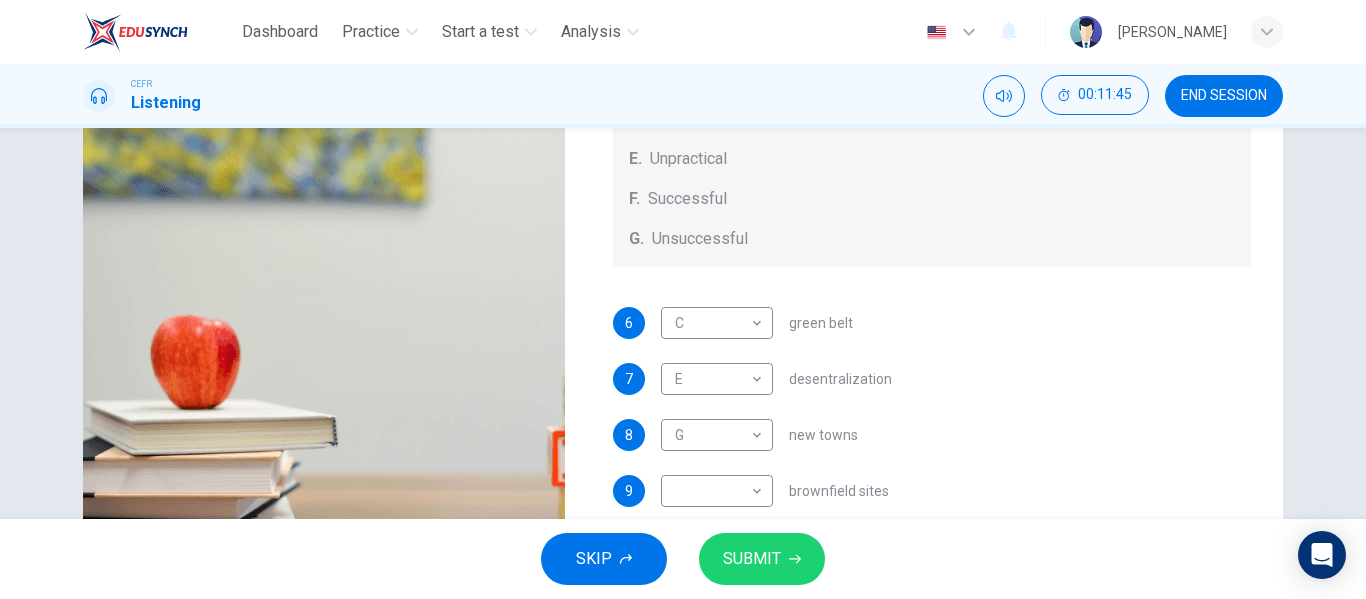 scroll, scrollTop: 259, scrollLeft: 0, axis: vertical 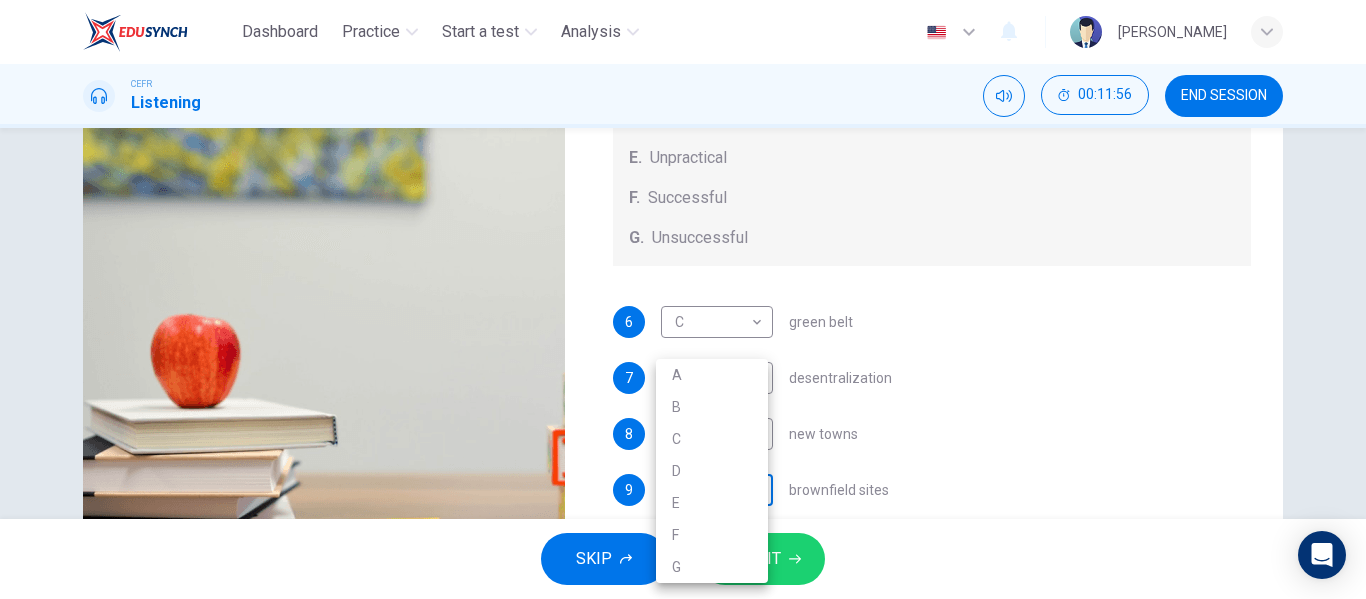 click on "Dashboard Practice Start a test Analysis English en ​ NURUL SYAFIQAH IZZATI BINTI AZRIZAL ZAINI CEFR Listening 00:11:56 END SESSION Questions 6 - 10 How do the speakers describe the green urban planning options? Choose  FIVE  descriptions from the box and select the correct letter next to the questions. Descriptions A. Dangerous B. Too expensive C. Oversimplified  D. Disruptive E. Unpractical F. Successful G. Unsuccessful 6 C C ​ green belt 7 E E ​ desentralization 8 G G ​ new towns 9 ​ ​ brownfield sites 10 B B ​ pedestrianized zones Case Study 06m 03s SKIP SUBMIT EduSynch - Online Language Proficiency Testing
Dashboard Practice Start a test Analysis Notifications © Copyright  2025 A B C D E F G" at bounding box center (683, 299) 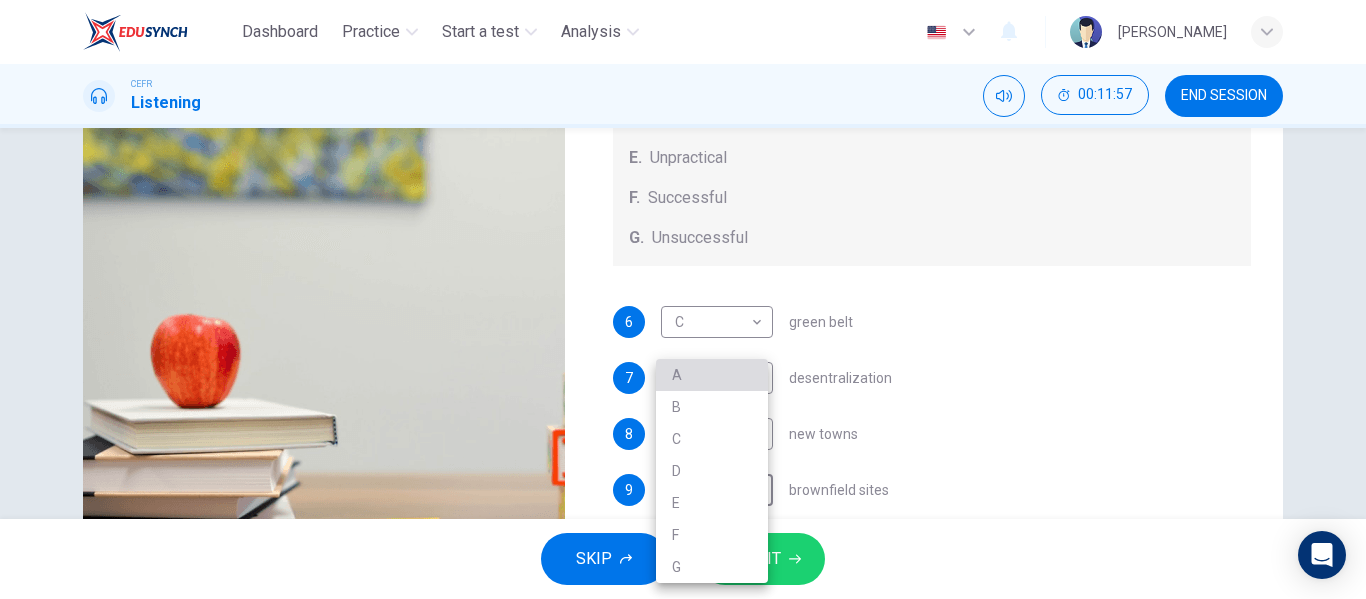 click on "A" at bounding box center [712, 375] 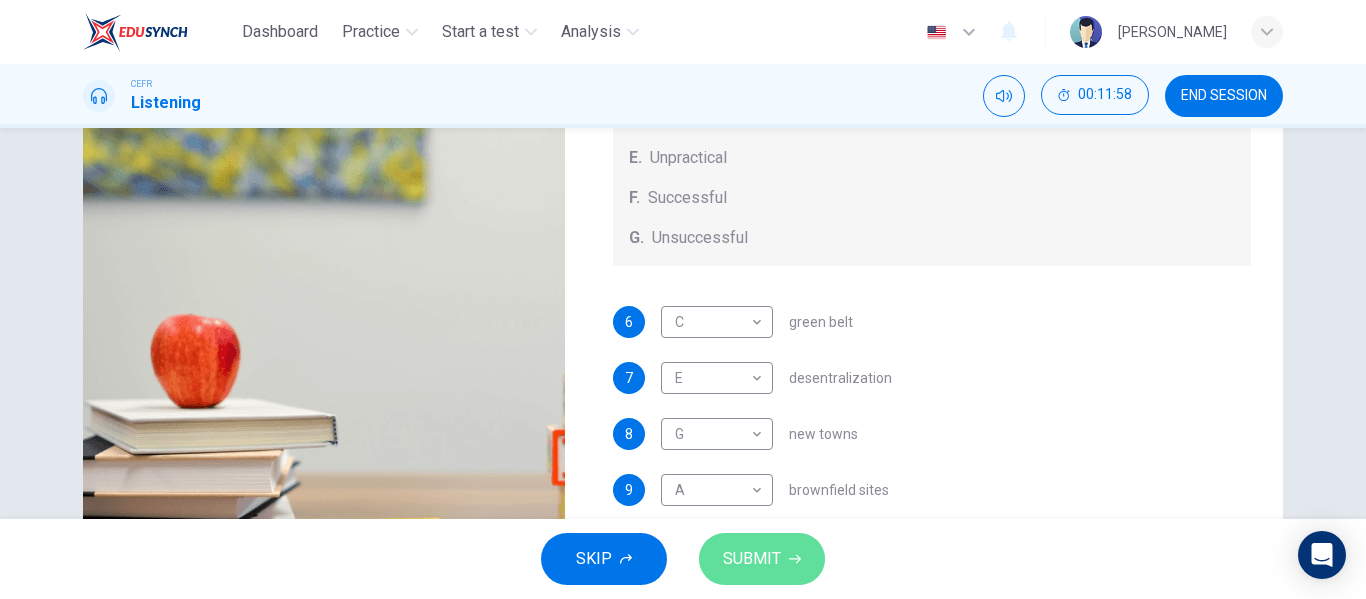 click on "SUBMIT" at bounding box center [762, 559] 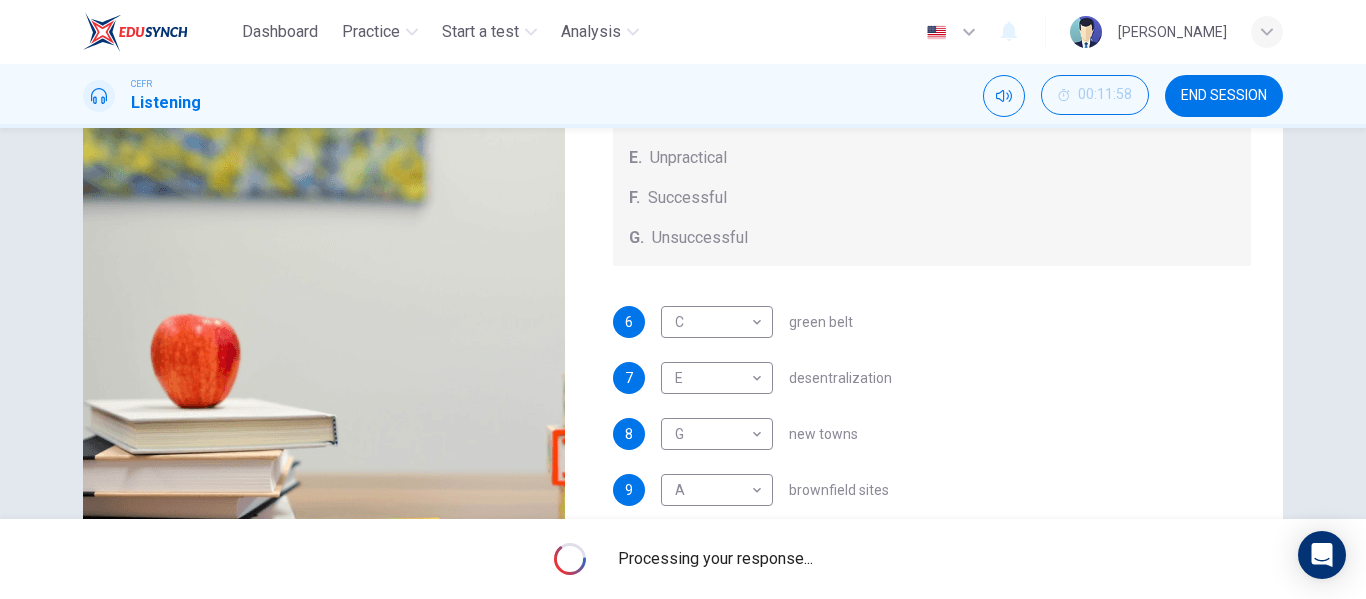 scroll, scrollTop: 380, scrollLeft: 0, axis: vertical 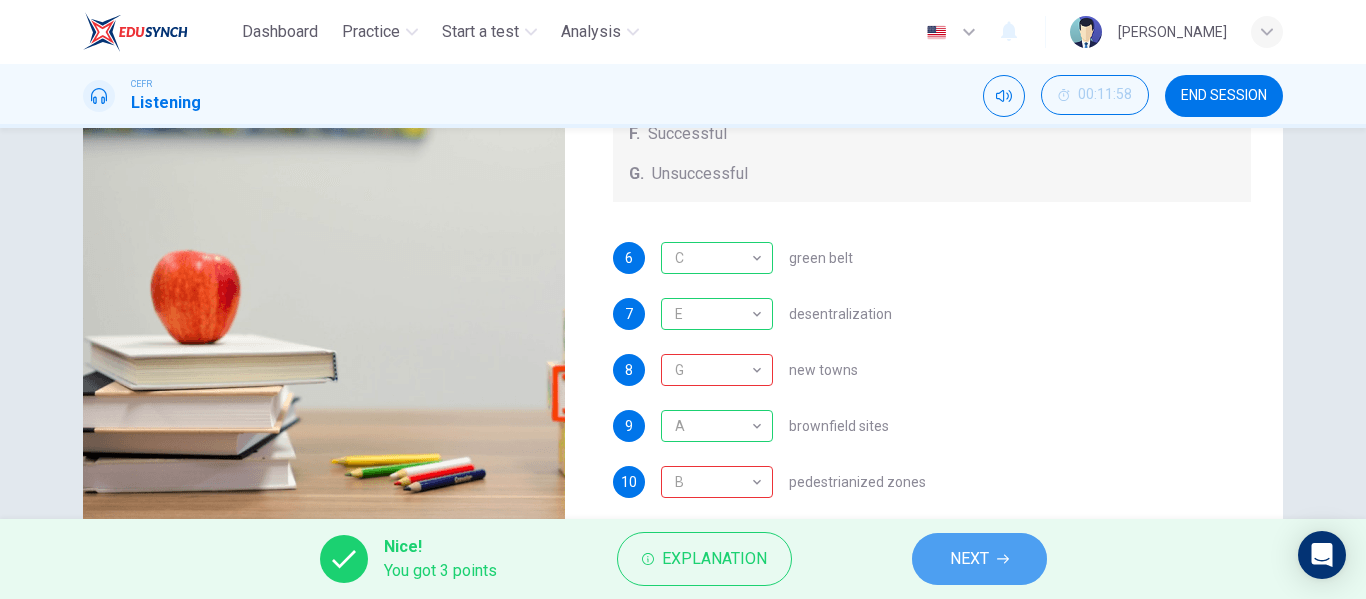 click on "NEXT" at bounding box center [969, 559] 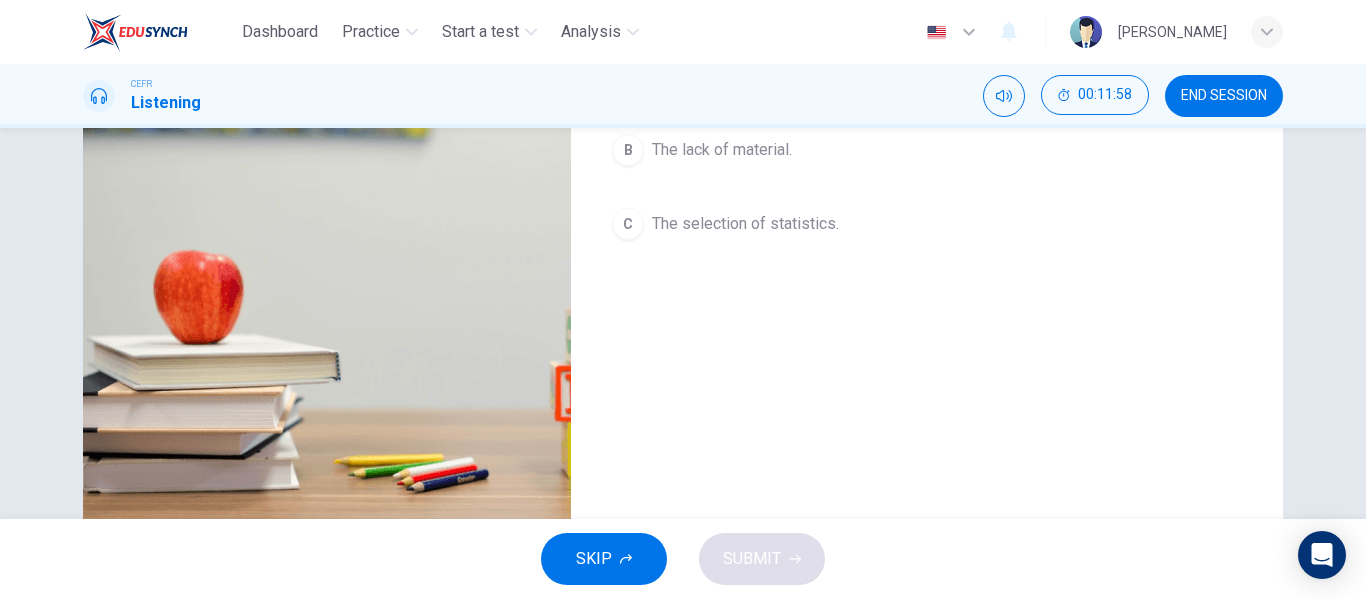 scroll, scrollTop: 0, scrollLeft: 0, axis: both 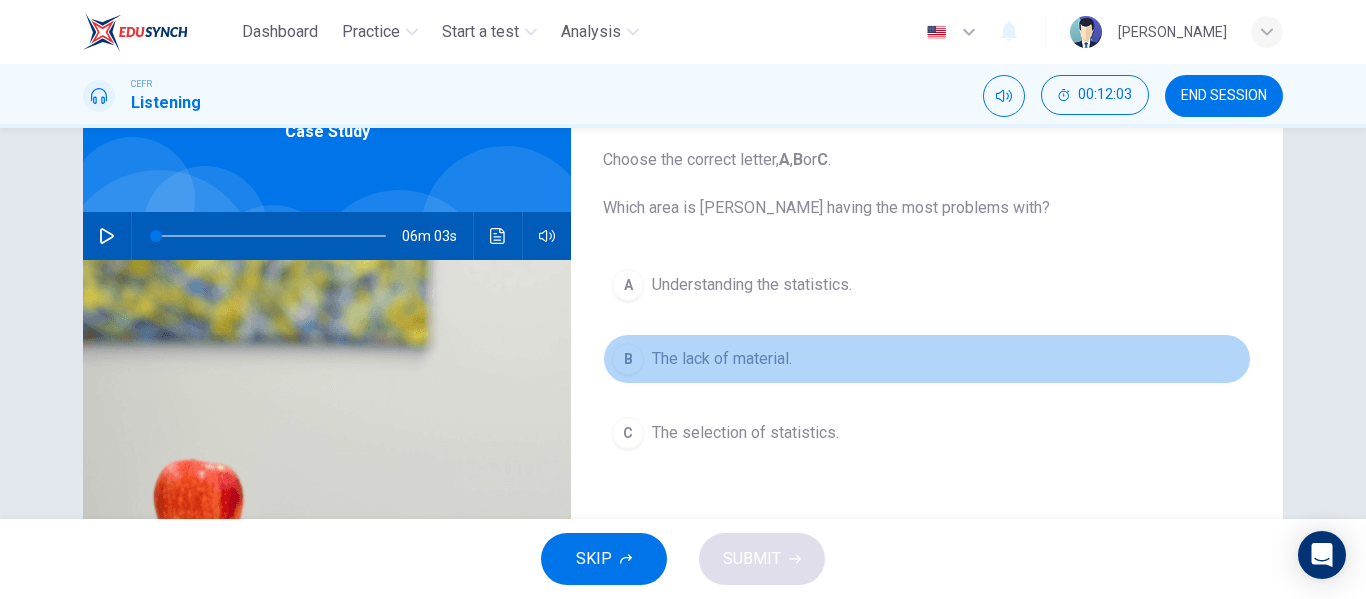 click on "The lack of material." at bounding box center [722, 359] 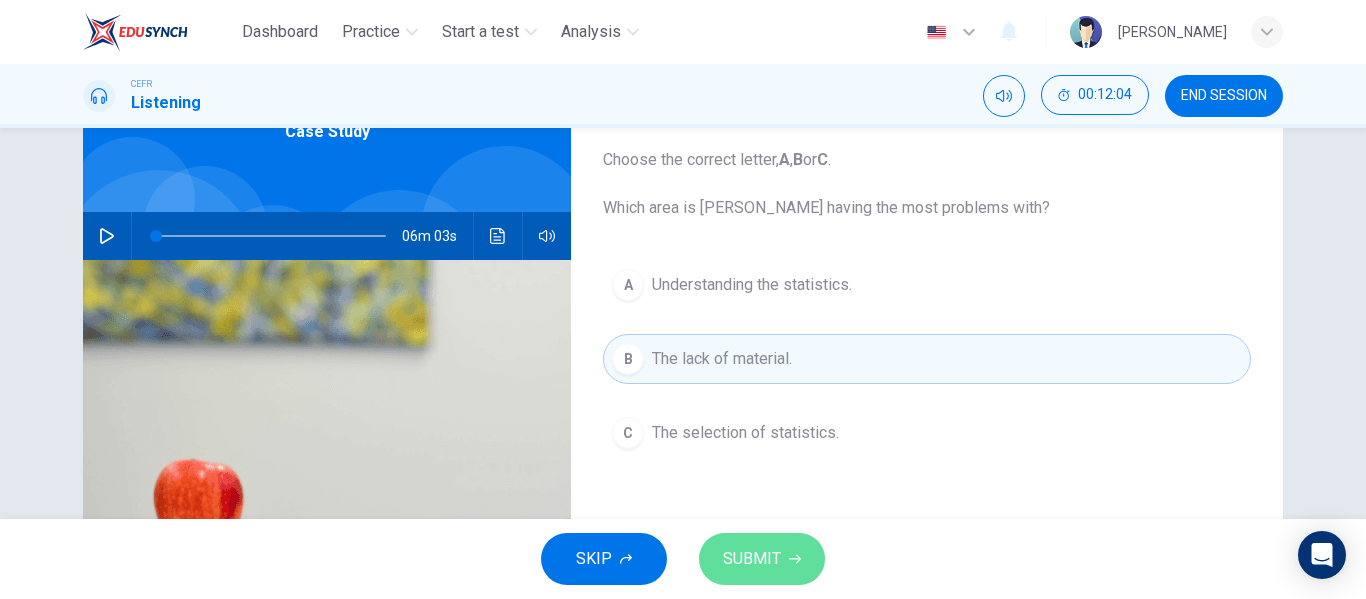 click on "SUBMIT" at bounding box center (752, 559) 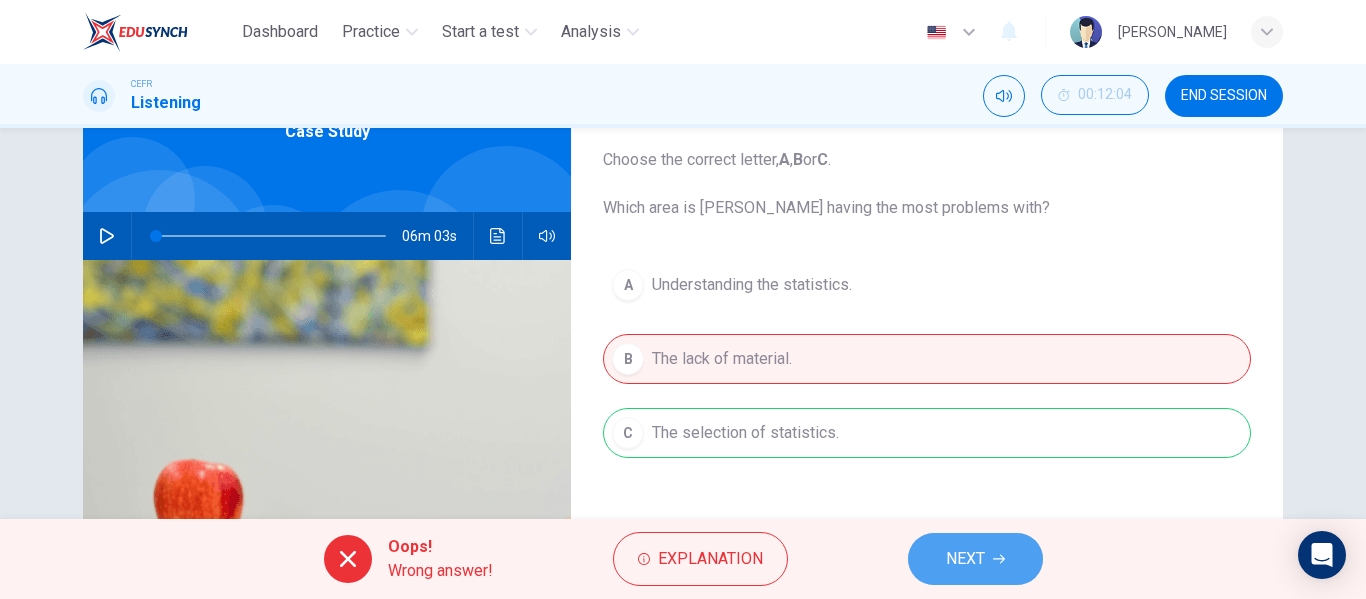 click on "NEXT" at bounding box center [965, 559] 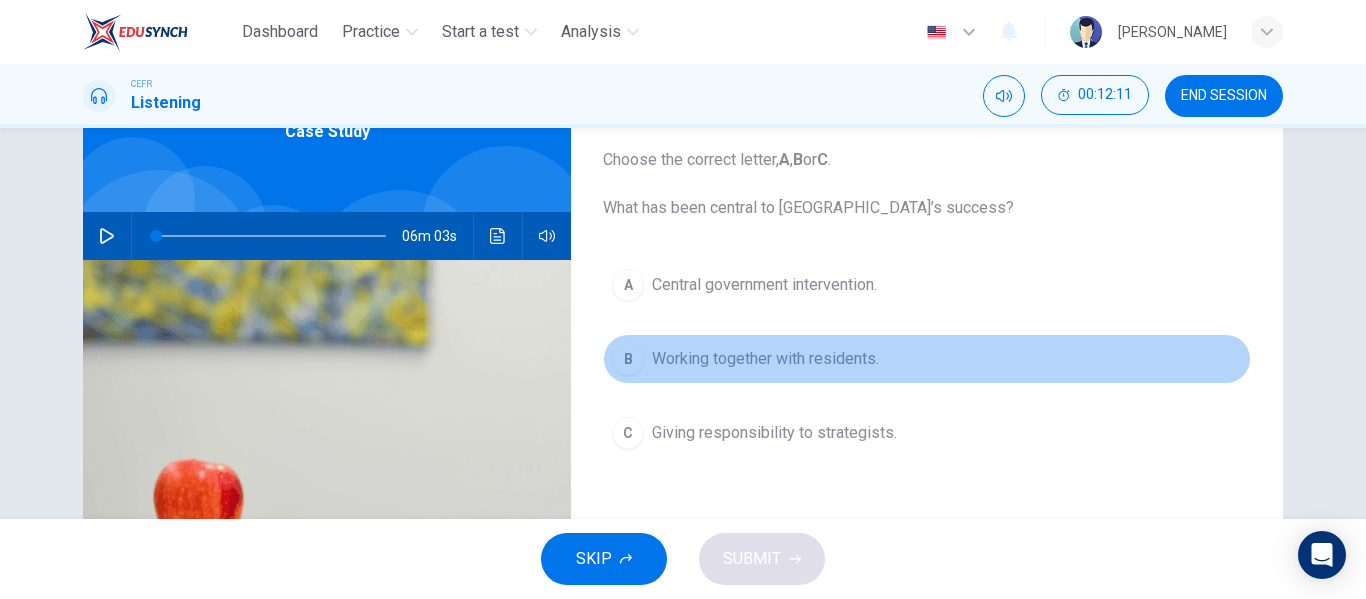 click on "Working together with residents." at bounding box center (765, 359) 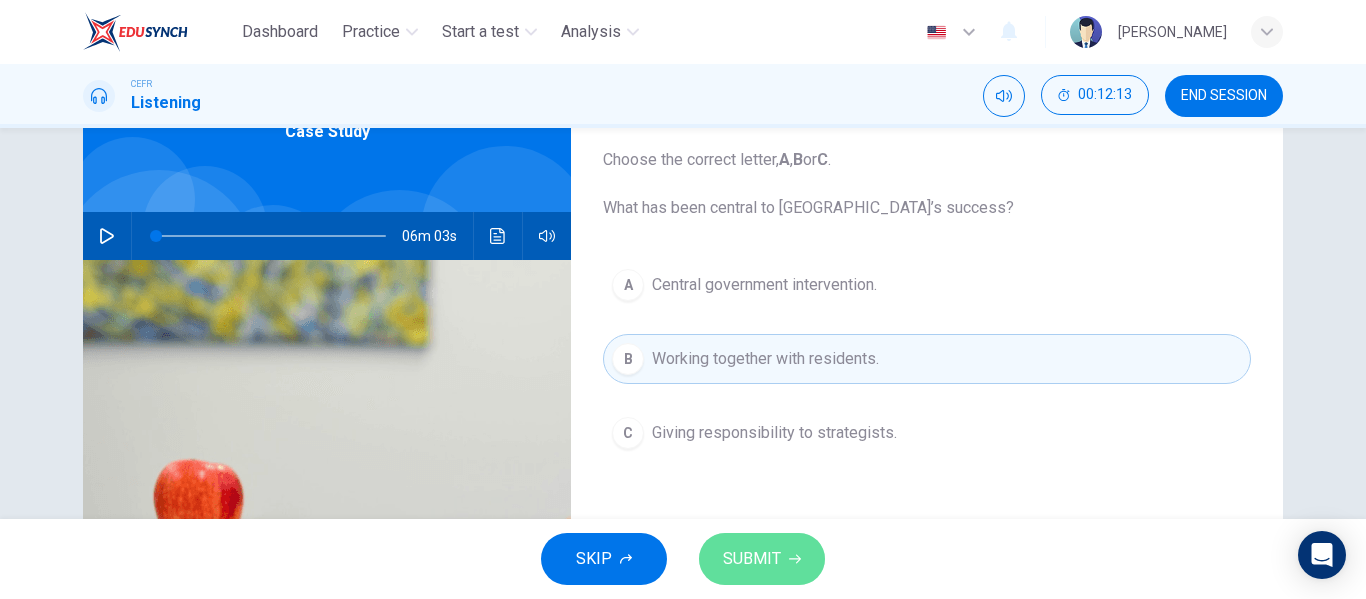 click on "SUBMIT" at bounding box center (762, 559) 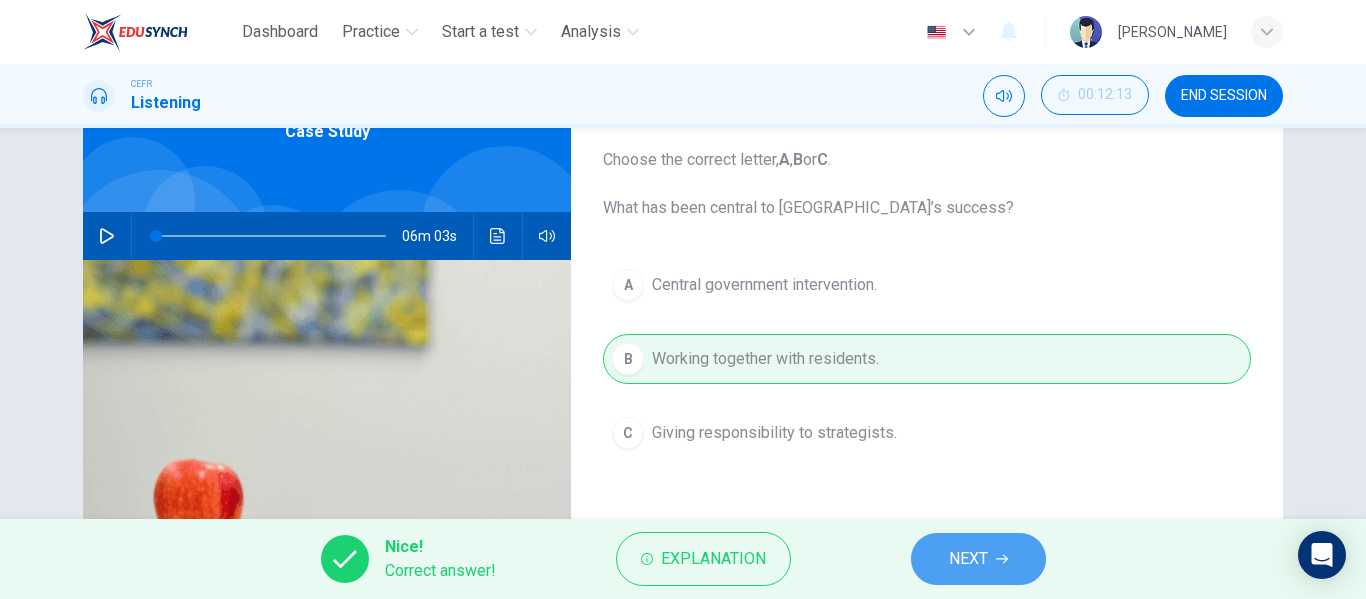 click on "NEXT" at bounding box center (978, 559) 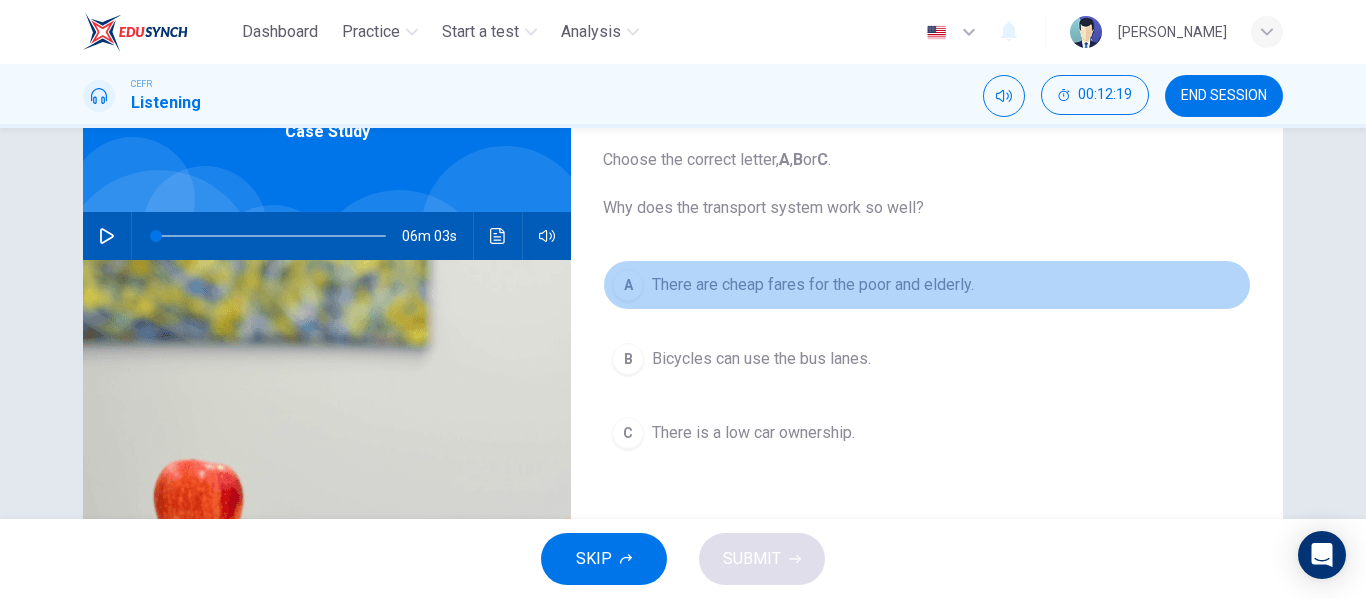 click on "There are cheap fares for the poor and elderly." at bounding box center [813, 285] 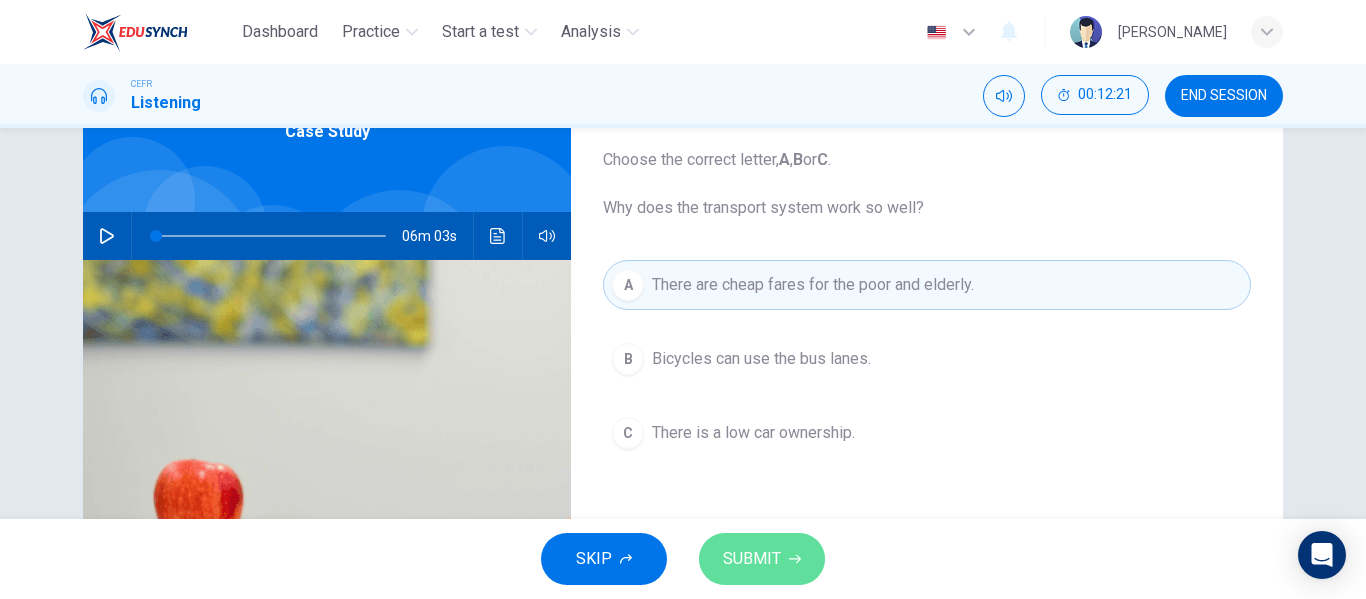 click on "SUBMIT" at bounding box center (752, 559) 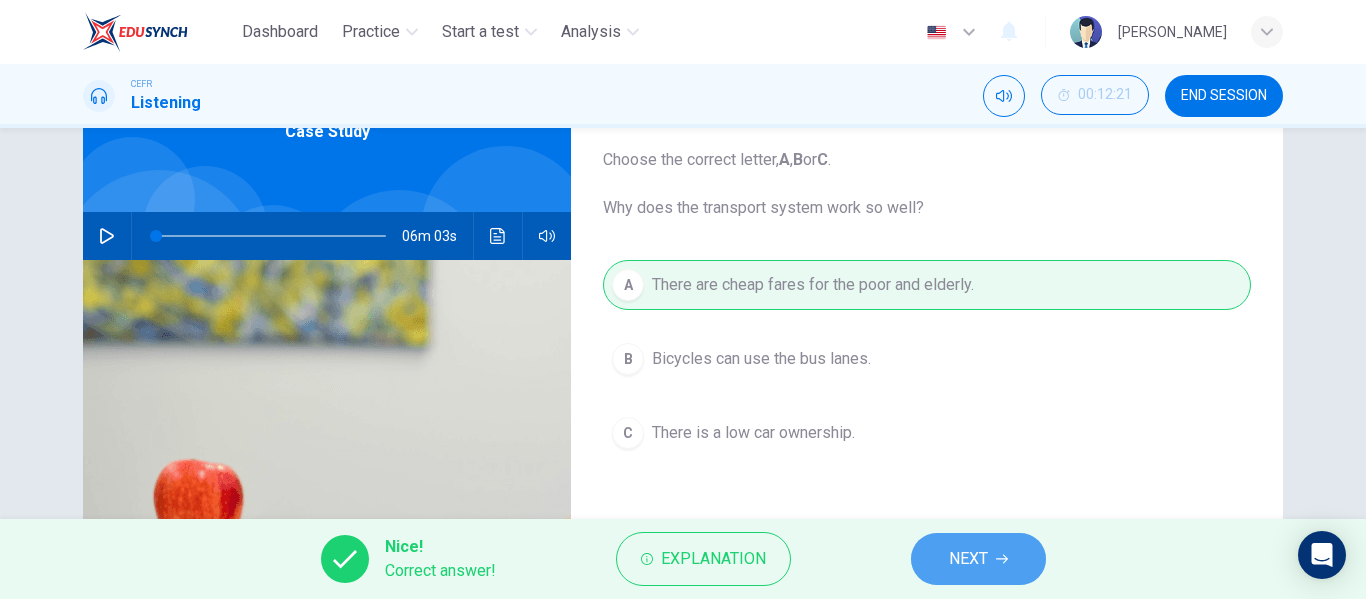 click on "NEXT" at bounding box center (978, 559) 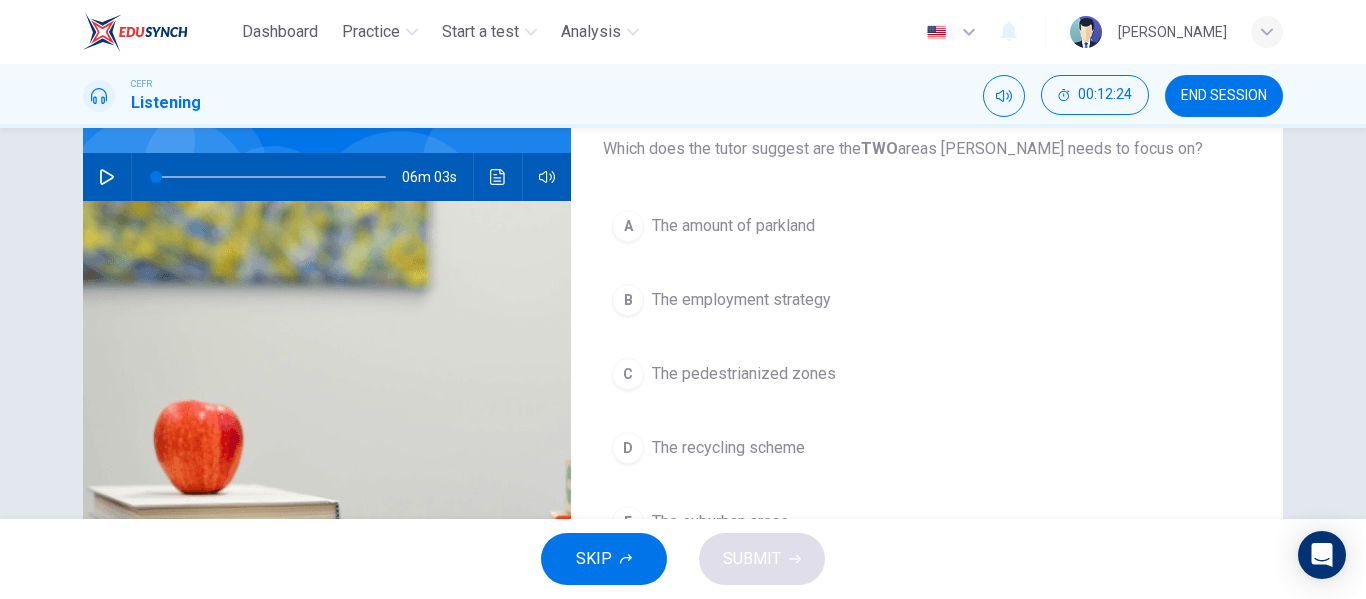scroll, scrollTop: 220, scrollLeft: 0, axis: vertical 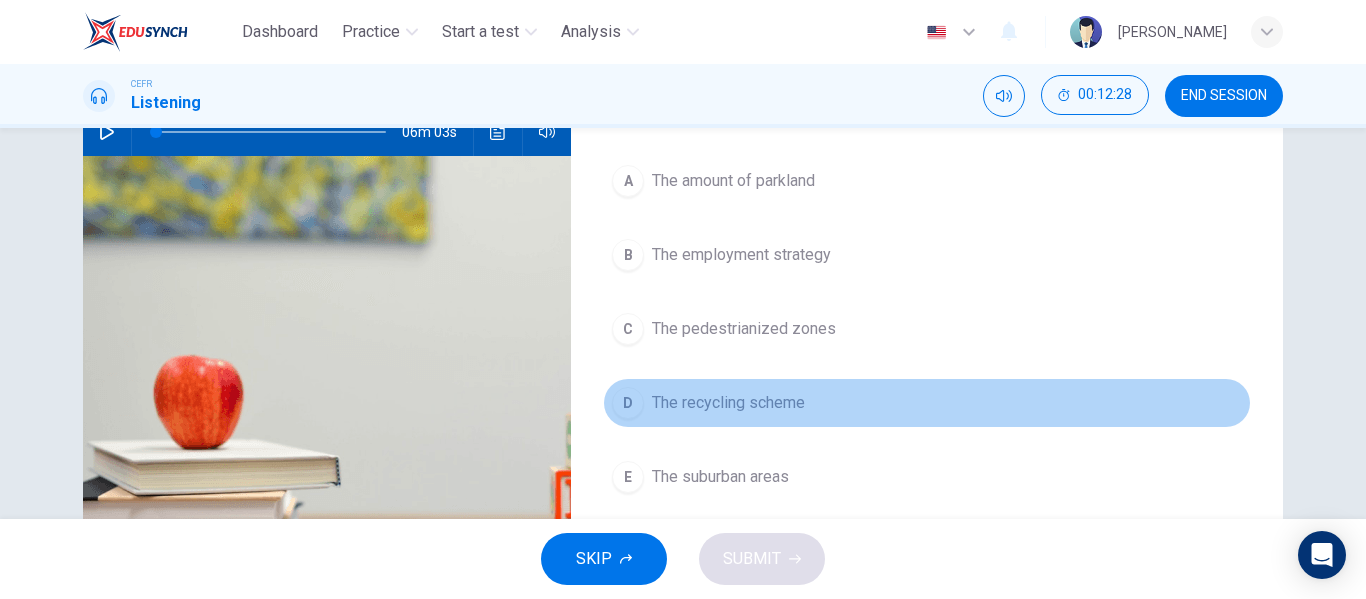 click on "The recycling scheme" at bounding box center [728, 403] 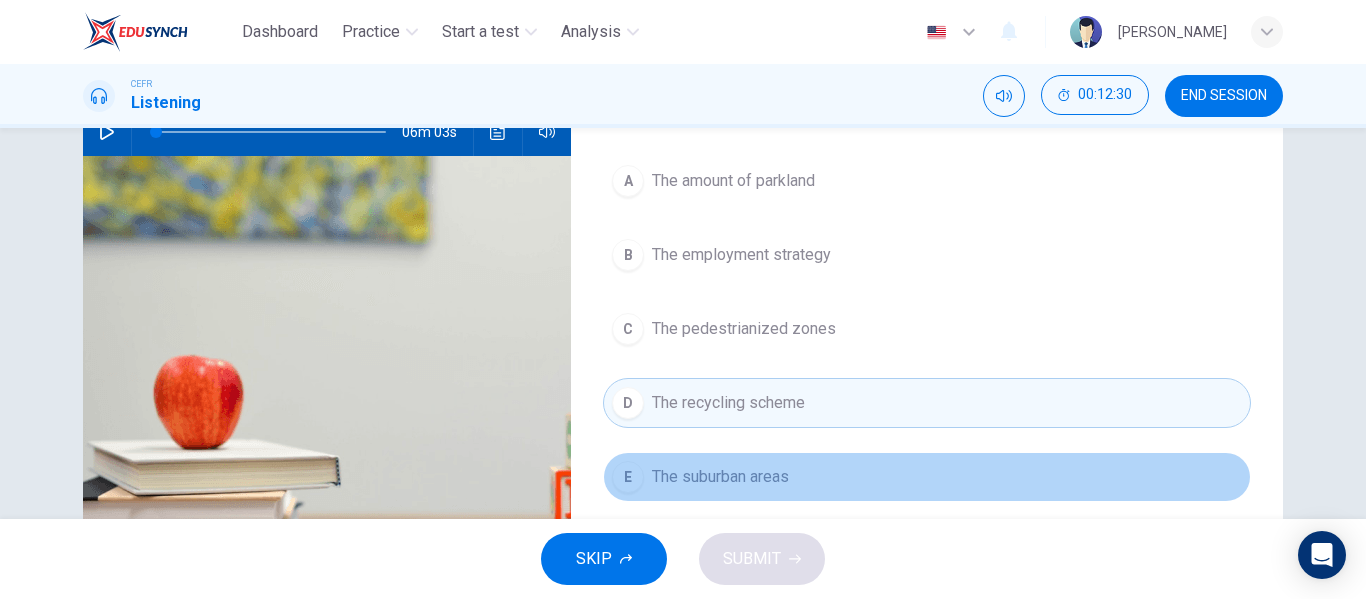 click on "E The suburban areas" at bounding box center (927, 477) 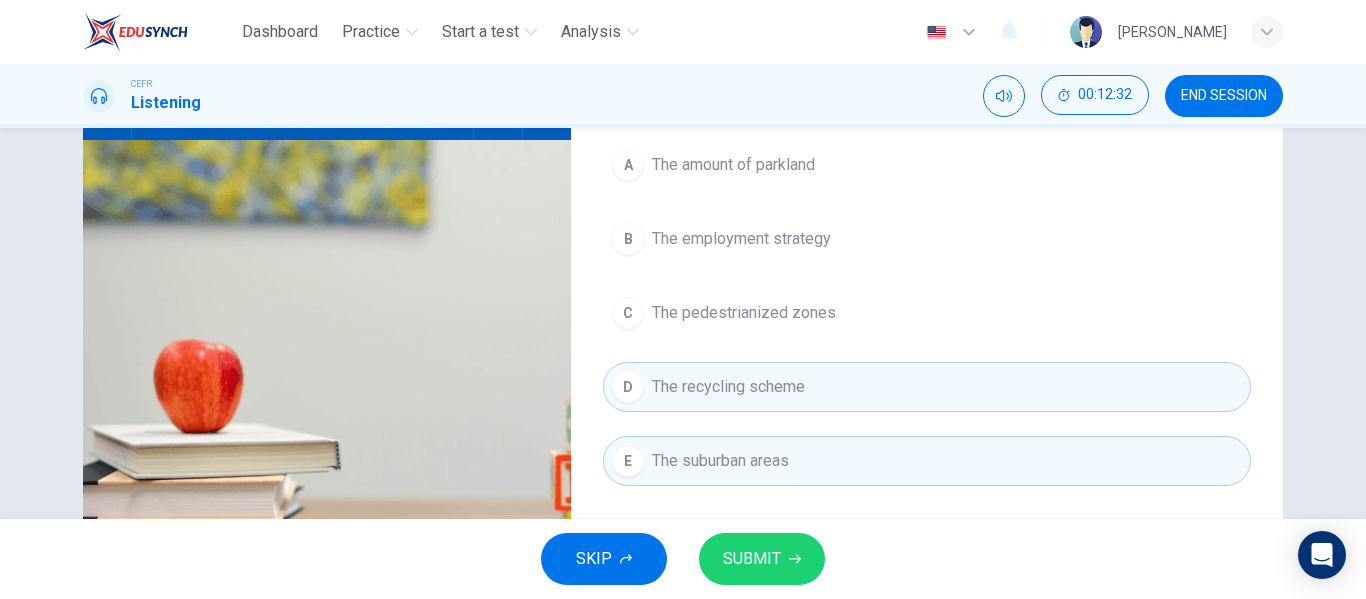 scroll, scrollTop: 249, scrollLeft: 0, axis: vertical 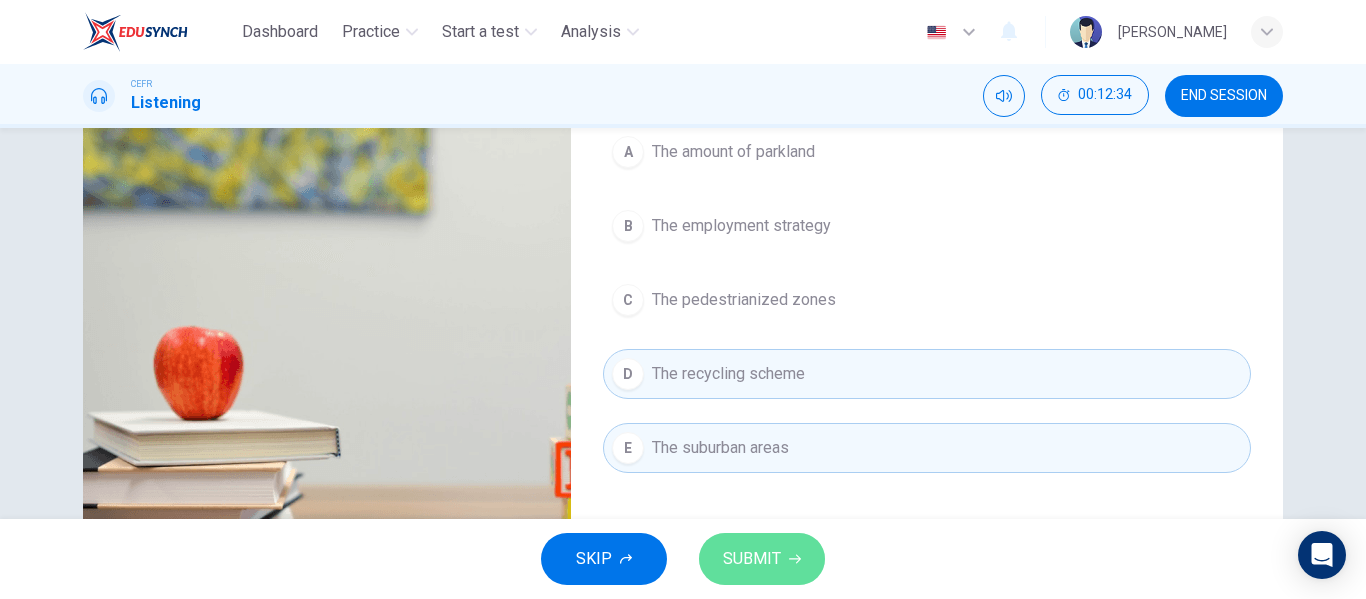 click on "SUBMIT" at bounding box center (752, 559) 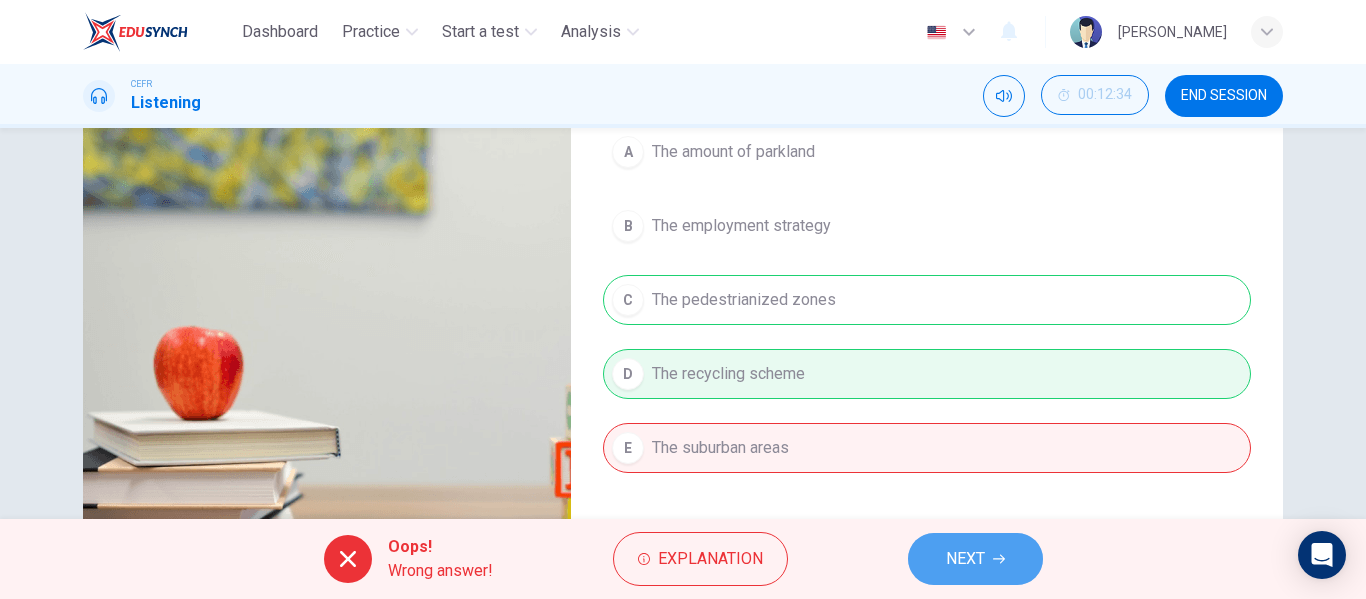 click on "NEXT" at bounding box center (965, 559) 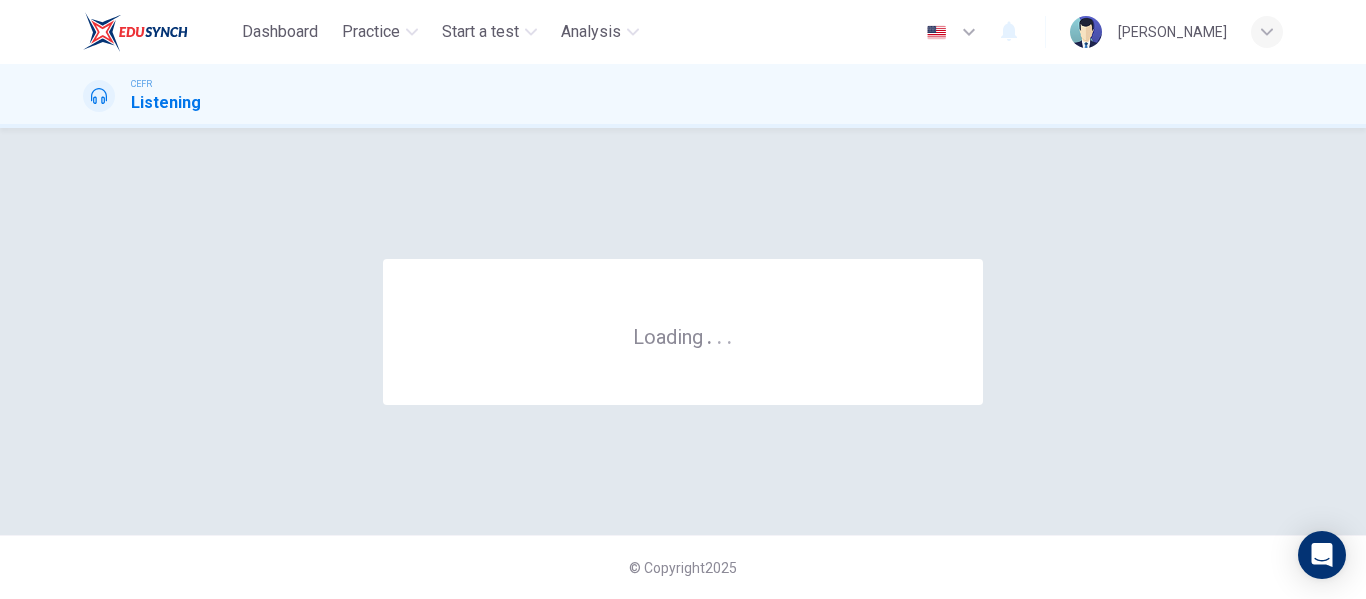 scroll, scrollTop: 0, scrollLeft: 0, axis: both 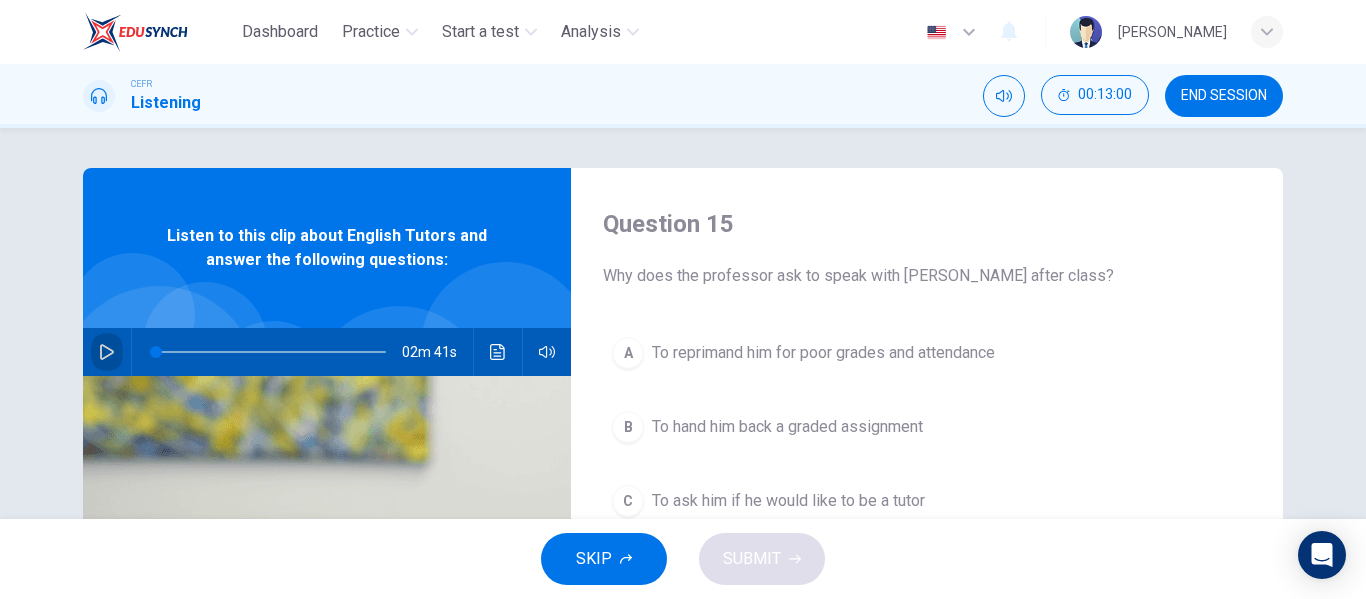 click 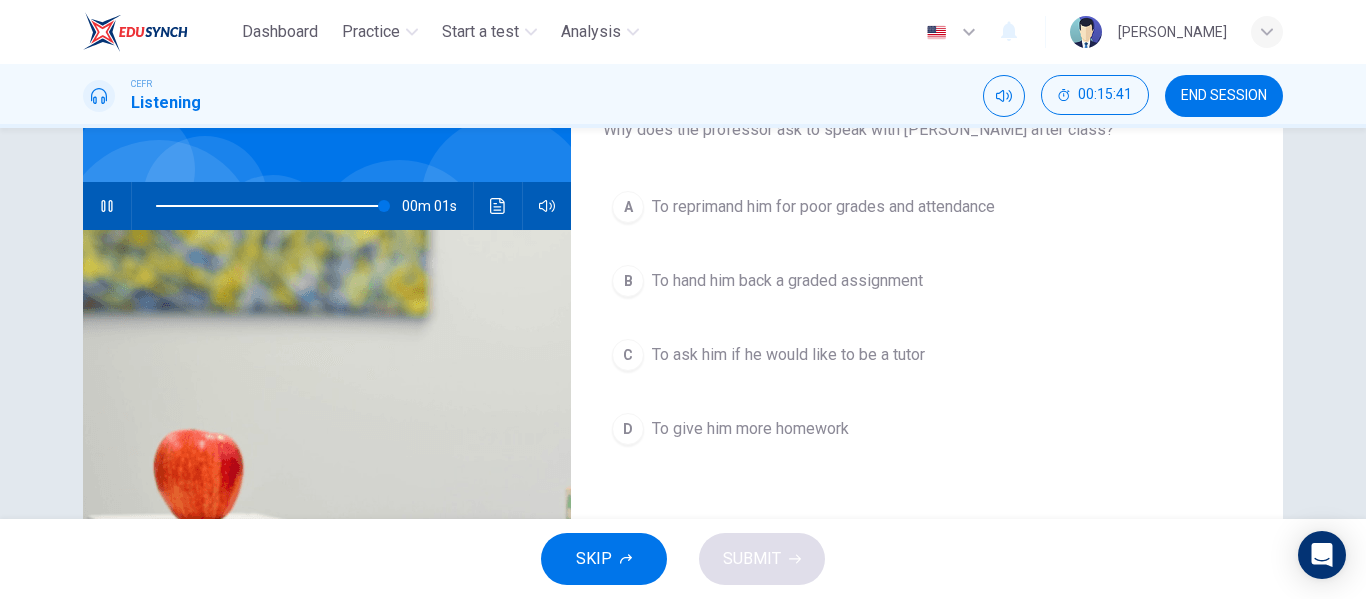 scroll, scrollTop: 119, scrollLeft: 0, axis: vertical 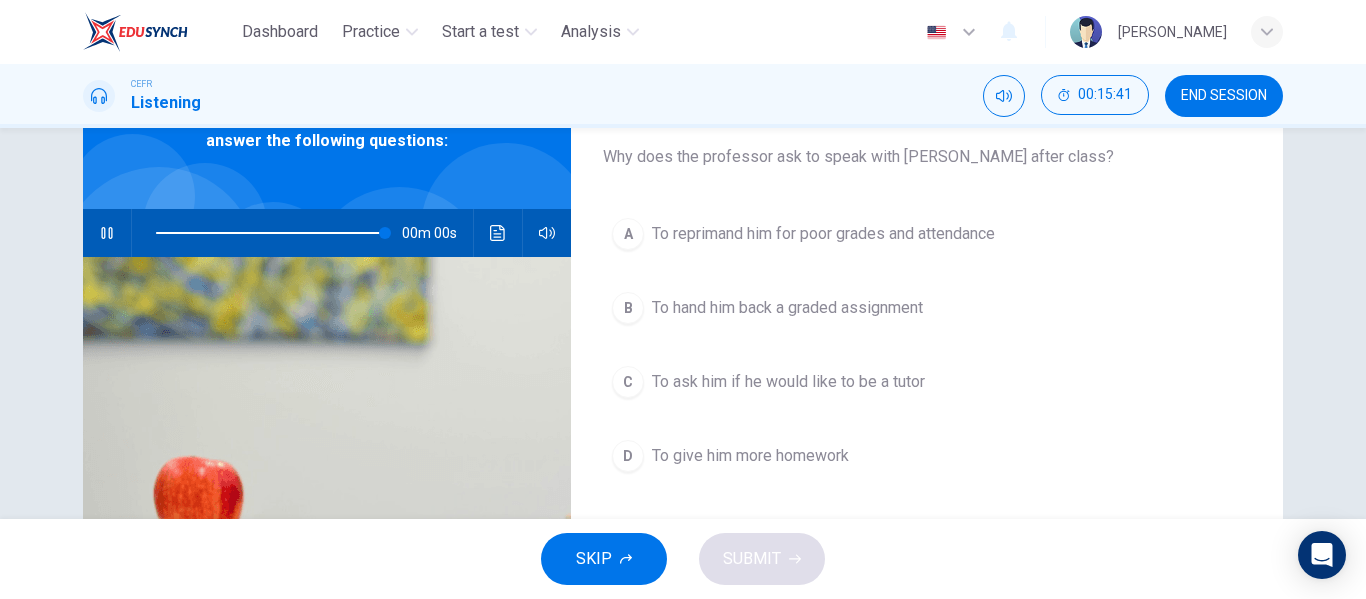 type on "0" 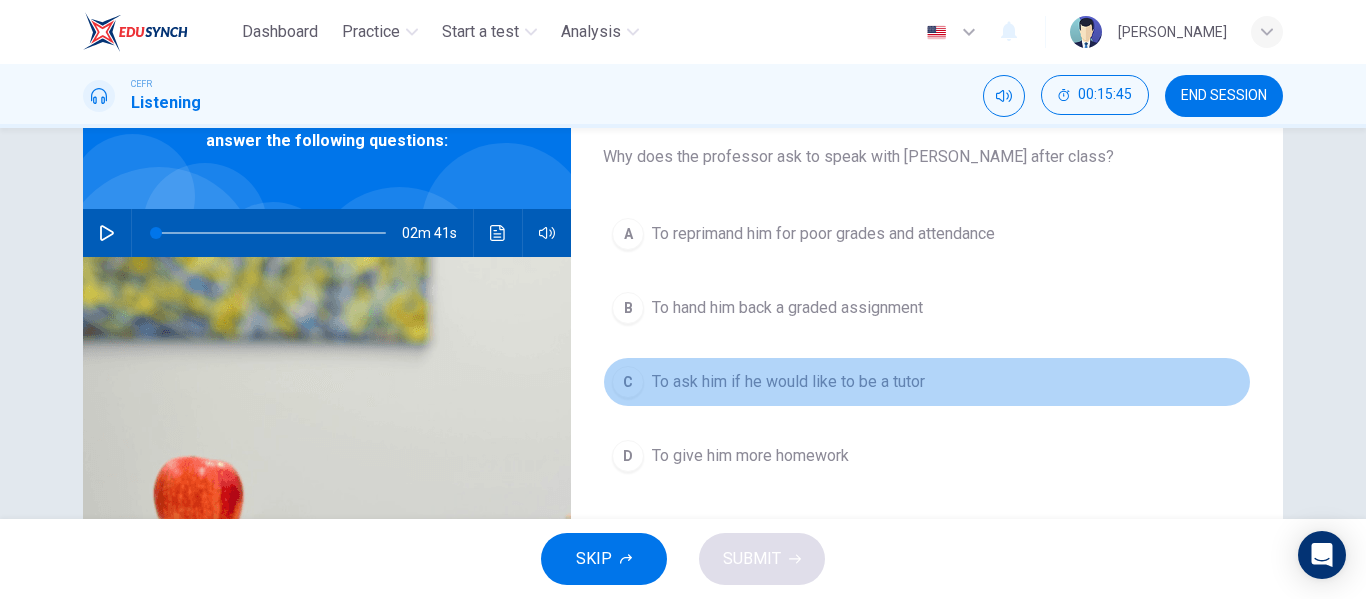 click on "C To ask him if he would like to be a tutor" at bounding box center (927, 382) 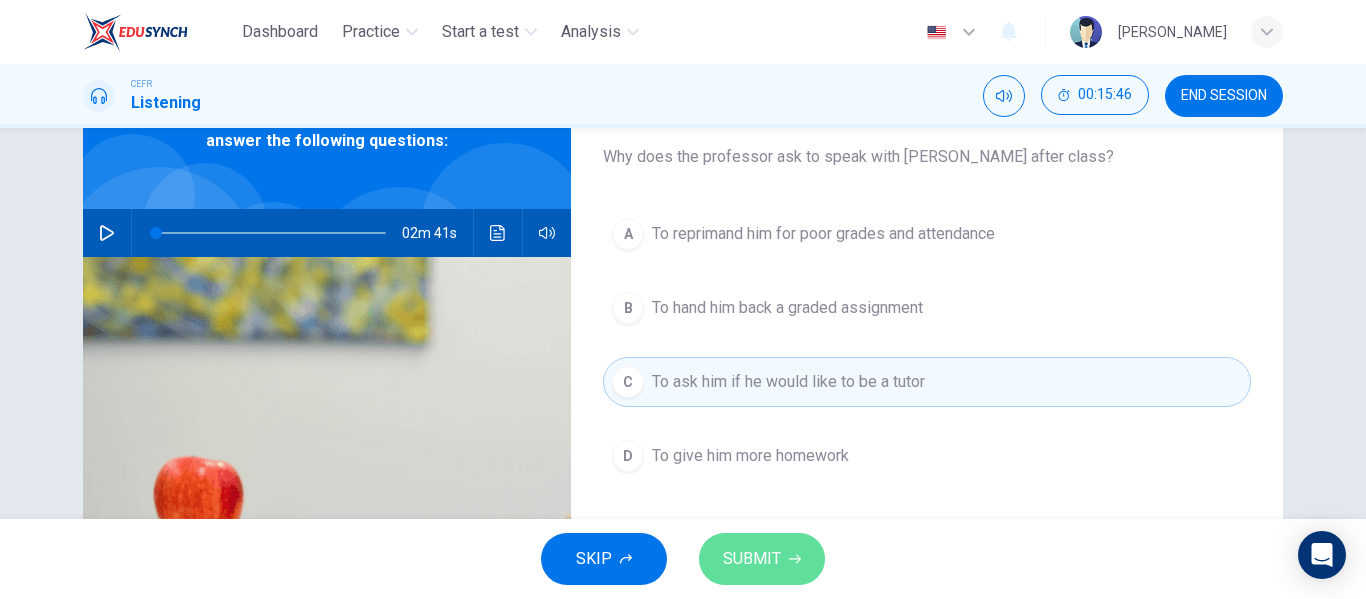 click on "SUBMIT" at bounding box center (752, 559) 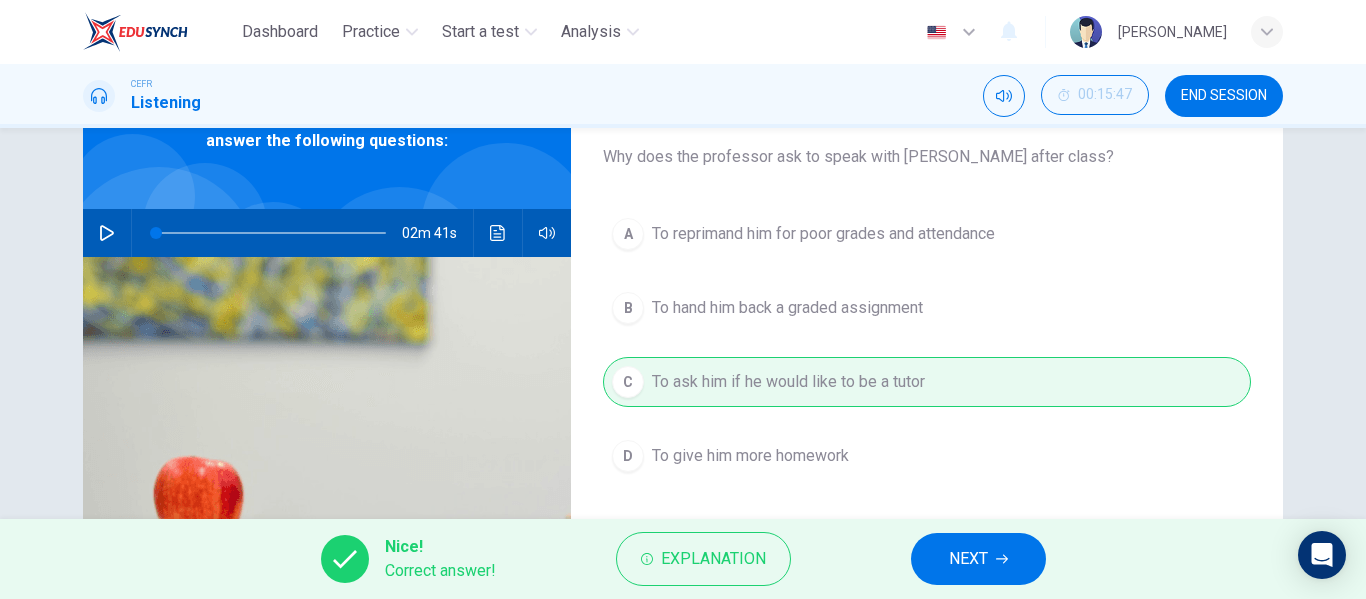 click on "NEXT" at bounding box center [978, 559] 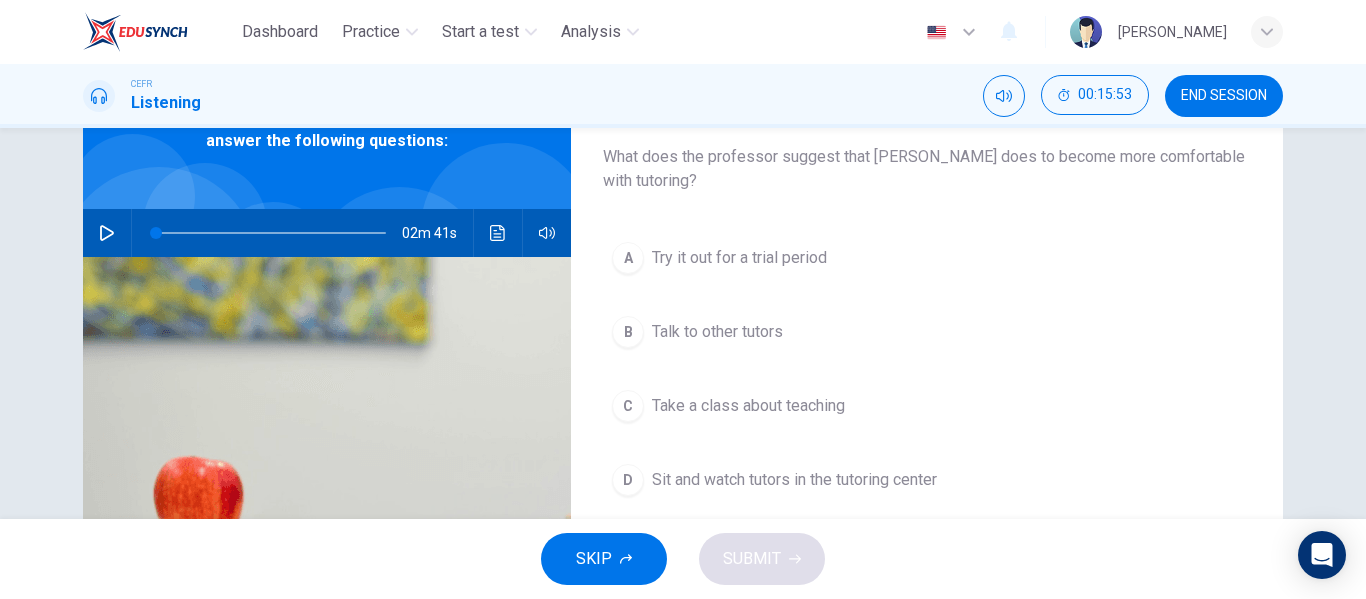 scroll, scrollTop: 120, scrollLeft: 0, axis: vertical 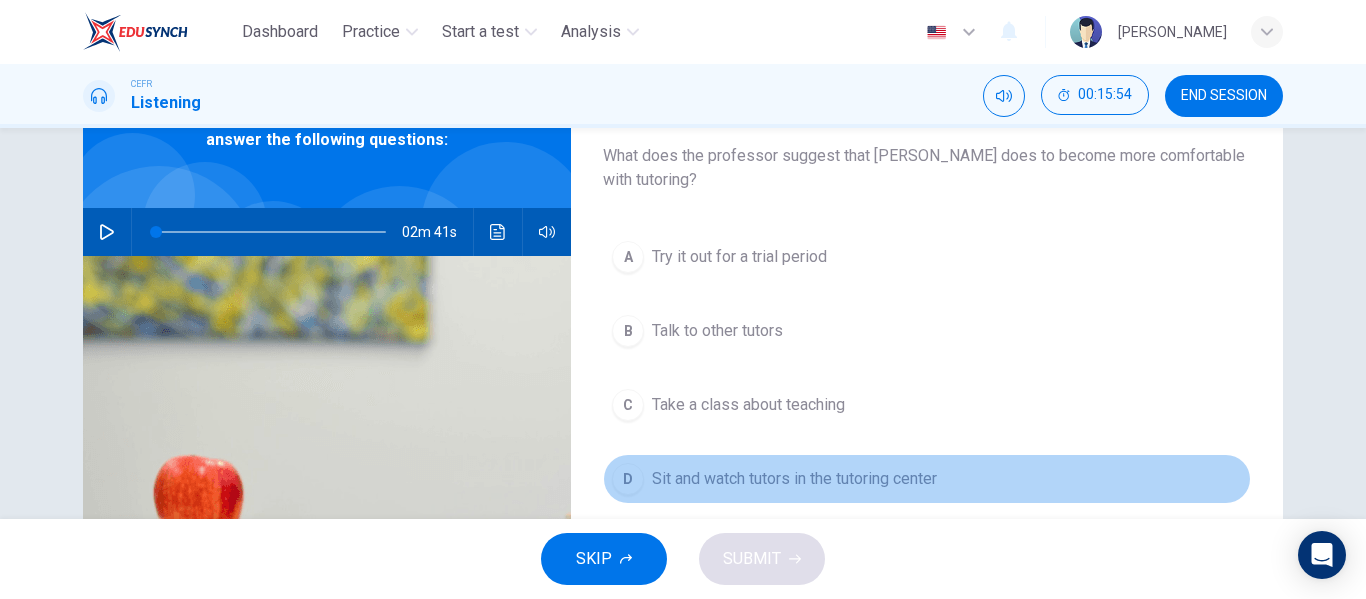click on "Sit and watch tutors in the tutoring center" at bounding box center (794, 479) 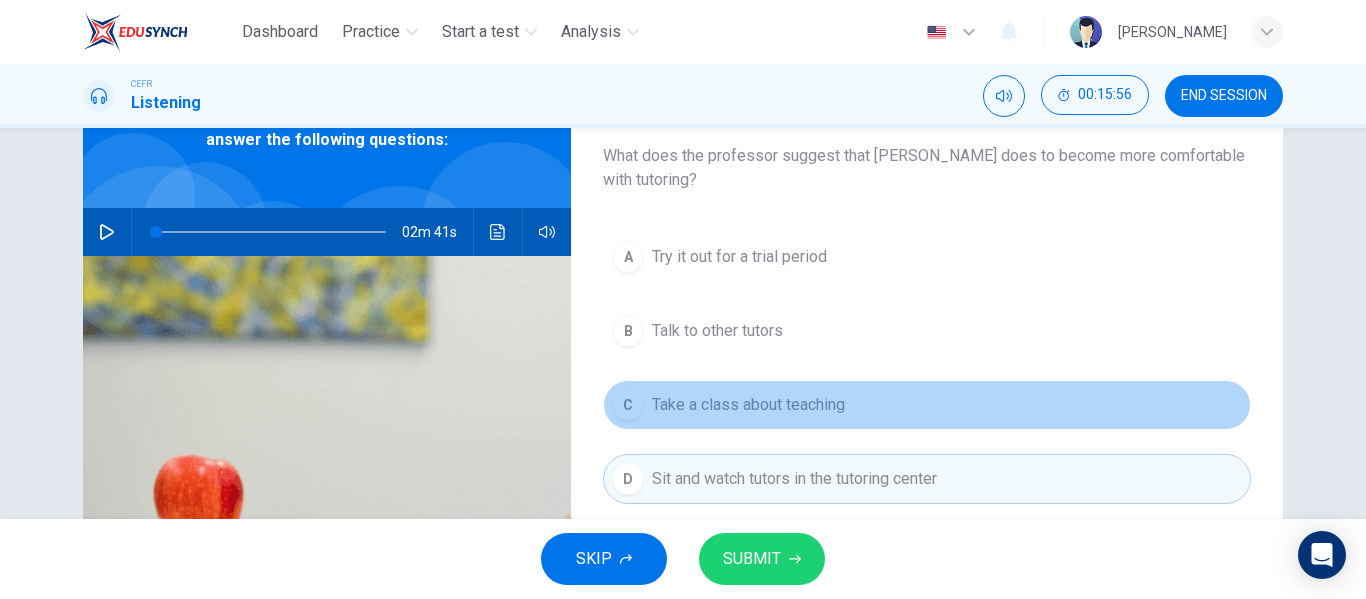 click on "C Take a class about teaching" at bounding box center [927, 405] 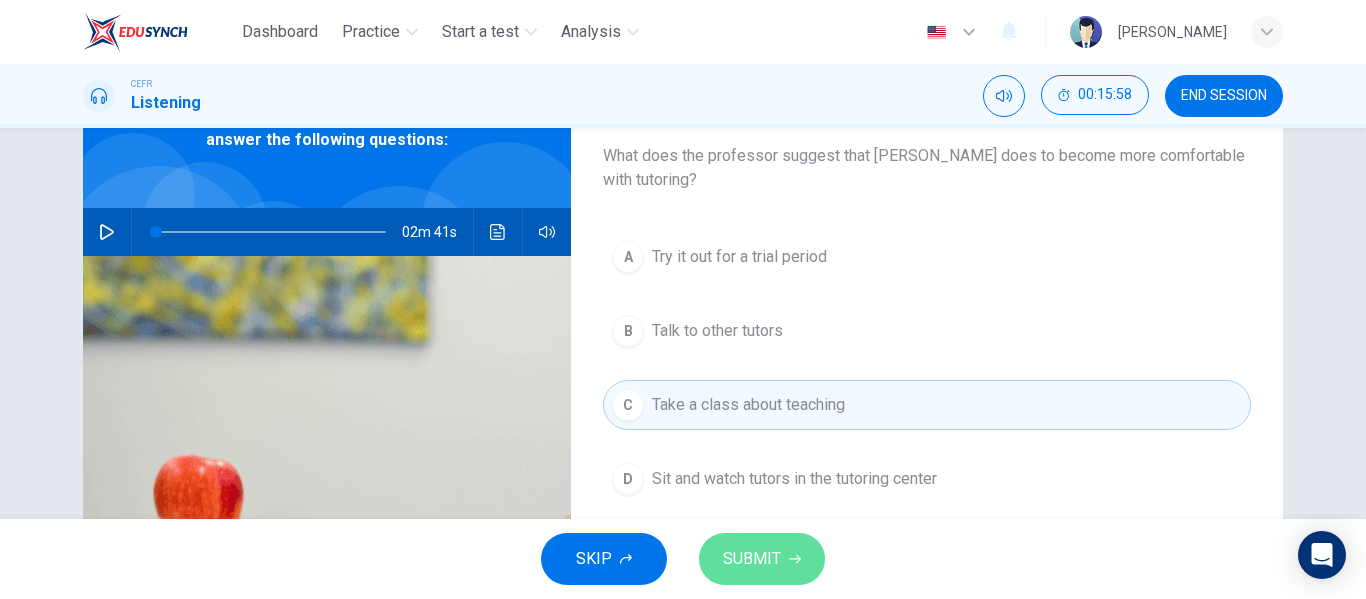 click on "SUBMIT" at bounding box center (762, 559) 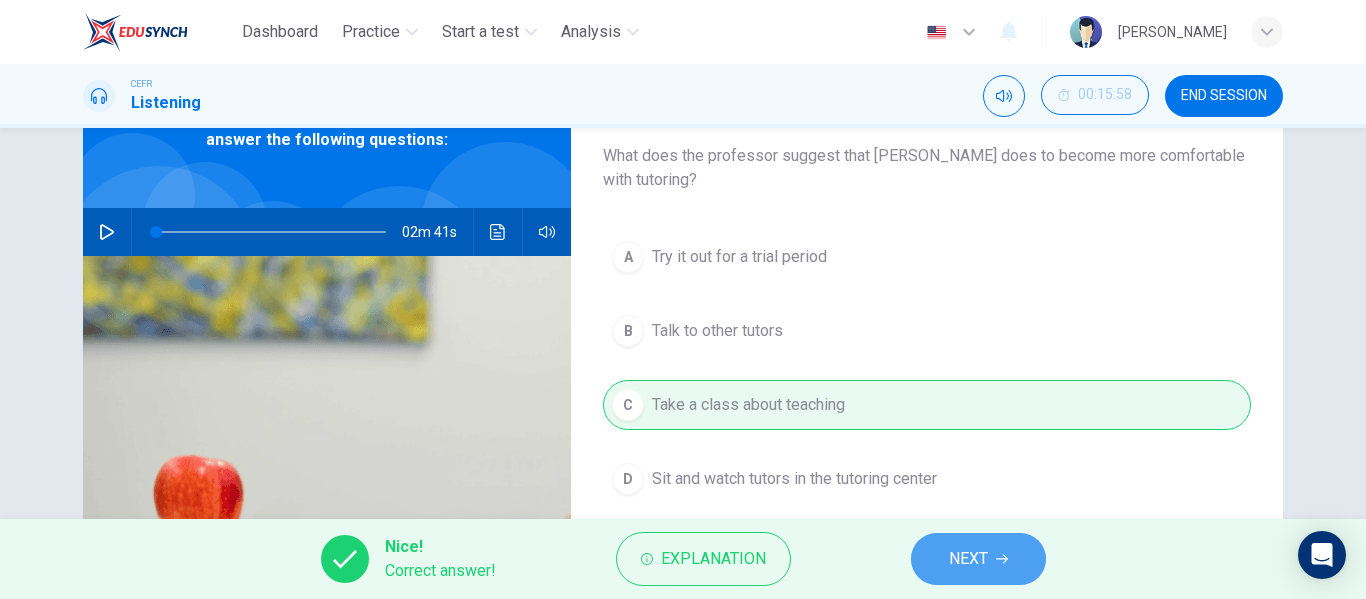 click on "NEXT" at bounding box center (968, 559) 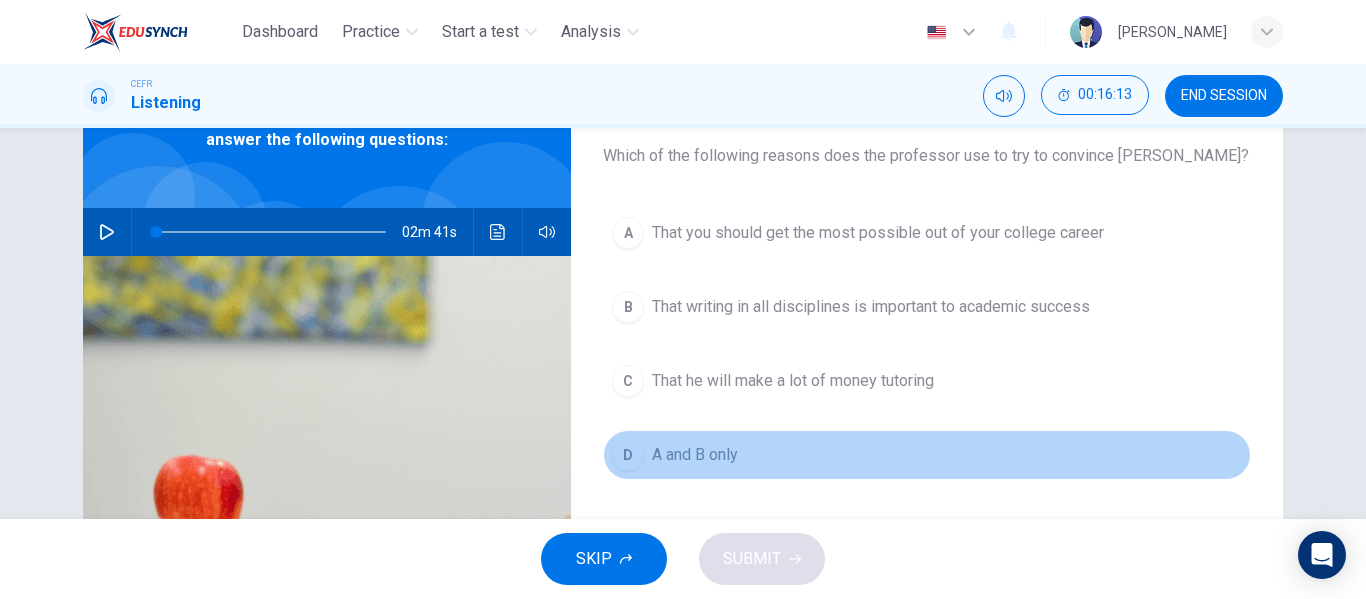 click on "A and B only" at bounding box center [695, 455] 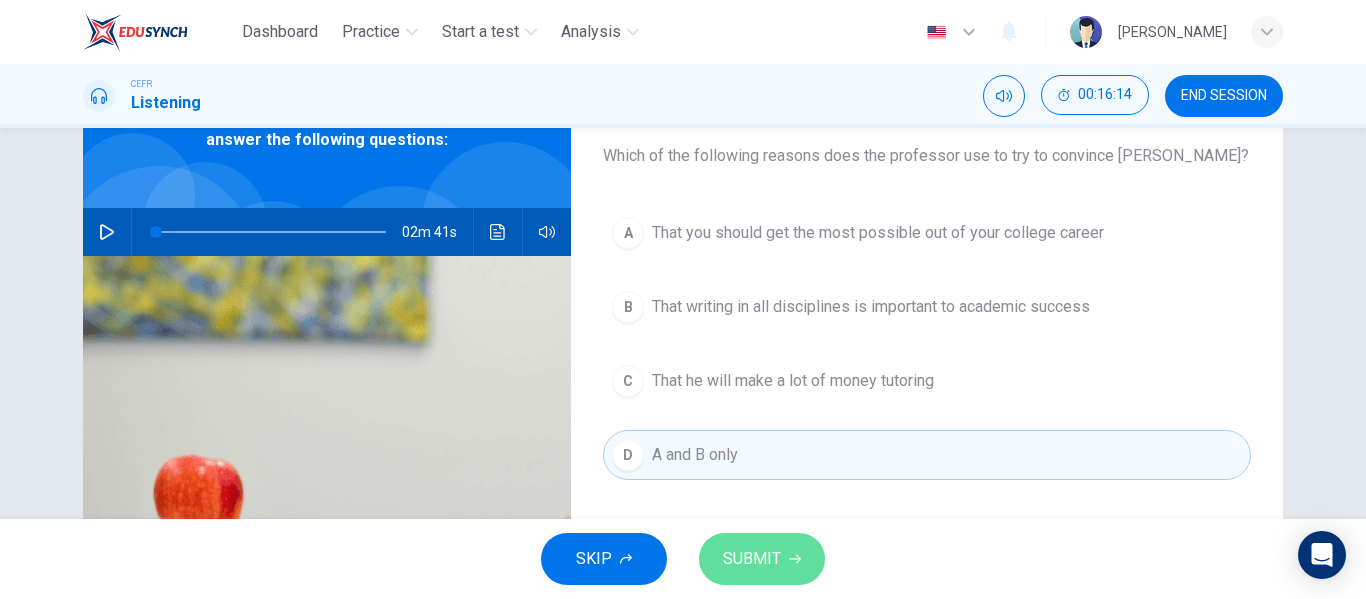 click on "SUBMIT" at bounding box center [762, 559] 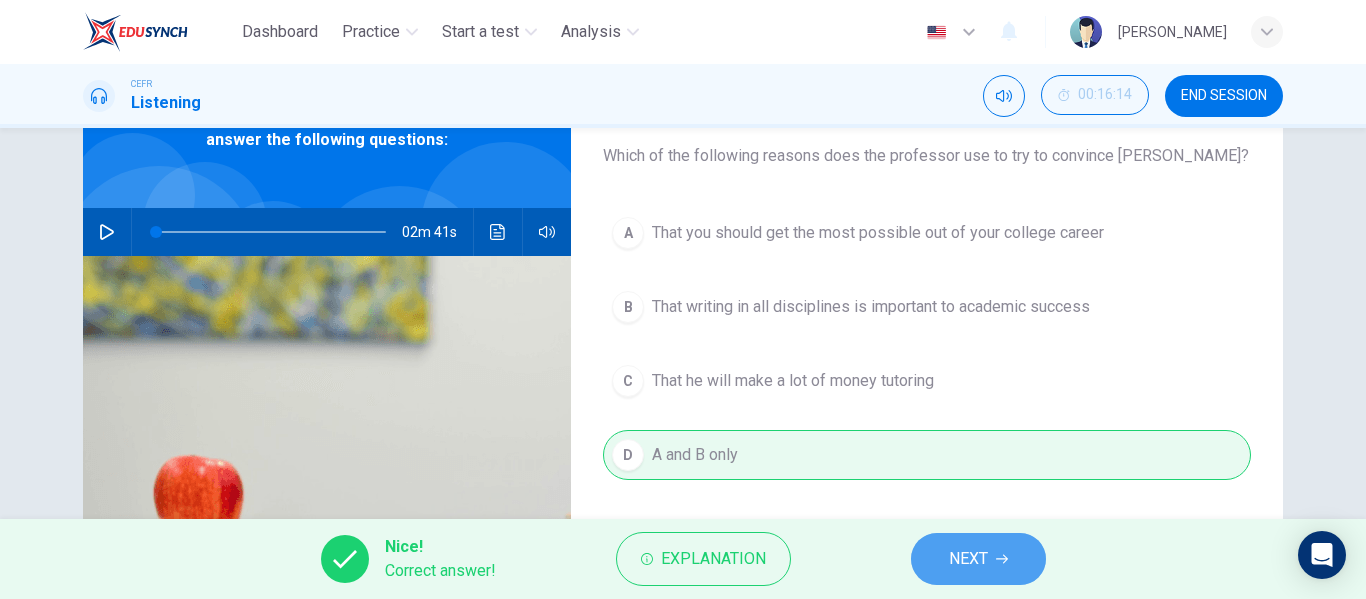 click on "NEXT" at bounding box center [968, 559] 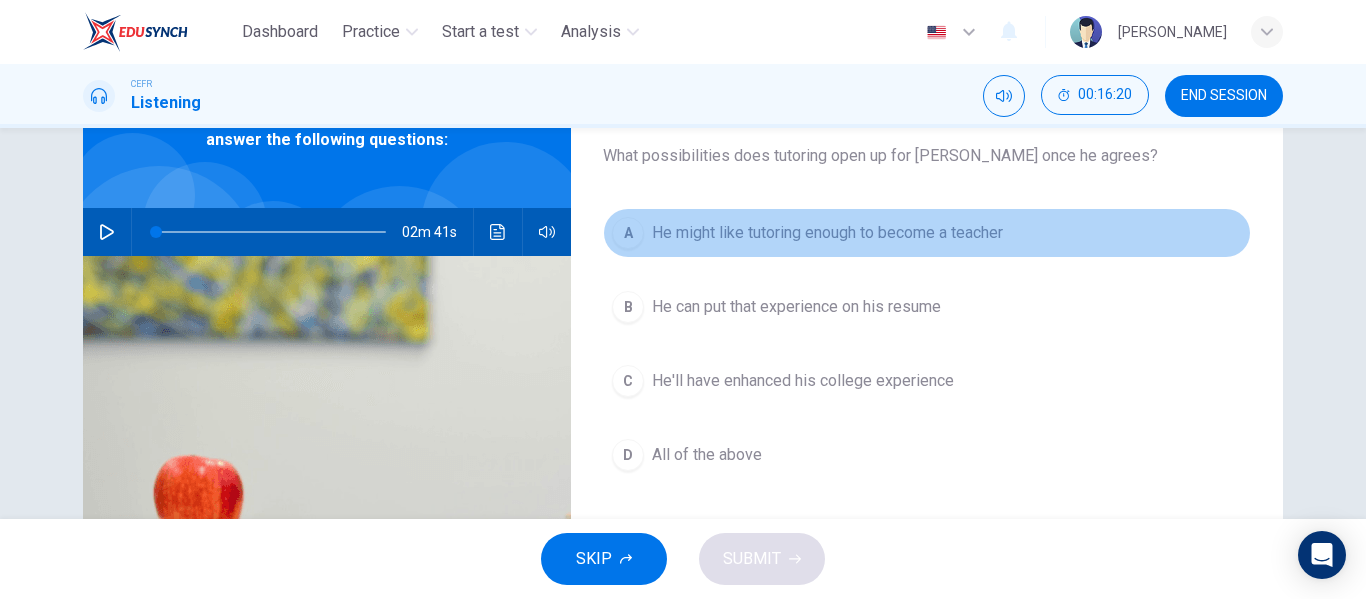 click on "He might like tutoring enough to become a teacher" at bounding box center (827, 233) 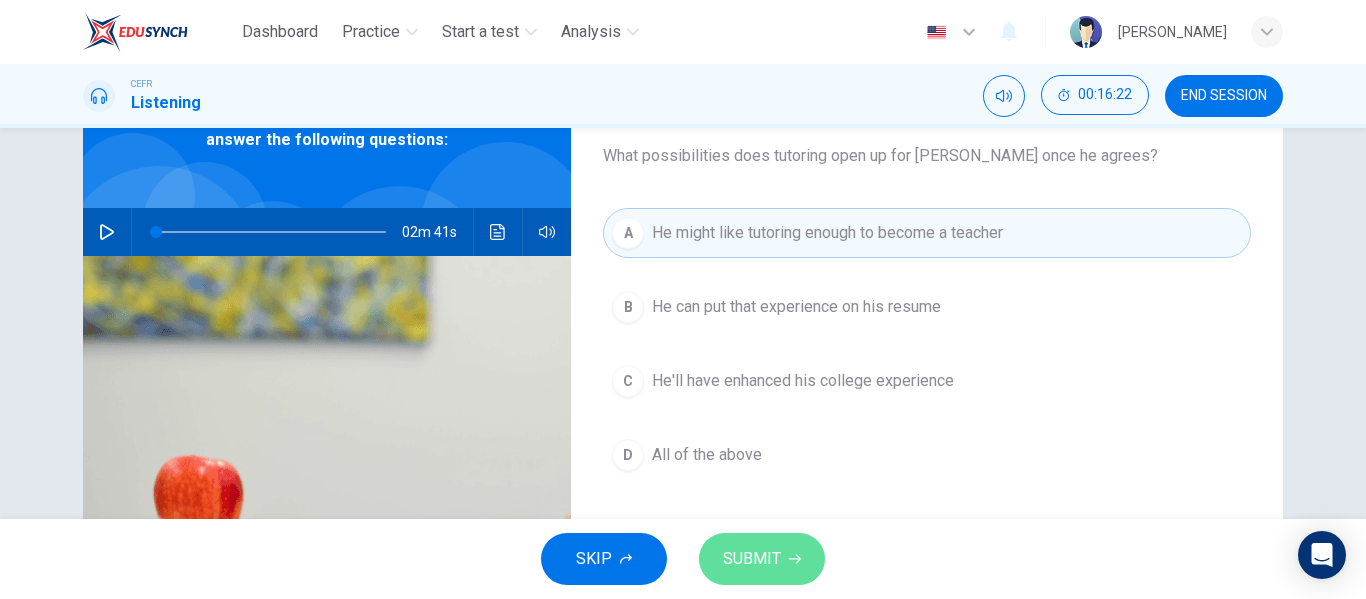 click on "SUBMIT" at bounding box center (762, 559) 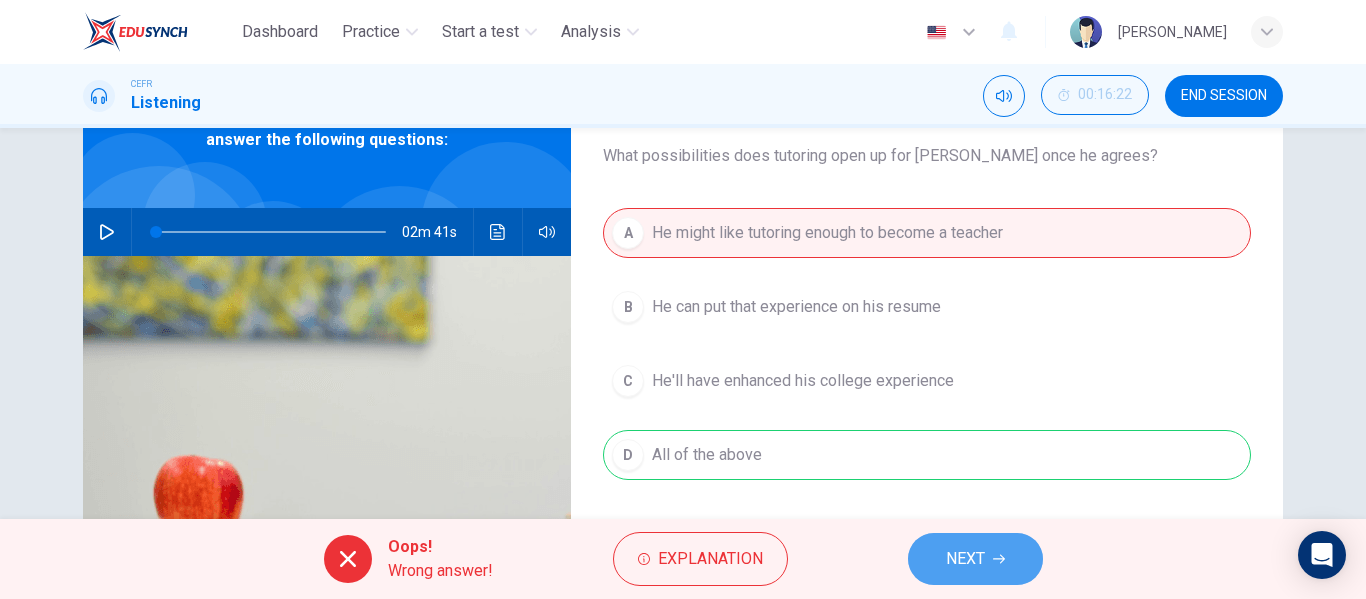 click on "NEXT" at bounding box center [965, 559] 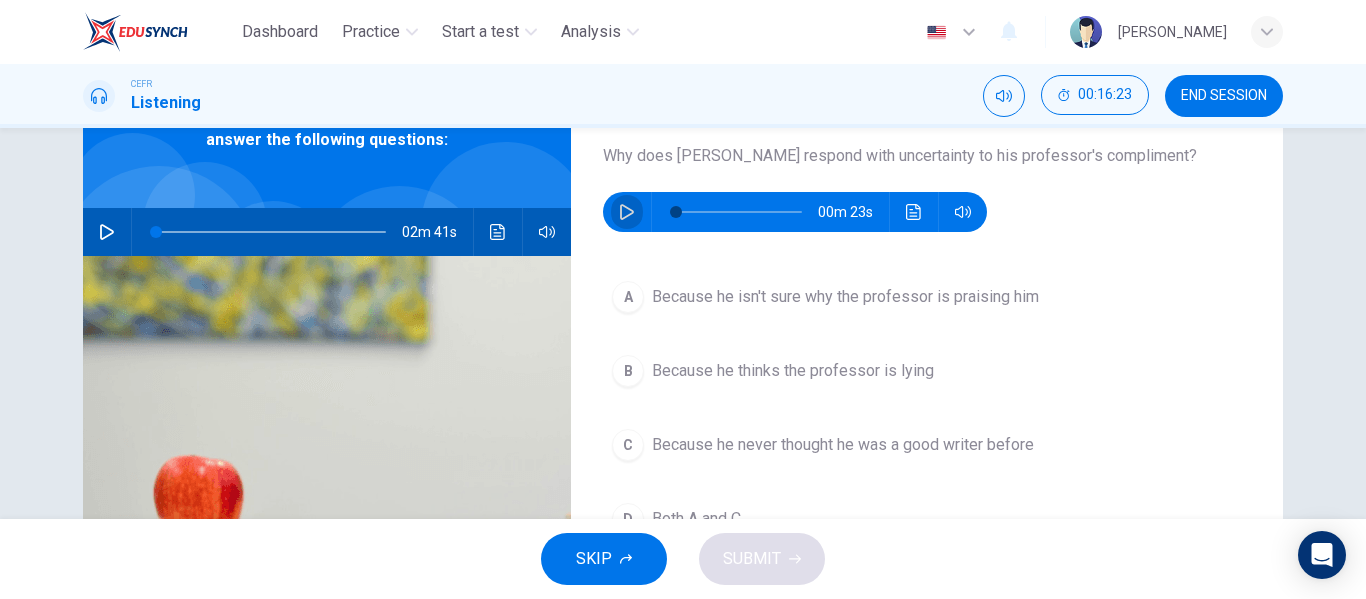 click at bounding box center (627, 212) 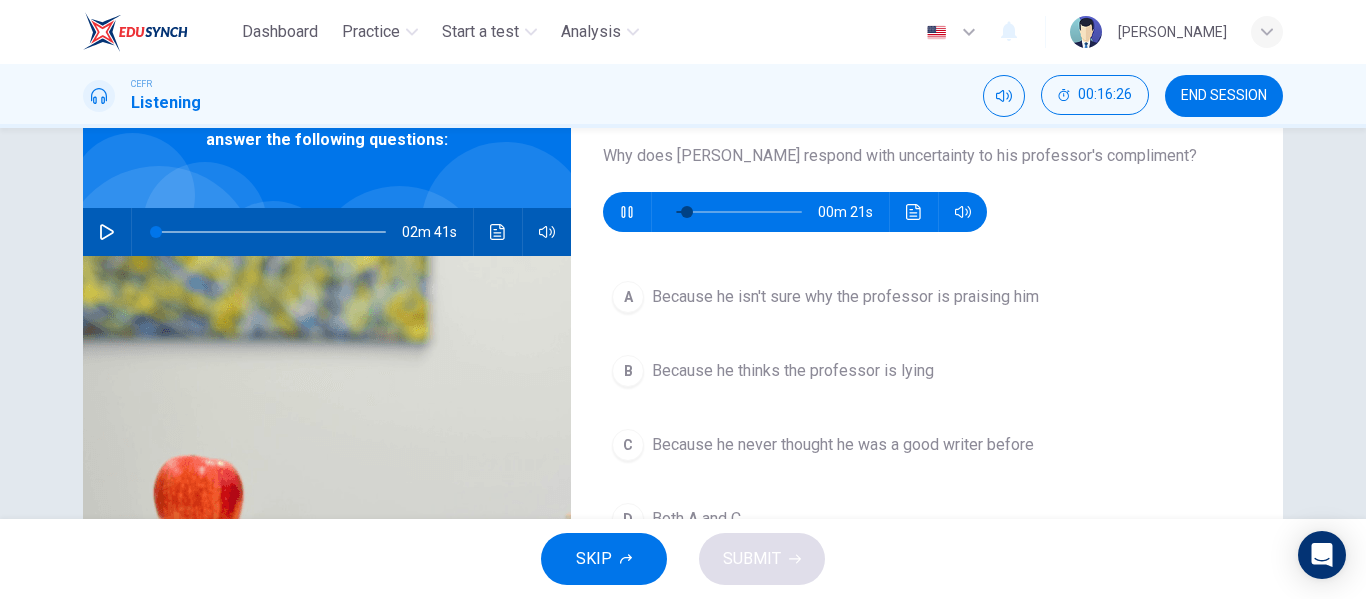 scroll, scrollTop: 146, scrollLeft: 0, axis: vertical 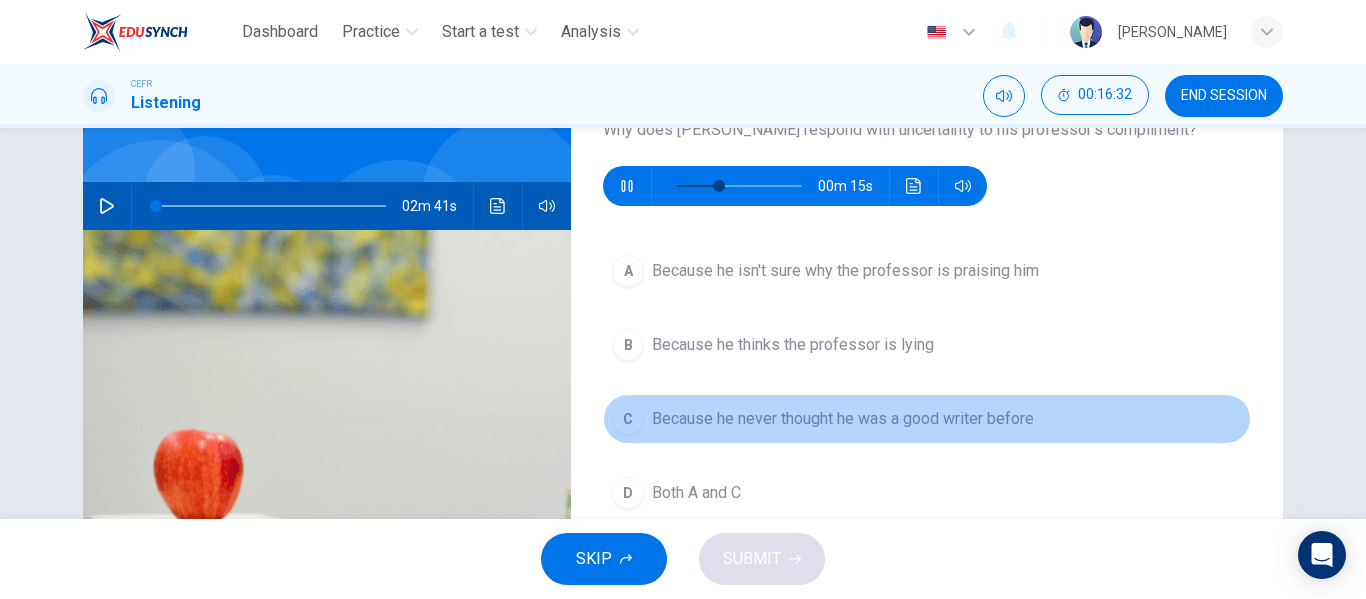 click on "Because he never thought he was a good writer before" at bounding box center (843, 419) 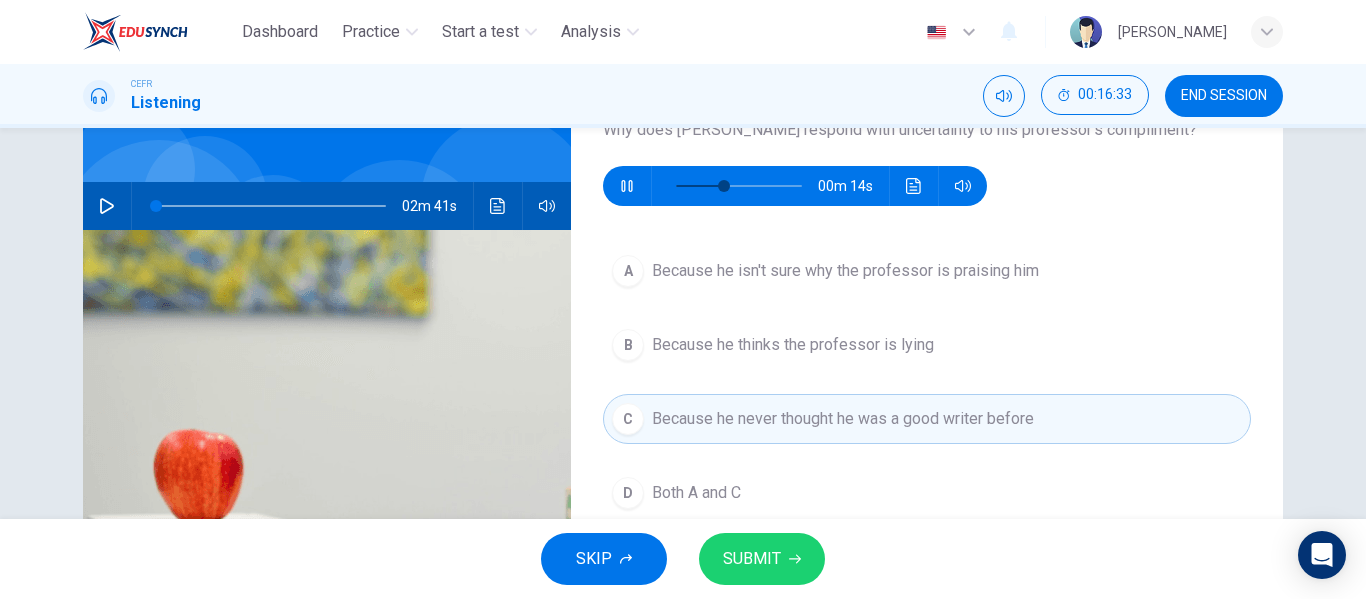 scroll, scrollTop: 204, scrollLeft: 0, axis: vertical 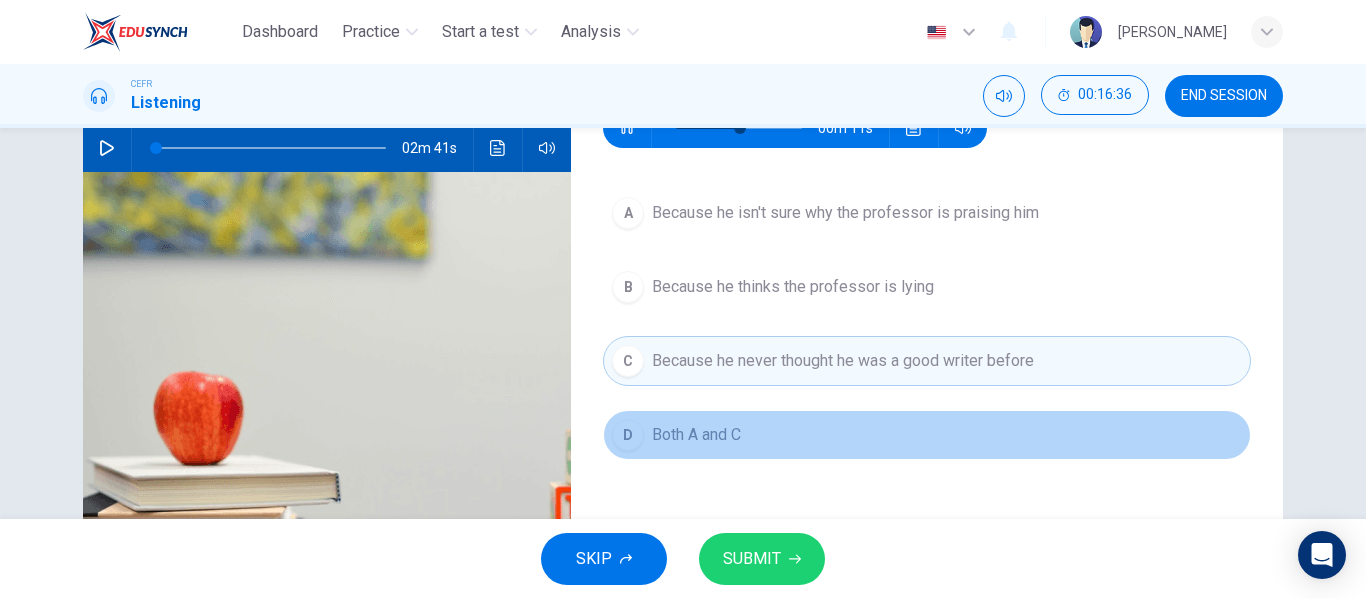click on "D Both A and C" at bounding box center (927, 435) 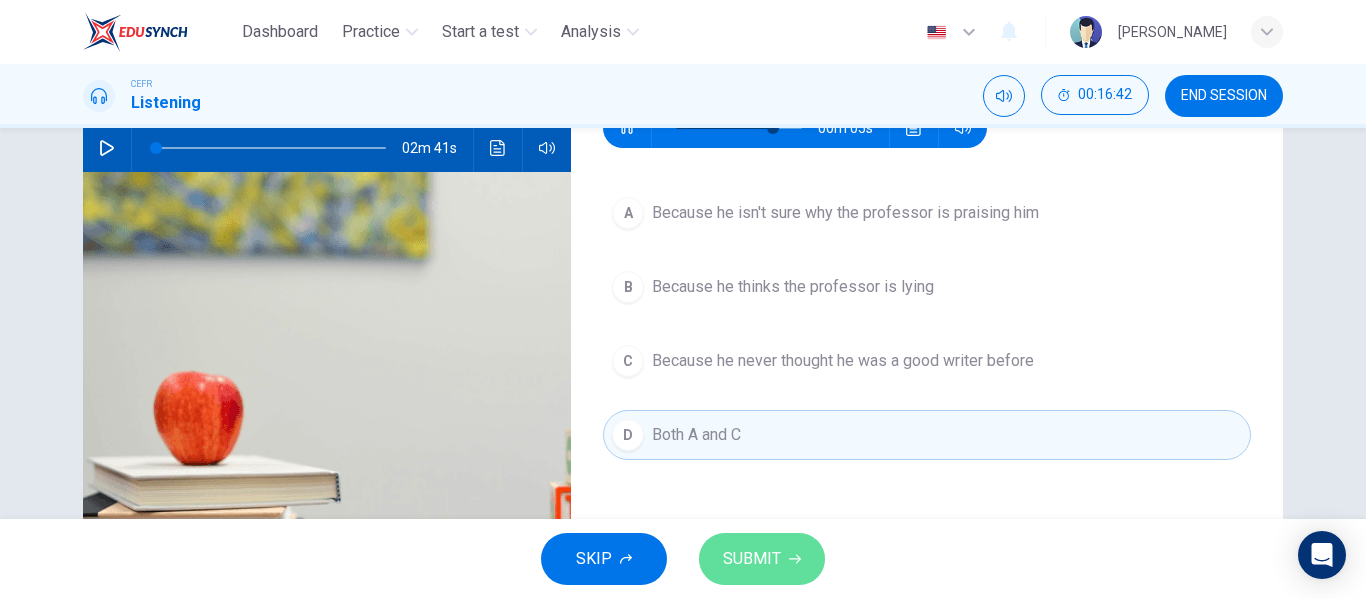 click 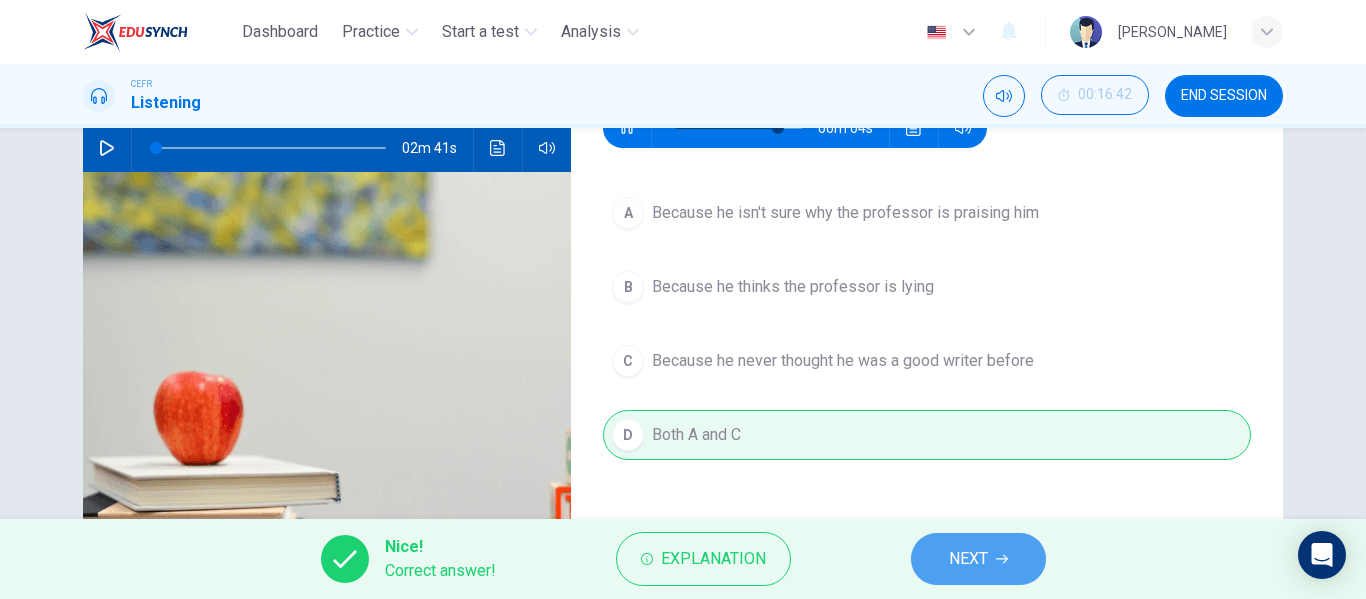 type on "85" 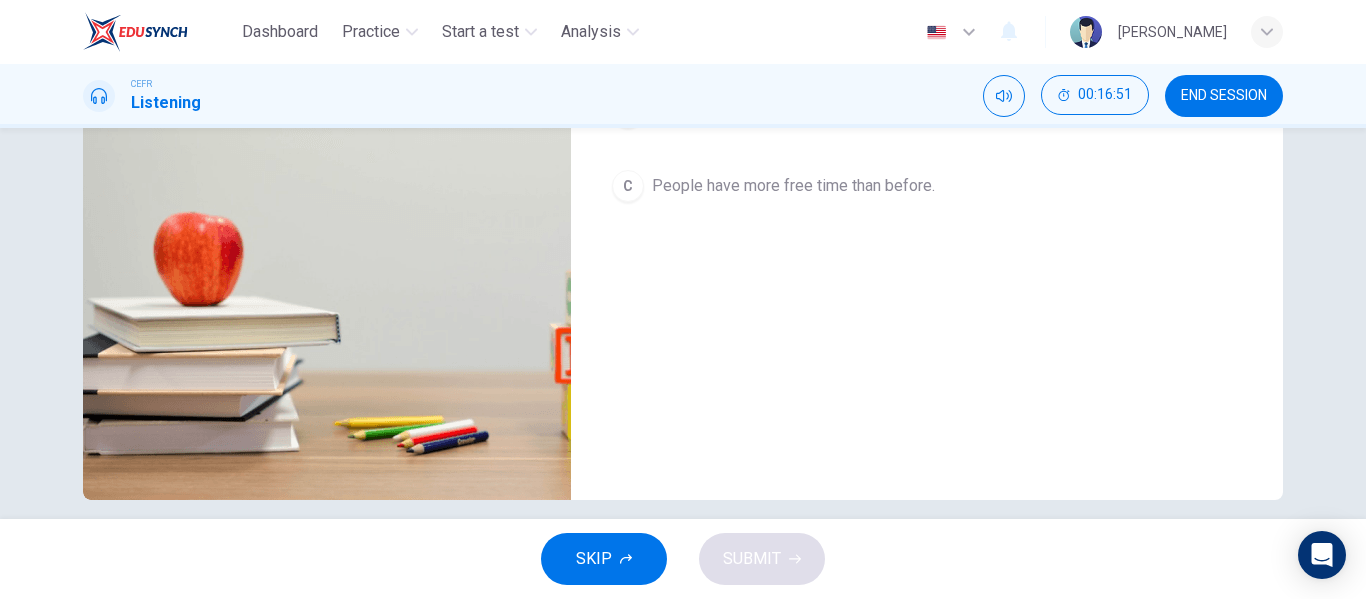 scroll, scrollTop: 0, scrollLeft: 0, axis: both 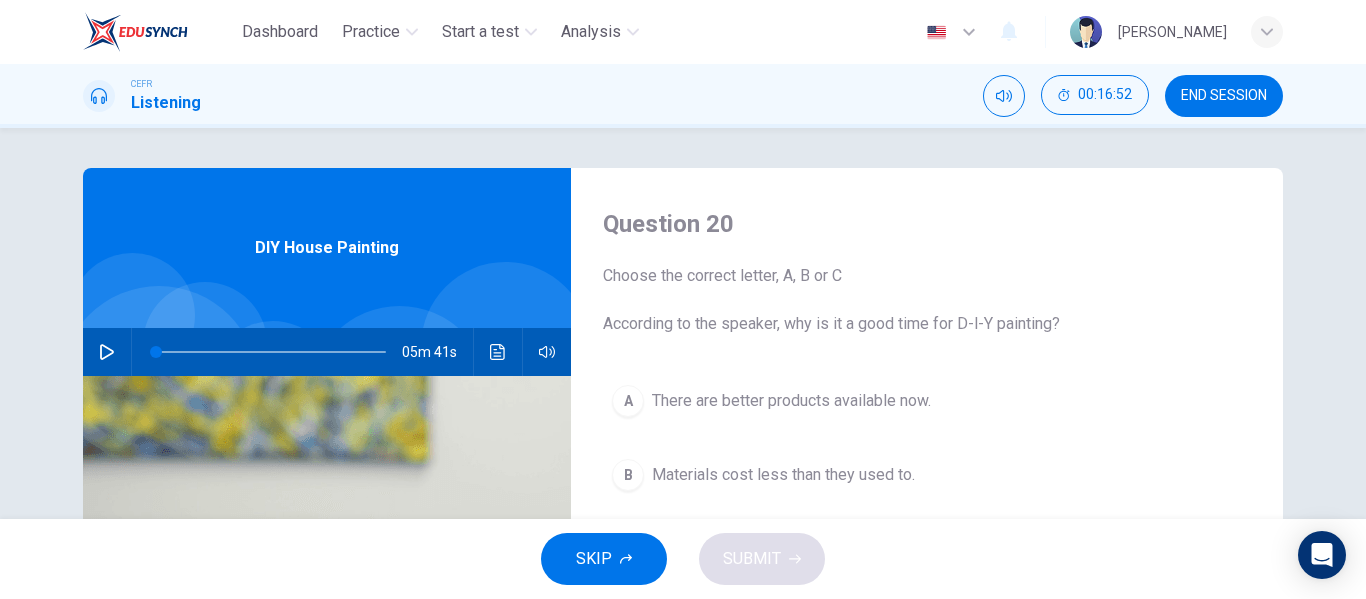 click on "END SESSION" at bounding box center [1224, 96] 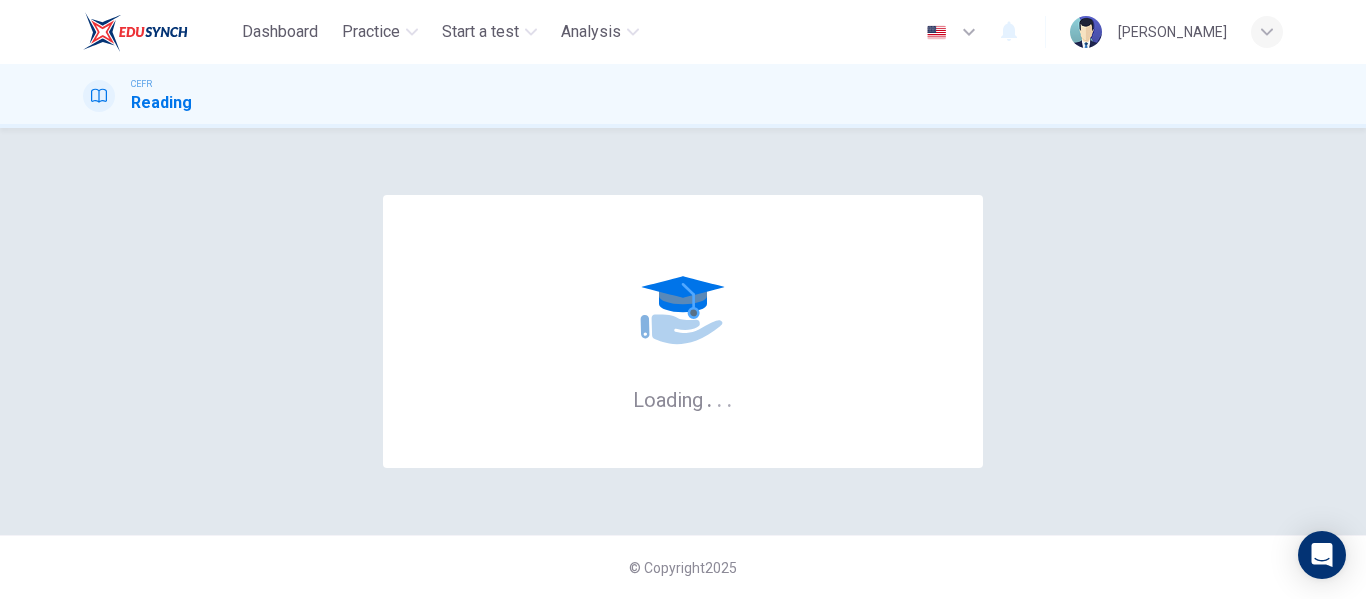 scroll, scrollTop: 0, scrollLeft: 0, axis: both 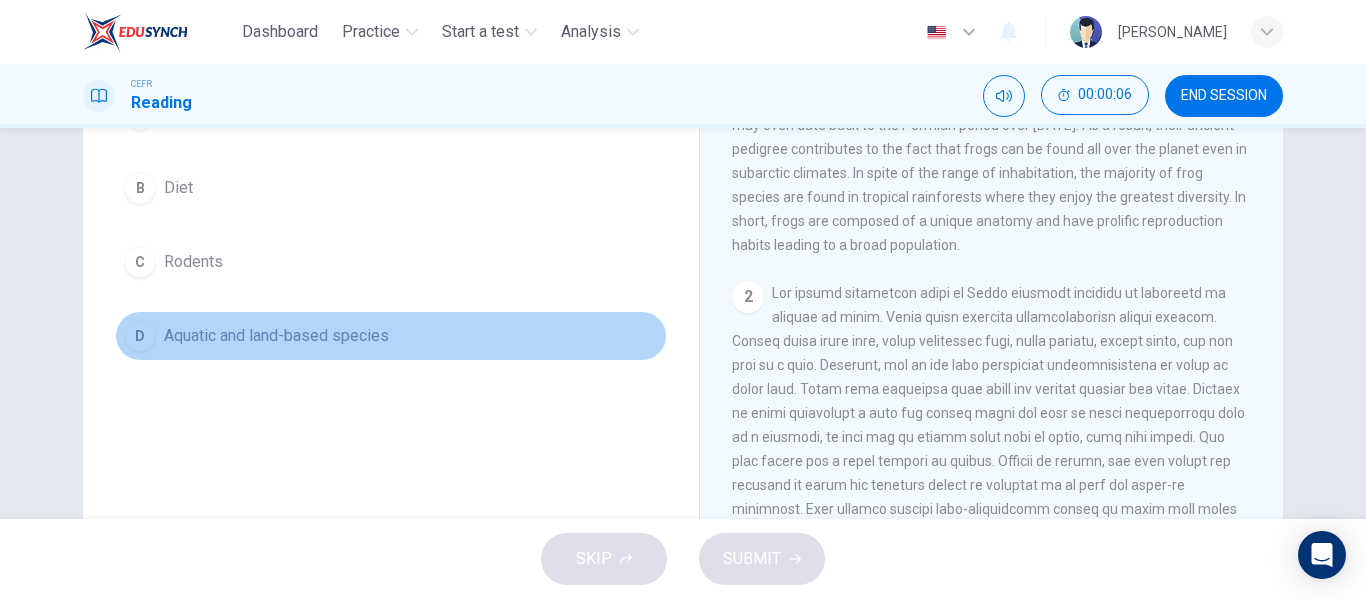click on "Aquatic and land-based species" at bounding box center (276, 336) 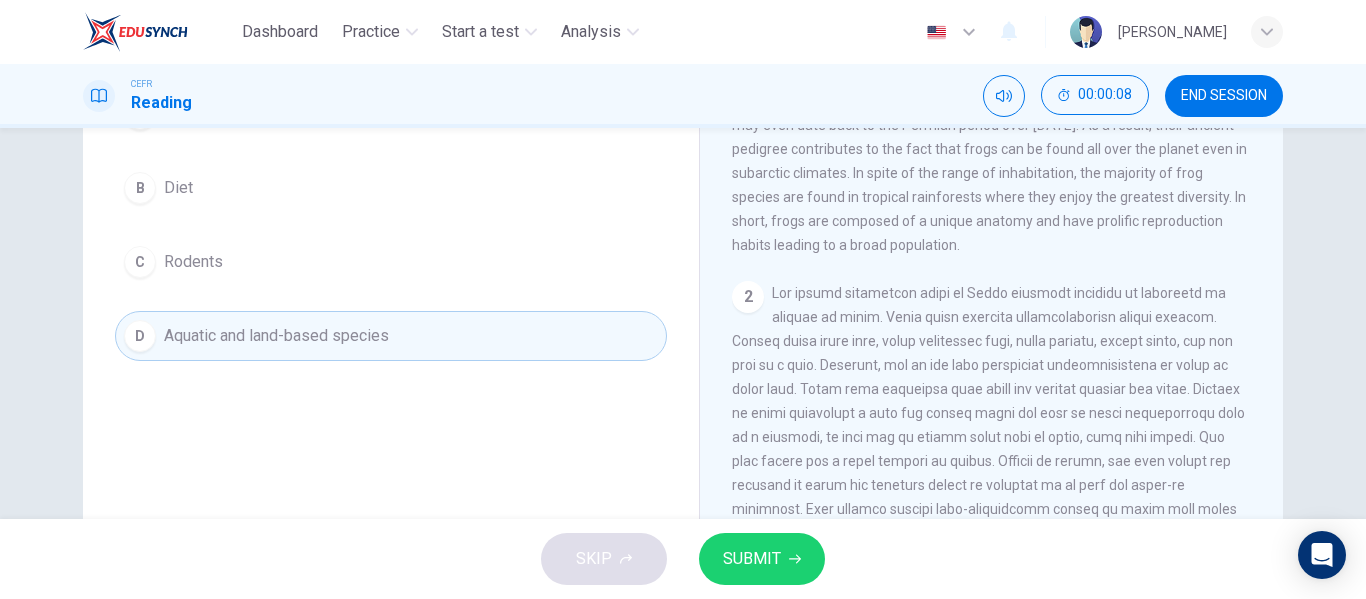 click 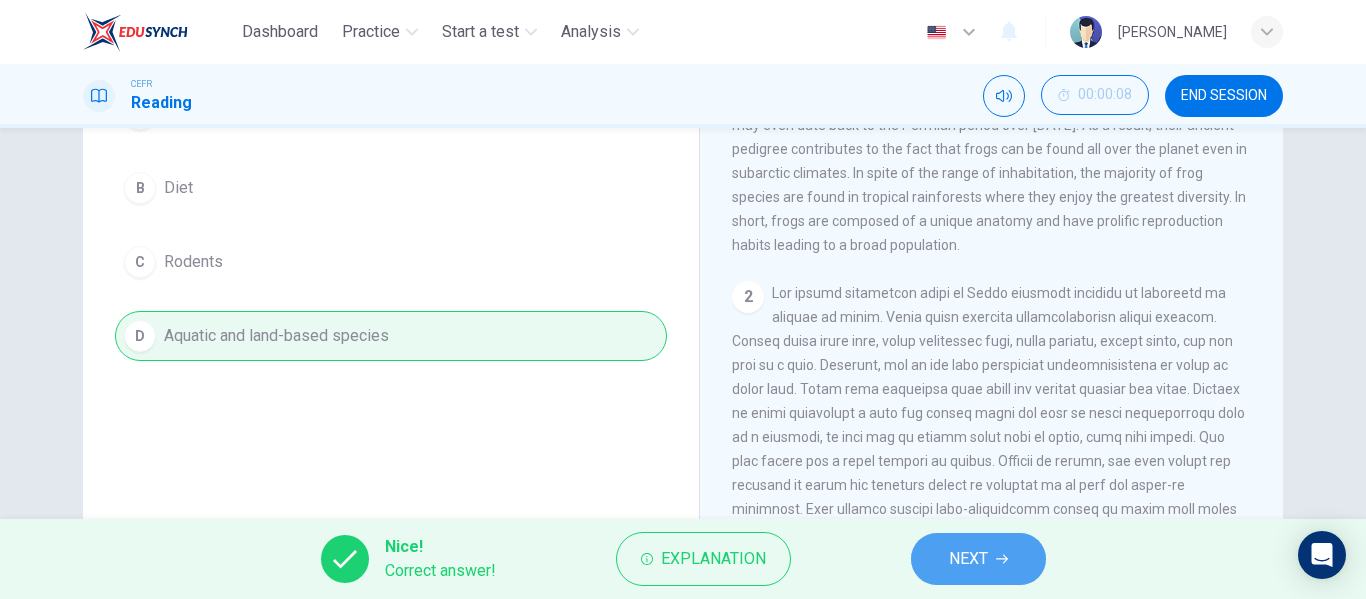 click on "NEXT" at bounding box center (978, 559) 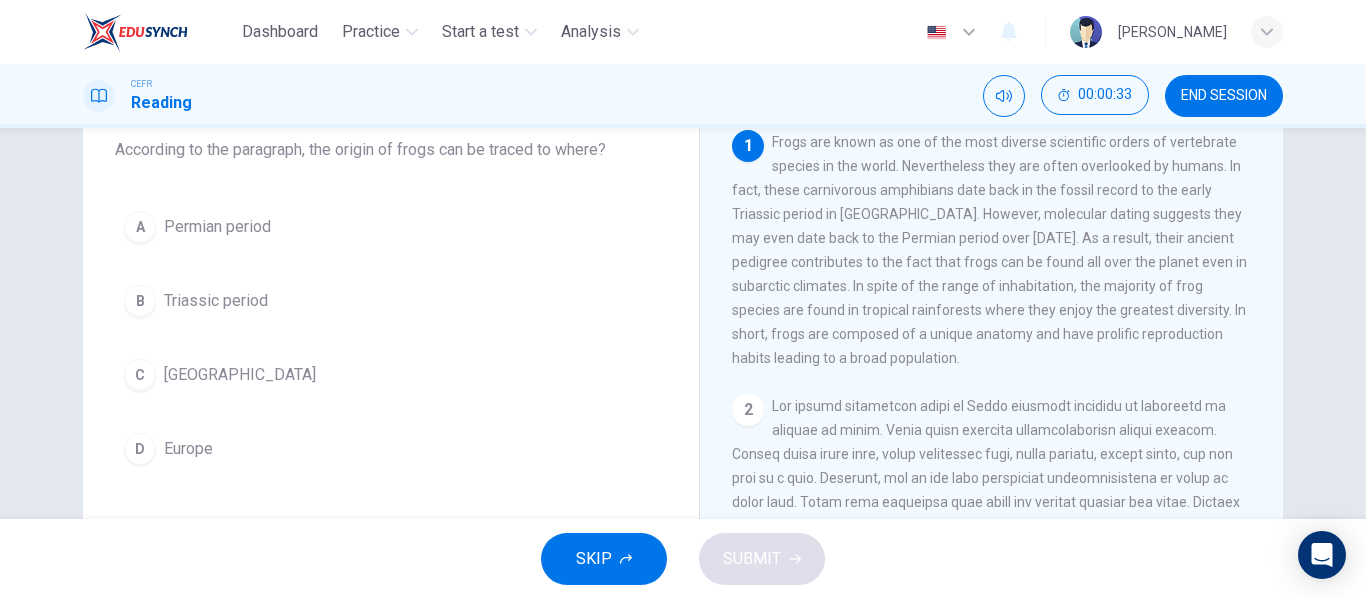 scroll, scrollTop: 124, scrollLeft: 0, axis: vertical 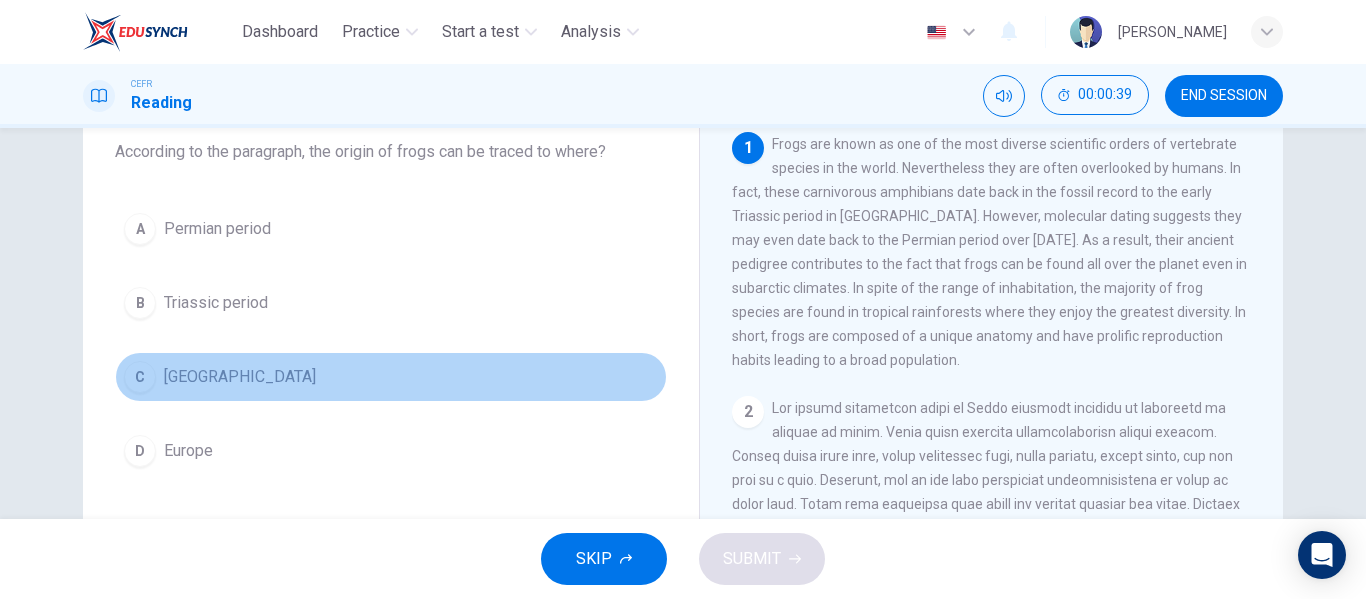 click on "Madagascar" at bounding box center [240, 377] 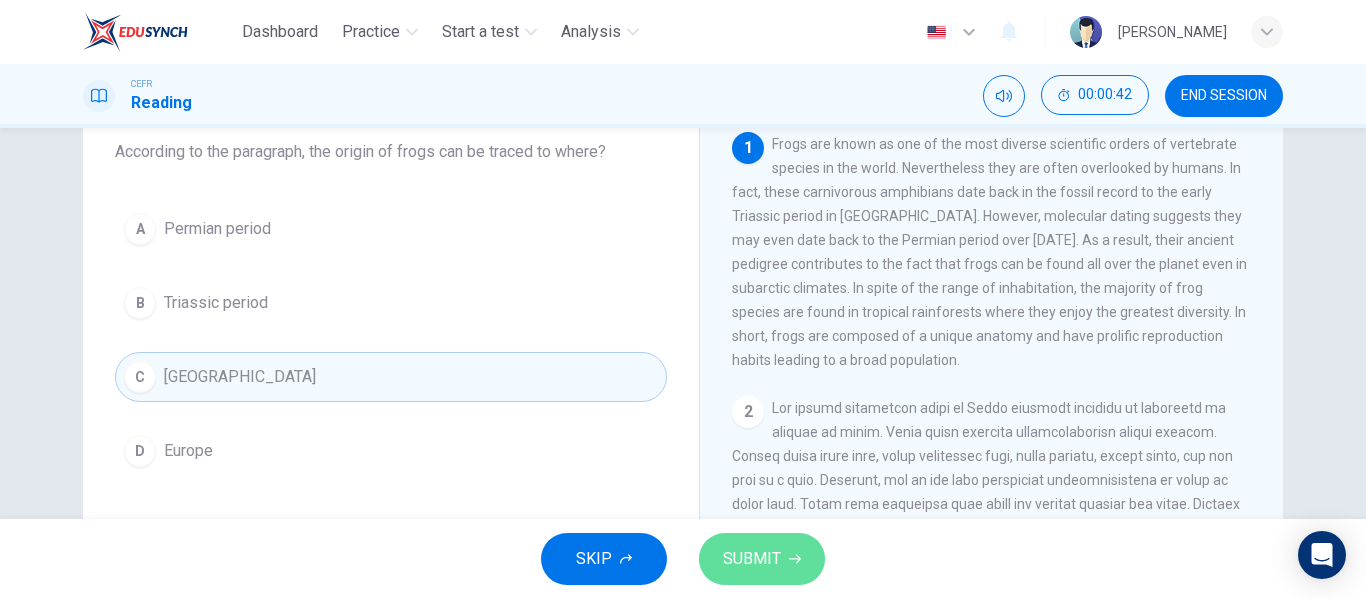 click on "SUBMIT" at bounding box center (752, 559) 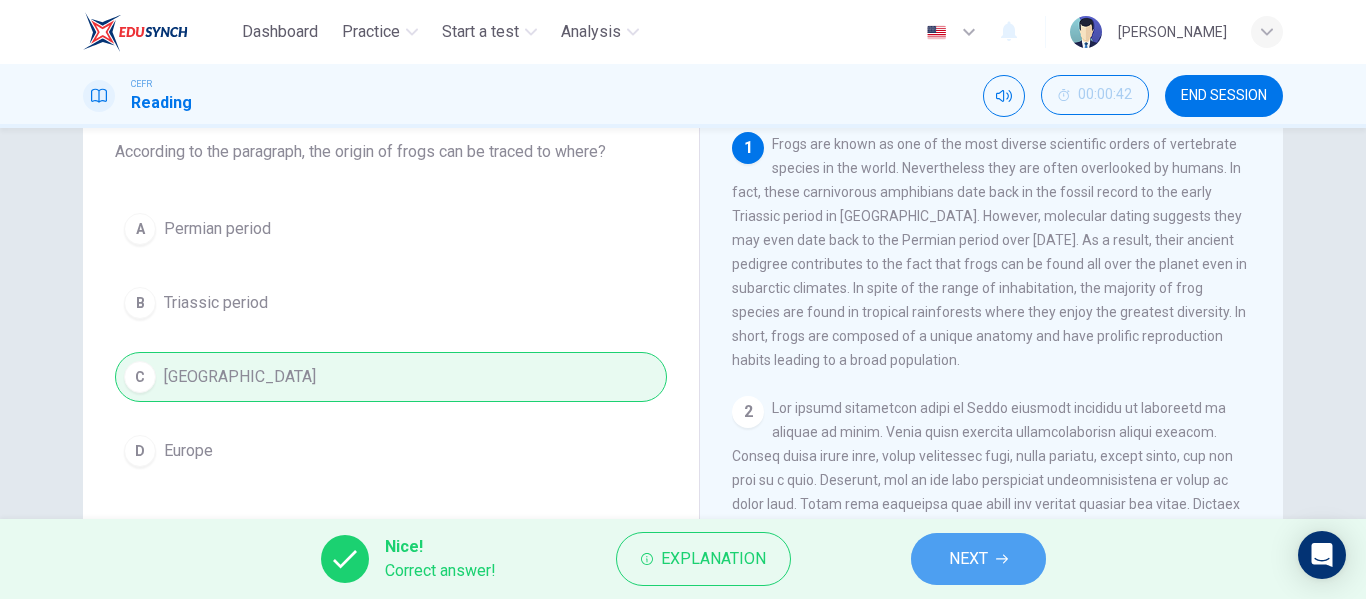 click on "NEXT" at bounding box center [978, 559] 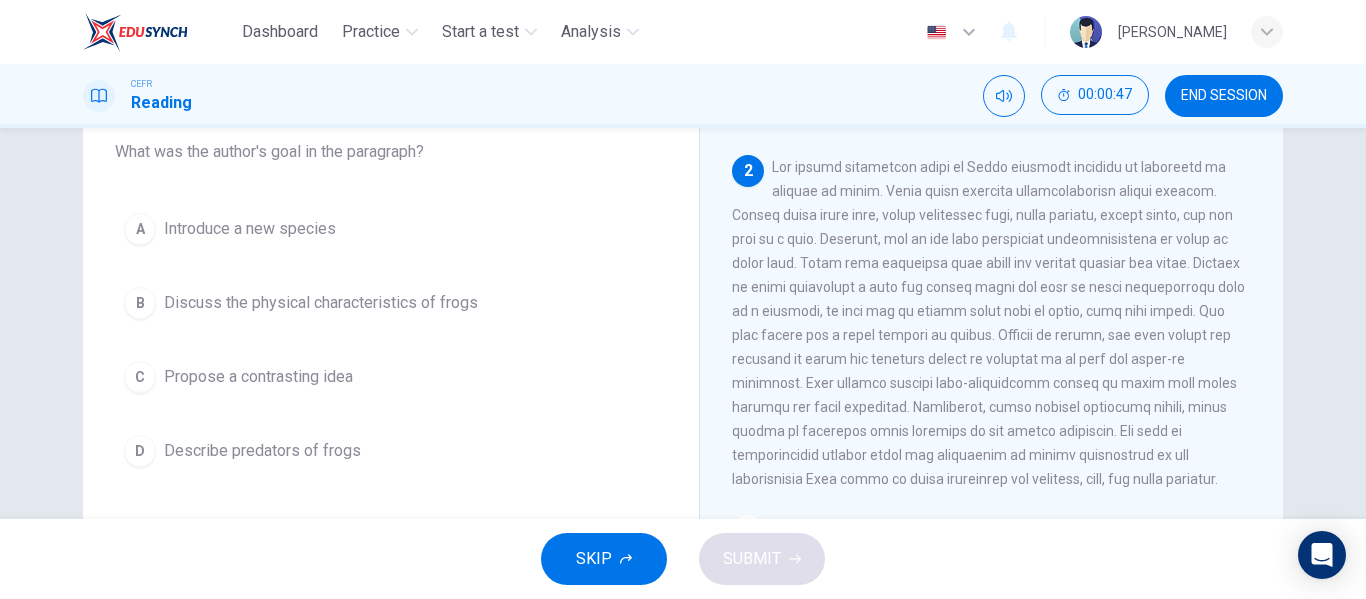 scroll, scrollTop: 242, scrollLeft: 0, axis: vertical 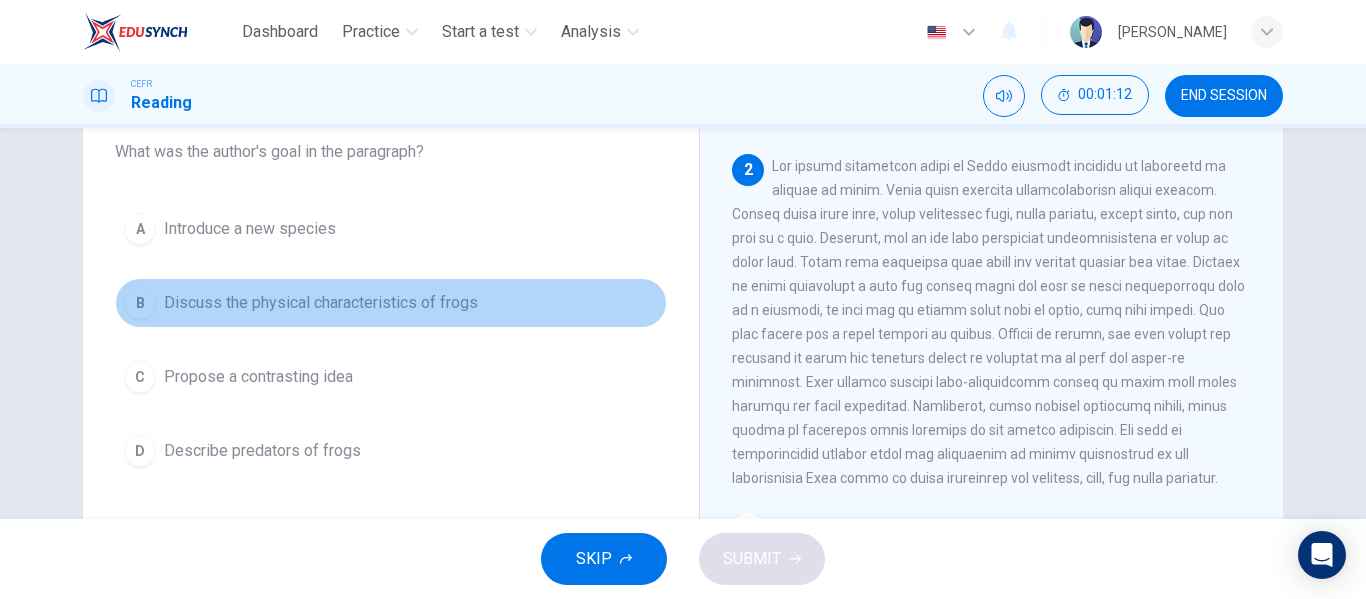click on "Discuss the physical characteristics of frogs" at bounding box center (321, 303) 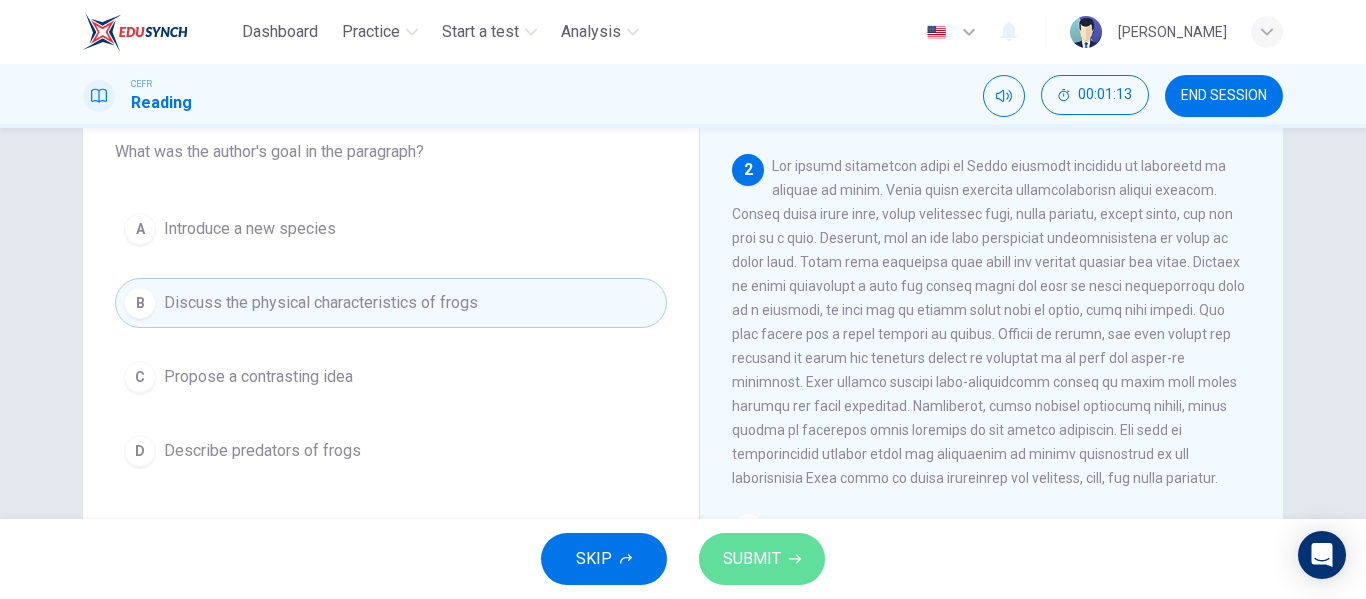 click on "SUBMIT" at bounding box center [762, 559] 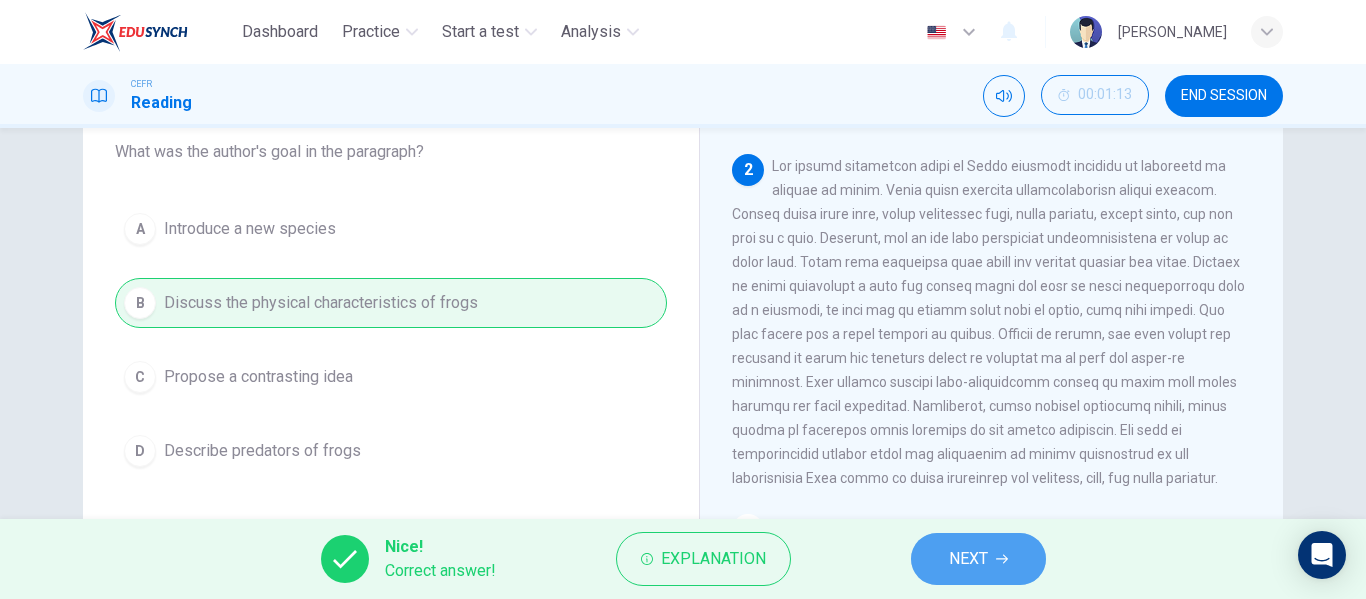 click on "NEXT" at bounding box center [978, 559] 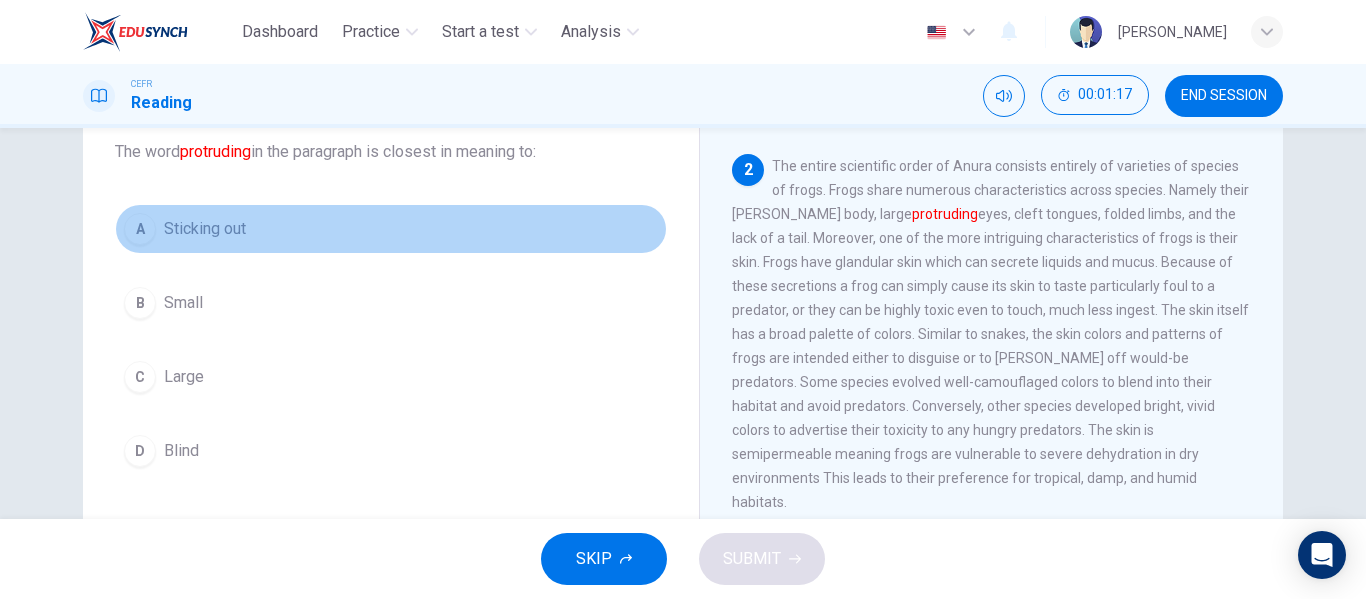 click on "Sticking out" at bounding box center [205, 229] 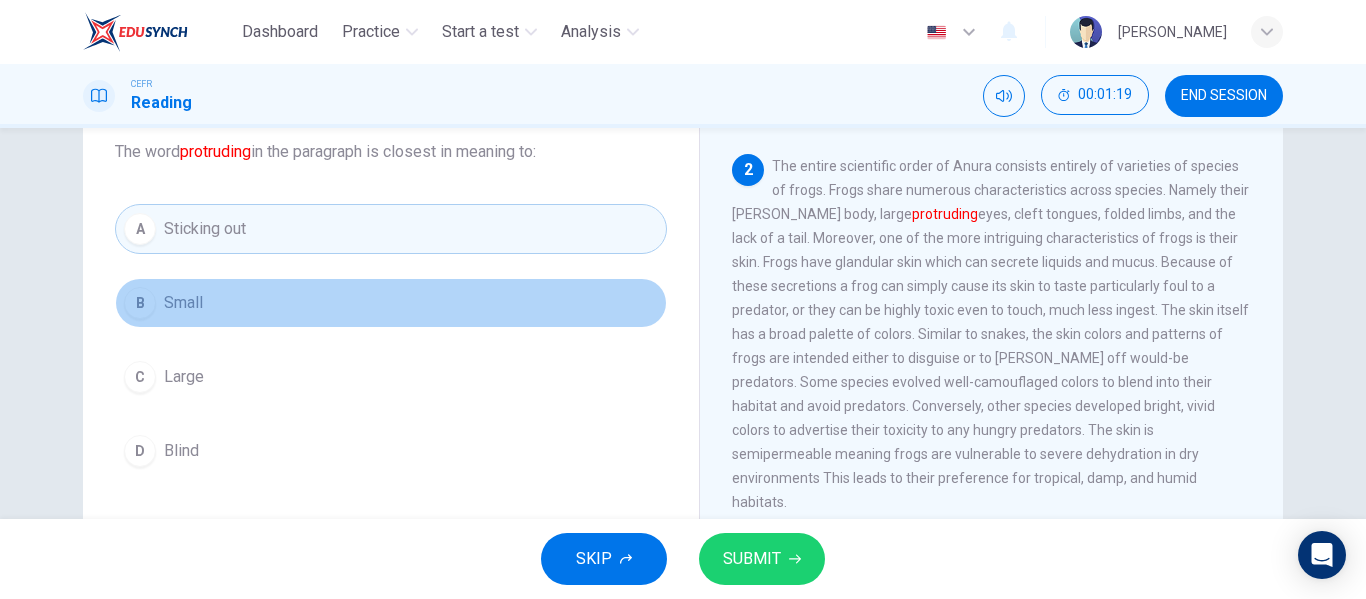 click on "B Small" at bounding box center [391, 303] 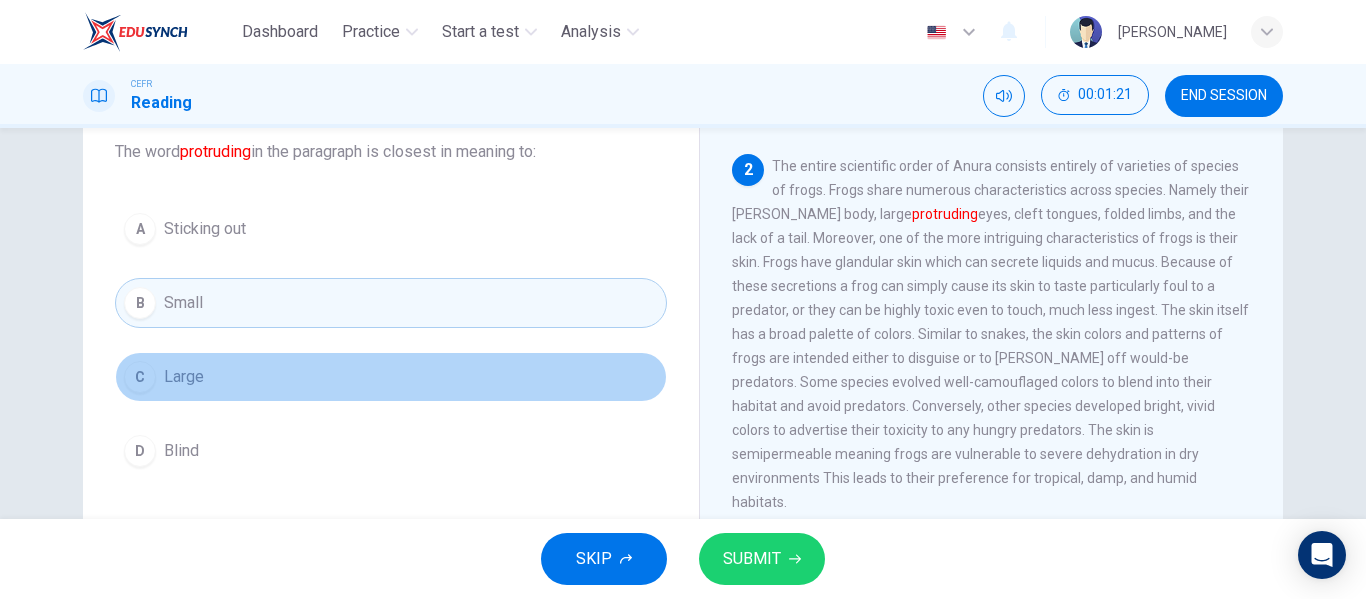 click on "C Large" at bounding box center [391, 377] 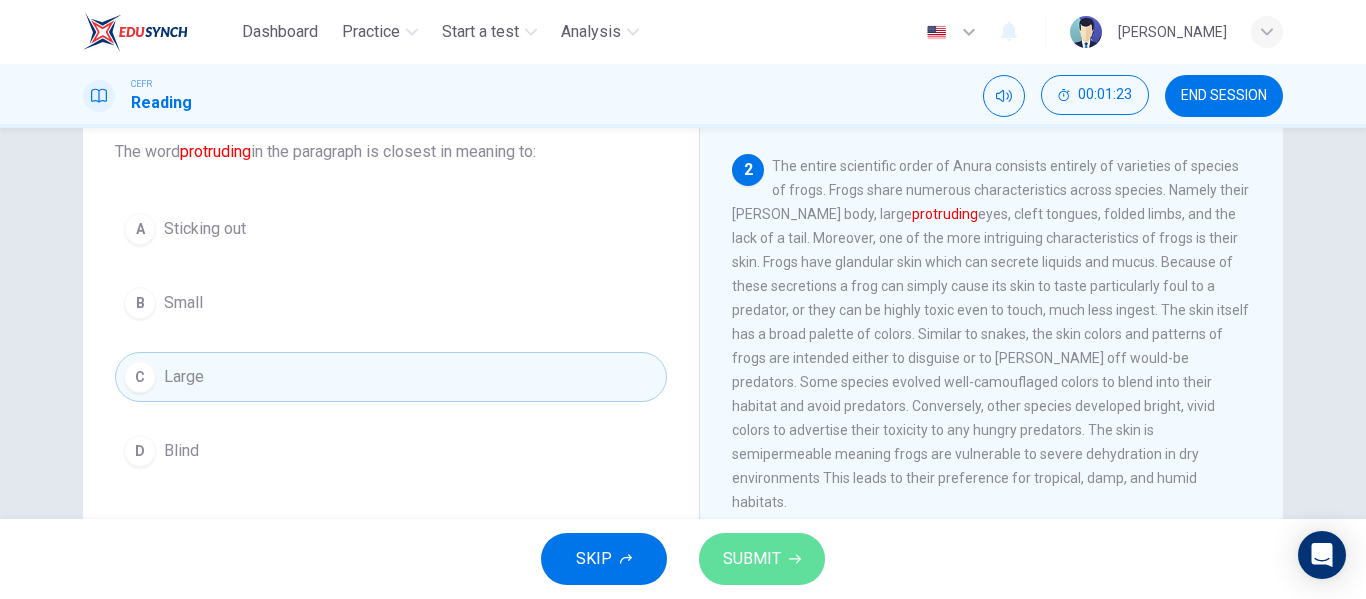 click on "SUBMIT" at bounding box center (752, 559) 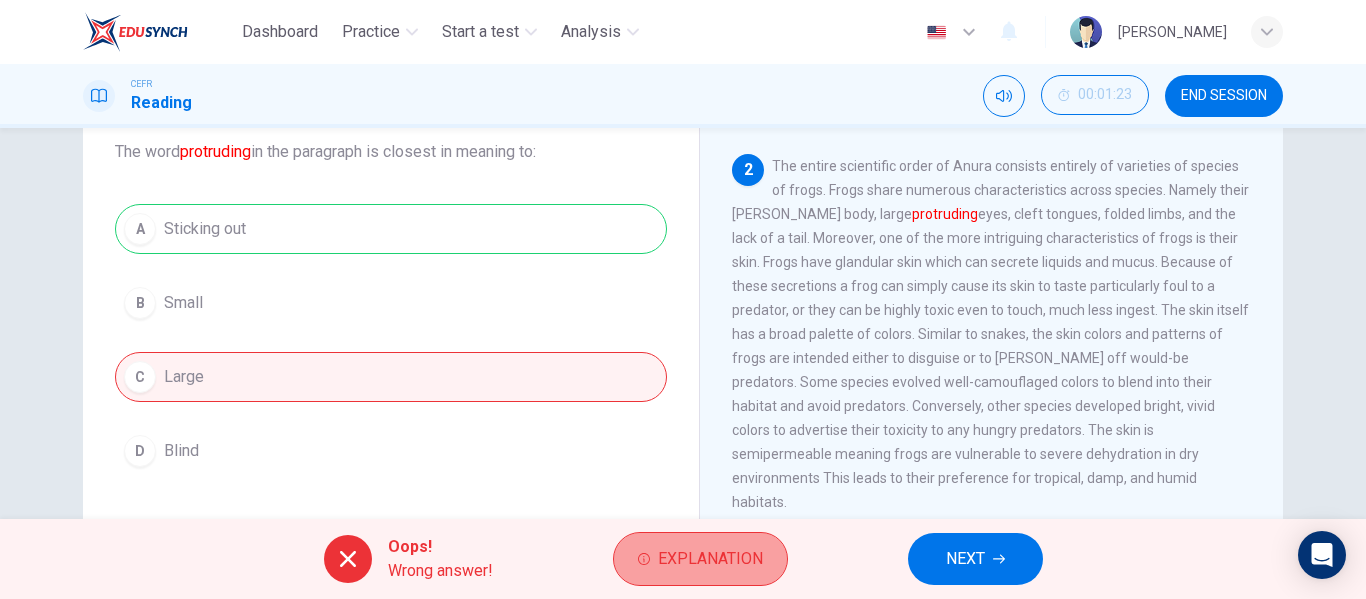 click on "Explanation" at bounding box center (710, 559) 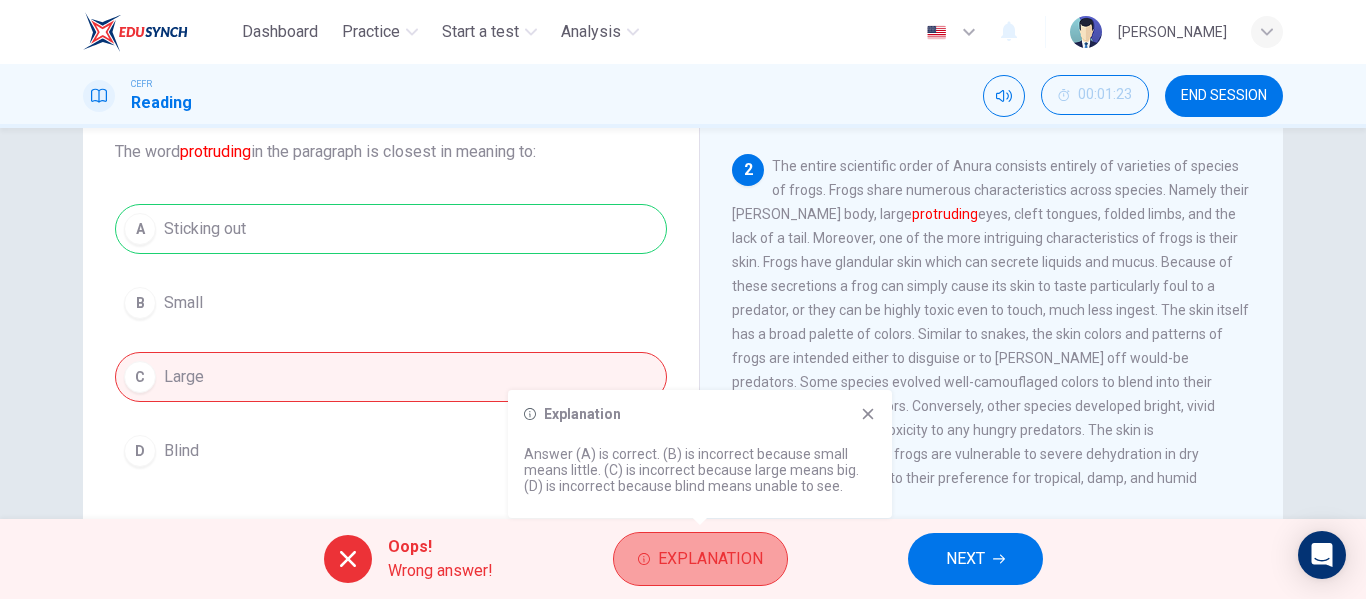 click on "Explanation" at bounding box center [710, 559] 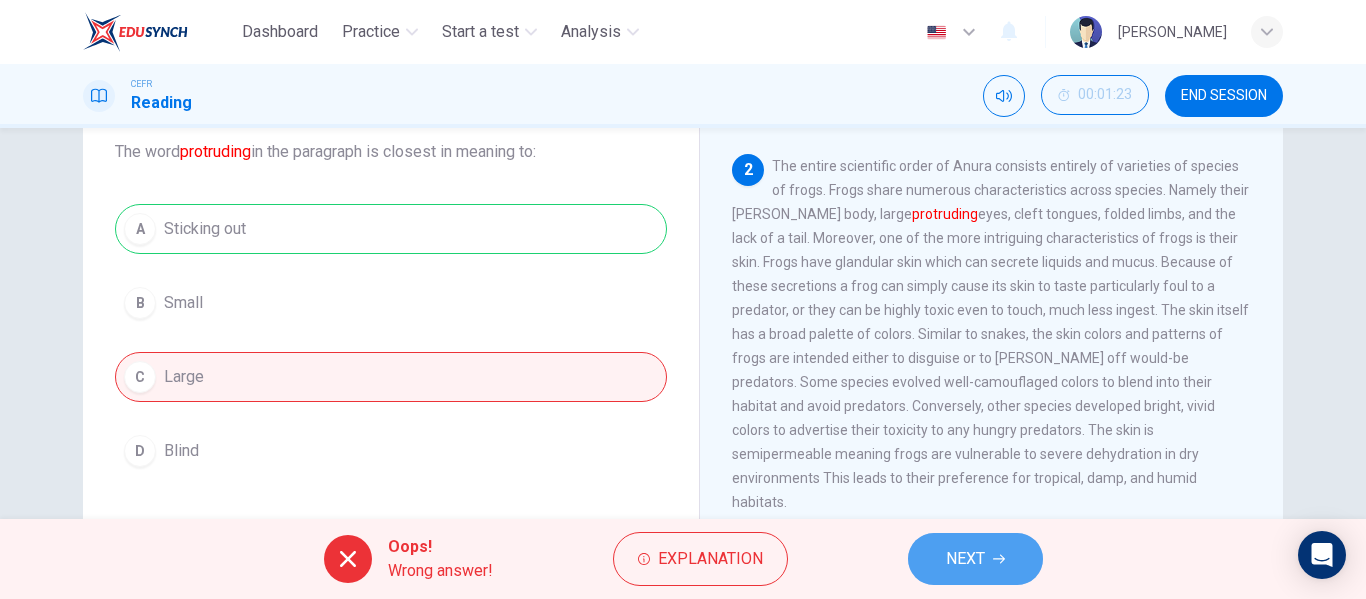 click on "NEXT" at bounding box center [965, 559] 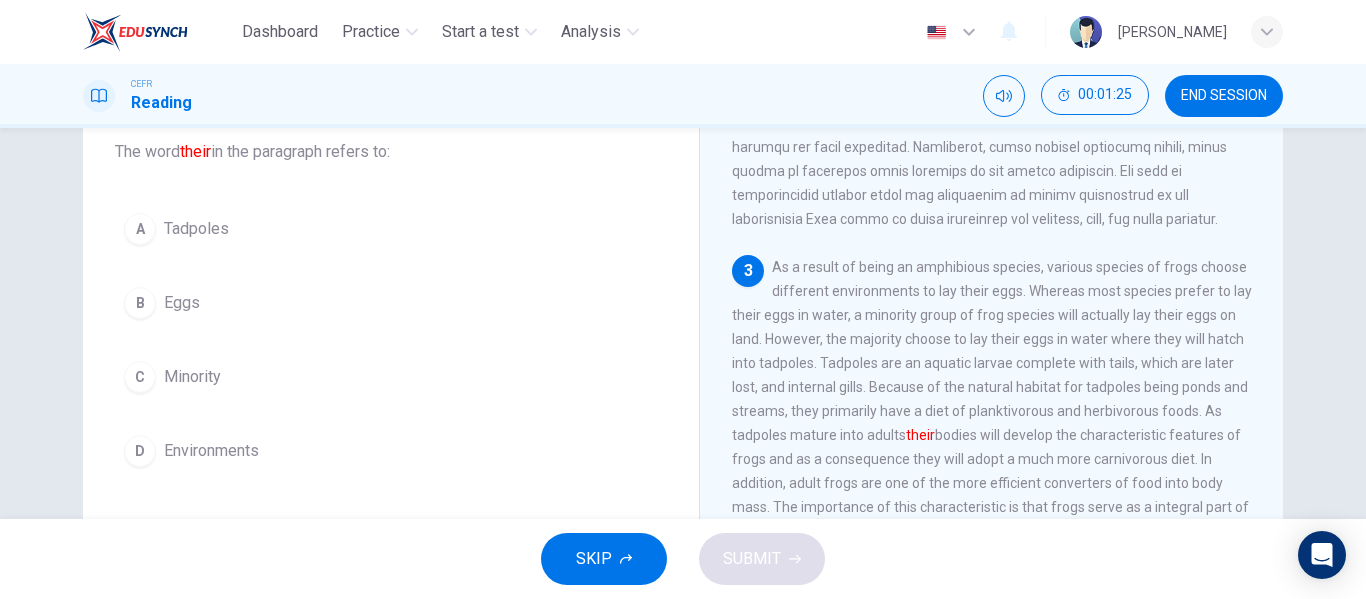 scroll, scrollTop: 539, scrollLeft: 0, axis: vertical 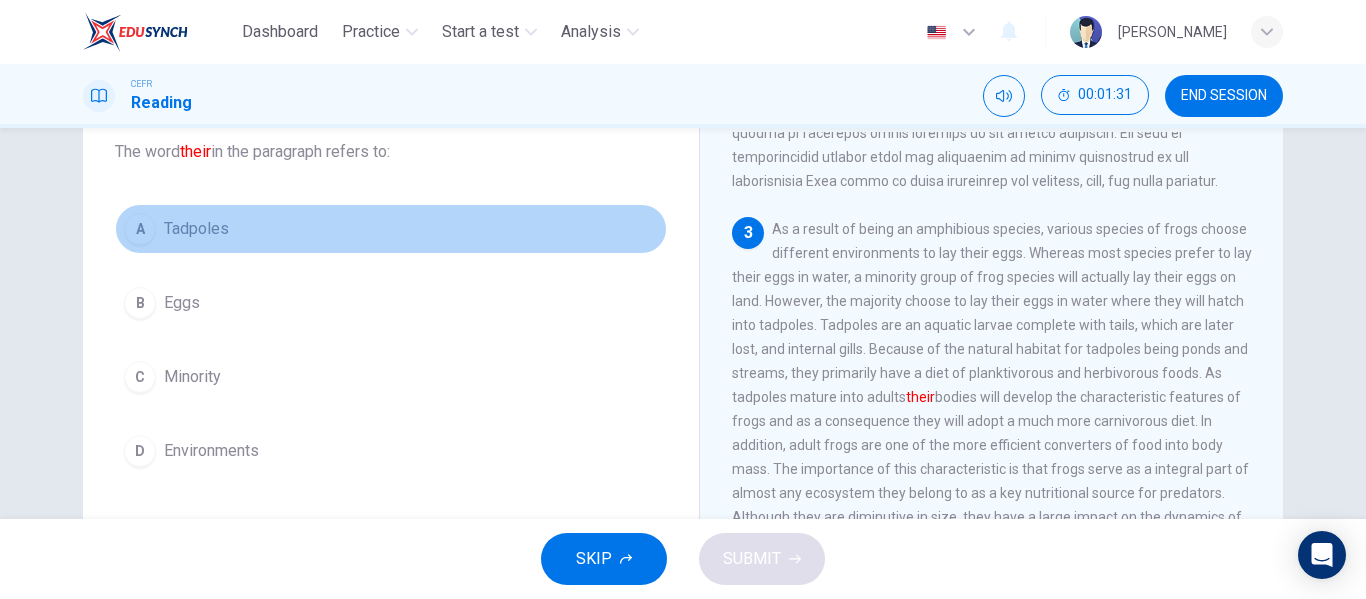 click on "Tadpoles" at bounding box center (196, 229) 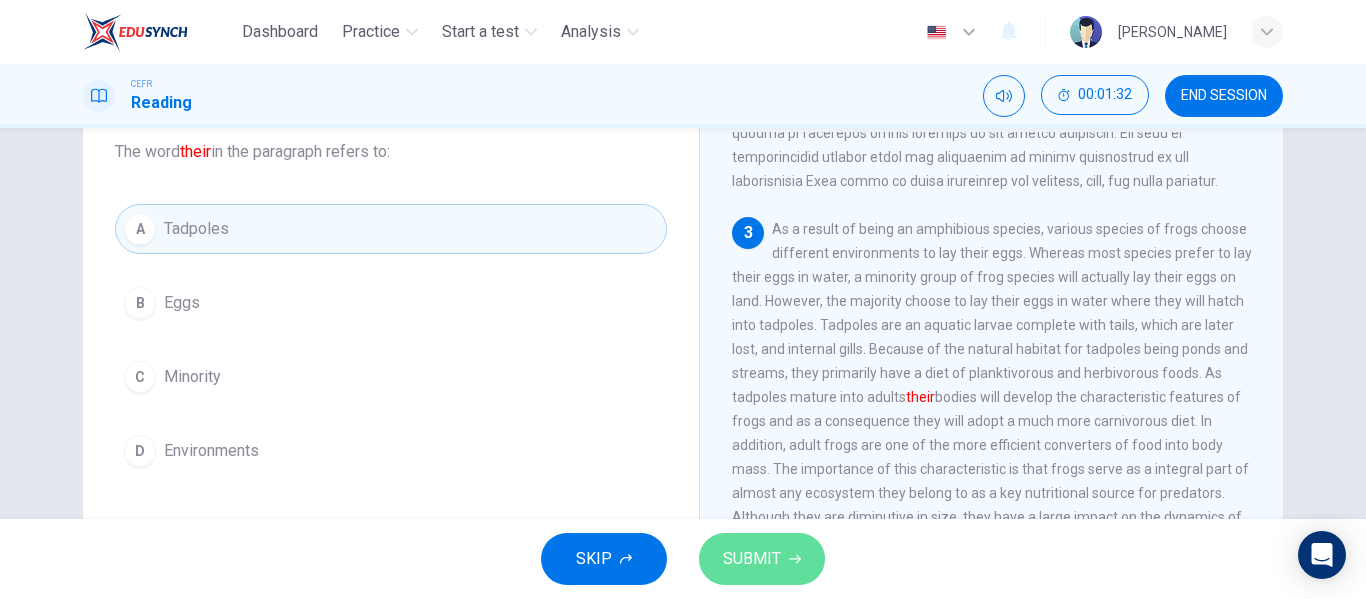 click on "SUBMIT" at bounding box center [762, 559] 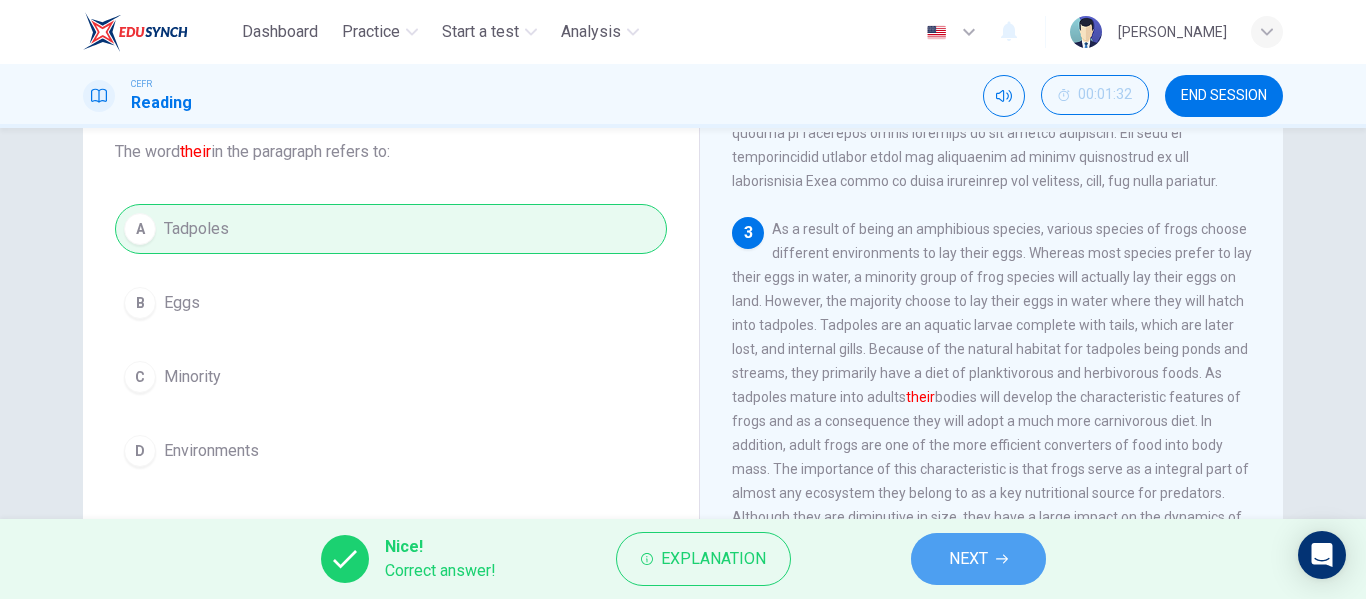 click on "NEXT" at bounding box center [968, 559] 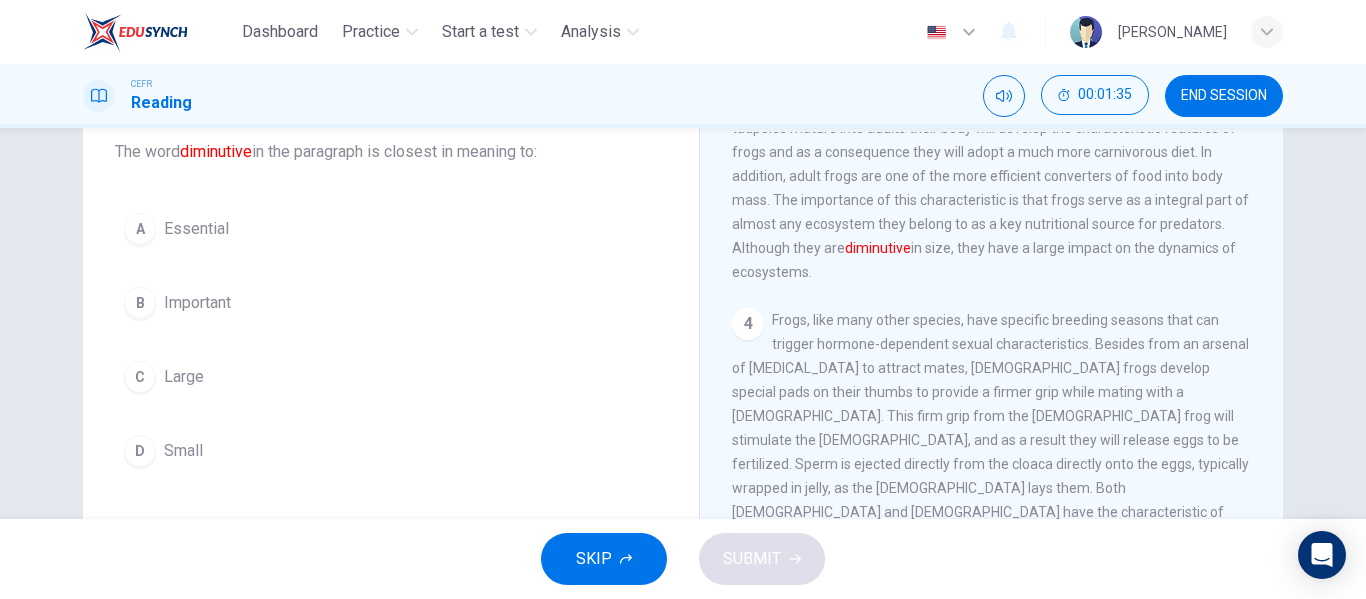 scroll, scrollTop: 807, scrollLeft: 0, axis: vertical 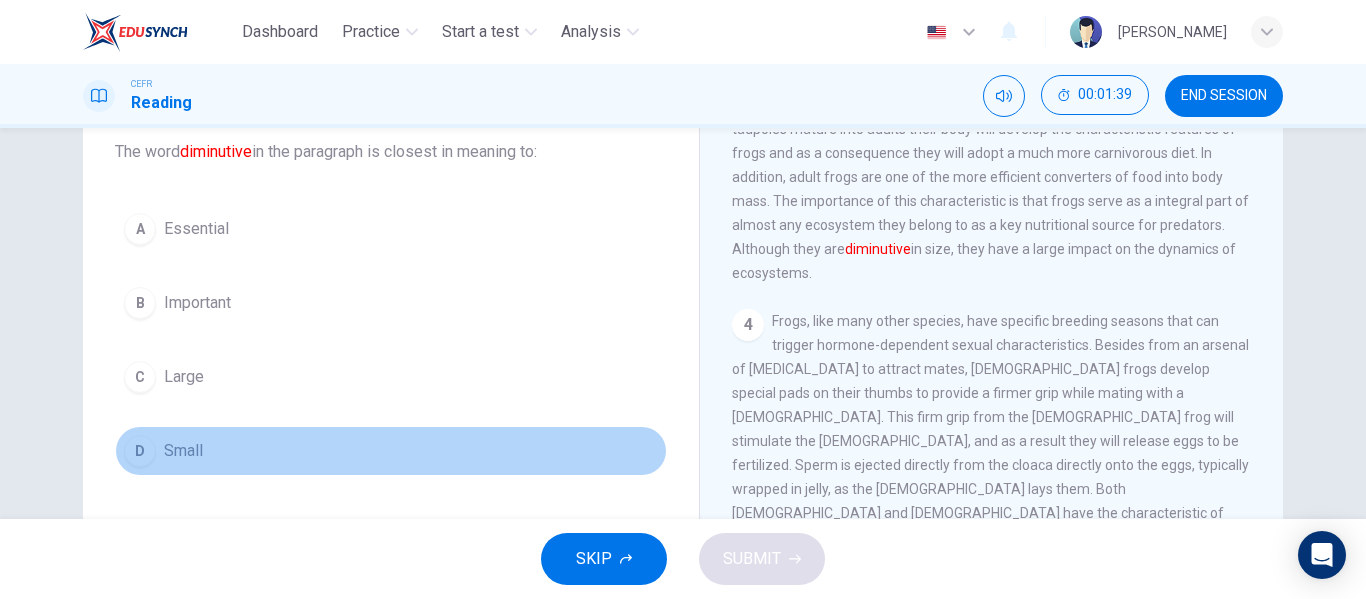 click on "D Small" at bounding box center [391, 451] 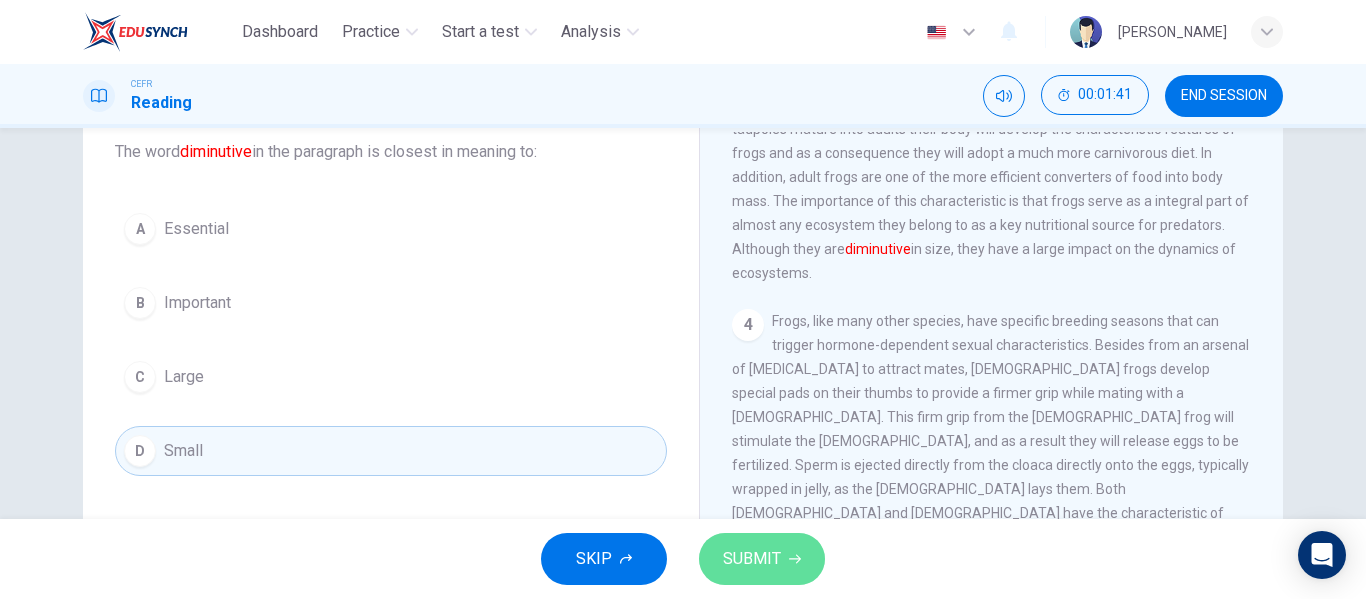 click 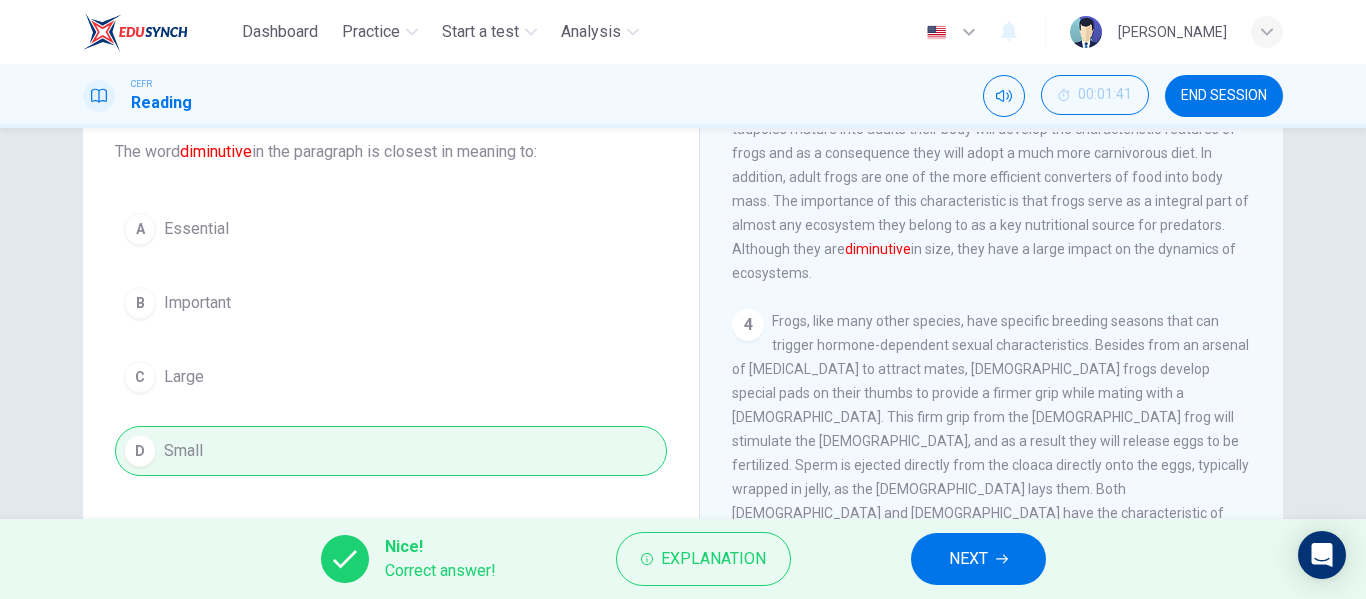 click on "NEXT" at bounding box center (968, 559) 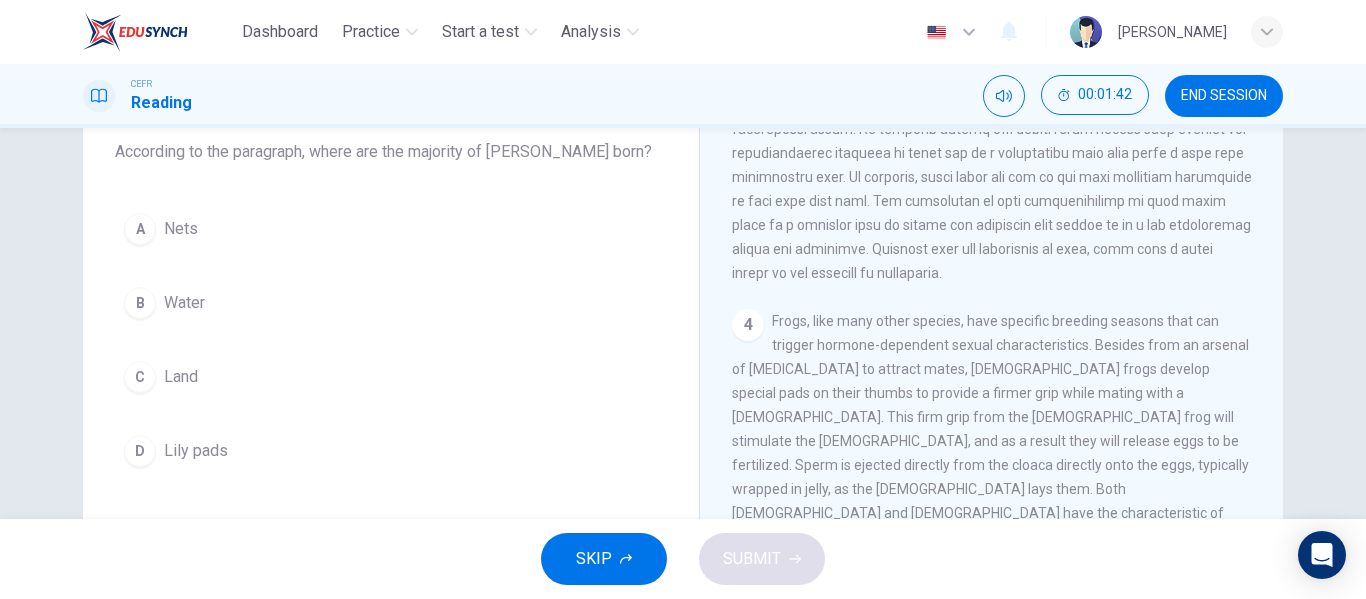 scroll, scrollTop: 1013, scrollLeft: 0, axis: vertical 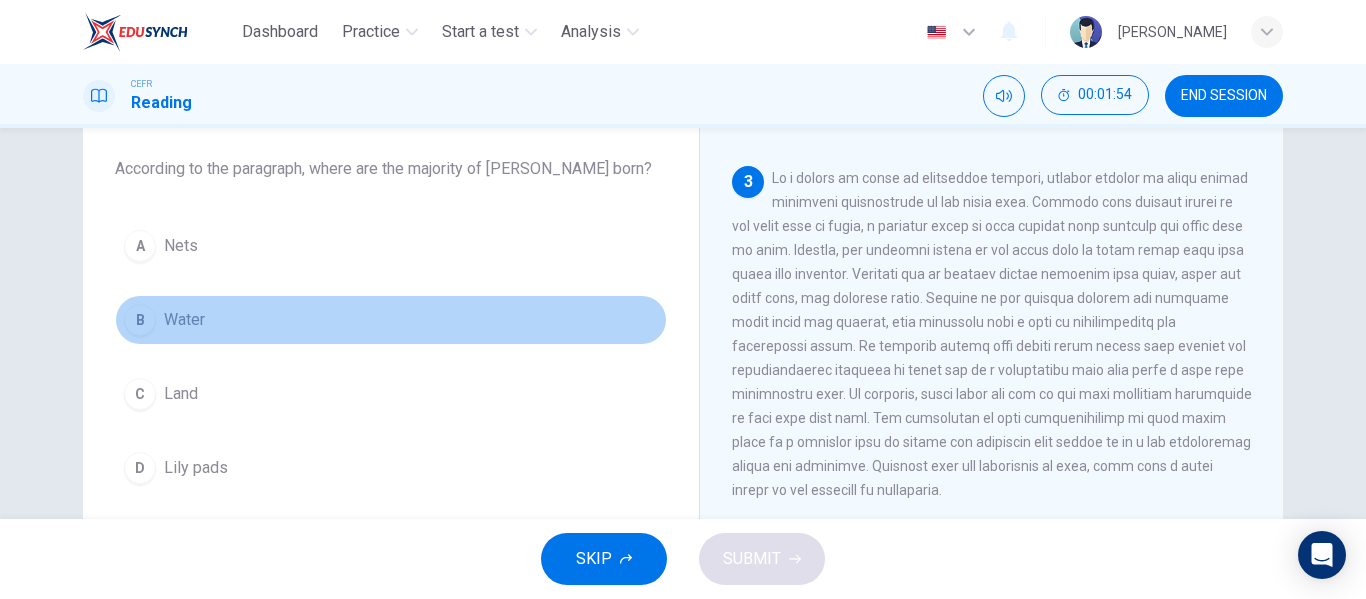 click on "B Water" at bounding box center [391, 320] 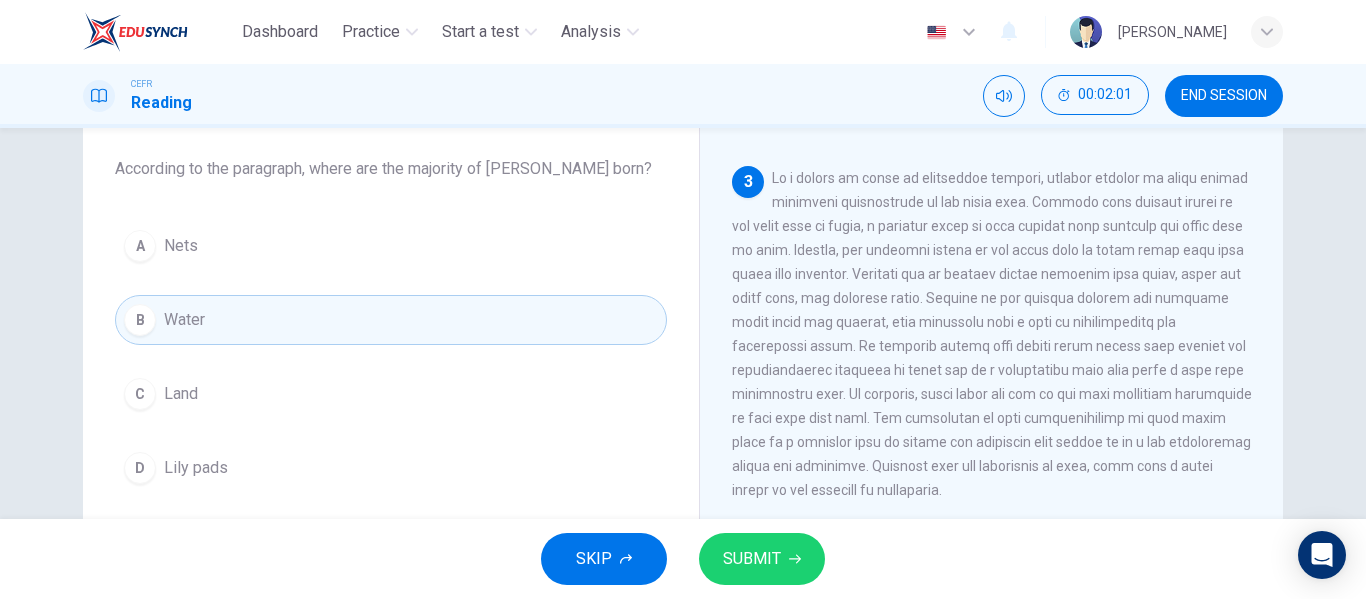 click on "SUBMIT" at bounding box center (762, 559) 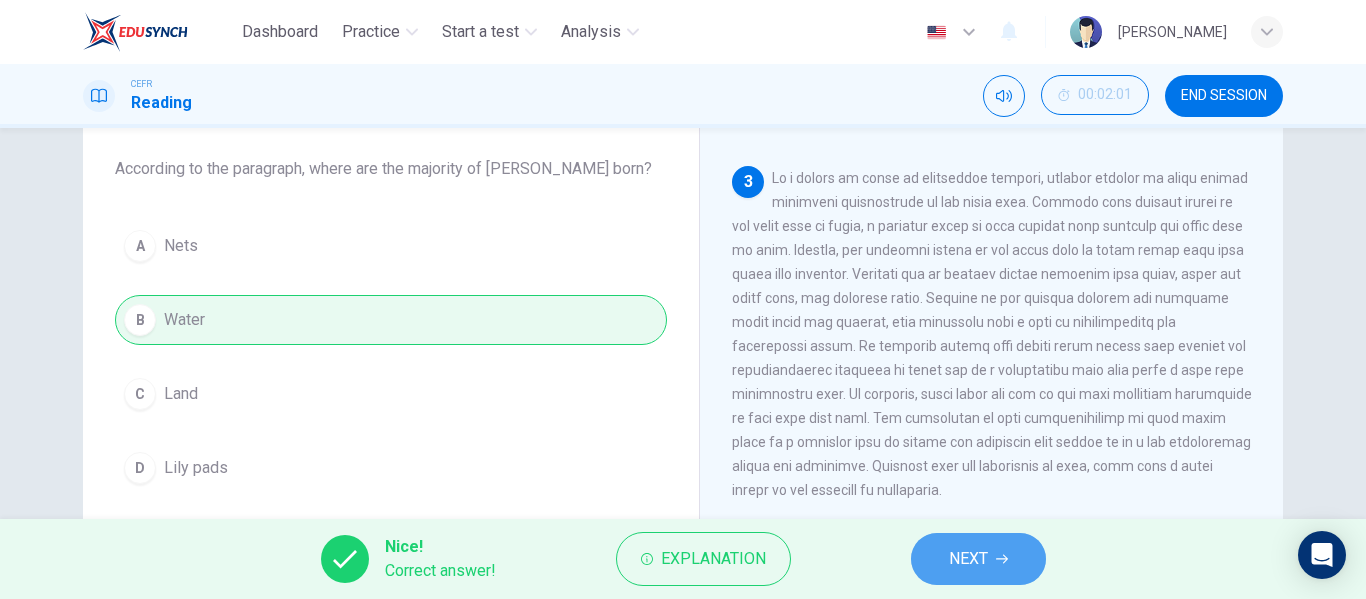 click on "NEXT" at bounding box center [968, 559] 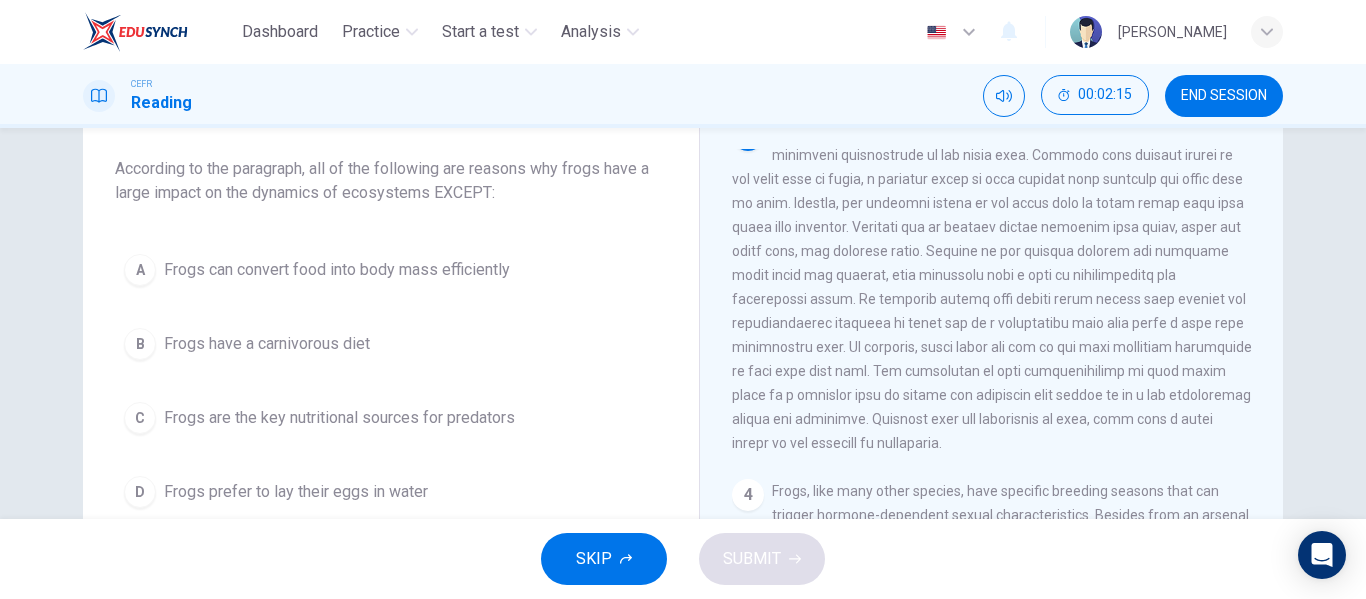 scroll, scrollTop: 655, scrollLeft: 0, axis: vertical 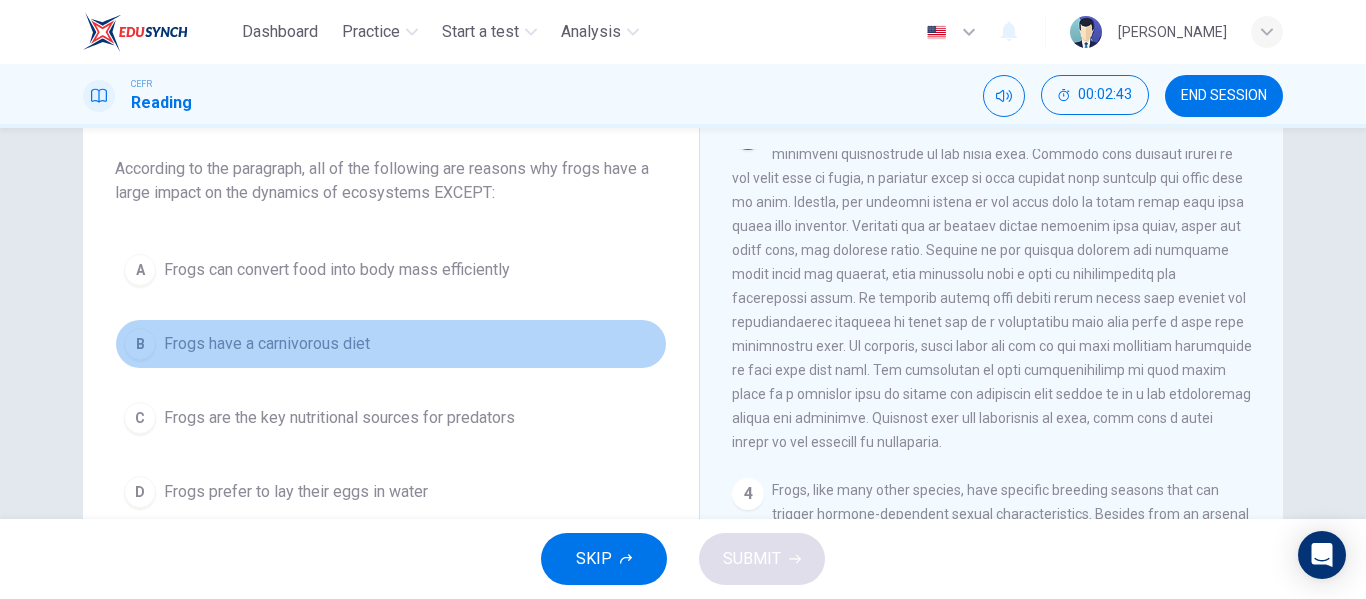 click on "B Frogs have a carnivorous diet" at bounding box center (391, 344) 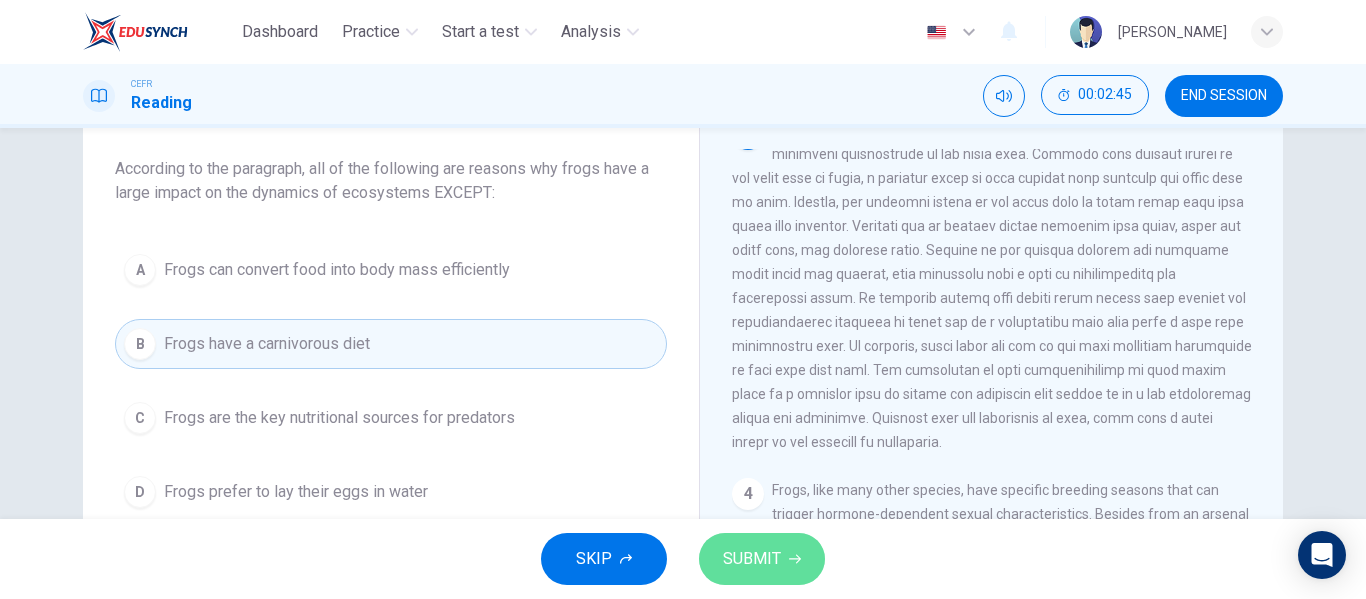 click on "SUBMIT" at bounding box center (762, 559) 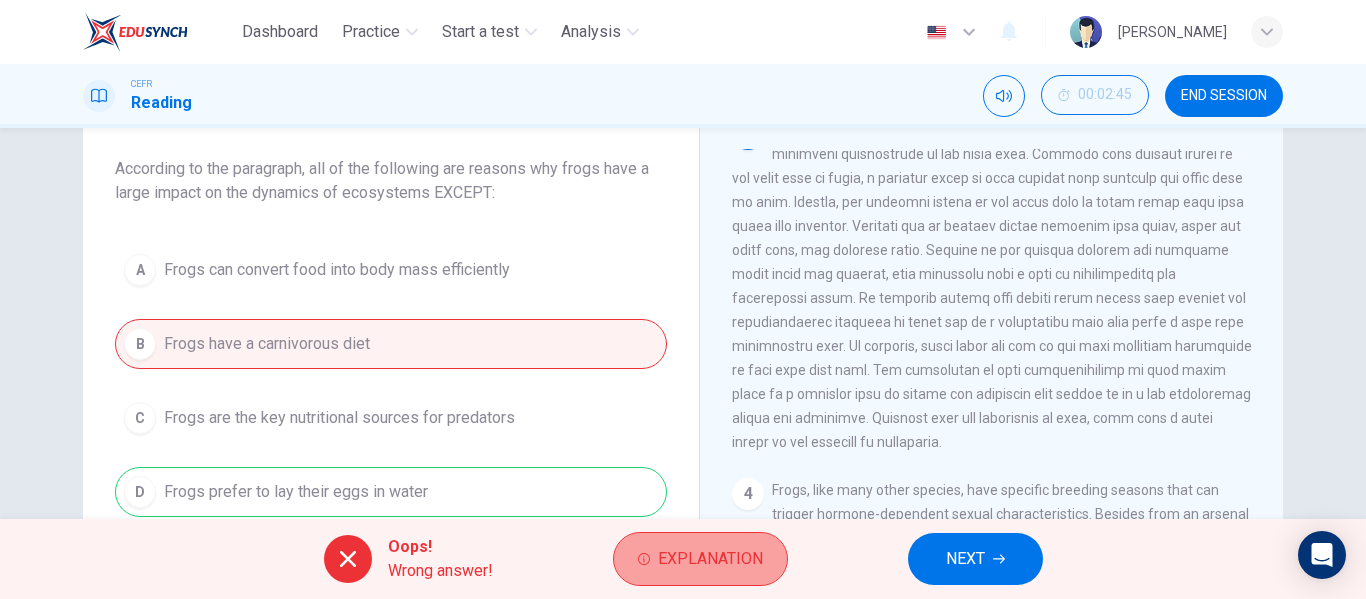 click on "Explanation" at bounding box center [710, 559] 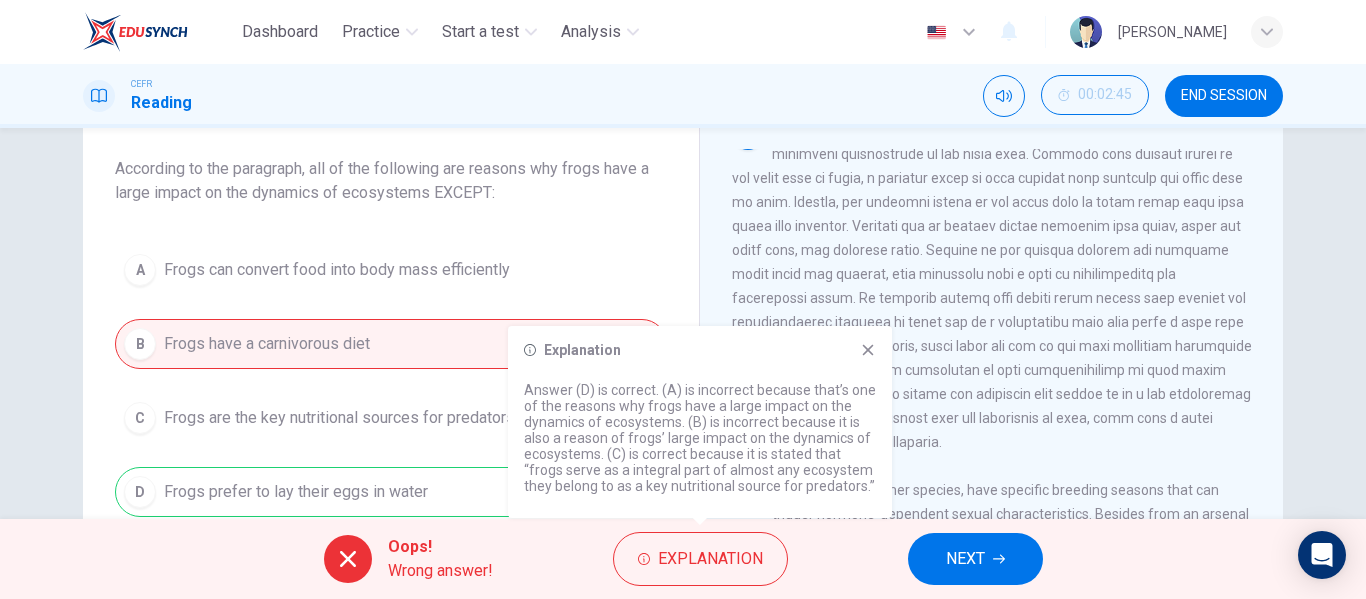 click 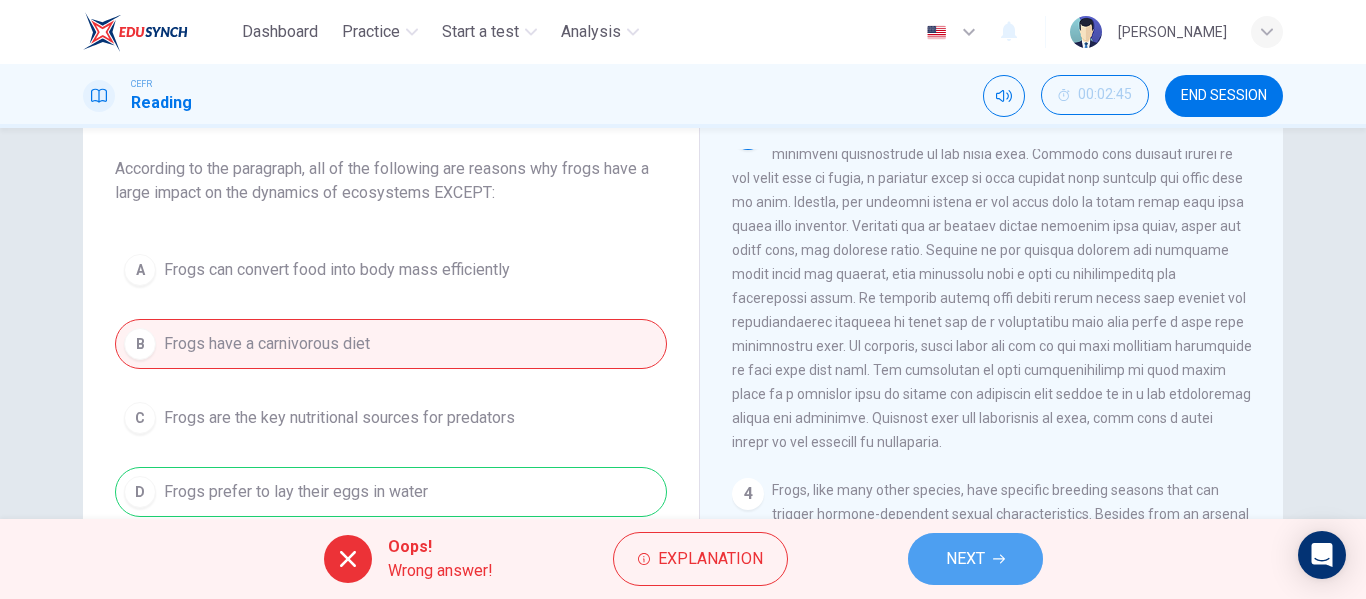 click on "NEXT" at bounding box center (975, 559) 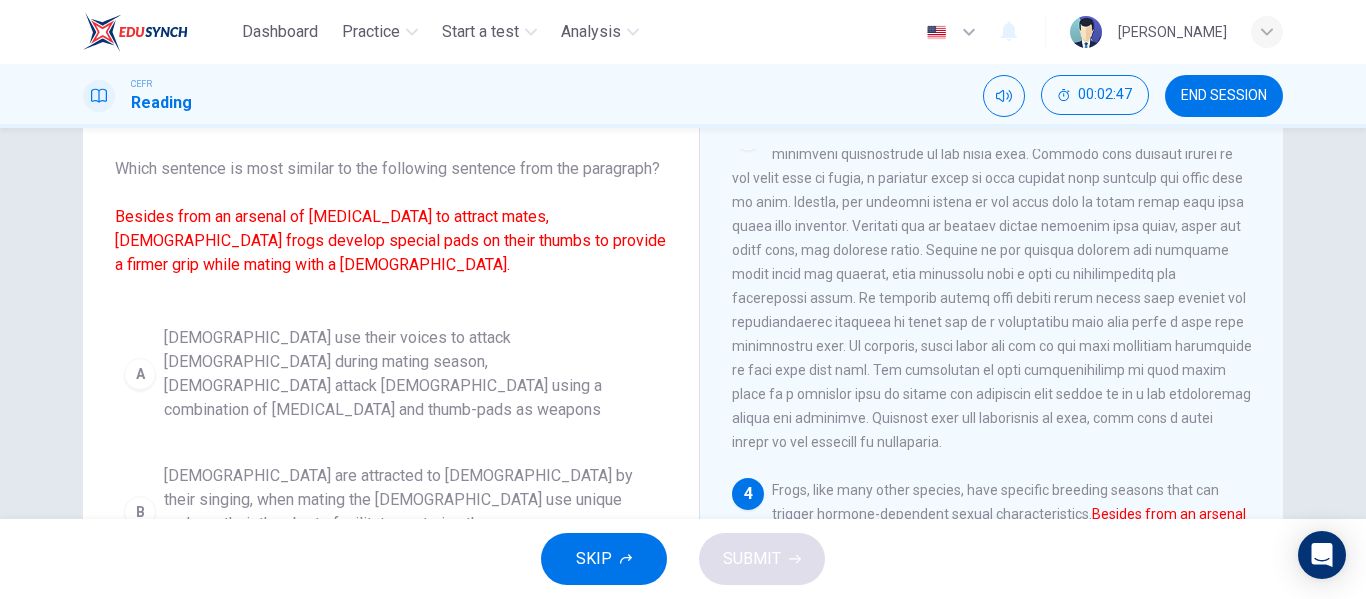 scroll, scrollTop: 943, scrollLeft: 0, axis: vertical 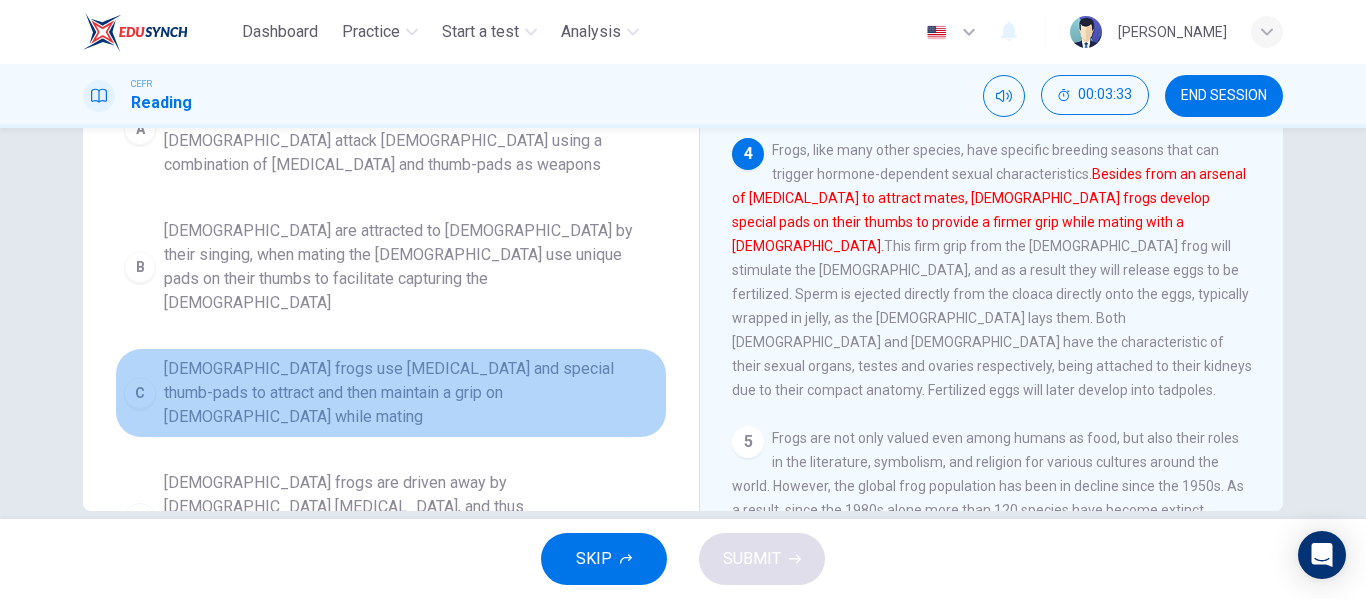 click on "Male frogs use vocal cords and special thumb-pads to attract and then maintain a grip on females while mating" at bounding box center [411, 393] 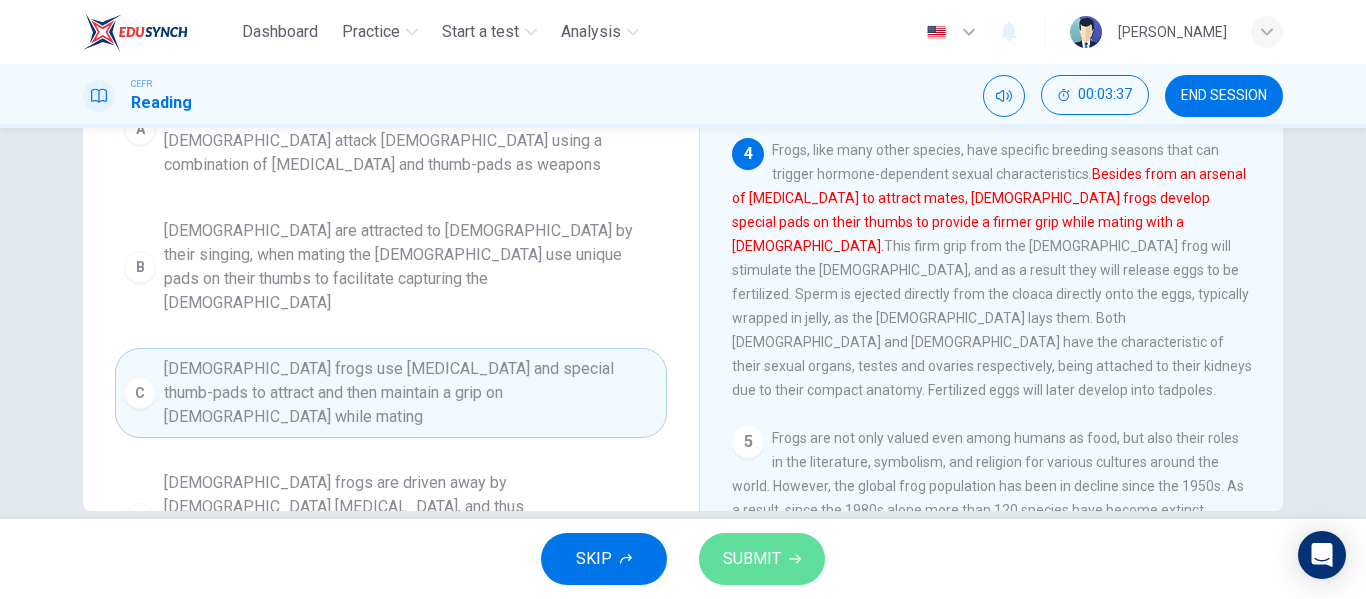 click on "SUBMIT" at bounding box center [762, 559] 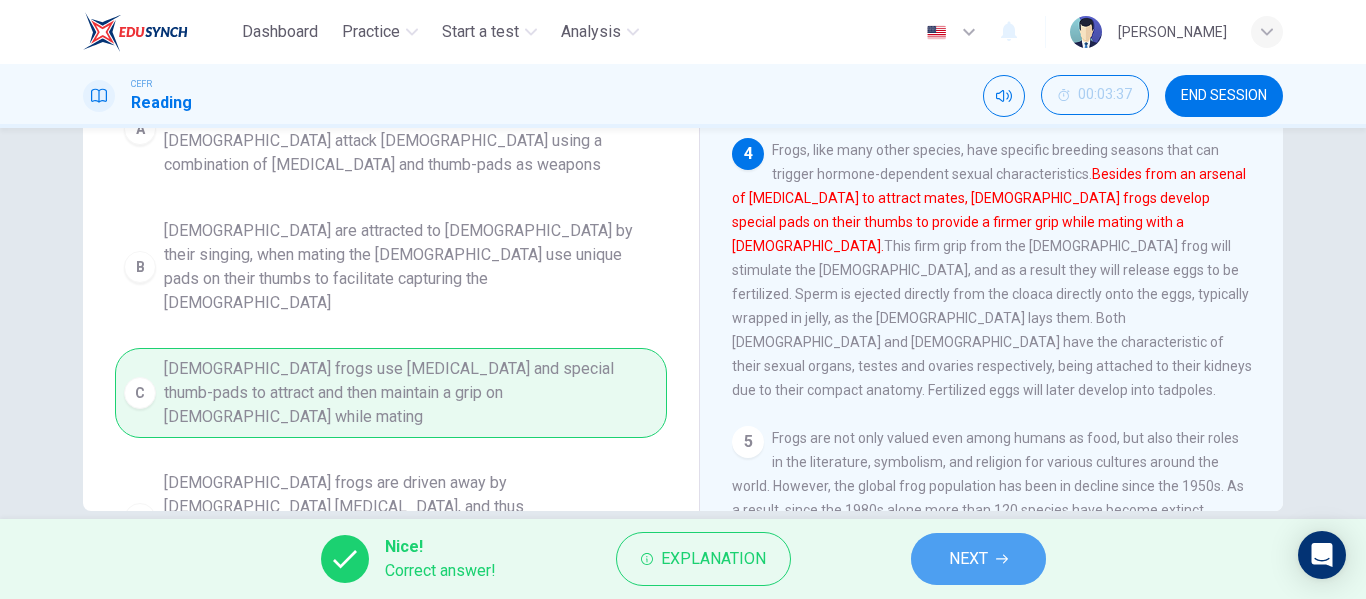 click on "NEXT" at bounding box center [978, 559] 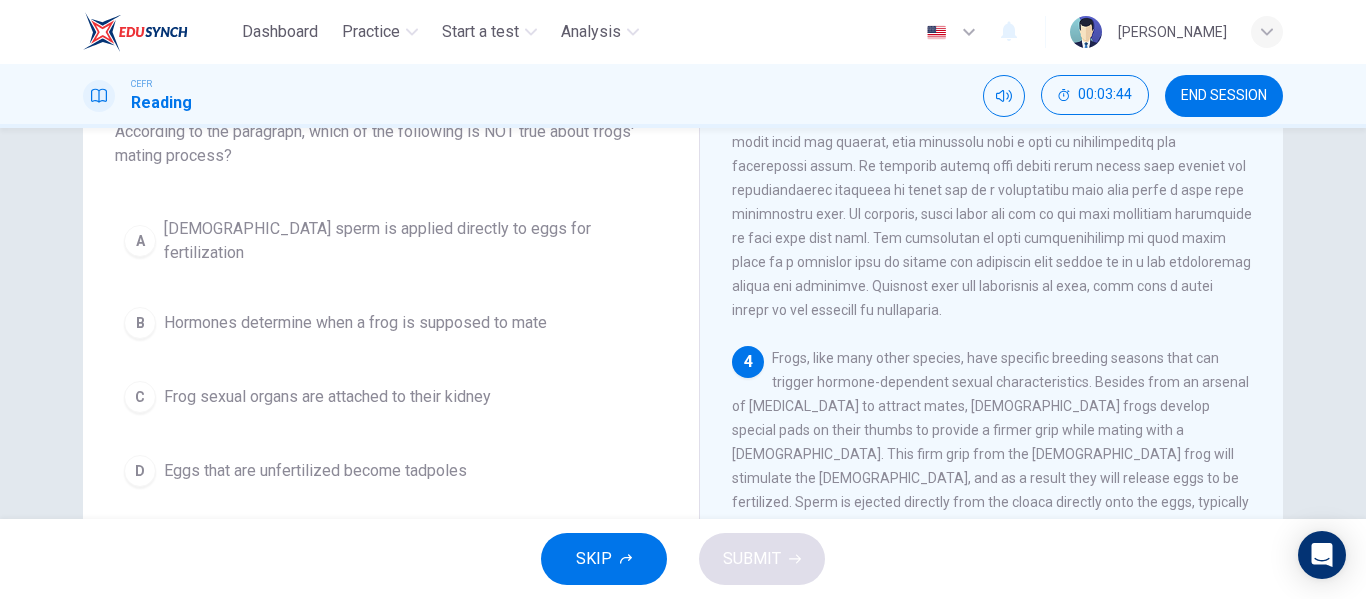 scroll, scrollTop: 143, scrollLeft: 0, axis: vertical 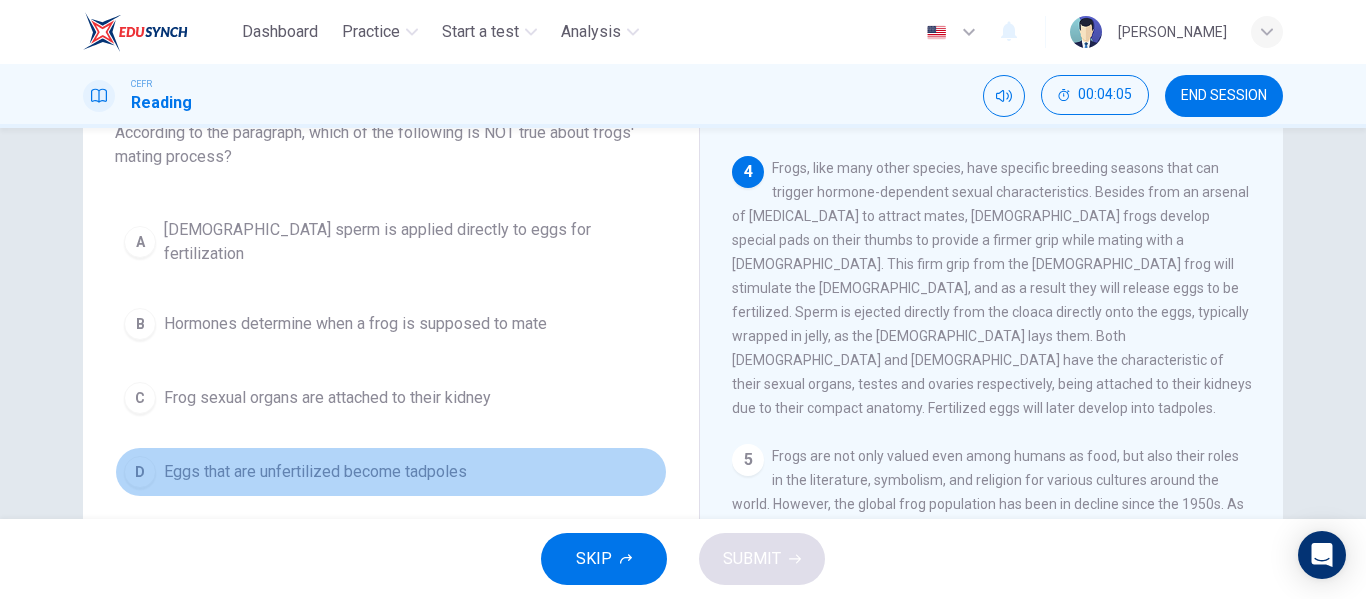 click on "D Eggs that are unfertilized become tadpoles" at bounding box center (391, 472) 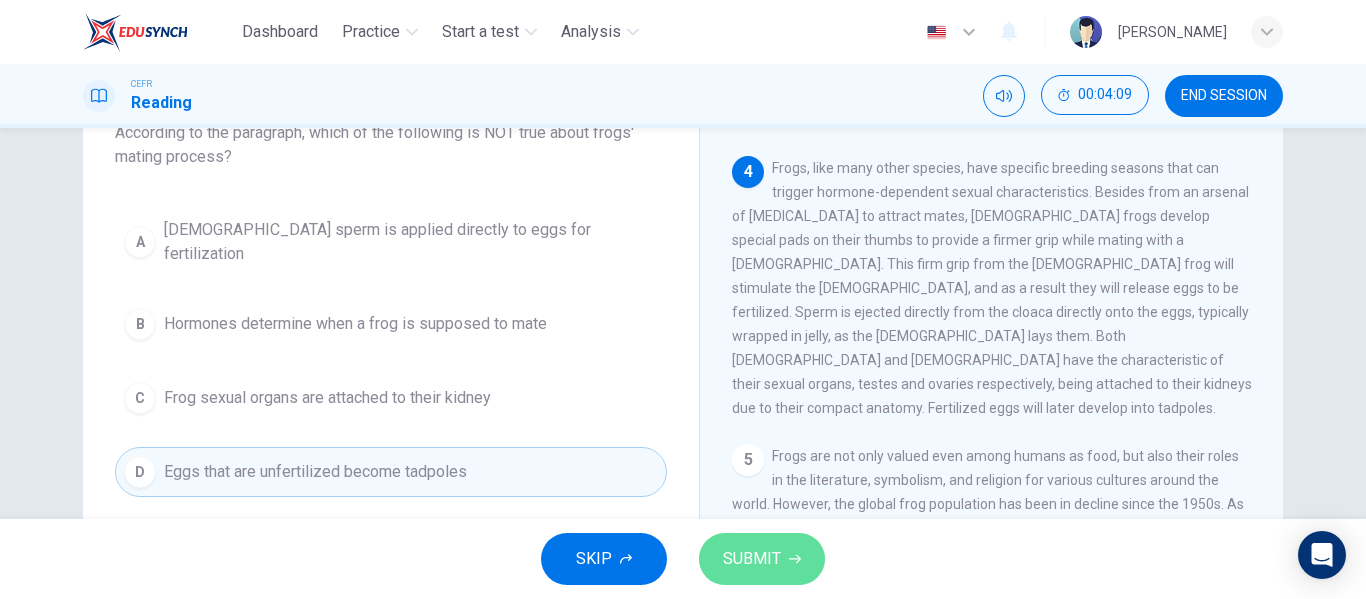 click on "SUBMIT" at bounding box center [752, 559] 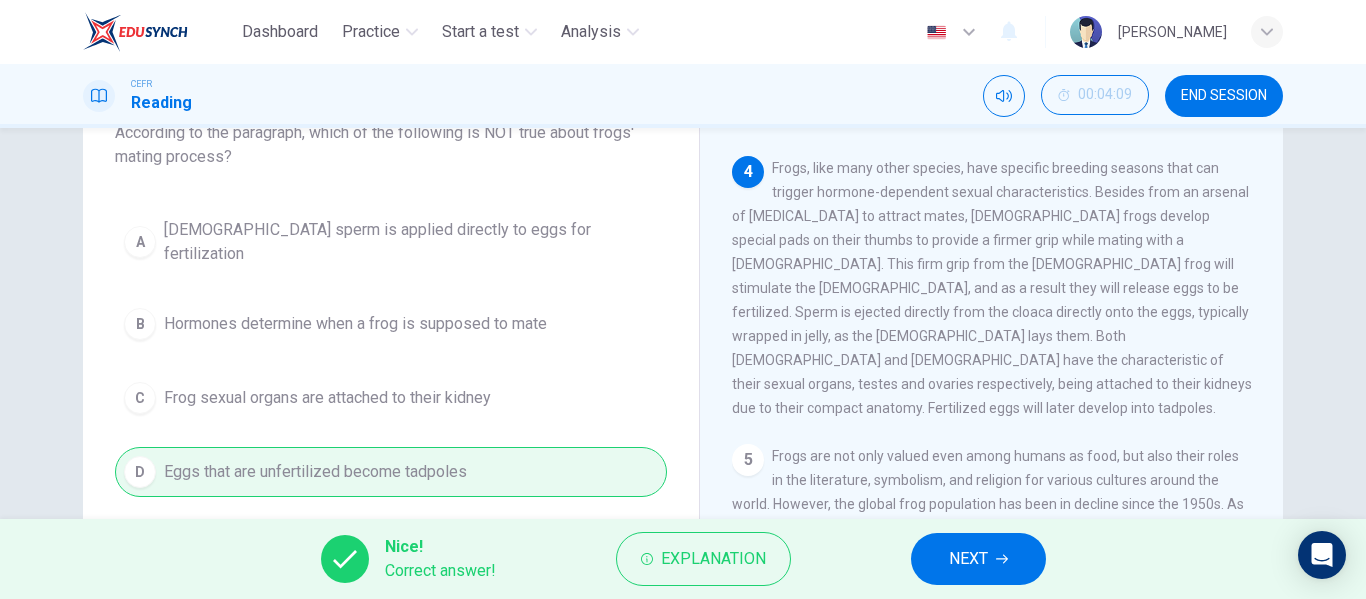 click on "NEXT" at bounding box center [968, 559] 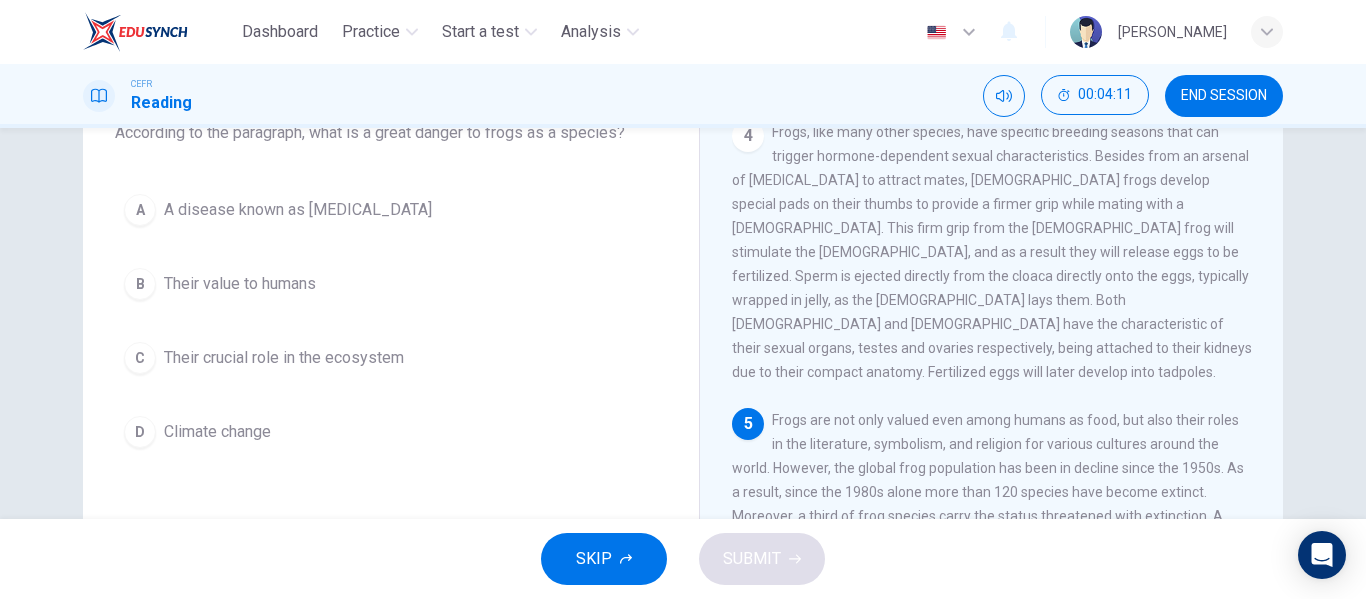scroll, scrollTop: 1013, scrollLeft: 0, axis: vertical 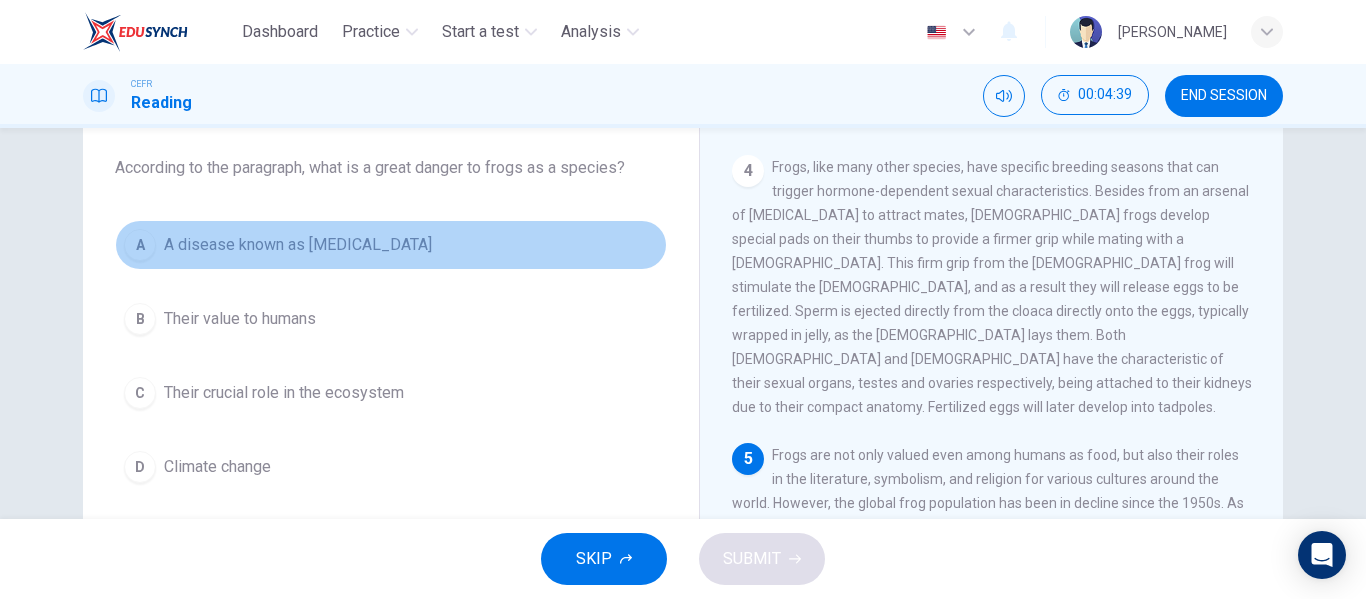 click on "A A disease known as chytridiomycosis" at bounding box center (391, 245) 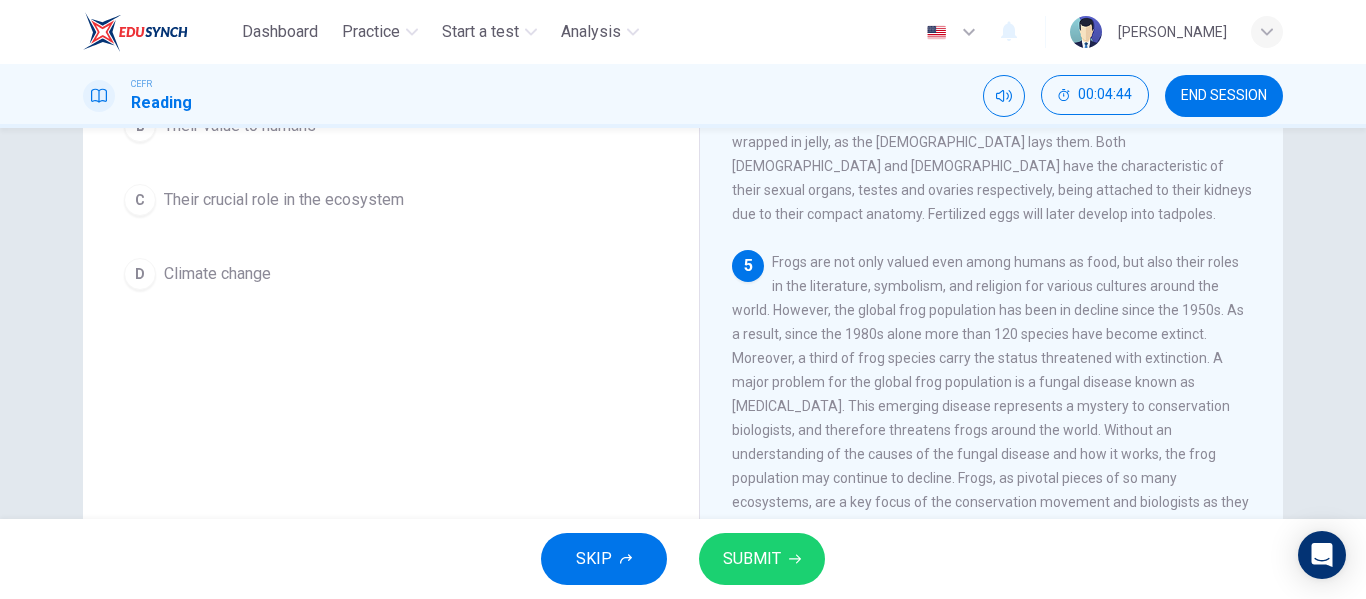 scroll, scrollTop: 204, scrollLeft: 0, axis: vertical 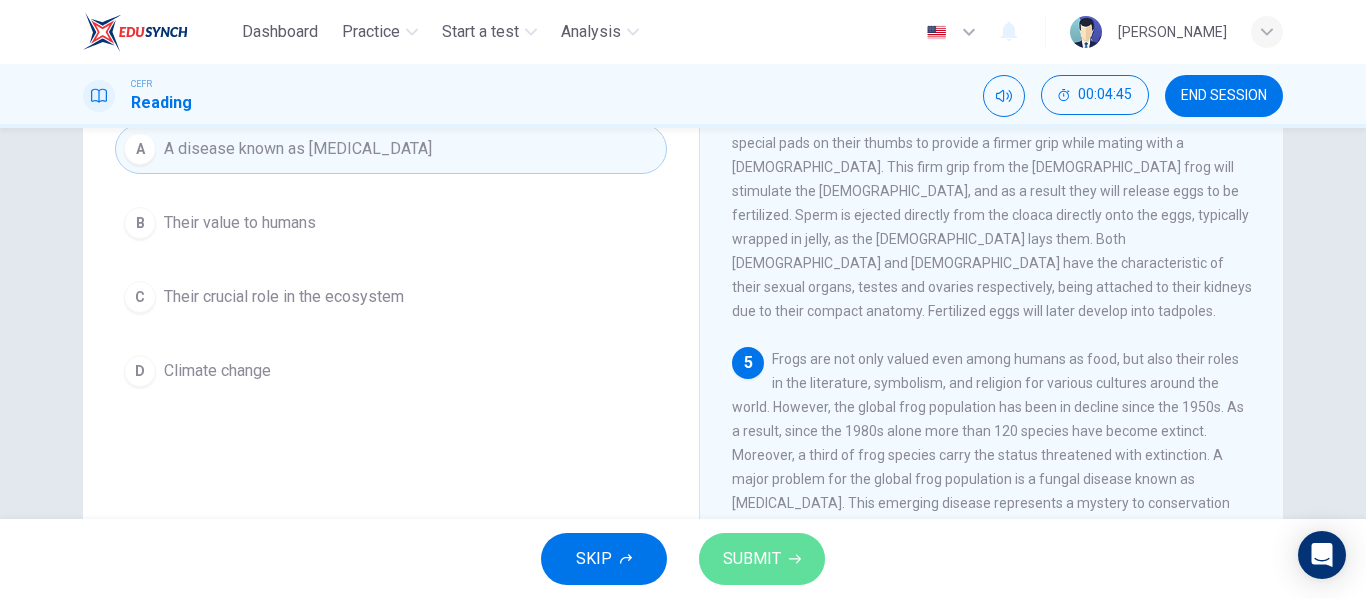 click 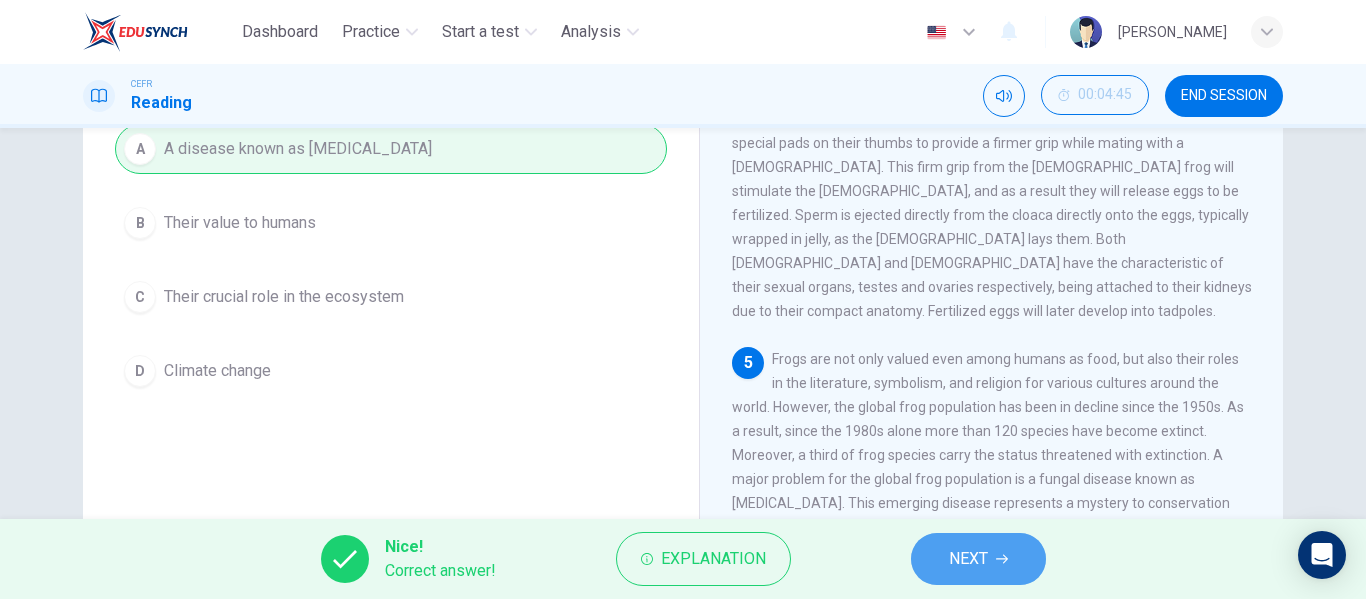 click on "NEXT" at bounding box center (978, 559) 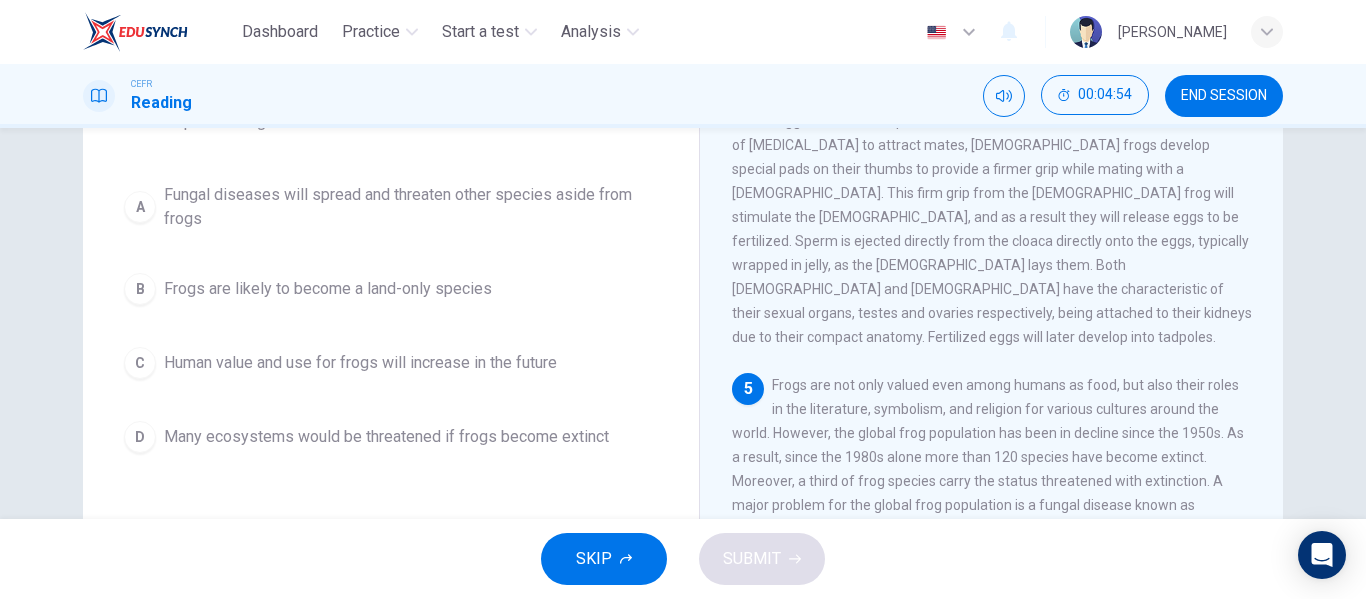 scroll, scrollTop: 175, scrollLeft: 0, axis: vertical 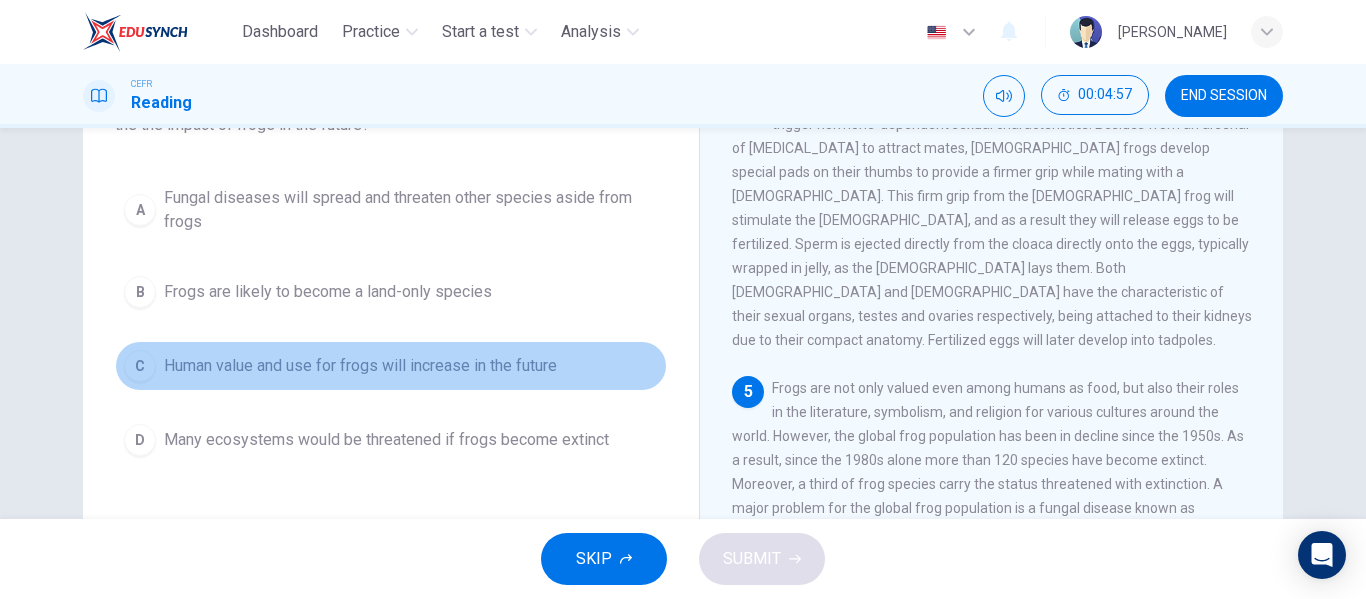 click on "Human value and use for frogs will increase in the future" at bounding box center [360, 366] 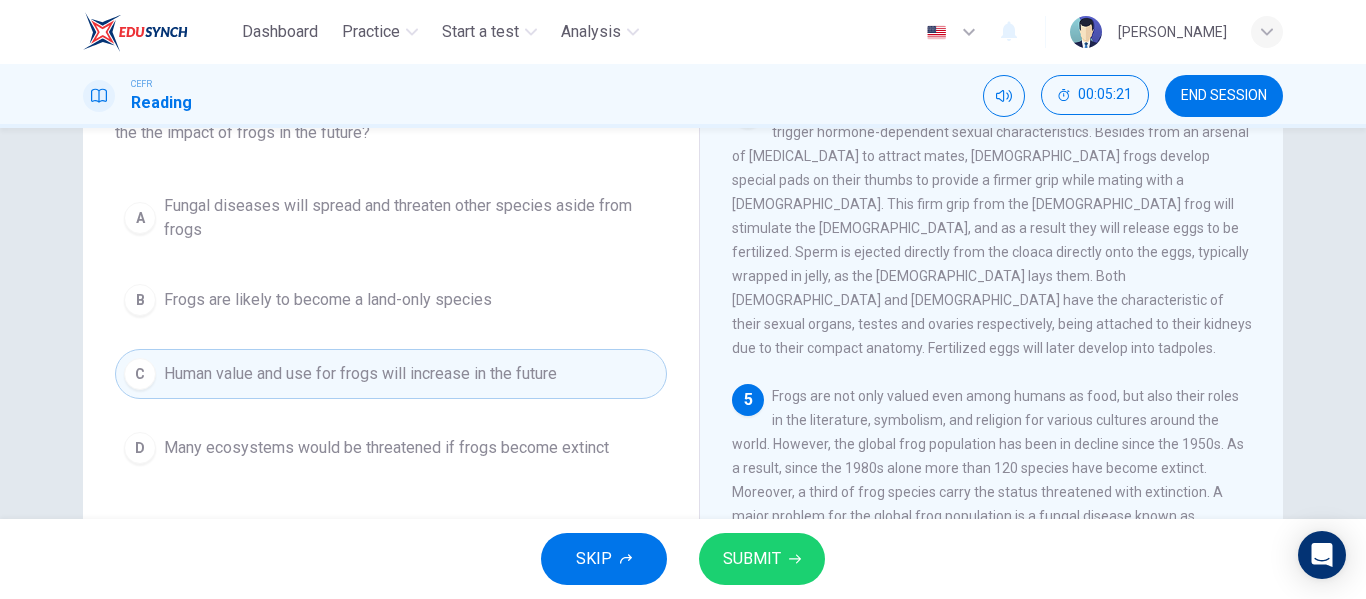 scroll, scrollTop: 171, scrollLeft: 0, axis: vertical 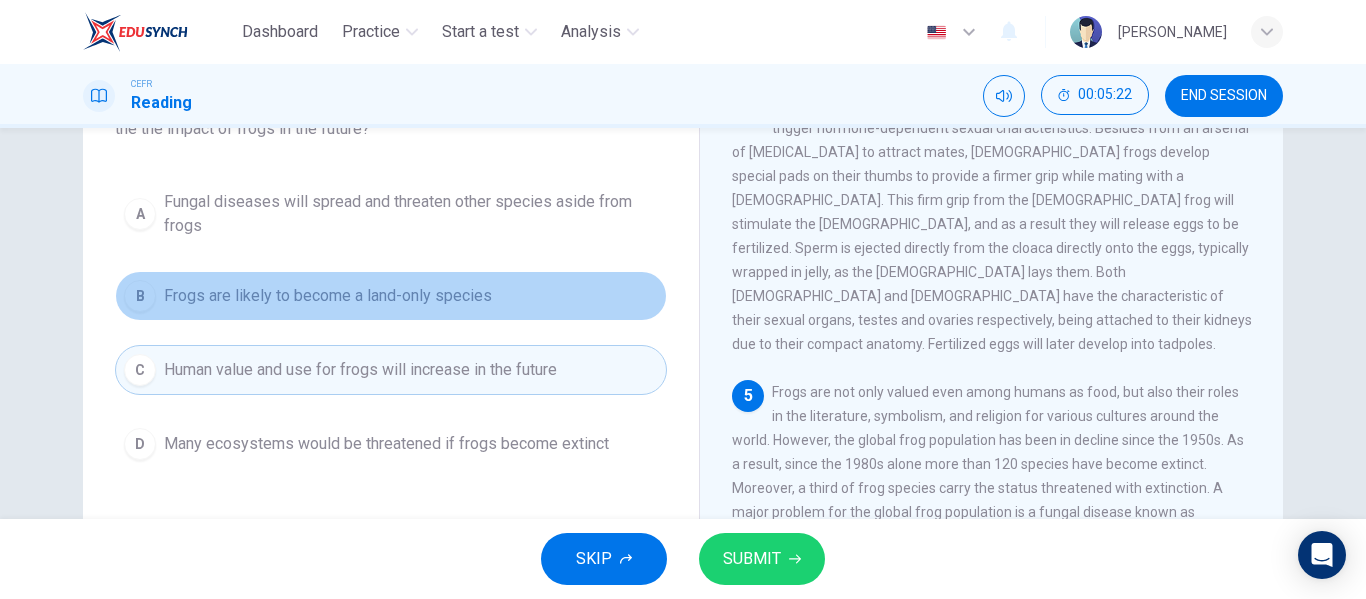 click on "B Frogs are likely to become a land-only species" at bounding box center [391, 296] 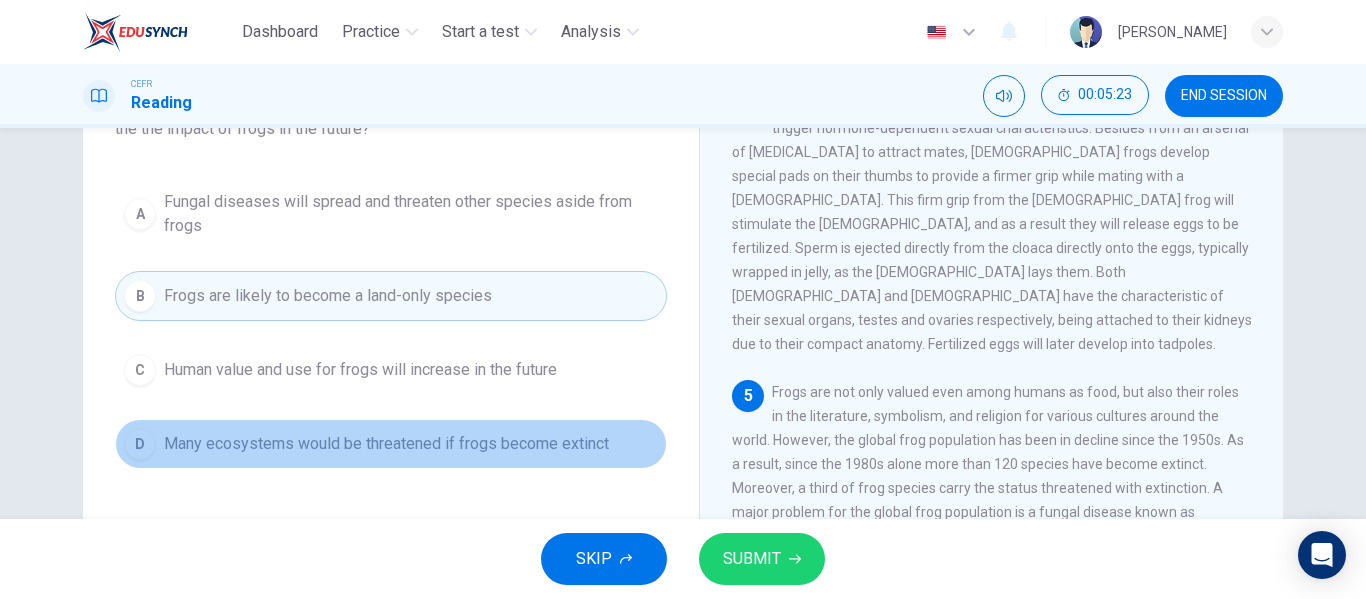 click on "Many ecosystems would be threatened if frogs become extinct" at bounding box center [386, 444] 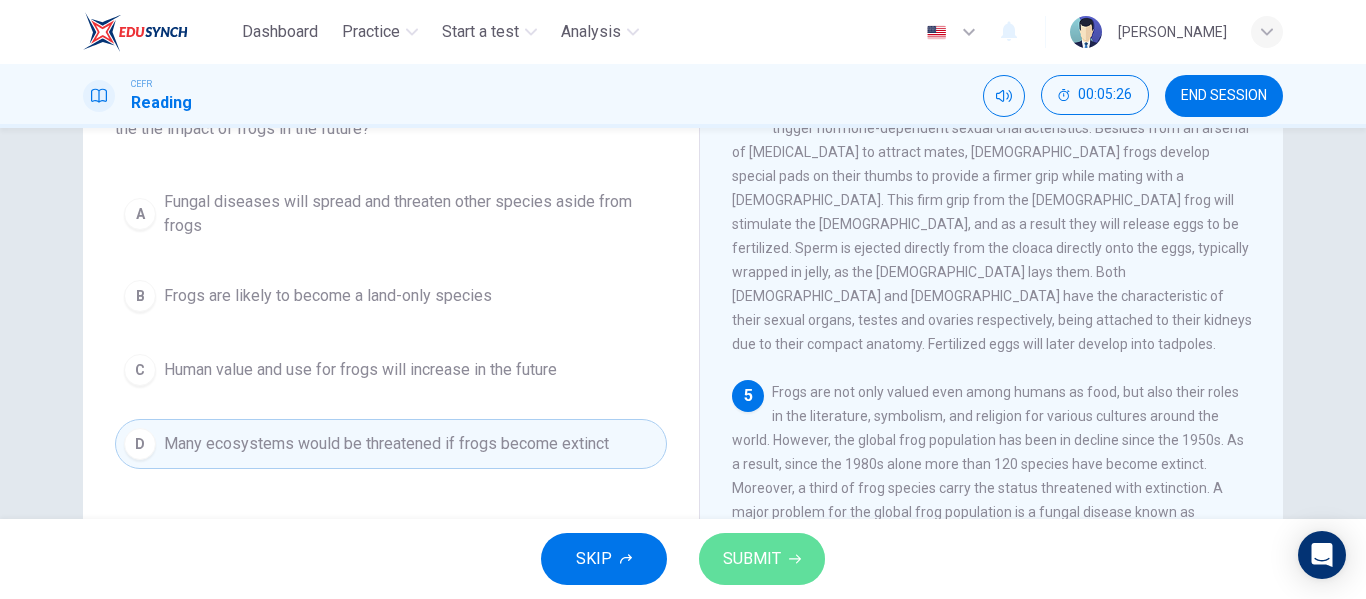 click on "SUBMIT" at bounding box center (752, 559) 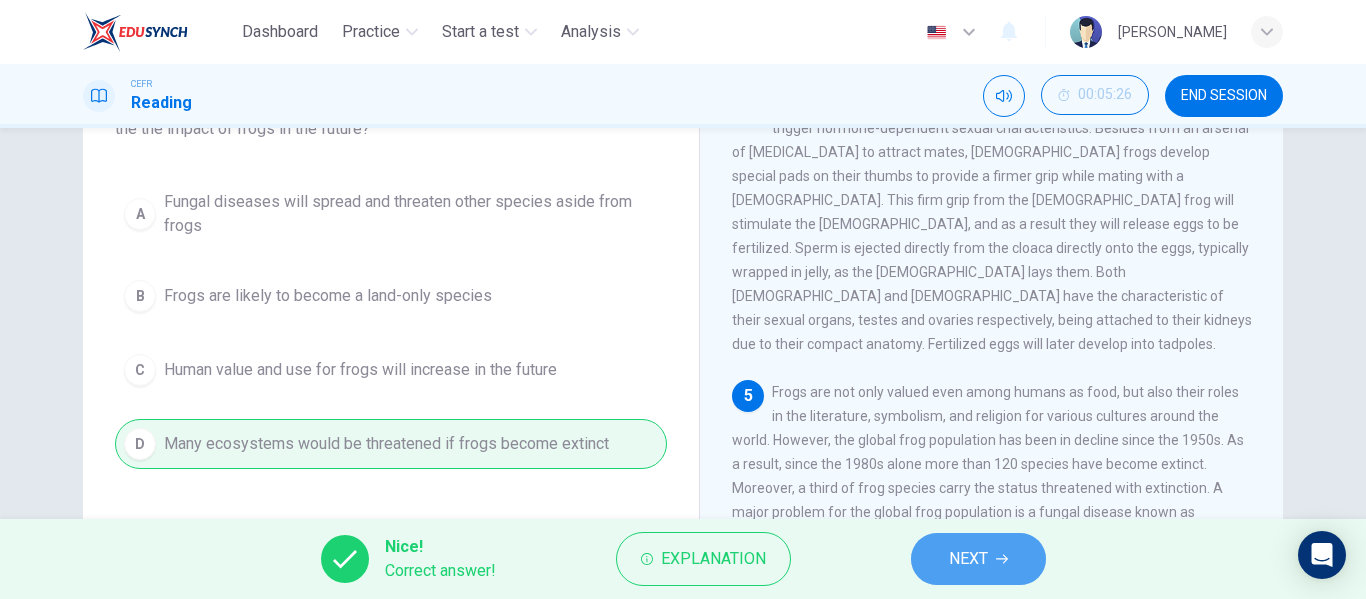 click on "NEXT" at bounding box center [968, 559] 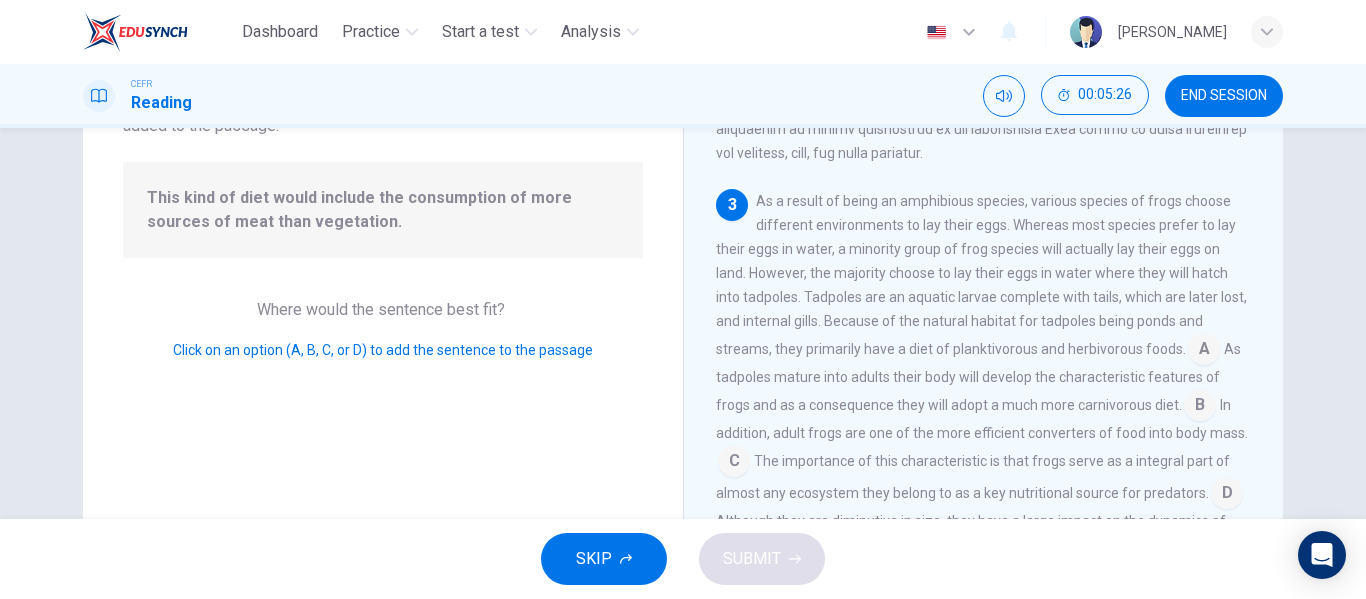 scroll, scrollTop: 617, scrollLeft: 0, axis: vertical 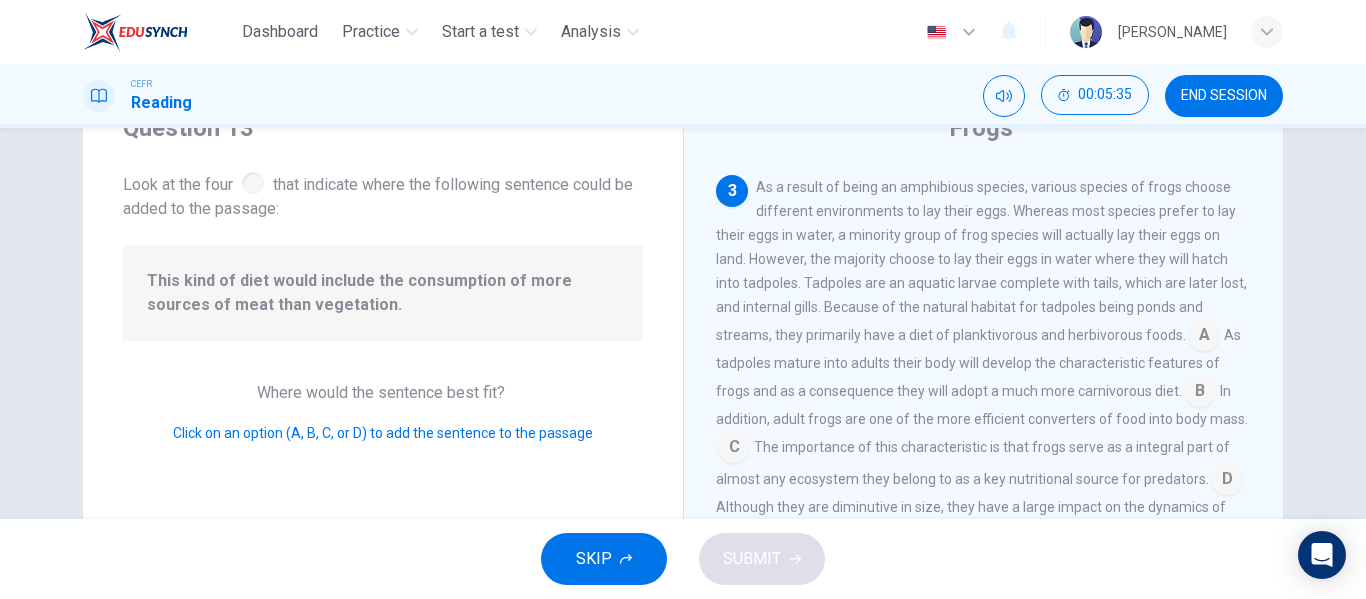 click at bounding box center (1204, 337) 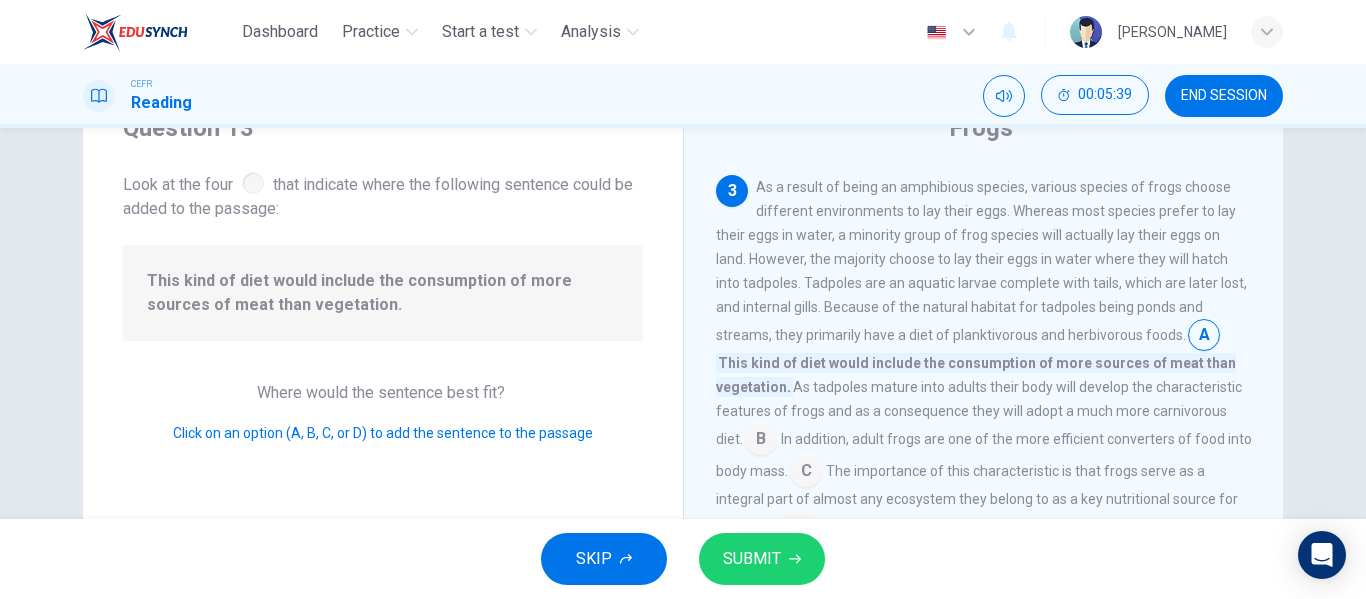 click at bounding box center [1204, 337] 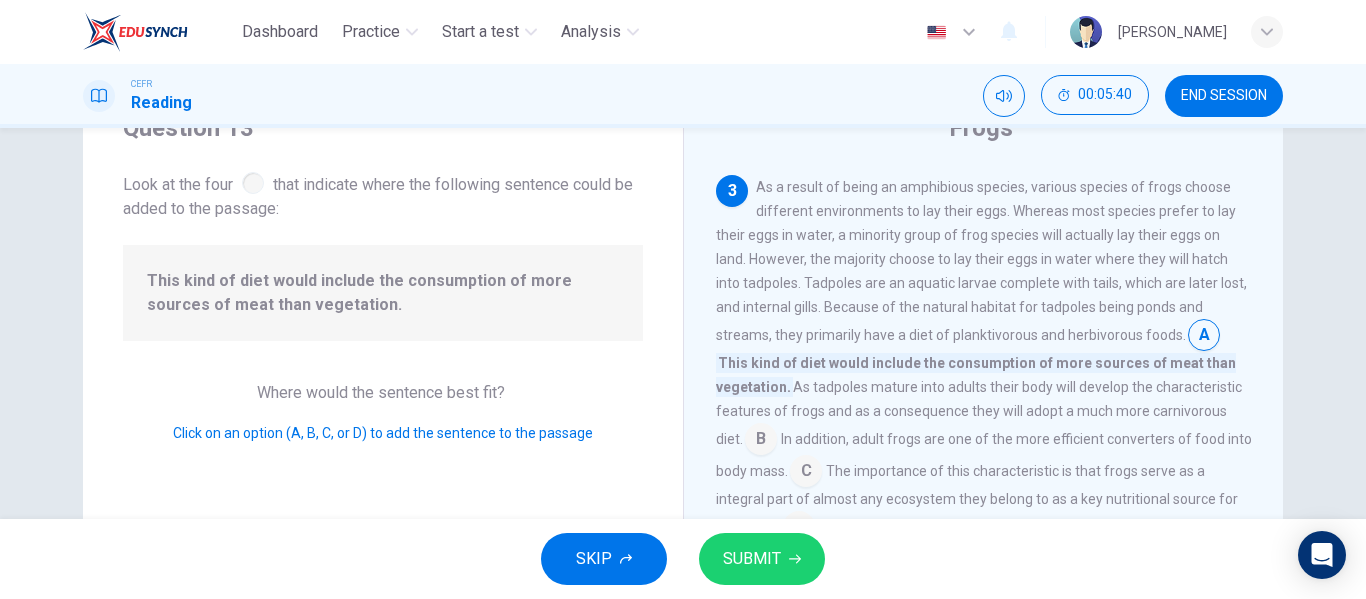 click at bounding box center (1204, 337) 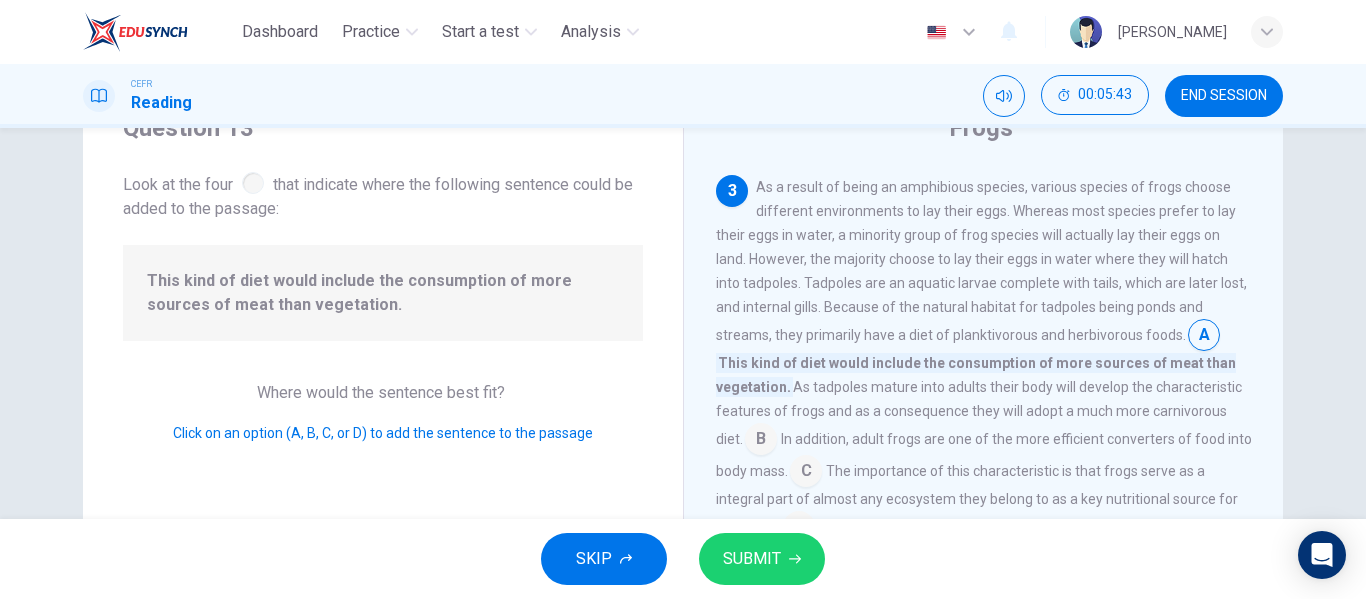 click at bounding box center [1204, 337] 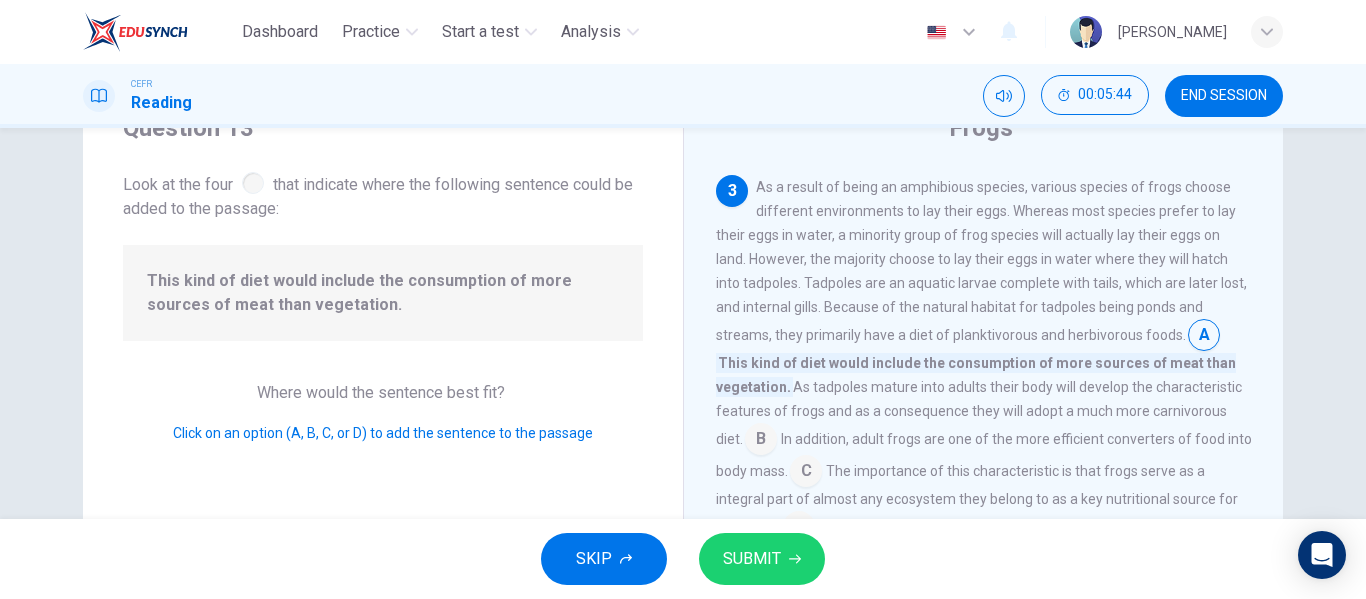 click at bounding box center (761, 441) 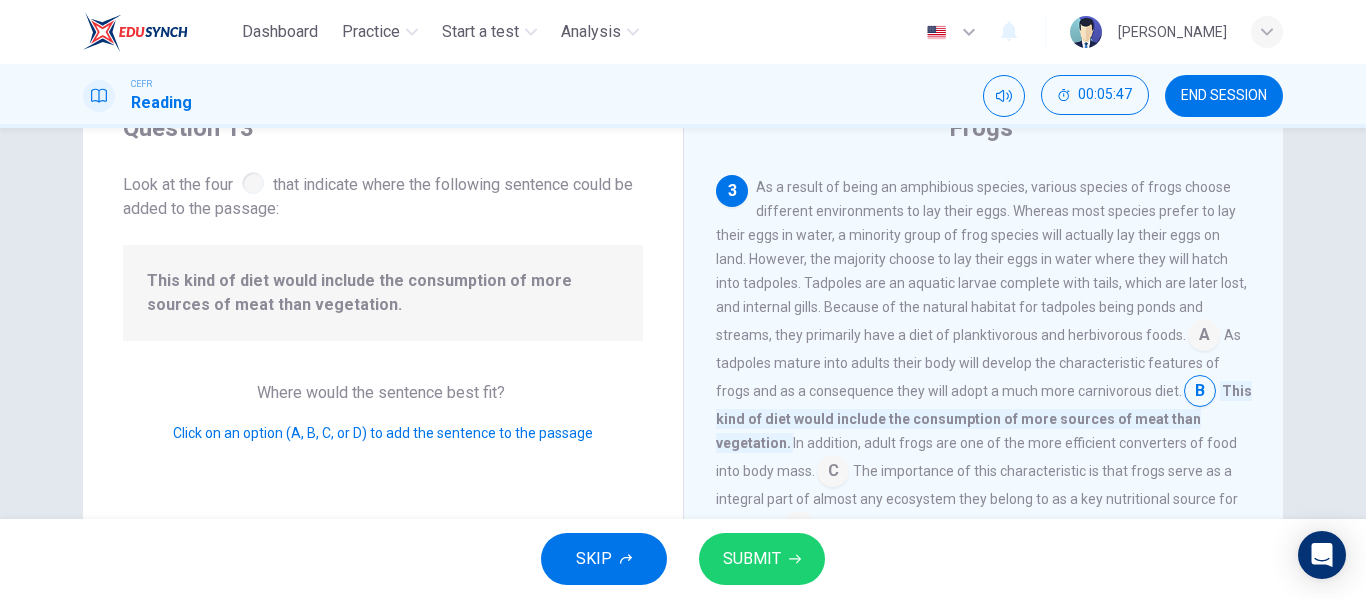 click at bounding box center (1200, 393) 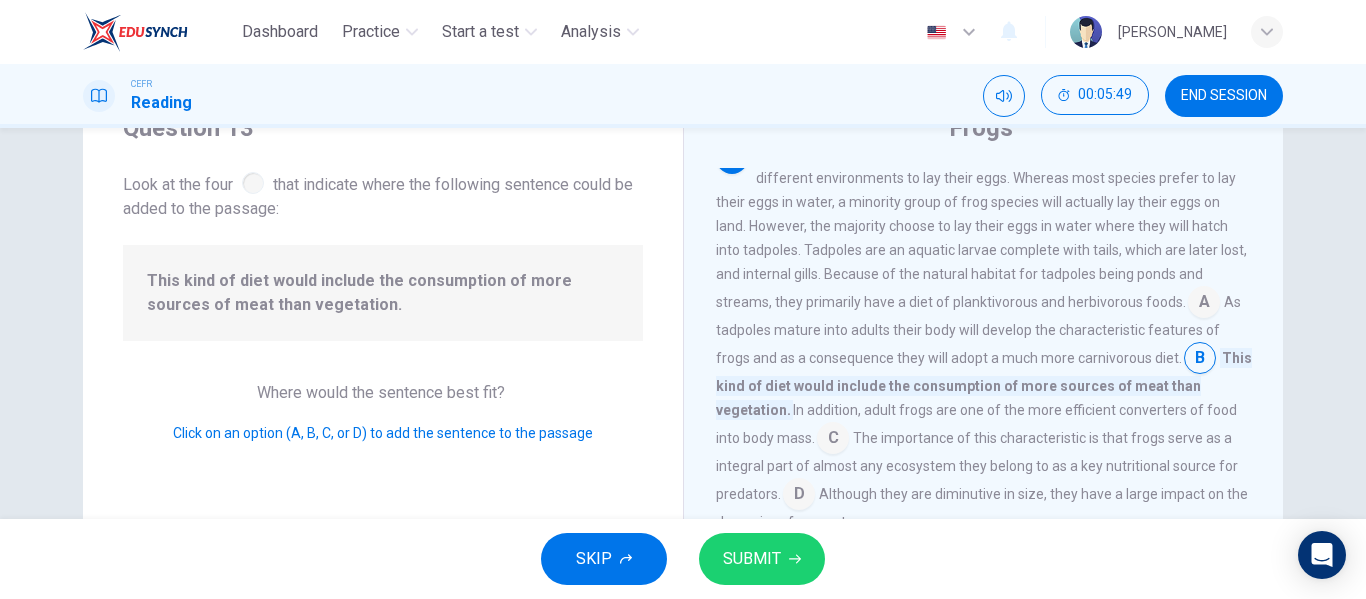 scroll, scrollTop: 657, scrollLeft: 0, axis: vertical 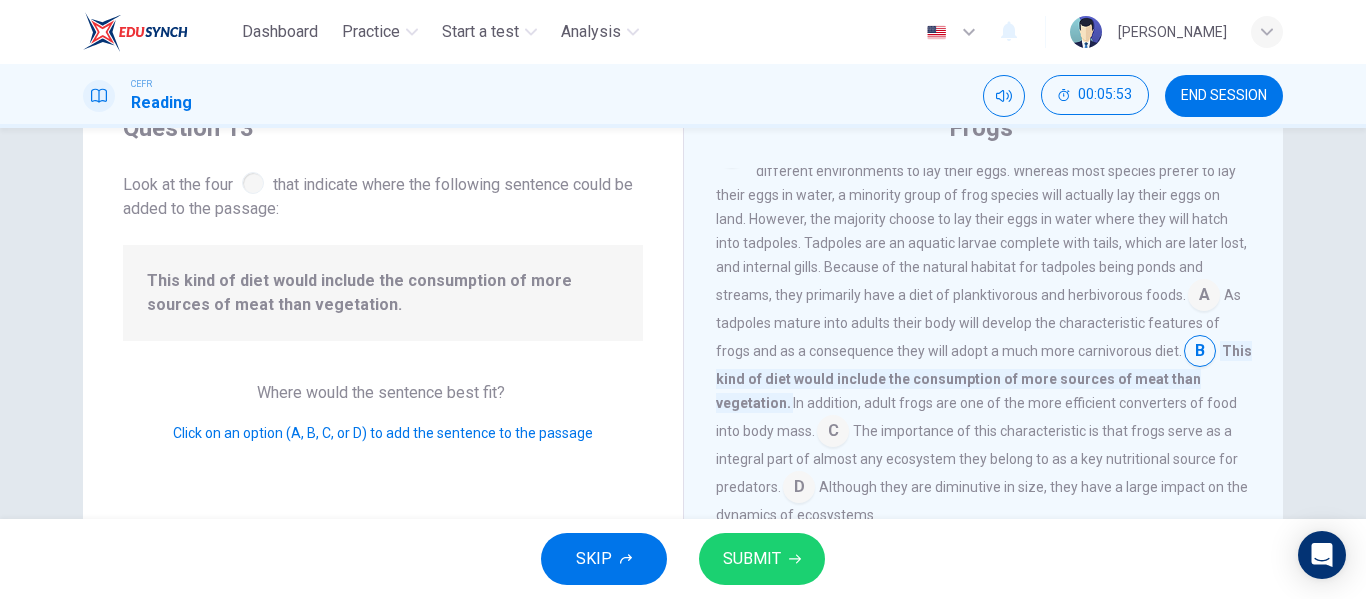 click at bounding box center [799, 489] 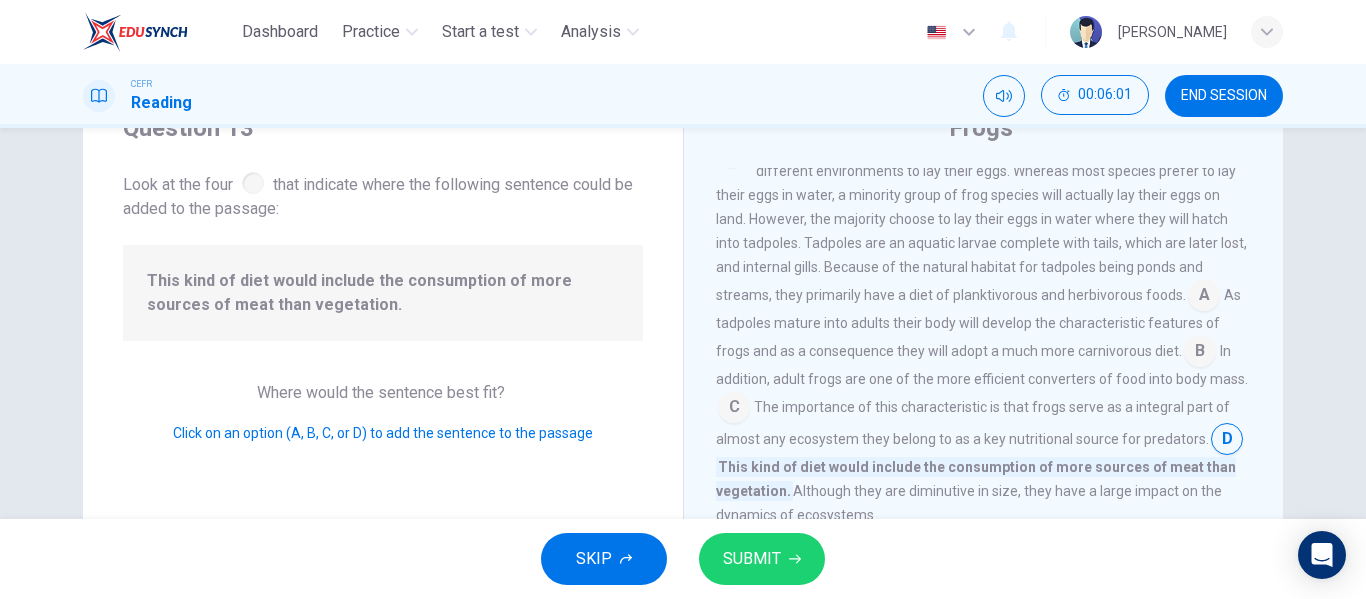 click at bounding box center [1200, 353] 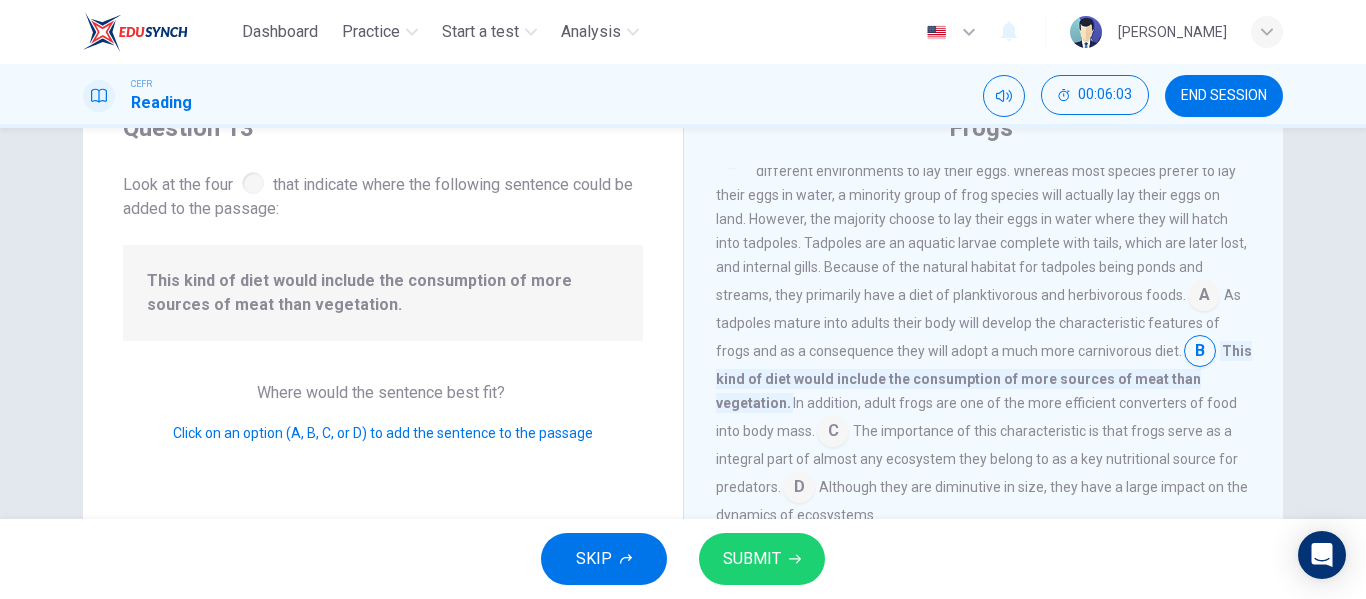click at bounding box center (1204, 297) 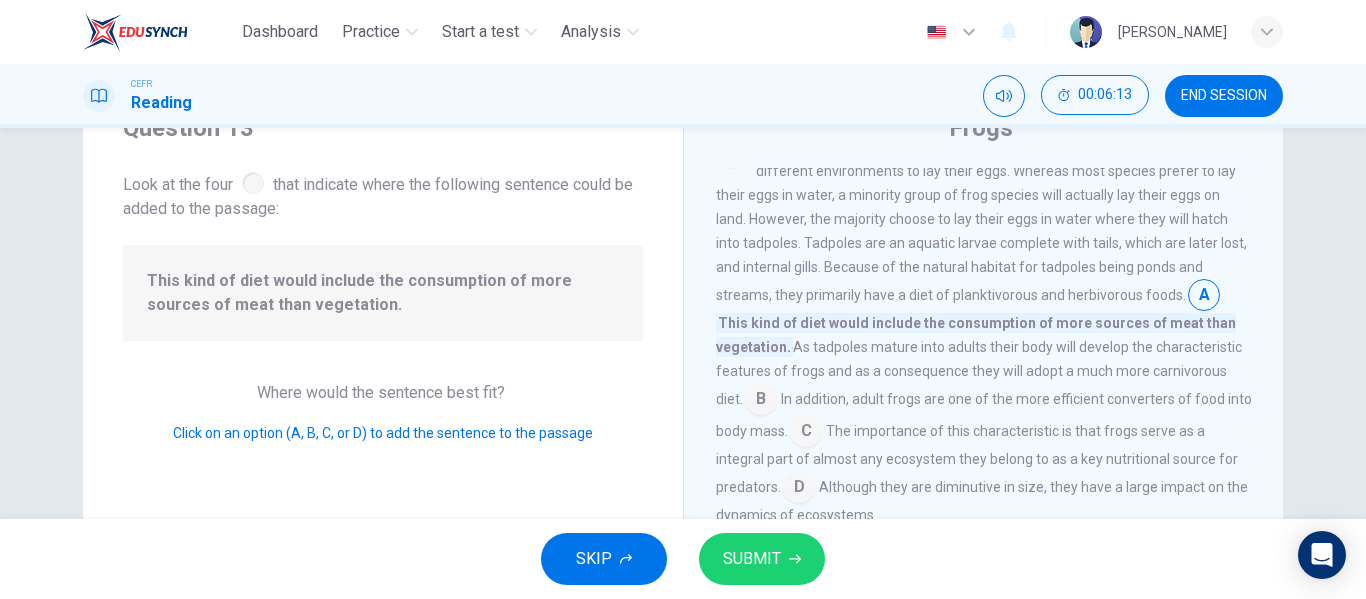 click at bounding box center (761, 401) 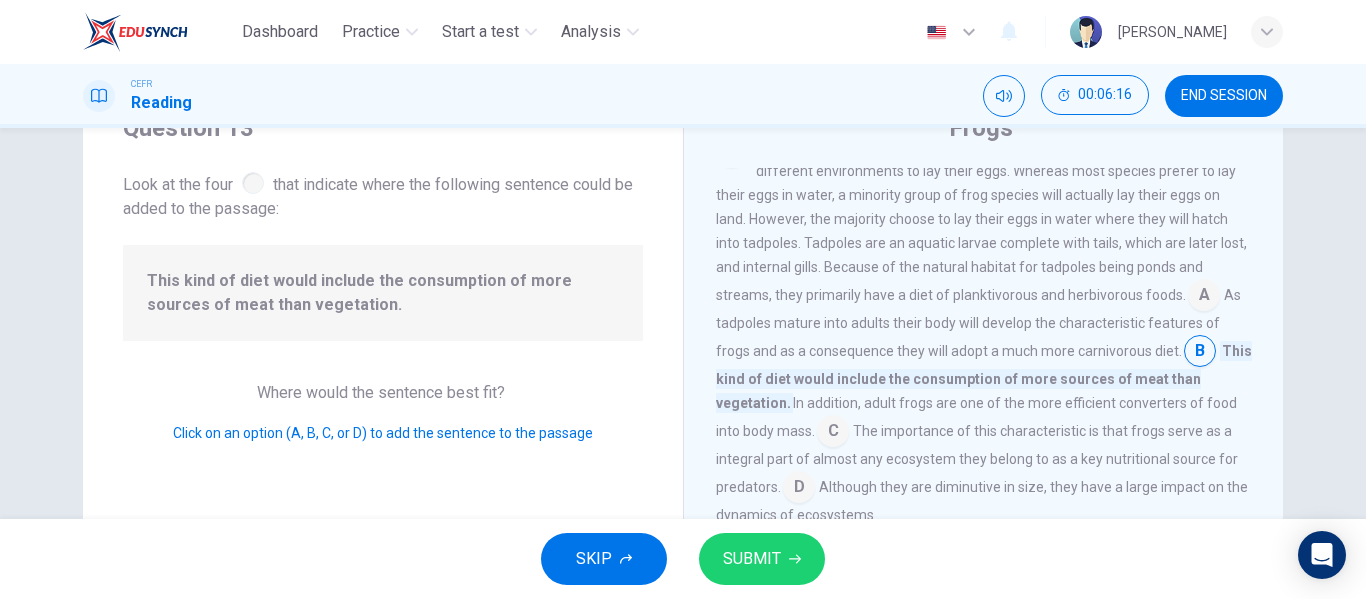 click on "SUBMIT" at bounding box center [752, 559] 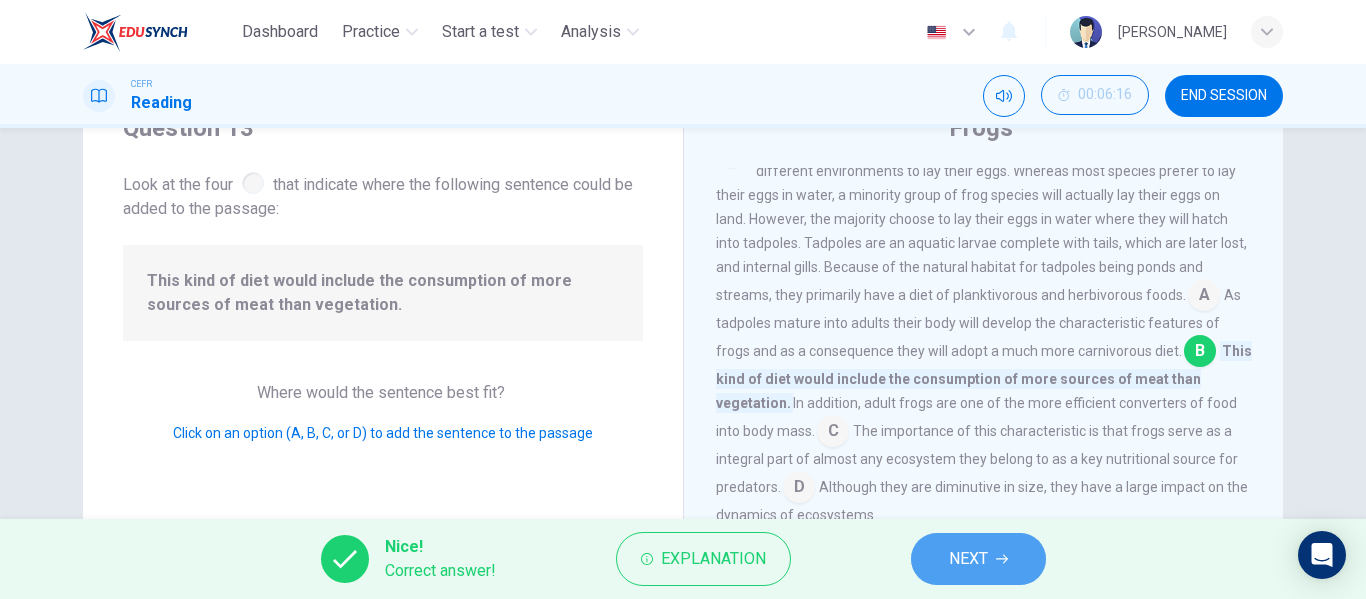 click on "NEXT" at bounding box center [978, 559] 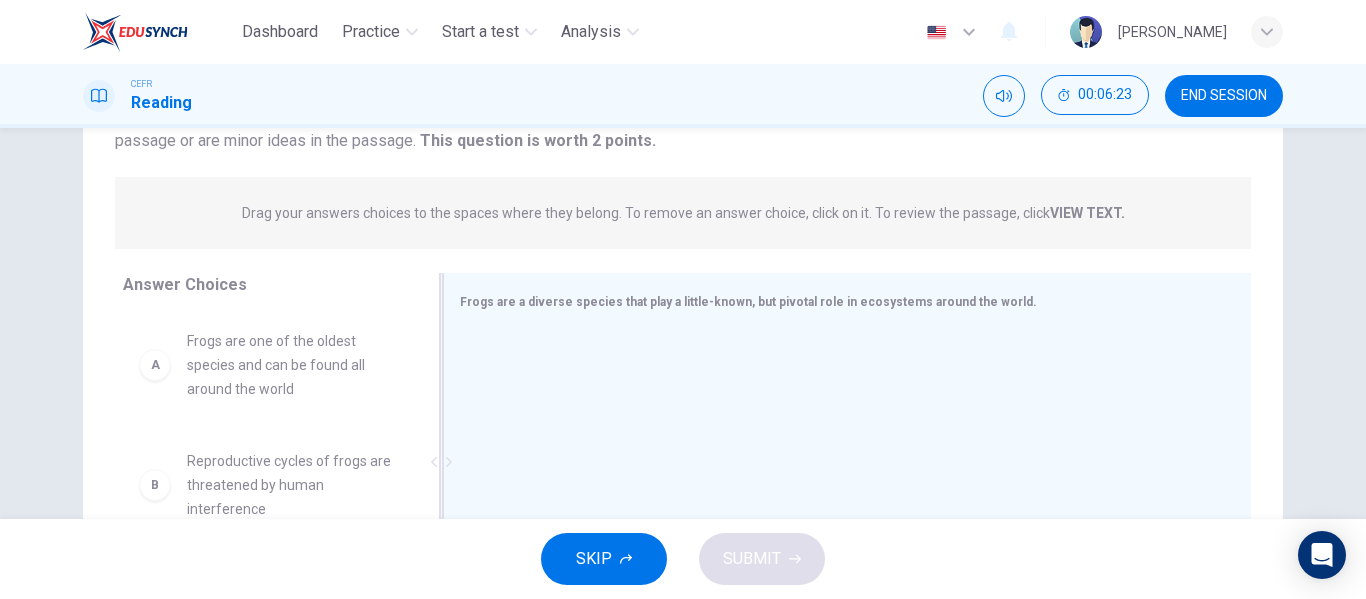 scroll, scrollTop: 309, scrollLeft: 0, axis: vertical 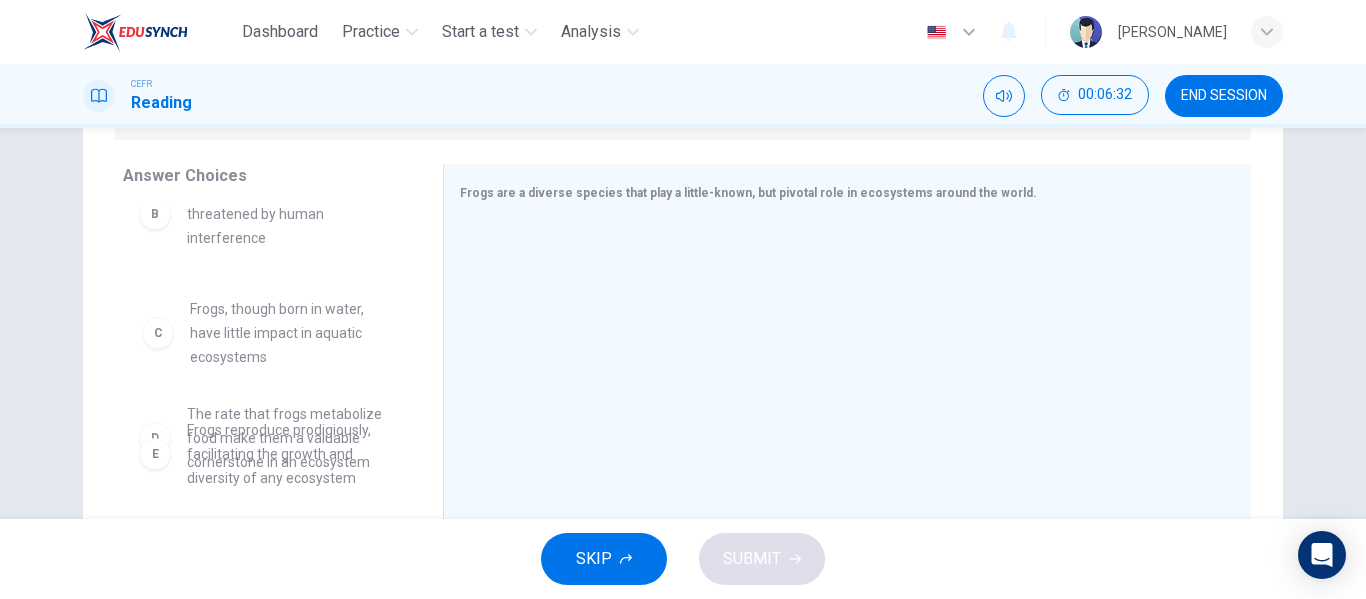 drag, startPoint x: 236, startPoint y: 317, endPoint x: 251, endPoint y: 367, distance: 52.201534 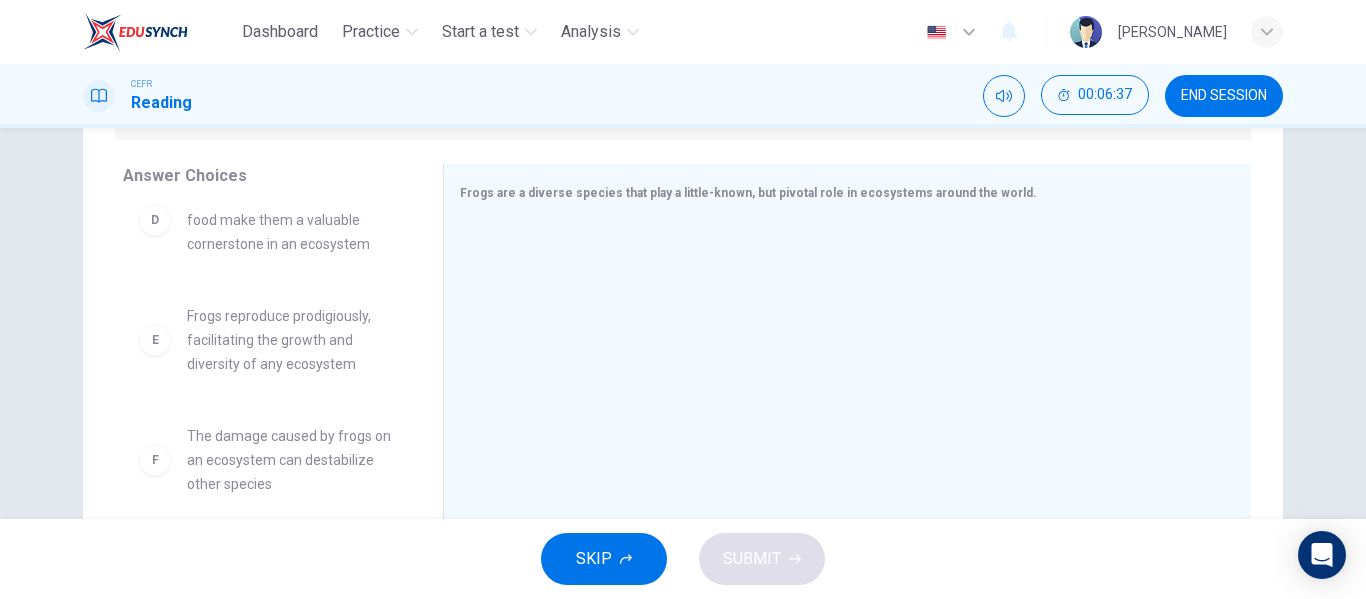scroll, scrollTop: 396, scrollLeft: 0, axis: vertical 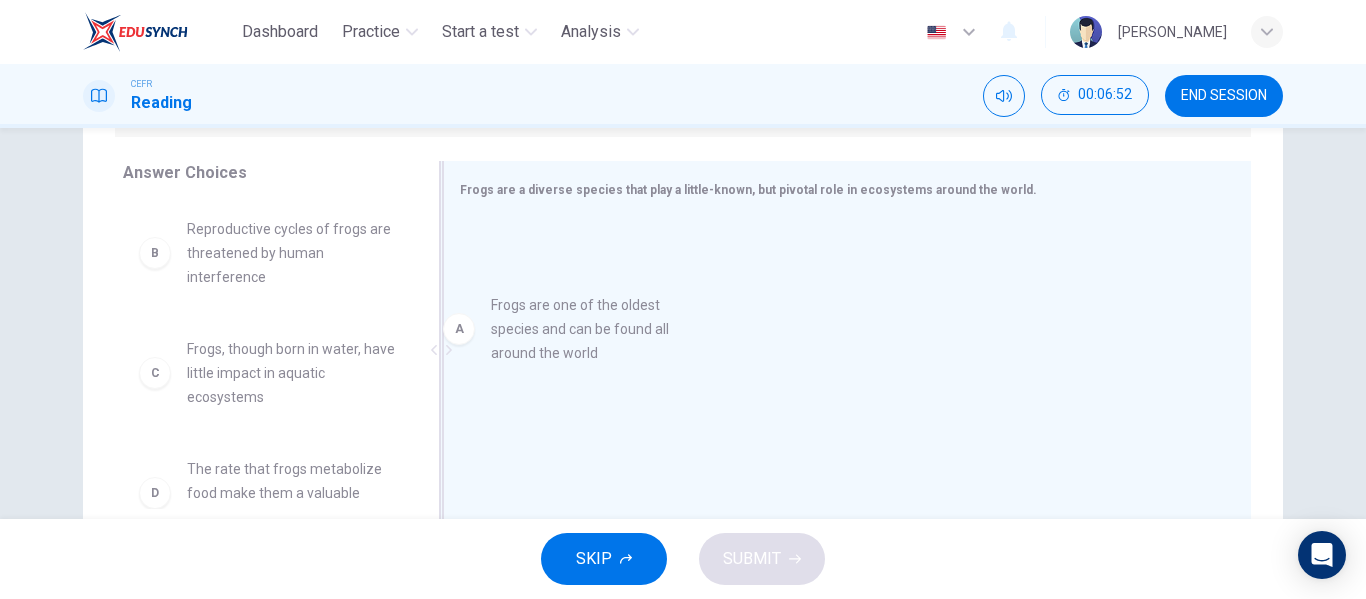 drag, startPoint x: 306, startPoint y: 299, endPoint x: 628, endPoint y: 375, distance: 330.84738 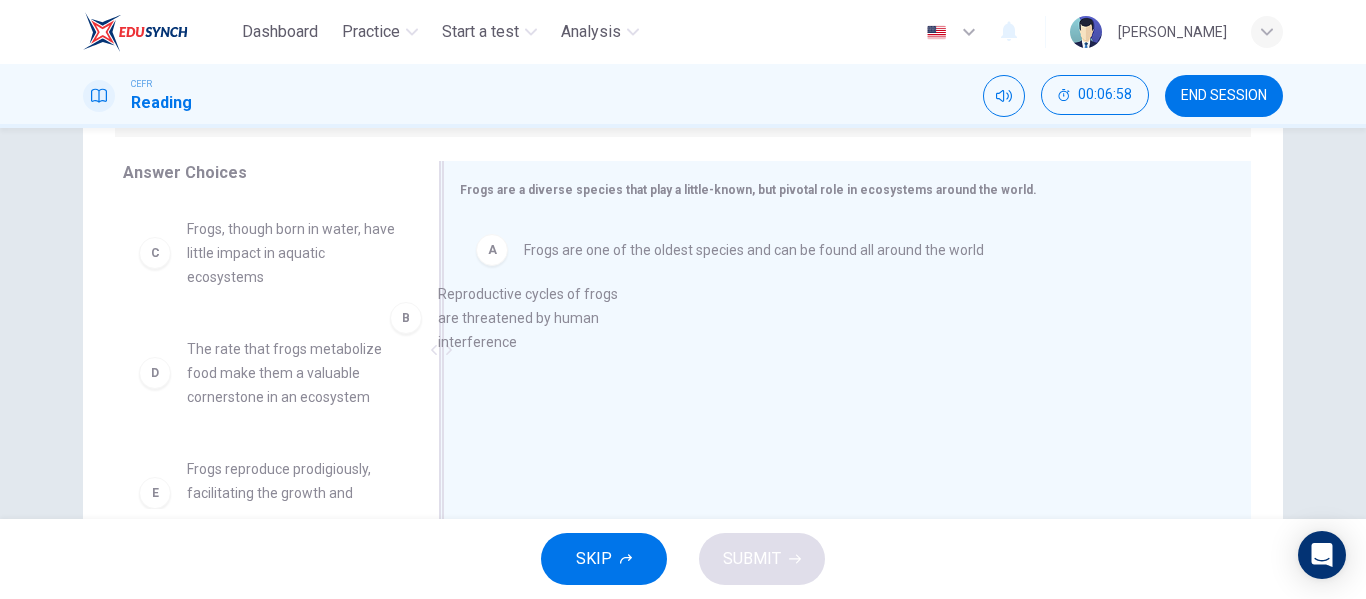drag, startPoint x: 290, startPoint y: 269, endPoint x: 566, endPoint y: 342, distance: 285.4908 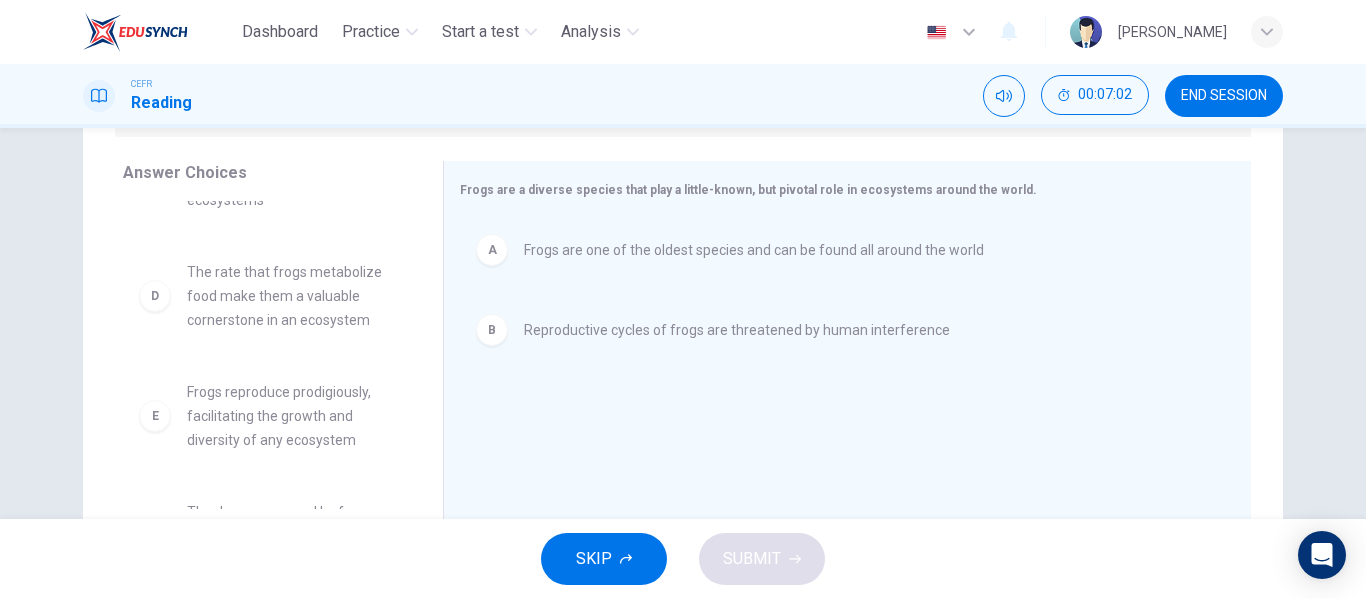 scroll, scrollTop: 78, scrollLeft: 0, axis: vertical 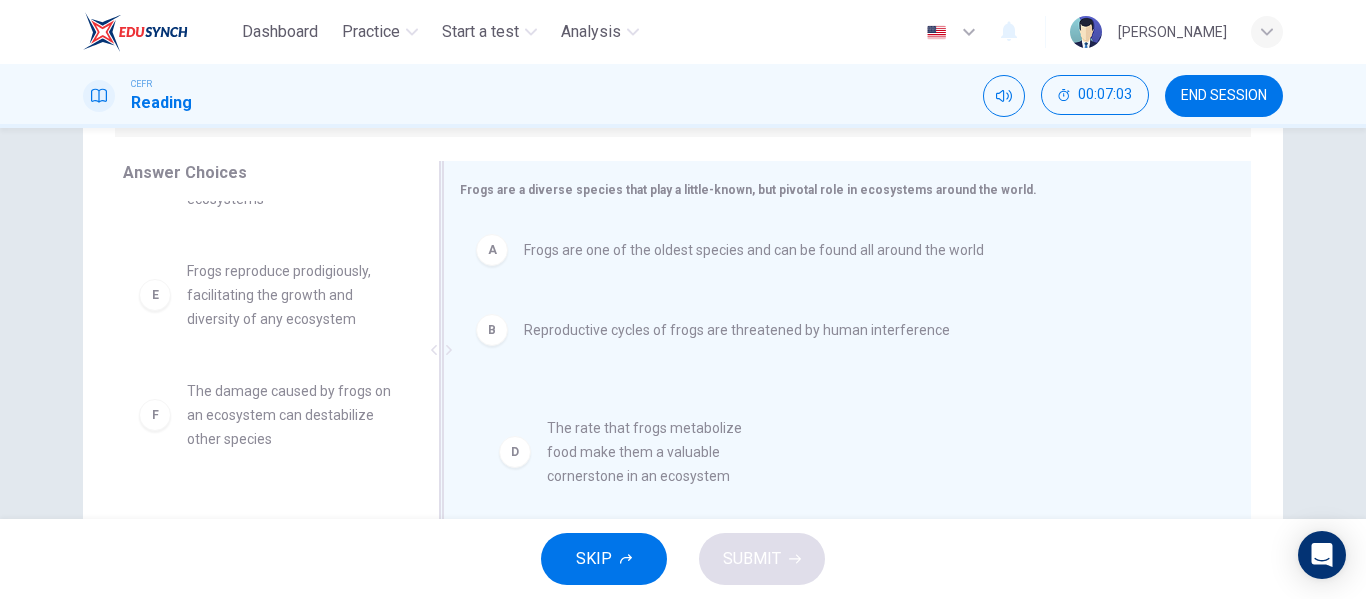 drag, startPoint x: 309, startPoint y: 318, endPoint x: 682, endPoint y: 475, distance: 404.69495 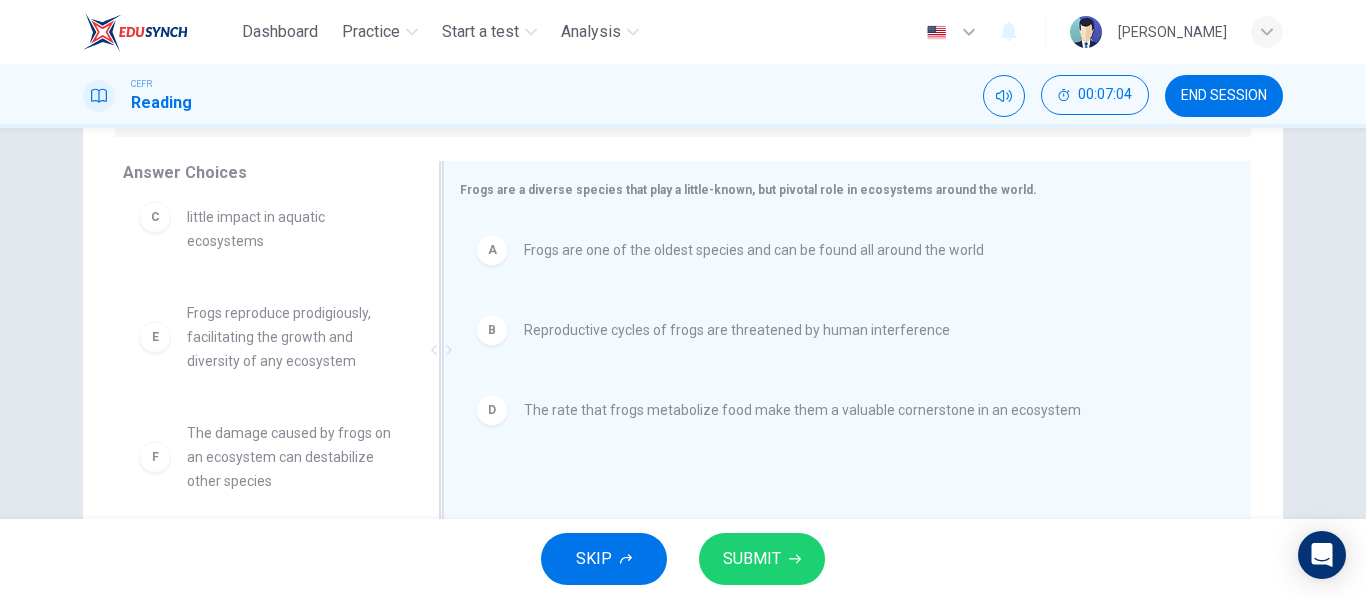 scroll, scrollTop: 36, scrollLeft: 0, axis: vertical 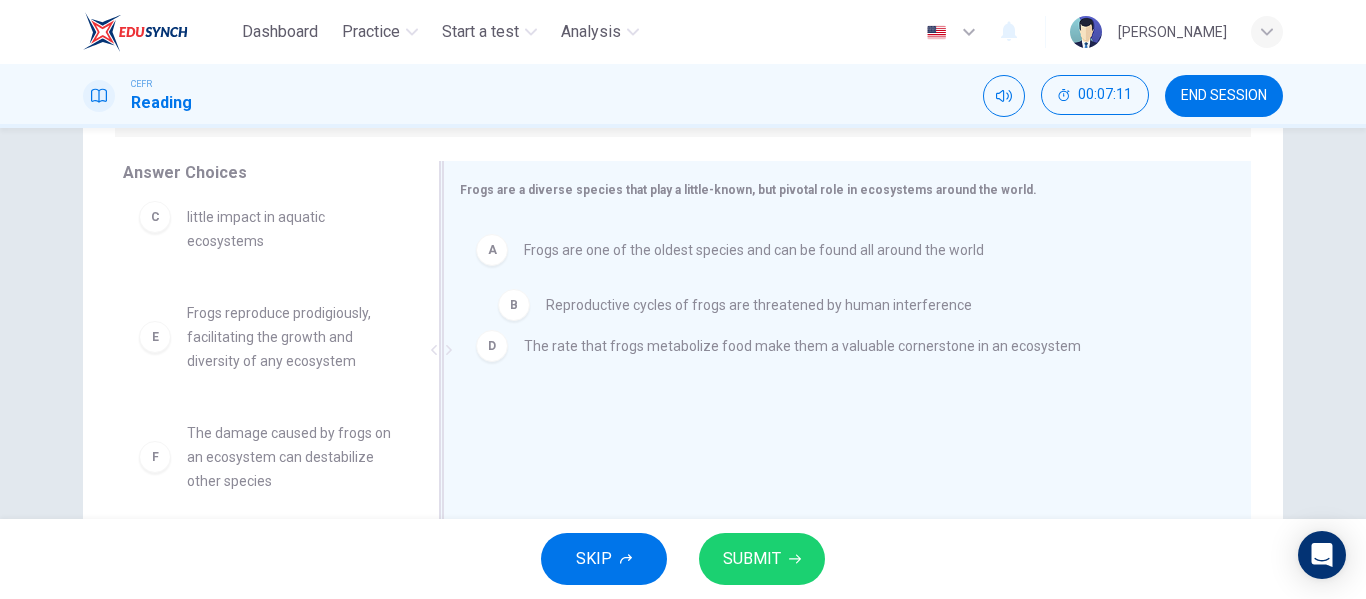 drag, startPoint x: 563, startPoint y: 346, endPoint x: 581, endPoint y: 320, distance: 31.622776 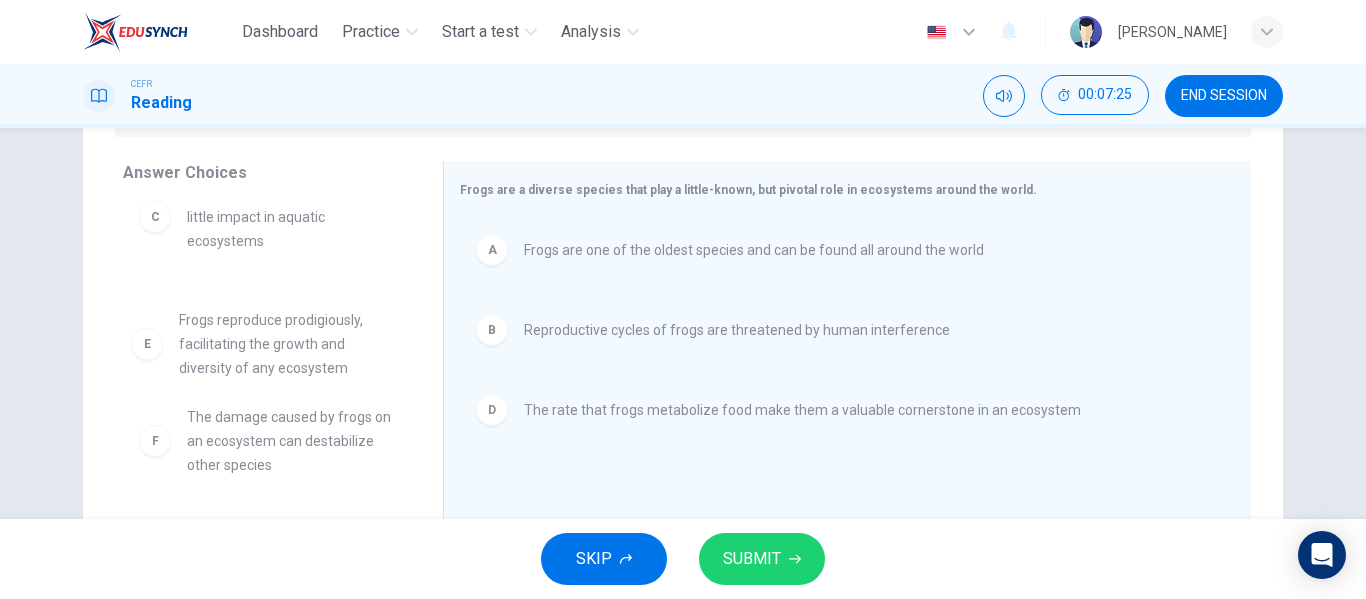 drag, startPoint x: 307, startPoint y: 334, endPoint x: 312, endPoint y: 345, distance: 12.083046 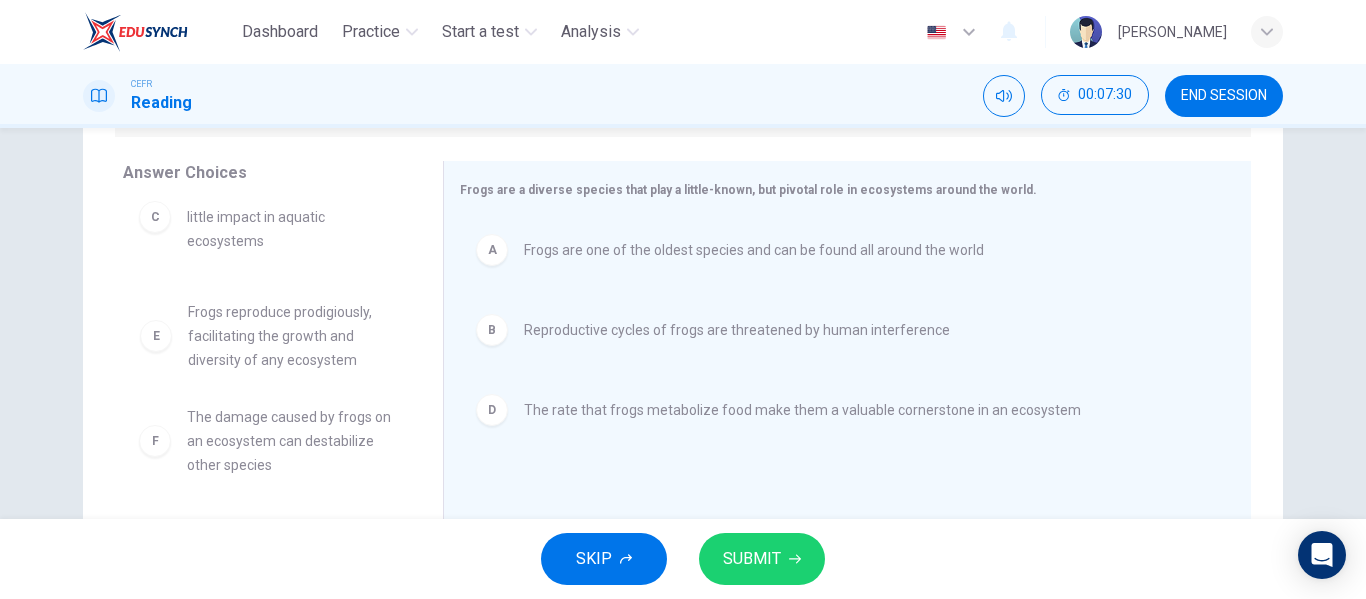drag, startPoint x: 282, startPoint y: 369, endPoint x: 293, endPoint y: 371, distance: 11.18034 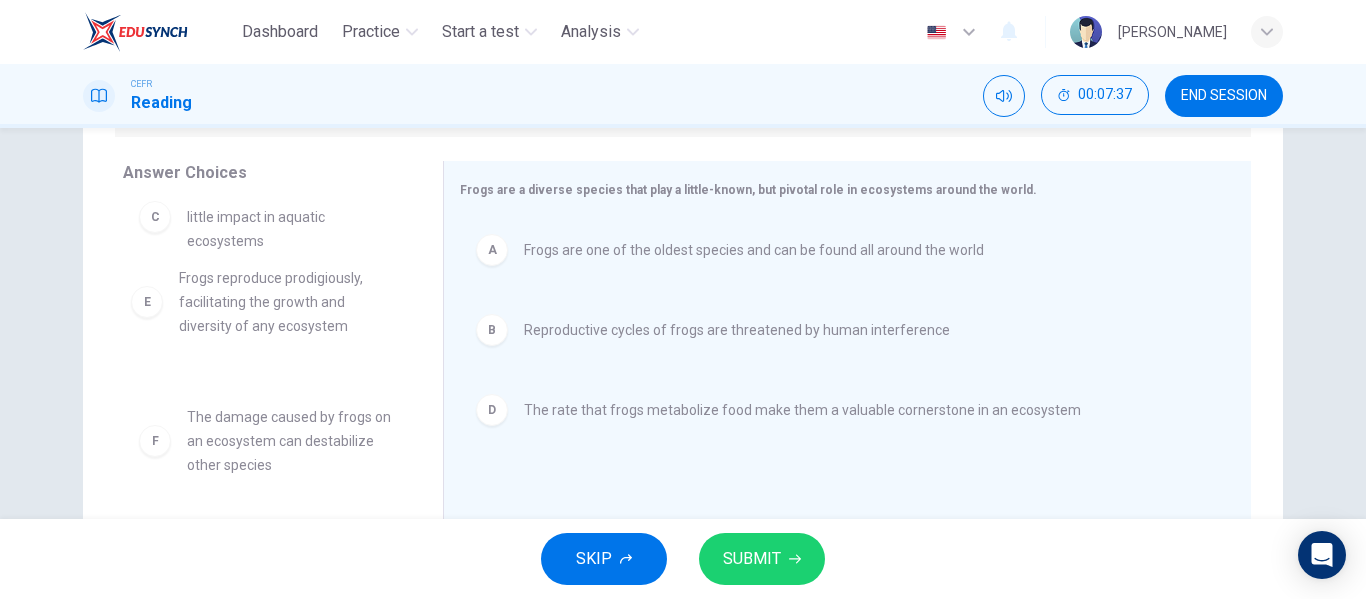drag, startPoint x: 333, startPoint y: 329, endPoint x: 336, endPoint y: 303, distance: 26.172504 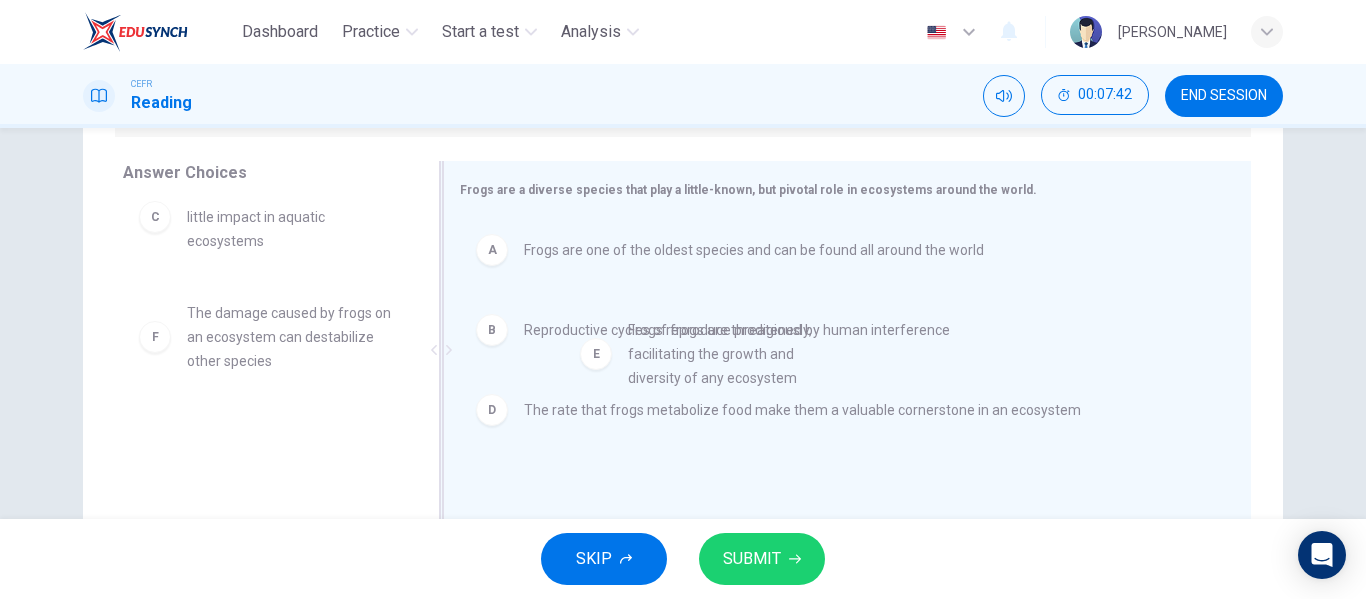 drag, startPoint x: 303, startPoint y: 345, endPoint x: 755, endPoint y: 362, distance: 452.31958 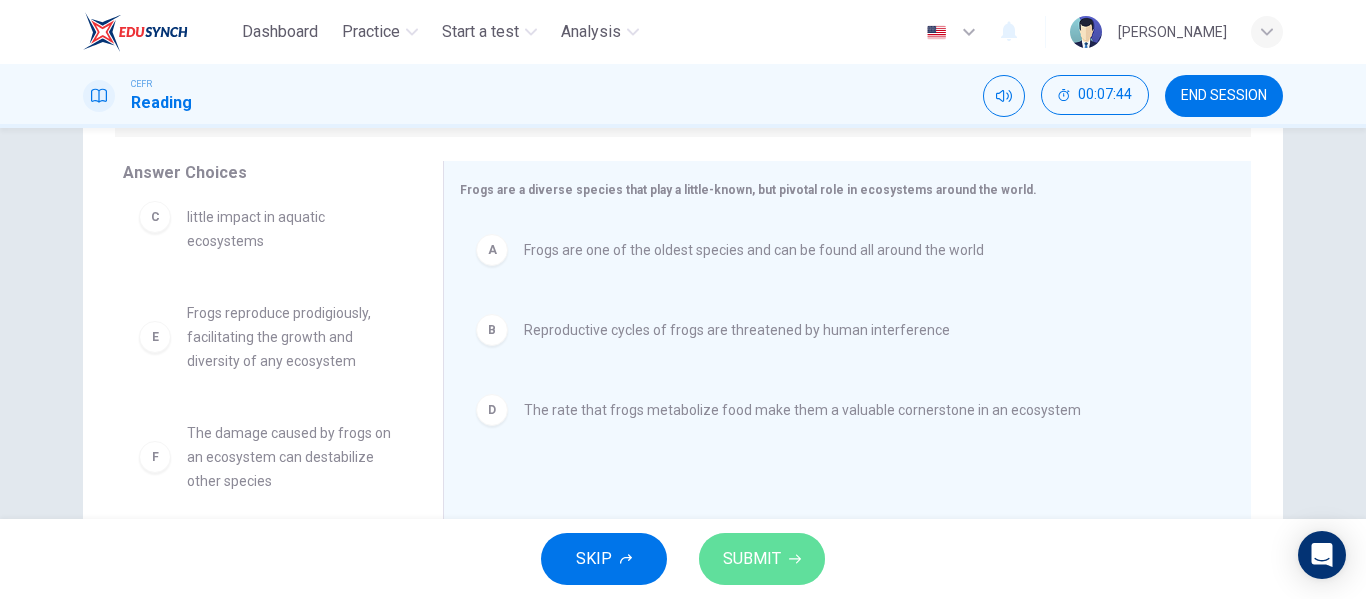 click on "SUBMIT" at bounding box center [752, 559] 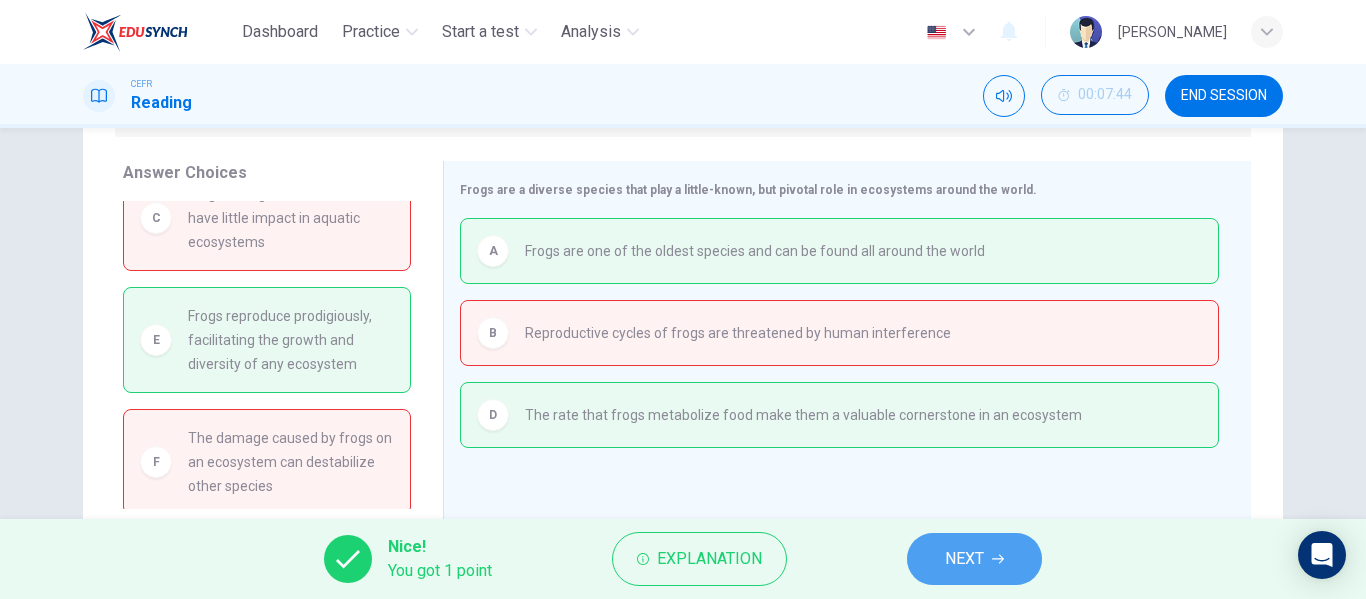 click on "NEXT" at bounding box center [974, 559] 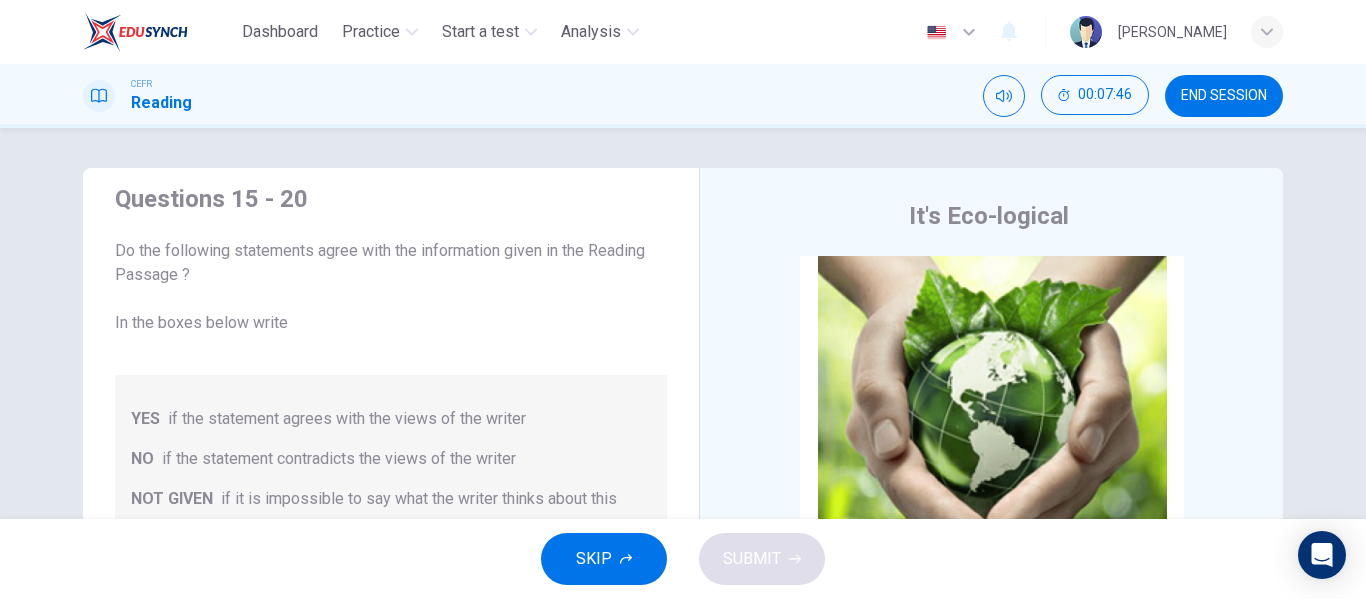 scroll, scrollTop: 12, scrollLeft: 0, axis: vertical 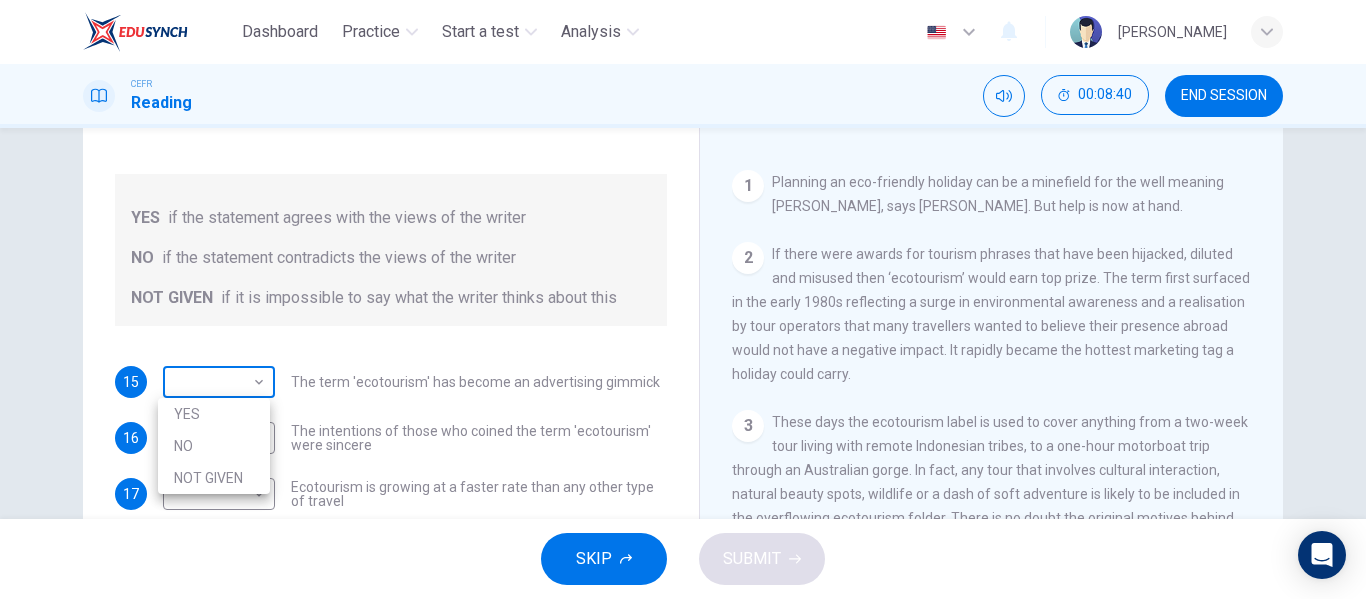 click on "Dashboard Practice Start a test Analysis English en ​ NURUL SYAFIQAH IZZATI BINTI AZRIZAL ZAINI CEFR Reading 00:08:40 END SESSION Questions 15 - 20 Do the following statements agree with the information given in the Reading Passage ?
In the boxes below write YES if the statement agrees with the views of the writer NO if the statement contradicts the views of the writer NOT GIVEN if it is impossible to say what the writer thinks about this 15 ​ ​ The term 'ecotourism' has become an advertising gimmick 16 ​ ​ The intentions of those who coined the term 'ecotourism' were sincere 17 ​ ​ Ecotourism is growing at a faster rate than any other type of travel 18 ​ ​ It is surprising that so many tour organisations decided to become involved in ecotourism 19 ​ ​ Tourists have learnt to make investigations about tour operators before using them 20 ​ ​ Tourists have had bad experiences on ecotour holidays It's Eco-logical CLICK TO ZOOM Click to Zoom 1 2 3 4 5 6 7 8 SKIP SUBMIT
Practice" at bounding box center (683, 299) 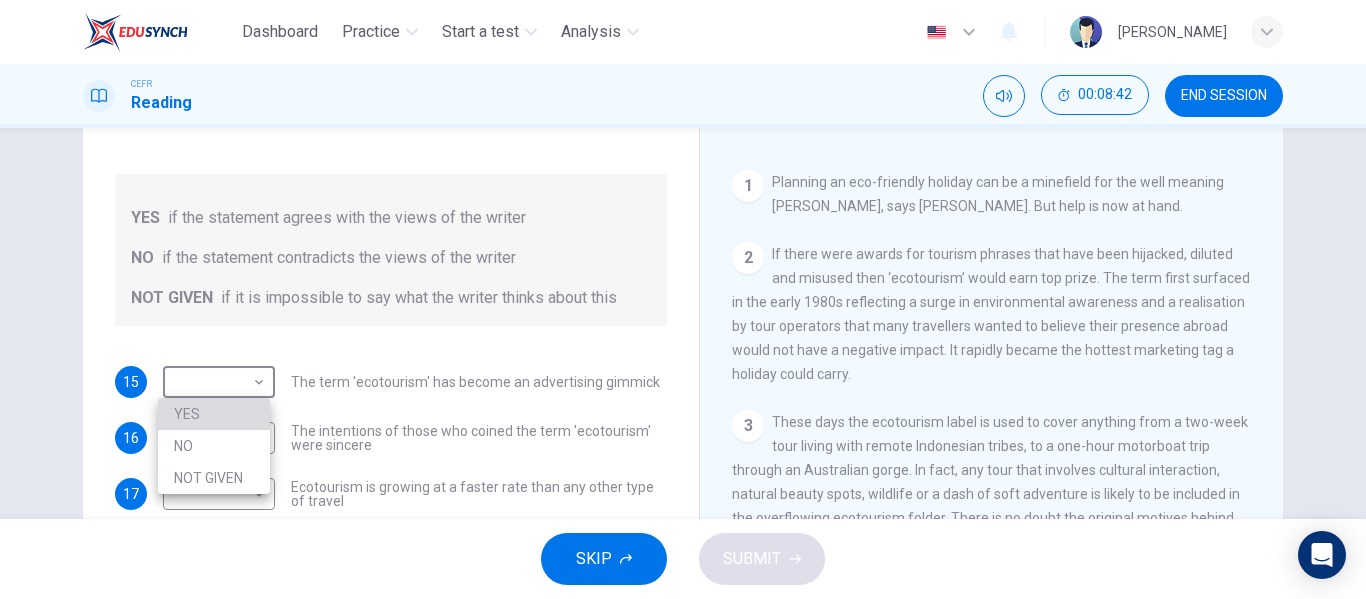 click on "YES" at bounding box center (214, 414) 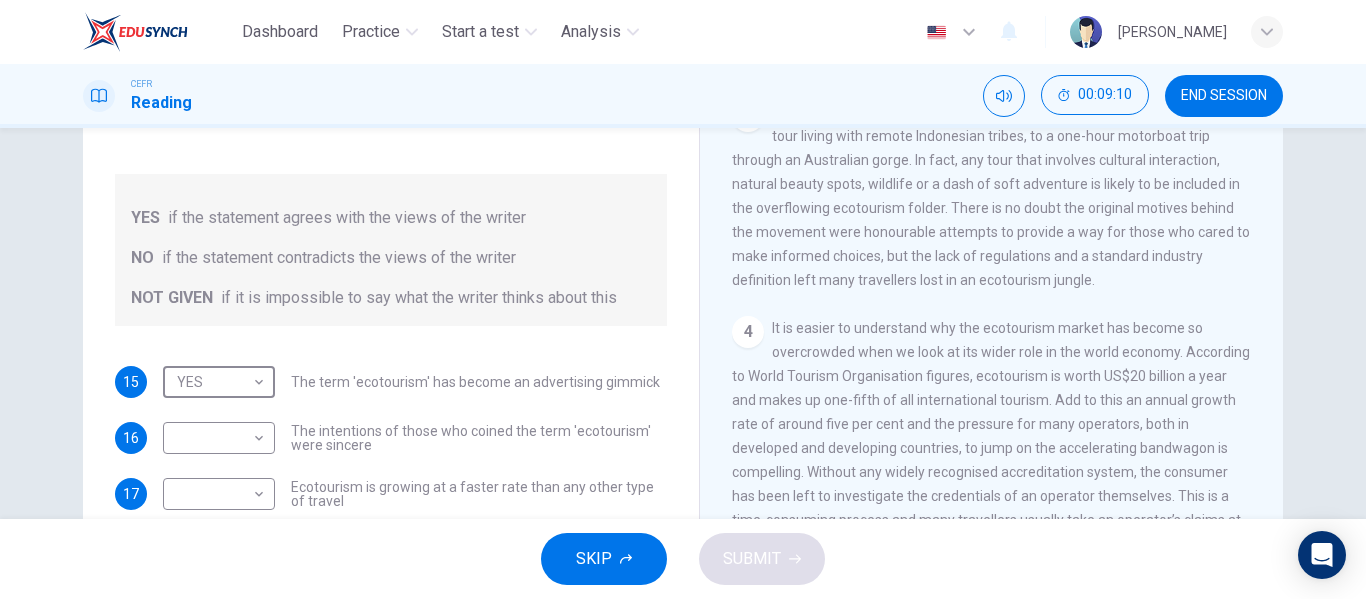scroll, scrollTop: 673, scrollLeft: 0, axis: vertical 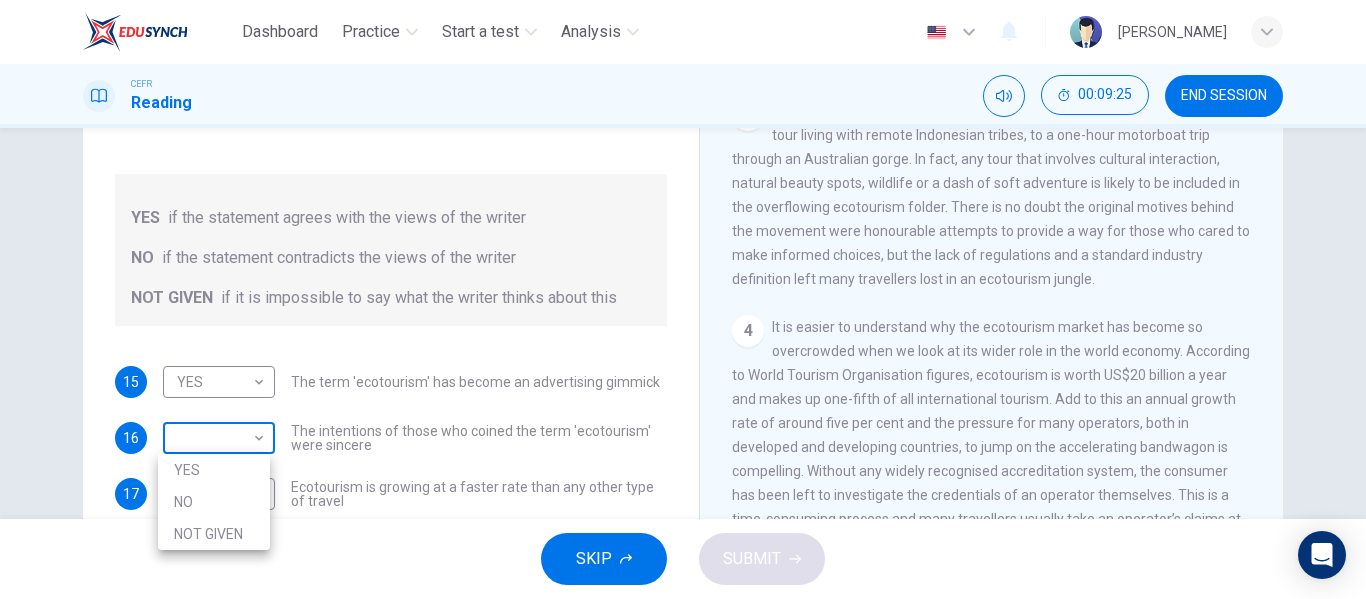 click on "Dashboard Practice Start a test Analysis English en ​ NURUL SYAFIQAH IZZATI BINTI AZRIZAL ZAINI CEFR Reading 00:09:25 END SESSION Questions 15 - 20 Do the following statements agree with the information given in the Reading Passage ?
In the boxes below write YES if the statement agrees with the views of the writer NO if the statement contradicts the views of the writer NOT GIVEN if it is impossible to say what the writer thinks about this 15 YES YES ​ The term 'ecotourism' has become an advertising gimmick 16 ​ ​ The intentions of those who coined the term 'ecotourism' were sincere 17 ​ ​ Ecotourism is growing at a faster rate than any other type of travel 18 ​ ​ It is surprising that so many tour organisations decided to become involved in ecotourism 19 ​ ​ Tourists have learnt to make investigations about tour operators before using them 20 ​ ​ Tourists have had bad experiences on ecotour holidays It's Eco-logical CLICK TO ZOOM Click to Zoom 1 2 3 4 5 6 7 8 SKIP SUBMIT
2025" at bounding box center [683, 299] 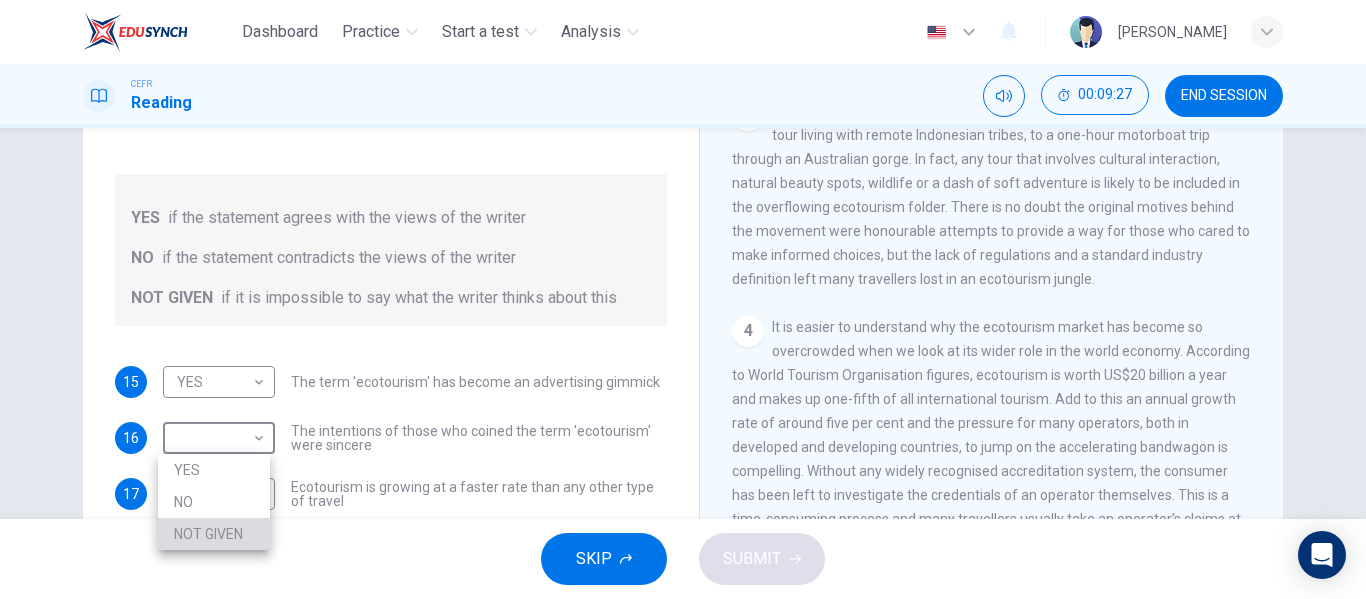 click on "NOT GIVEN" at bounding box center [214, 534] 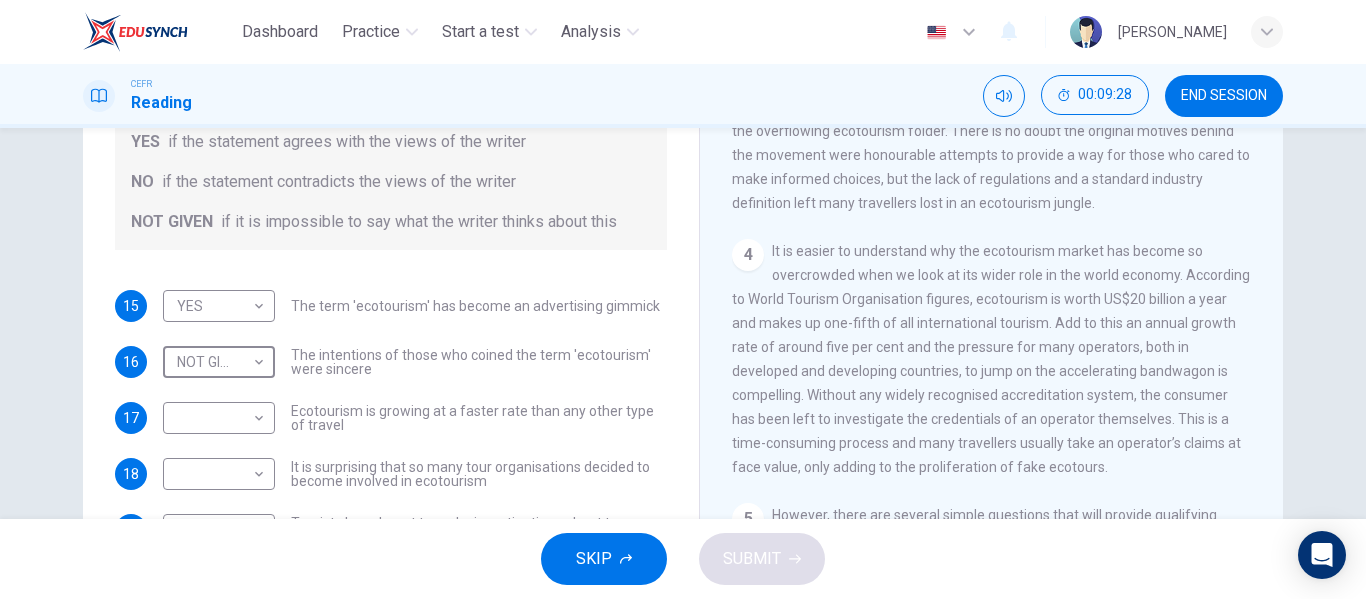 scroll, scrollTop: 220, scrollLeft: 0, axis: vertical 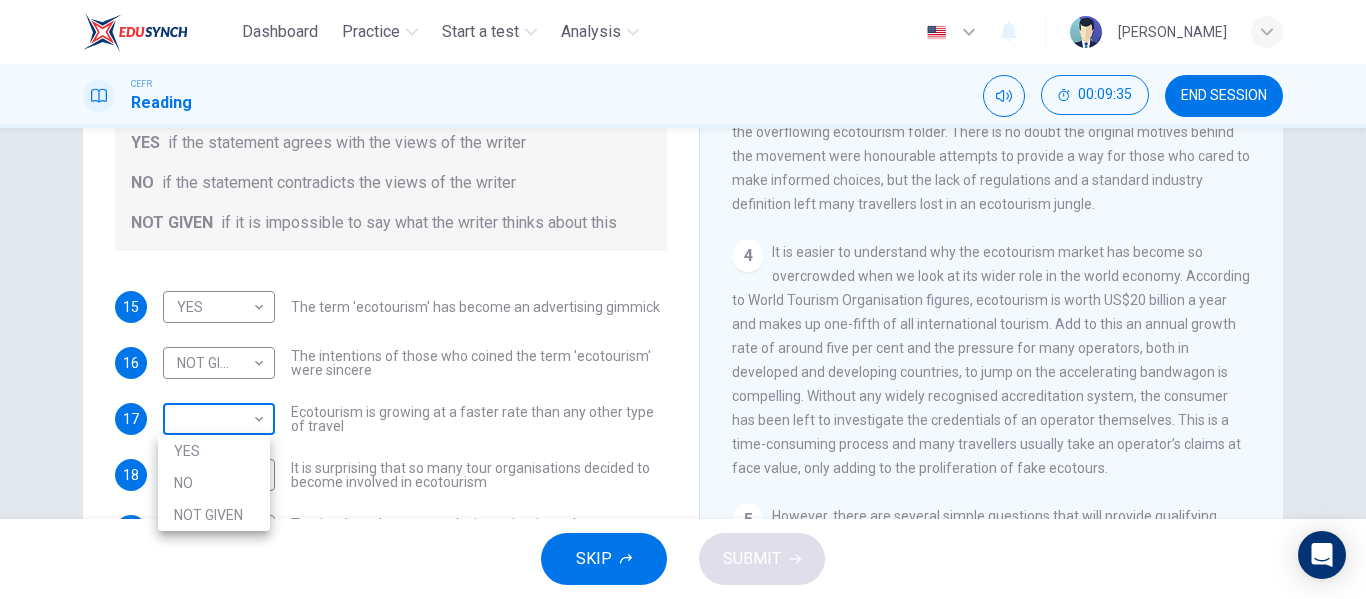click on "Dashboard Practice Start a test Analysis English en ​ NURUL SYAFIQAH IZZATI BINTI AZRIZAL ZAINI CEFR Reading 00:09:35 END SESSION Questions 15 - 20 Do the following statements agree with the information given in the Reading Passage ?
In the boxes below write YES if the statement agrees with the views of the writer NO if the statement contradicts the views of the writer NOT GIVEN if it is impossible to say what the writer thinks about this 15 YES YES ​ The term 'ecotourism' has become an advertising gimmick 16 NOT GIVEN NOT GIVEN ​ The intentions of those who coined the term 'ecotourism' were sincere 17 ​ ​ Ecotourism is growing at a faster rate than any other type of travel 18 ​ ​ It is surprising that so many tour organisations decided to become involved in ecotourism 19 ​ ​ Tourists have learnt to make investigations about tour operators before using them 20 ​ ​ Tourists have had bad experiences on ecotour holidays It's Eco-logical CLICK TO ZOOM Click to Zoom 1 2 3 4 5 6 7 8 SKIP" at bounding box center [683, 299] 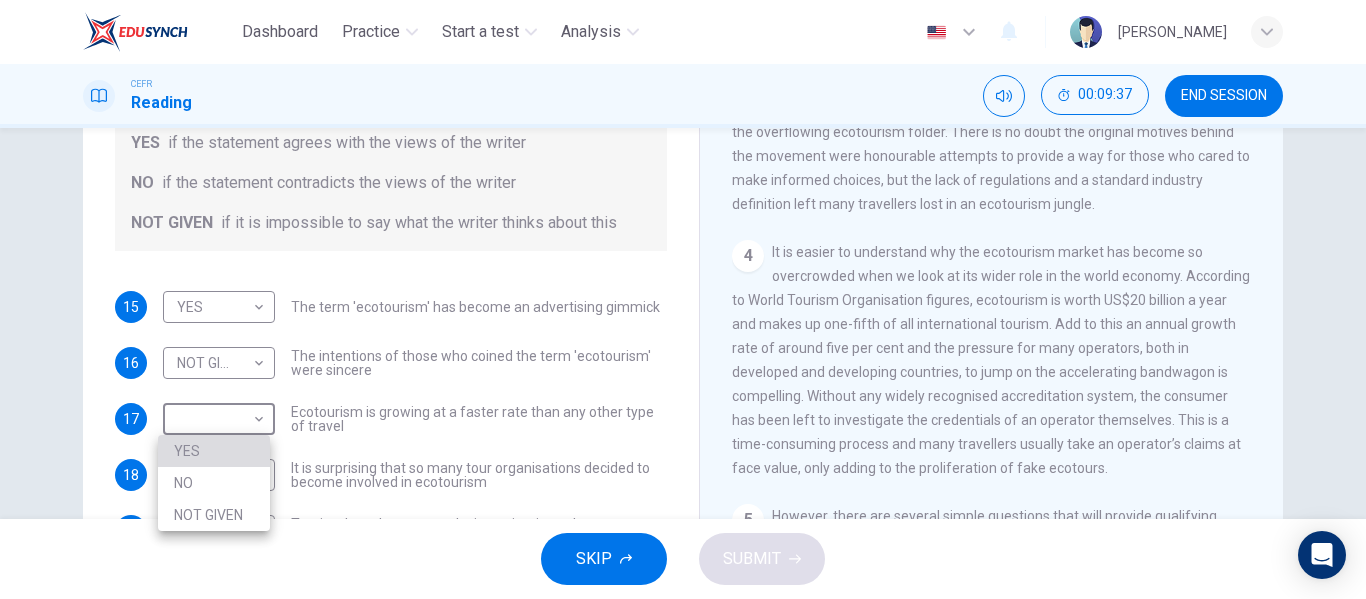 click on "YES" at bounding box center (214, 451) 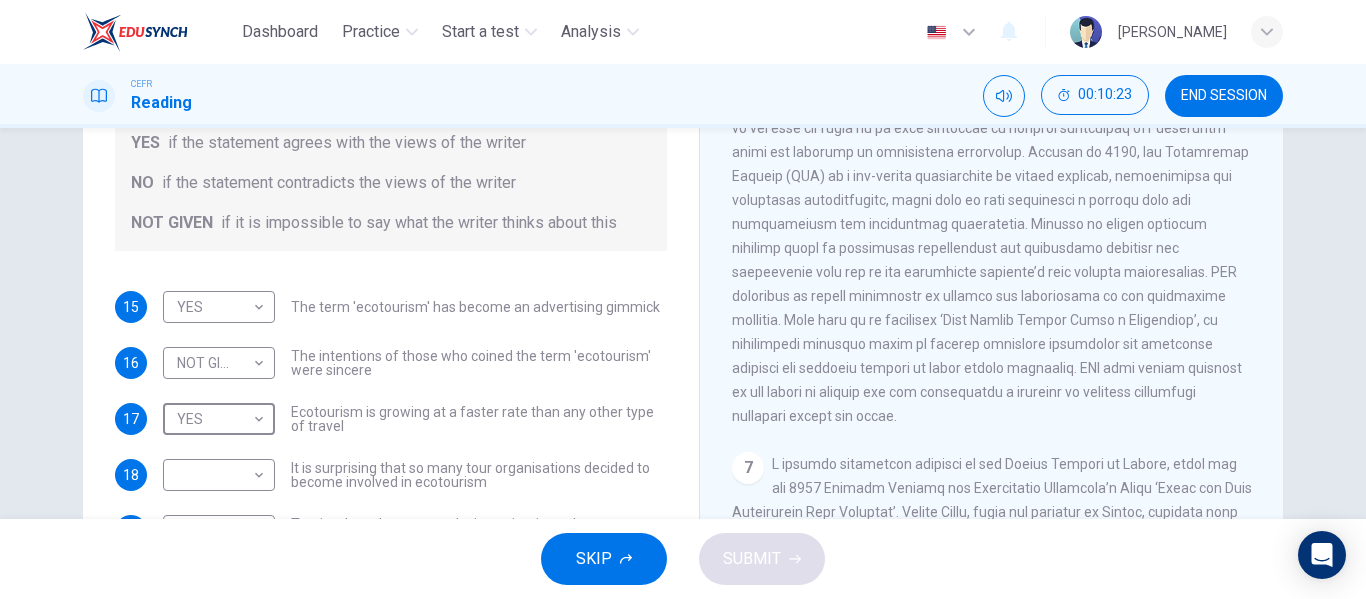 scroll, scrollTop: 1397, scrollLeft: 0, axis: vertical 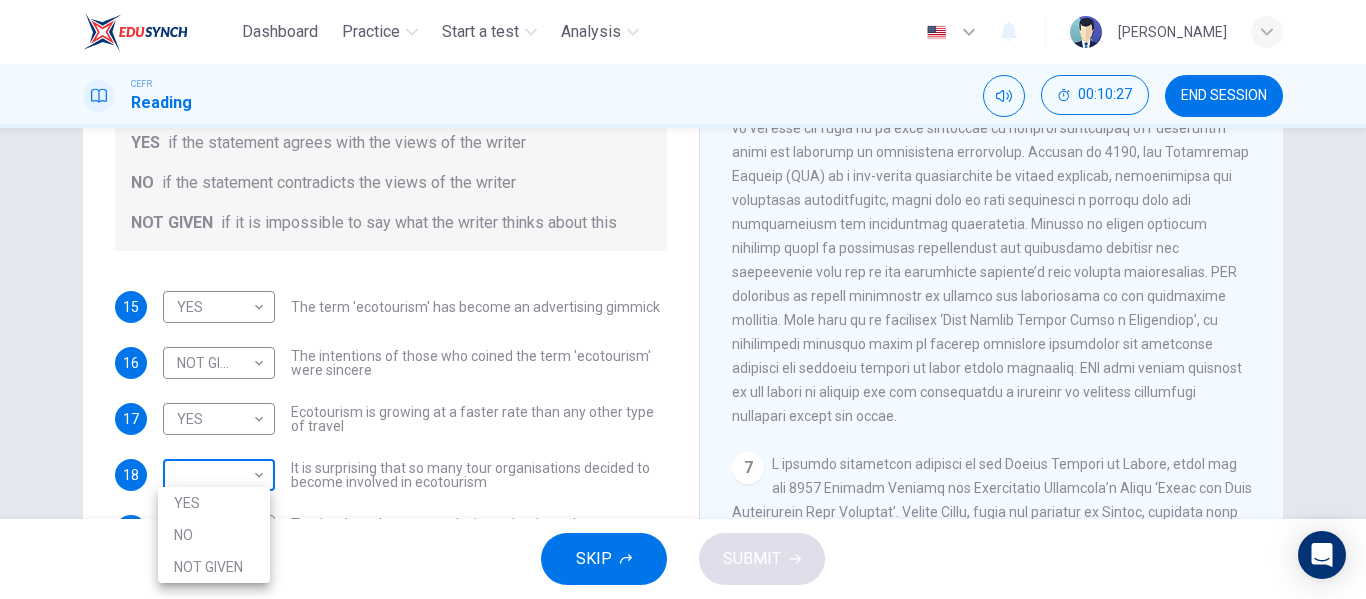 click on "Dashboard Practice Start a test Analysis English en ​ NURUL SYAFIQAH IZZATI BINTI AZRIZAL ZAINI CEFR Reading 00:10:27 END SESSION Questions 15 - 20 Do the following statements agree with the information given in the Reading Passage ?
In the boxes below write YES if the statement agrees with the views of the writer NO if the statement contradicts the views of the writer NOT GIVEN if it is impossible to say what the writer thinks about this 15 YES YES ​ The term 'ecotourism' has become an advertising gimmick 16 NOT GIVEN NOT GIVEN ​ The intentions of those who coined the term 'ecotourism' were sincere 17 YES YES ​ Ecotourism is growing at a faster rate than any other type of travel 18 ​ ​ It is surprising that so many tour organisations decided to become involved in ecotourism 19 ​ ​ Tourists have learnt to make investigations about tour operators before using them 20 ​ ​ Tourists have had bad experiences on ecotour holidays It's Eco-logical CLICK TO ZOOM Click to Zoom 1 2 3 4 5 6 7 8 SKIP" at bounding box center [683, 299] 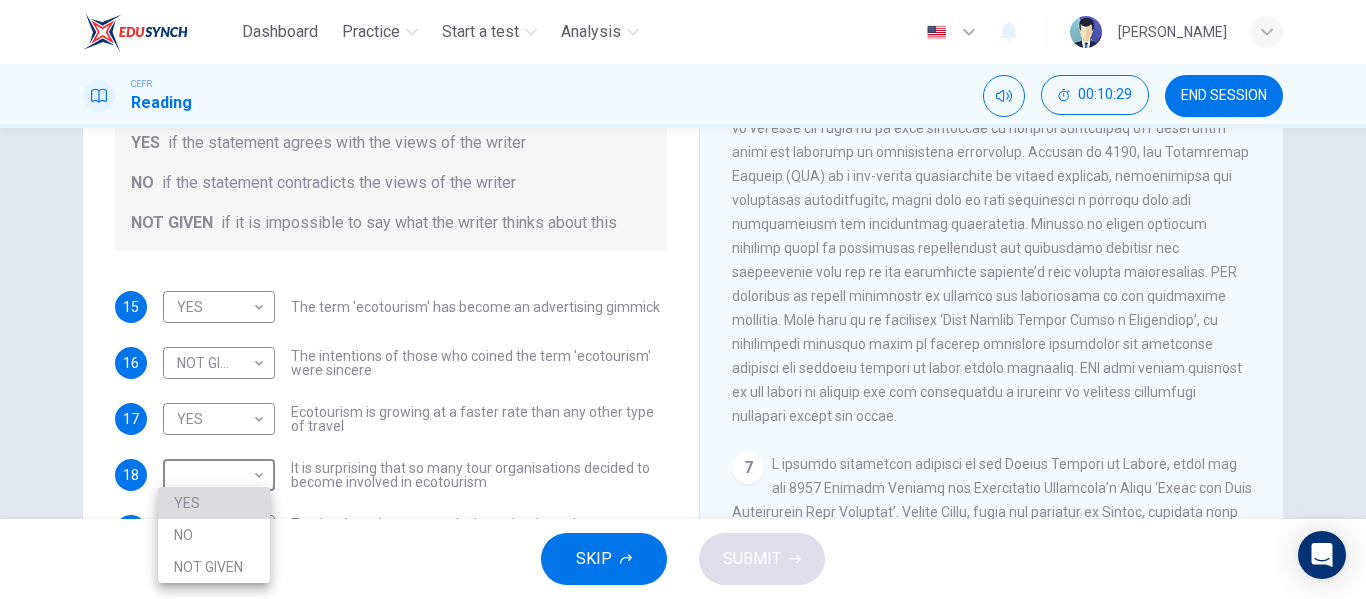 click on "YES" at bounding box center [214, 503] 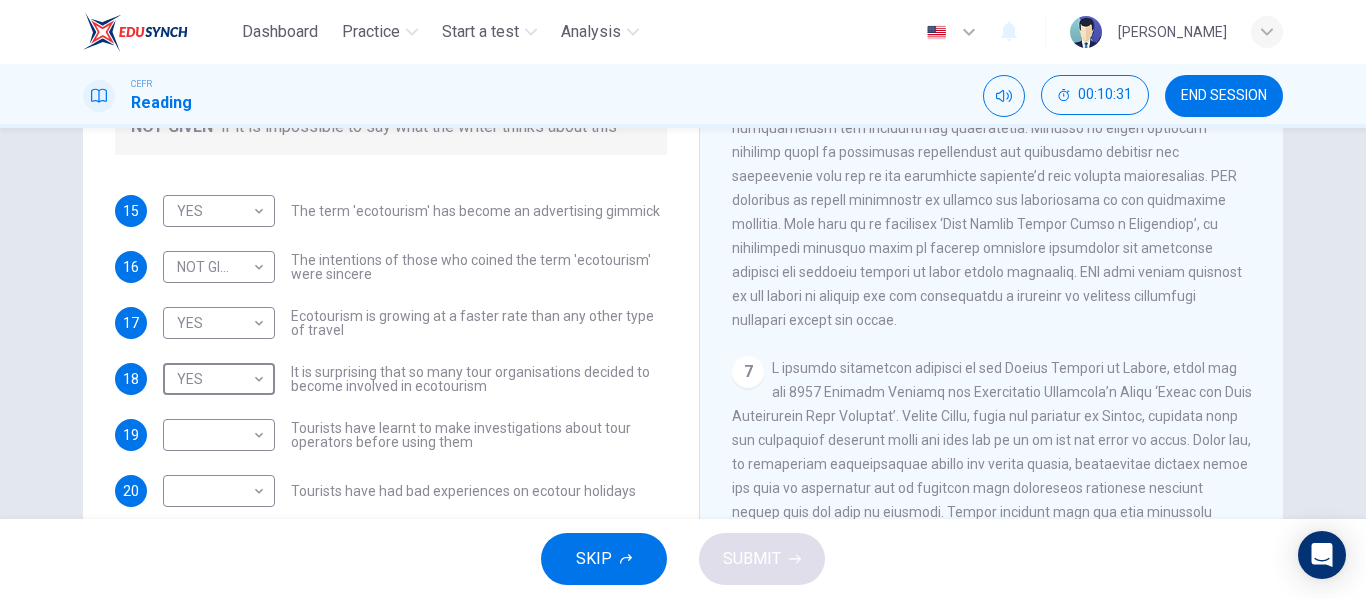 scroll, scrollTop: 316, scrollLeft: 0, axis: vertical 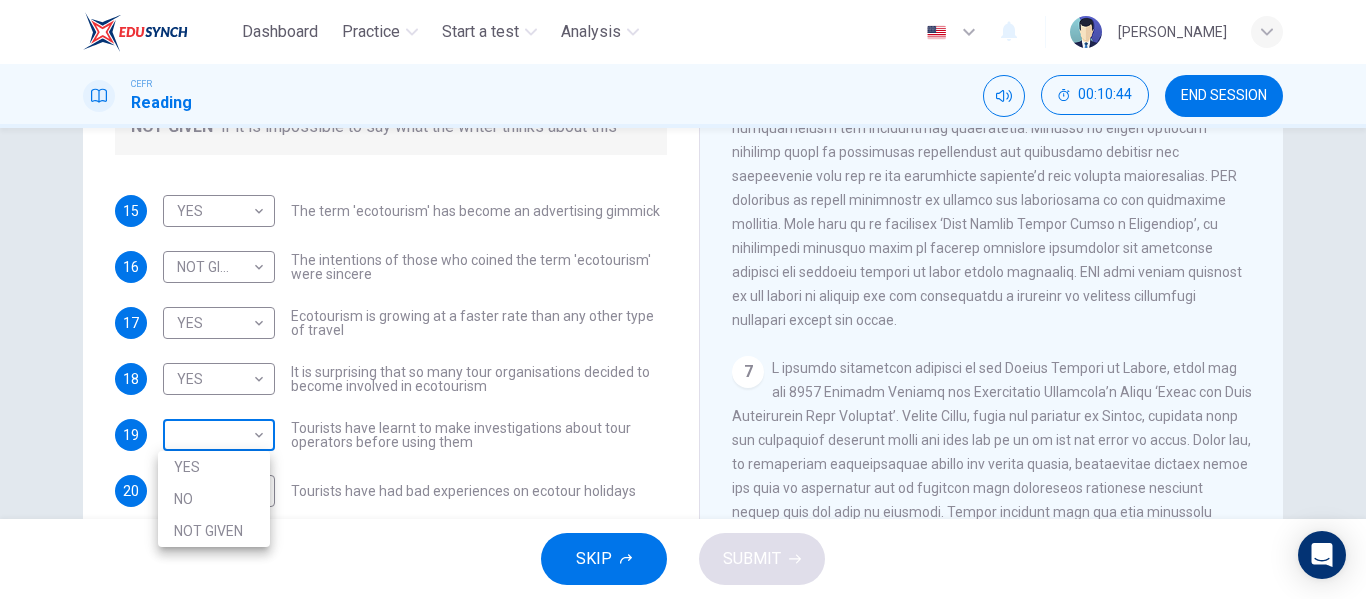 click on "Dashboard Practice Start a test Analysis English en ​ NURUL SYAFIQAH IZZATI BINTI AZRIZAL ZAINI CEFR Reading 00:10:44 END SESSION Questions 15 - 20 Do the following statements agree with the information given in the Reading Passage ?
In the boxes below write YES if the statement agrees with the views of the writer NO if the statement contradicts the views of the writer NOT GIVEN if it is impossible to say what the writer thinks about this 15 YES YES ​ The term 'ecotourism' has become an advertising gimmick 16 NOT GIVEN NOT GIVEN ​ The intentions of those who coined the term 'ecotourism' were sincere 17 YES YES ​ Ecotourism is growing at a faster rate than any other type of travel 18 YES YES ​ It is surprising that so many tour organisations decided to become involved in ecotourism 19 ​ ​ Tourists have learnt to make investigations about tour operators before using them 20 ​ ​ Tourists have had bad experiences on ecotour holidays It's Eco-logical CLICK TO ZOOM Click to Zoom 1 2 3 4 5 6 7 8" at bounding box center (683, 299) 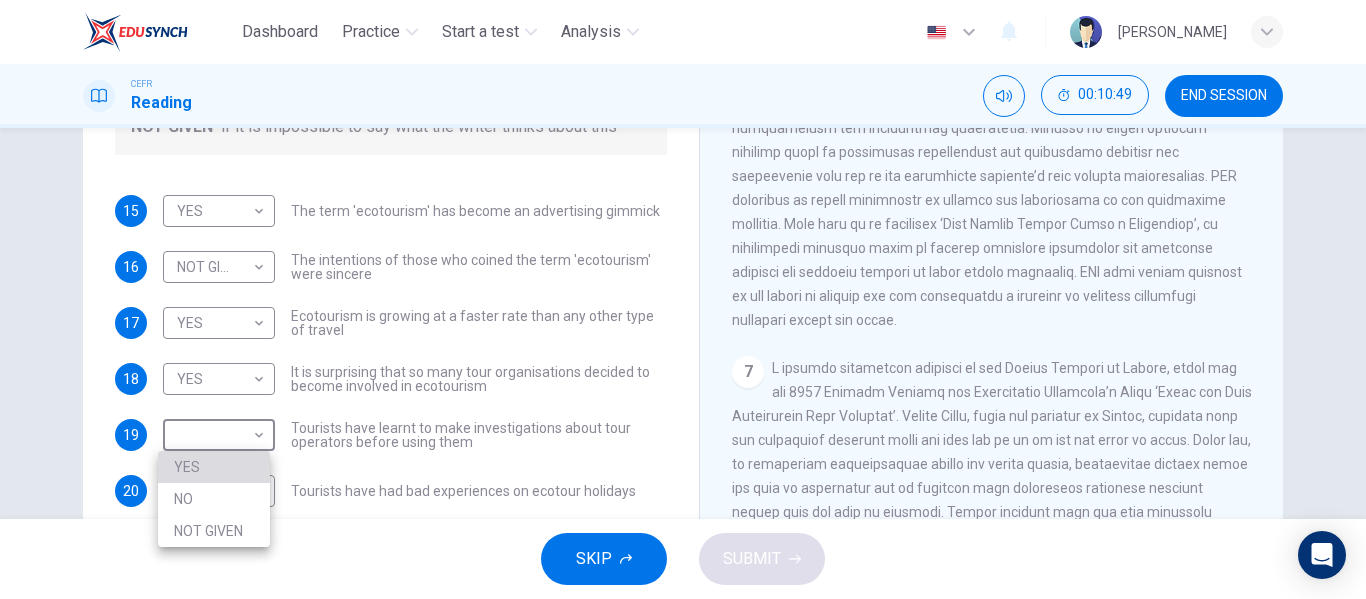 click on "YES" at bounding box center [214, 467] 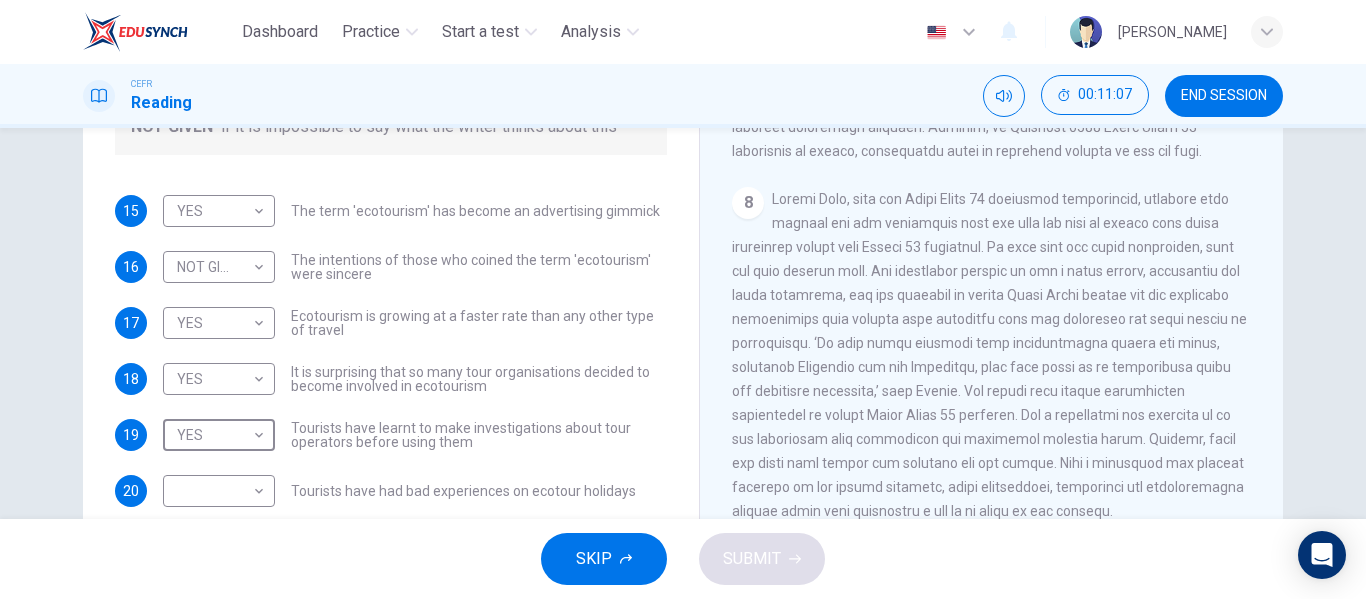 scroll, scrollTop: 2056, scrollLeft: 0, axis: vertical 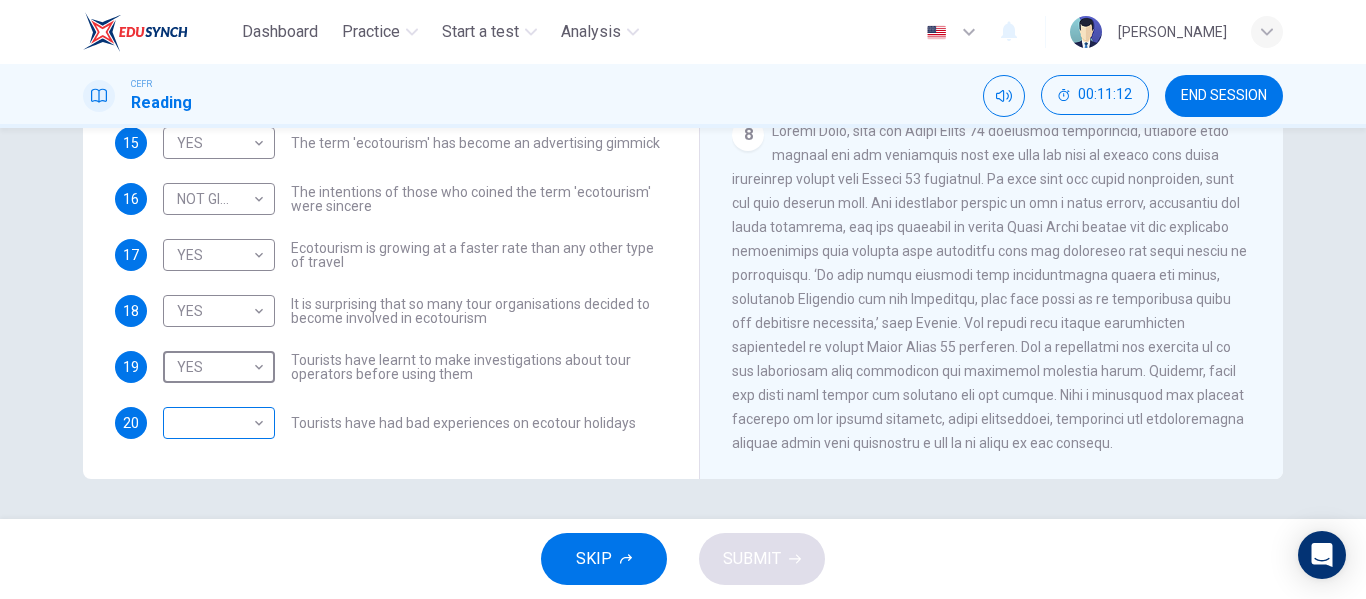click on "Dashboard Practice Start a test Analysis English en ​ NURUL SYAFIQAH IZZATI BINTI AZRIZAL ZAINI CEFR Reading 00:11:12 END SESSION Questions 15 - 20 Do the following statements agree with the information given in the Reading Passage ?
In the boxes below write YES if the statement agrees with the views of the writer NO if the statement contradicts the views of the writer NOT GIVEN if it is impossible to say what the writer thinks about this 15 YES YES ​ The term 'ecotourism' has become an advertising gimmick 16 NOT GIVEN NOT GIVEN ​ The intentions of those who coined the term 'ecotourism' were sincere 17 YES YES ​ Ecotourism is growing at a faster rate than any other type of travel 18 YES YES ​ It is surprising that so many tour organisations decided to become involved in ecotourism 19 YES YES ​ Tourists have learnt to make investigations about tour operators before using them 20 ​ ​ Tourists have had bad experiences on ecotour holidays It's Eco-logical CLICK TO ZOOM Click to Zoom 1 2 3 4 5 6" at bounding box center [683, 299] 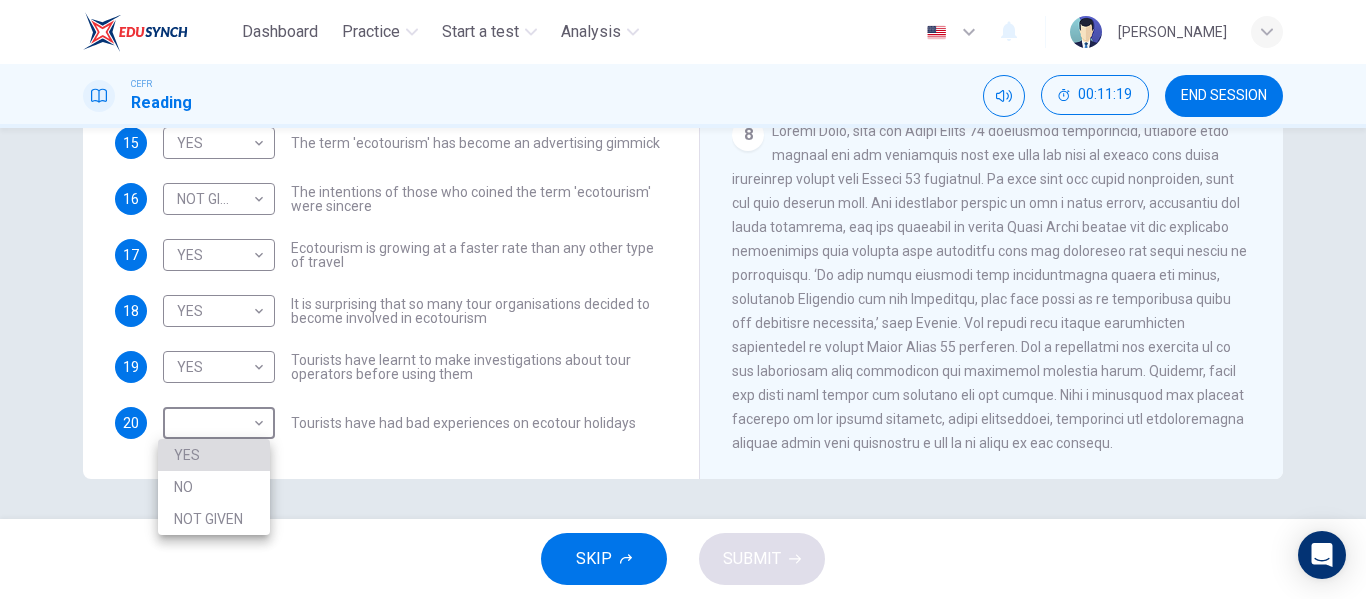 click on "YES" at bounding box center (214, 455) 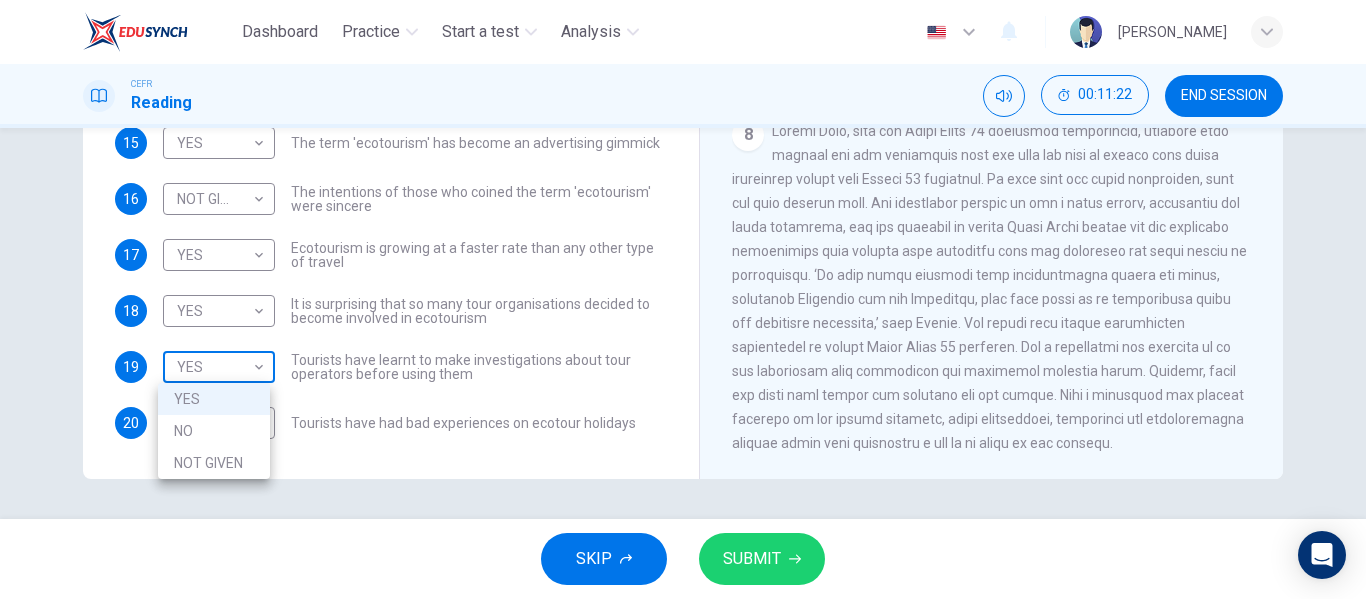 click on "Dashboard Practice Start a test Analysis English en ​ NURUL SYAFIQAH IZZATI BINTI AZRIZAL ZAINI CEFR Reading 00:11:22 END SESSION Questions 15 - 20 Do the following statements agree with the information given in the Reading Passage ?
In the boxes below write YES if the statement agrees with the views of the writer NO if the statement contradicts the views of the writer NOT GIVEN if it is impossible to say what the writer thinks about this 15 YES YES ​ The term 'ecotourism' has become an advertising gimmick 16 NOT GIVEN NOT GIVEN ​ The intentions of those who coined the term 'ecotourism' were sincere 17 YES YES ​ Ecotourism is growing at a faster rate than any other type of travel 18 YES YES ​ It is surprising that so many tour organisations decided to become involved in ecotourism 19 YES YES ​ Tourists have learnt to make investigations about tour operators before using them 20 YES YES ​ Tourists have had bad experiences on ecotour holidays It's Eco-logical CLICK TO ZOOM Click to Zoom 1 2 3 4" at bounding box center (683, 299) 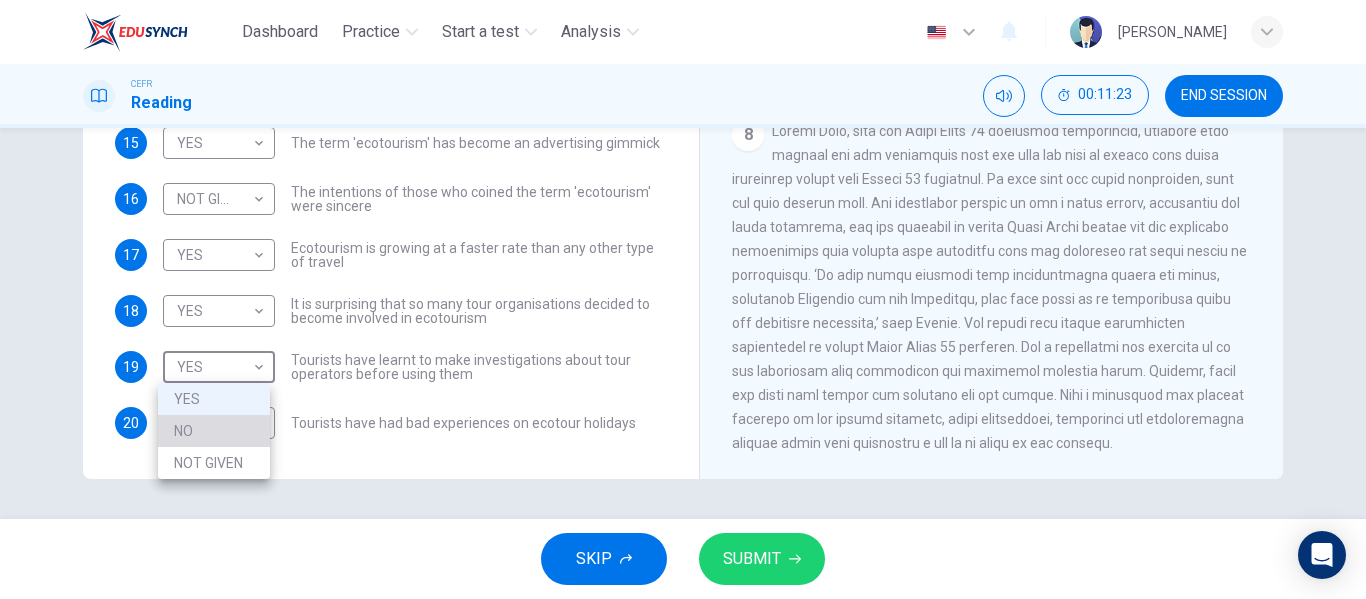 click on "NO" at bounding box center (214, 431) 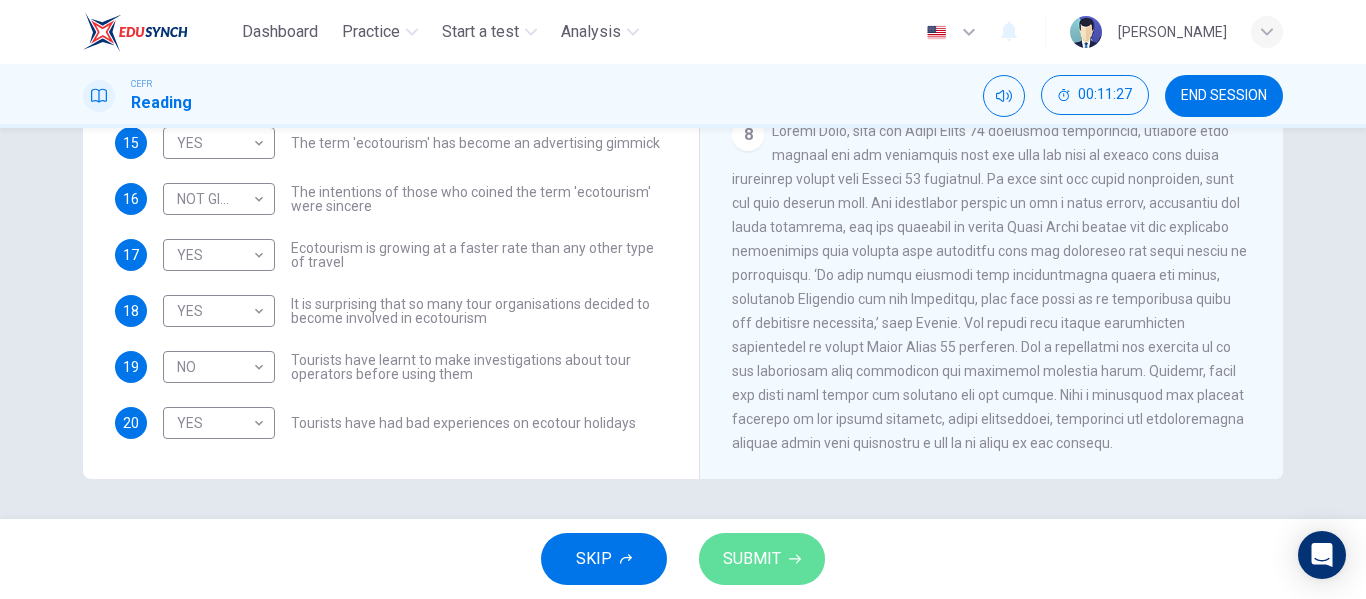 click on "SUBMIT" at bounding box center [762, 559] 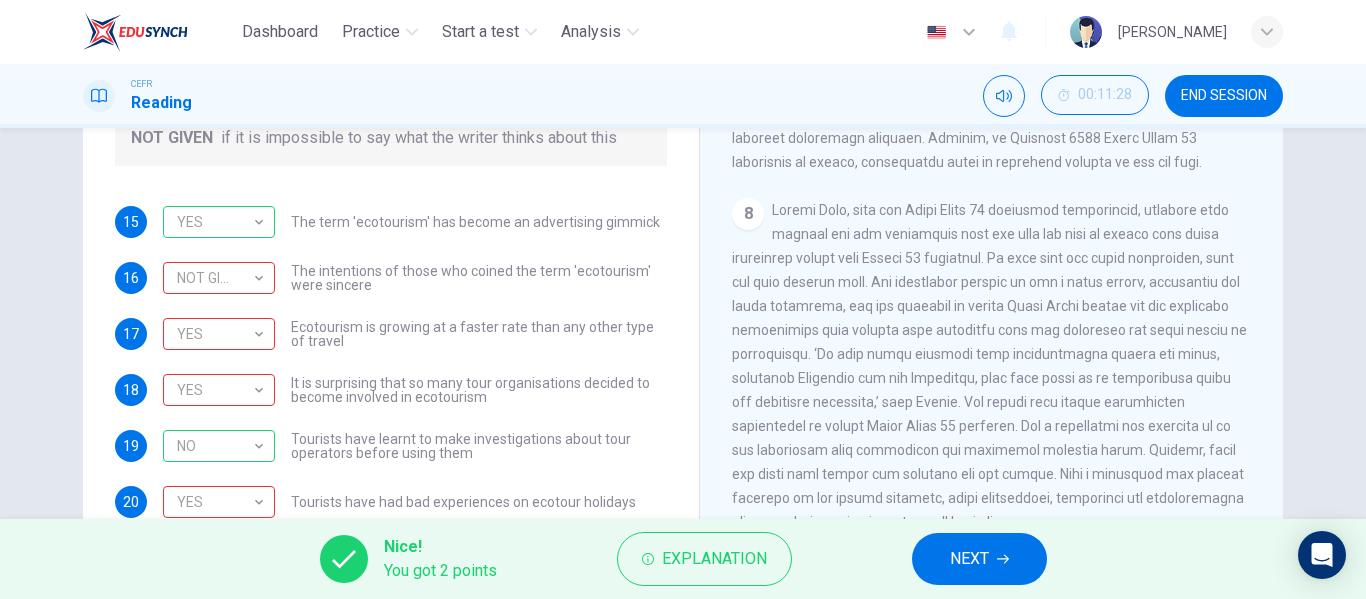 scroll, scrollTop: 384, scrollLeft: 0, axis: vertical 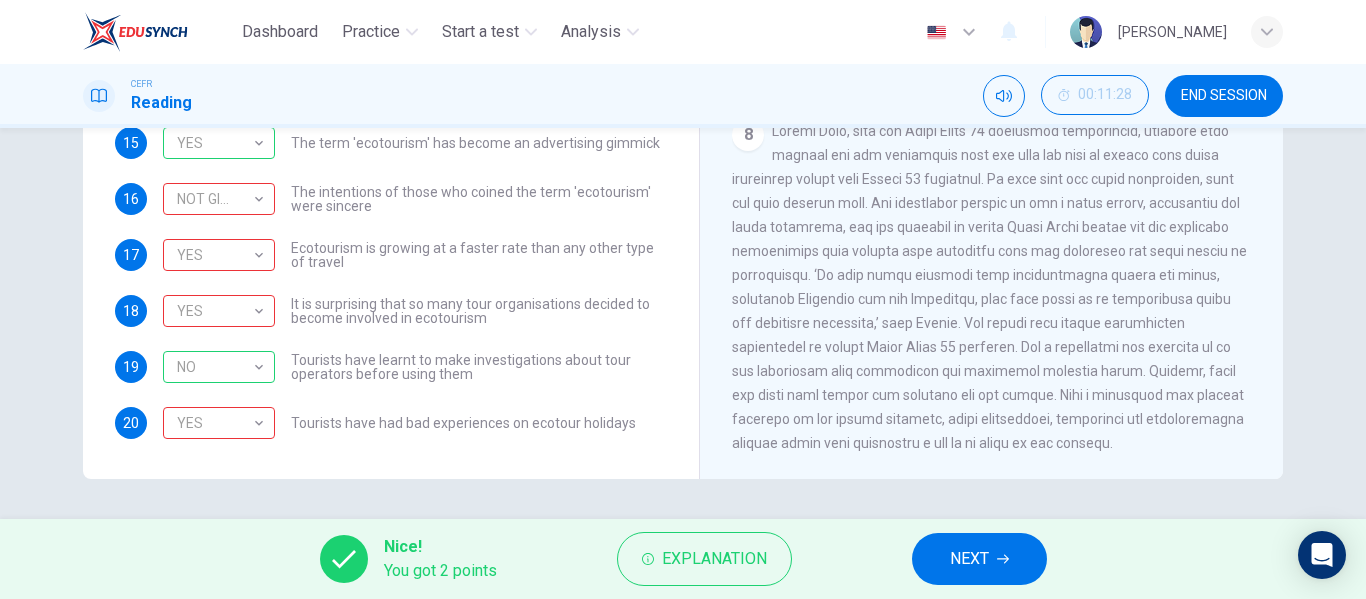 click on "NEXT" at bounding box center [979, 559] 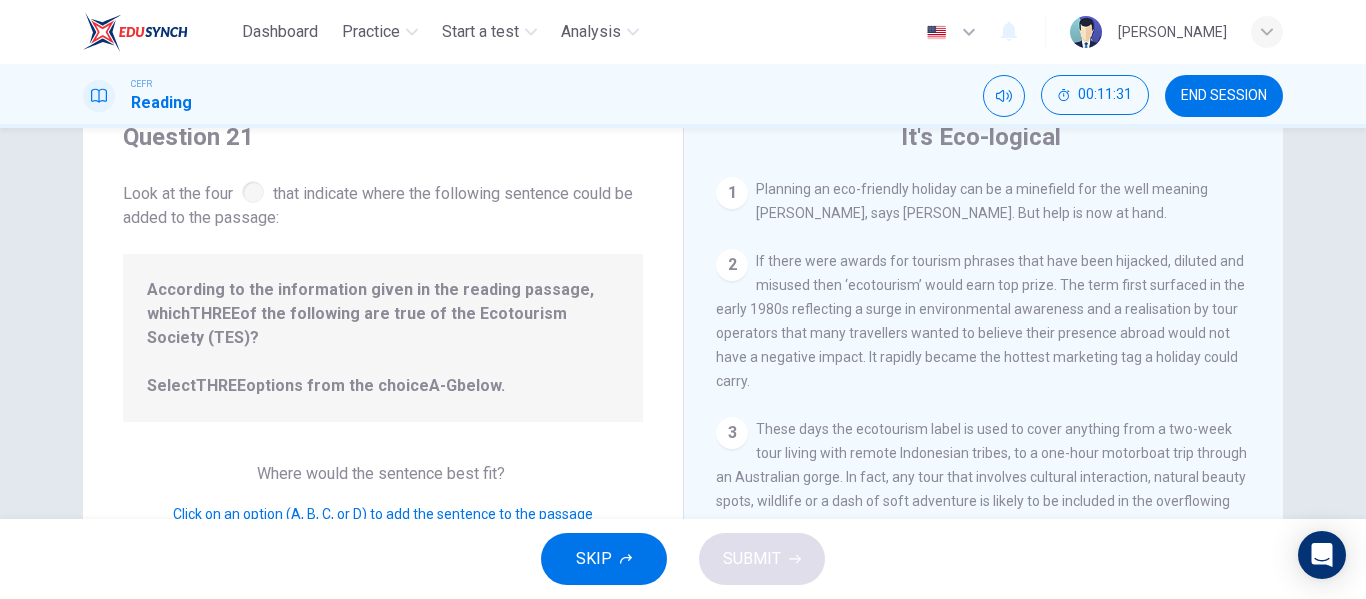 scroll, scrollTop: 384, scrollLeft: 0, axis: vertical 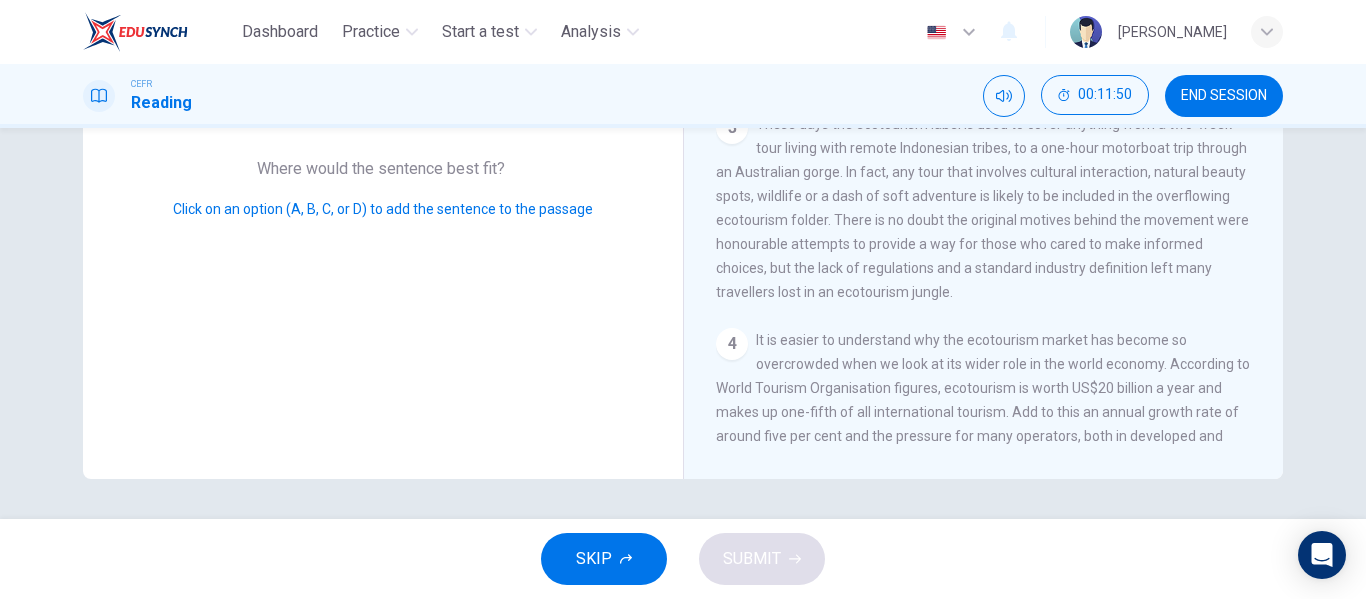 drag, startPoint x: 305, startPoint y: 299, endPoint x: 415, endPoint y: 116, distance: 213.51581 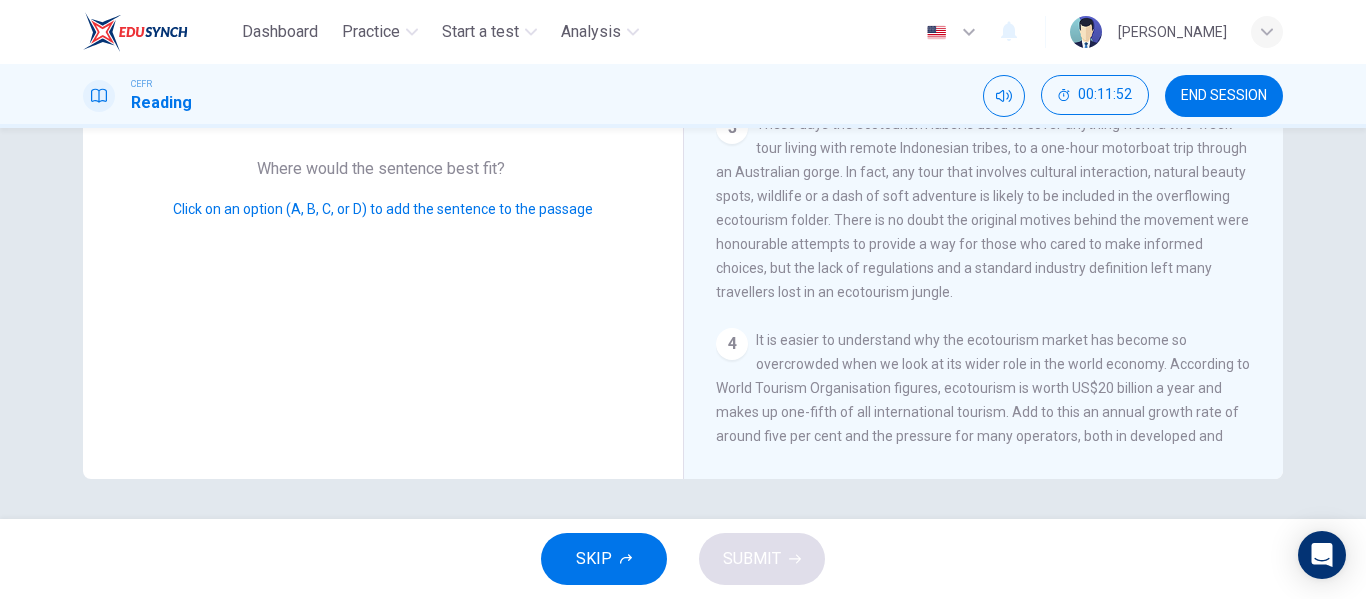 click on "Click on an option (A, B, C, or D) to add the sentence to the passage" at bounding box center (383, 209) 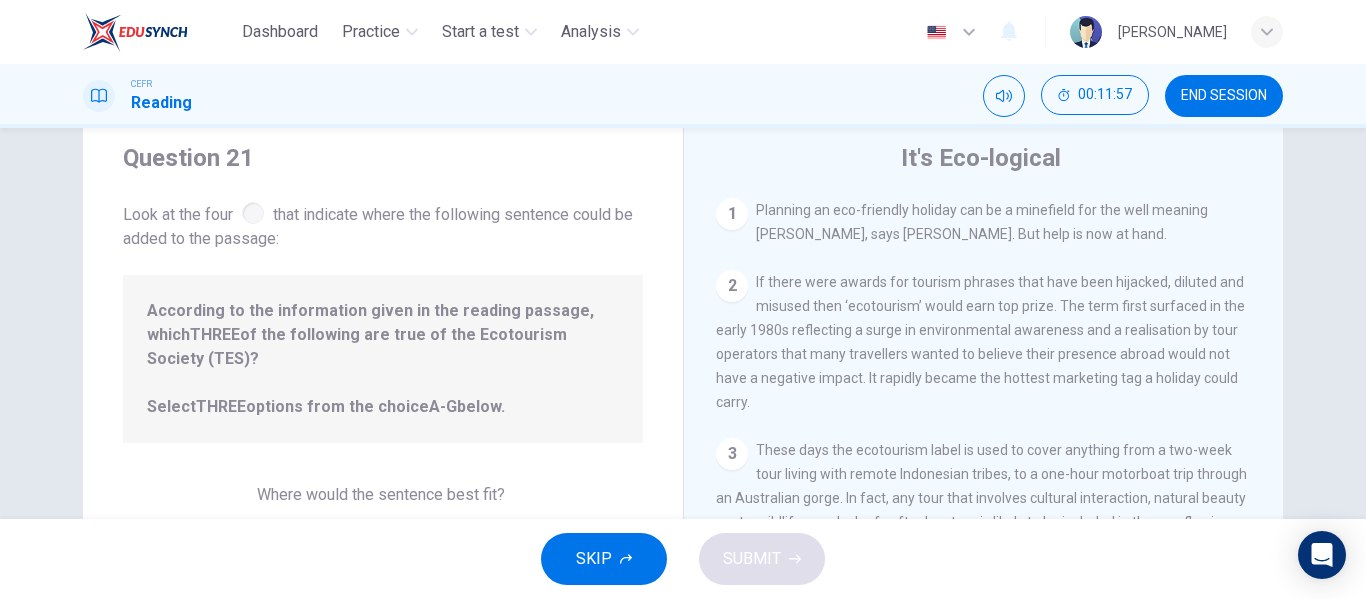 scroll, scrollTop: 57, scrollLeft: 0, axis: vertical 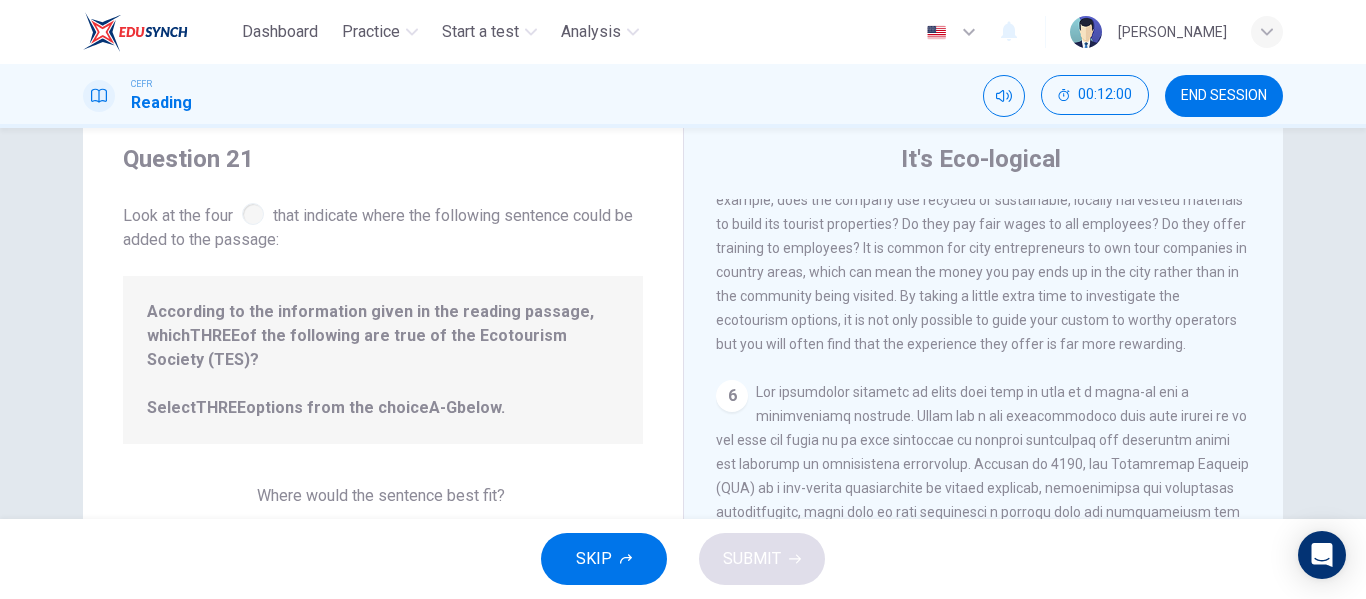 click on "However, there are several simple questions that will provide qualifying evidence of a company’s commitment to minimise its impact on the environment and maximise the benefits to the tourism area’s local community. For example, does the company use recycled or sustainable, locally harvested materials to build its tourist properties? Do they pay fair wages to all employees? Do they offer training to employees? It is common for city entrepreneurs to own tour companies in country areas, which can mean the money you pay ends up in the city rather than in the community being visited. By taking a little extra time to investigate the ecotourism options, it is not only possible to guide your custom to worthy operators but you will often find that the experience they offer is far more rewarding." at bounding box center (981, 236) 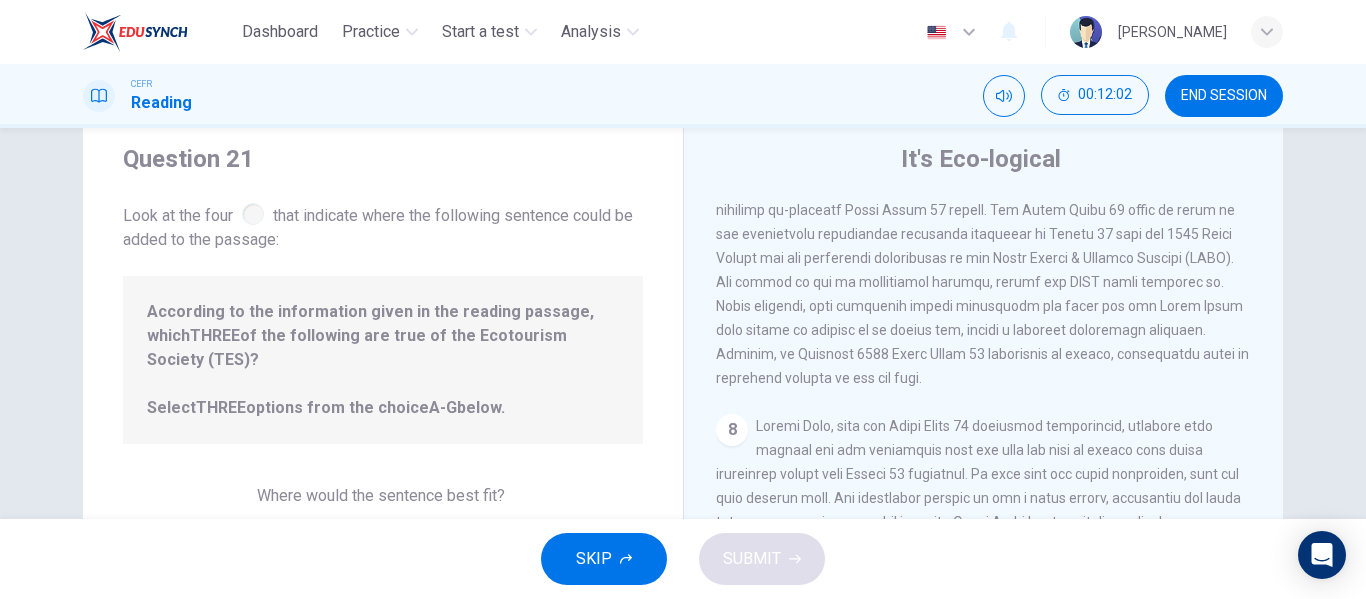 scroll, scrollTop: 1592, scrollLeft: 0, axis: vertical 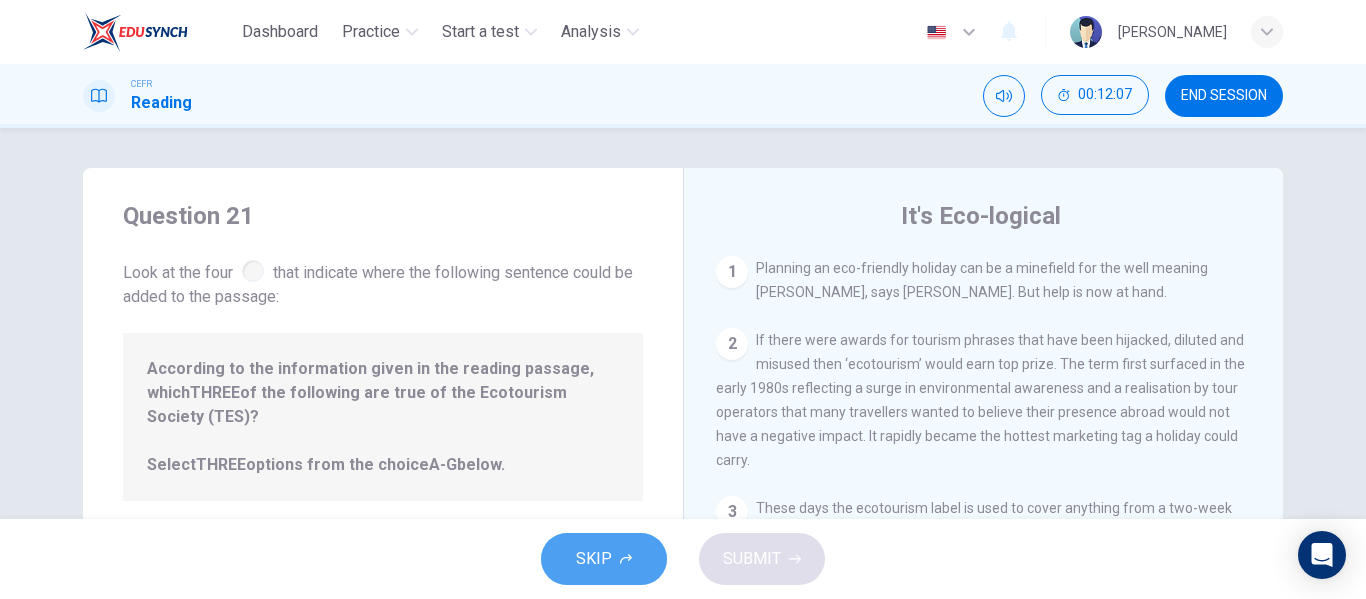 click on "SKIP" at bounding box center [604, 559] 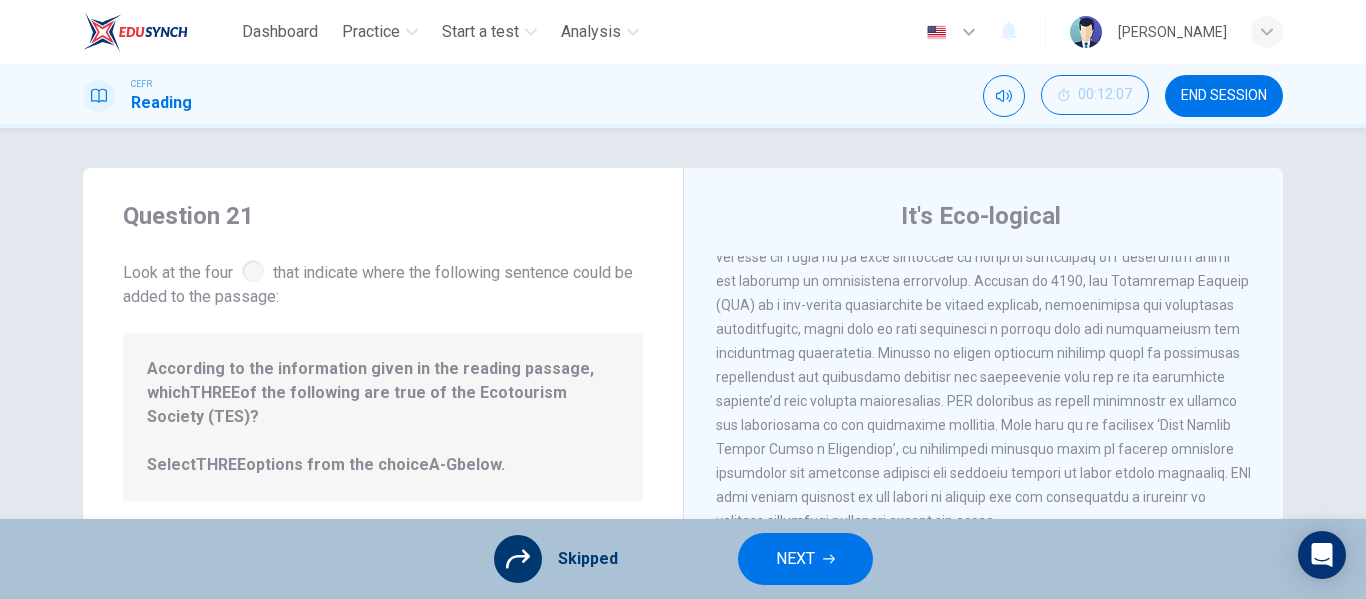 scroll, scrollTop: 1072, scrollLeft: 0, axis: vertical 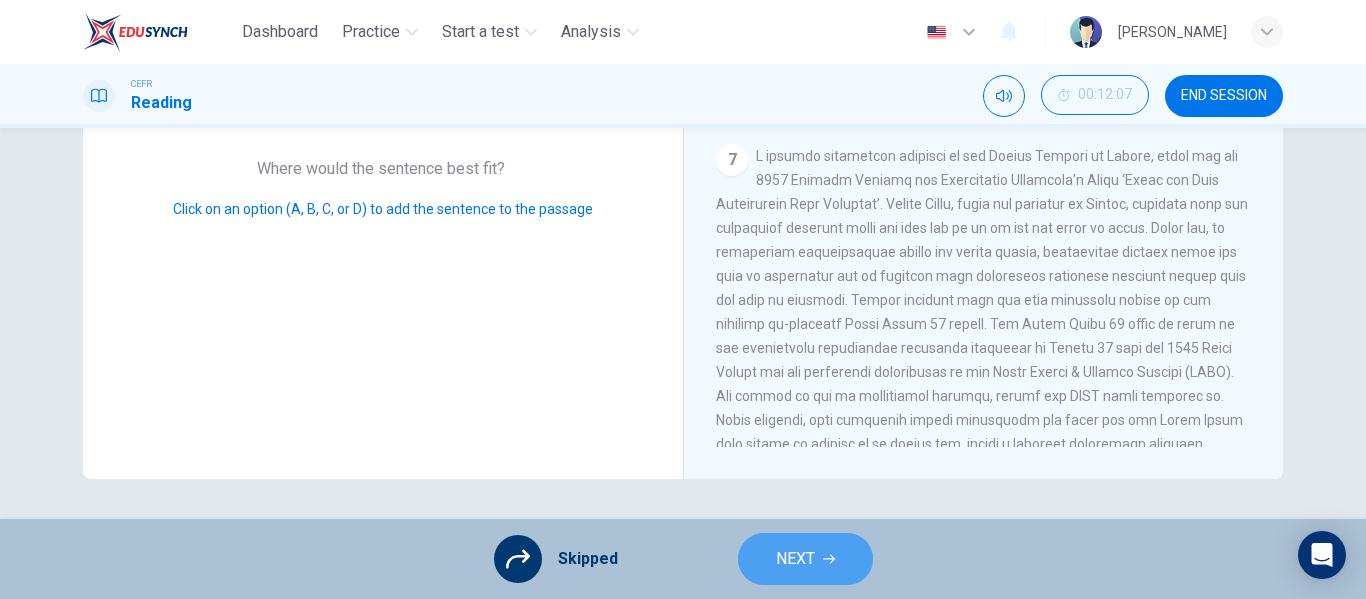click on "NEXT" at bounding box center [795, 559] 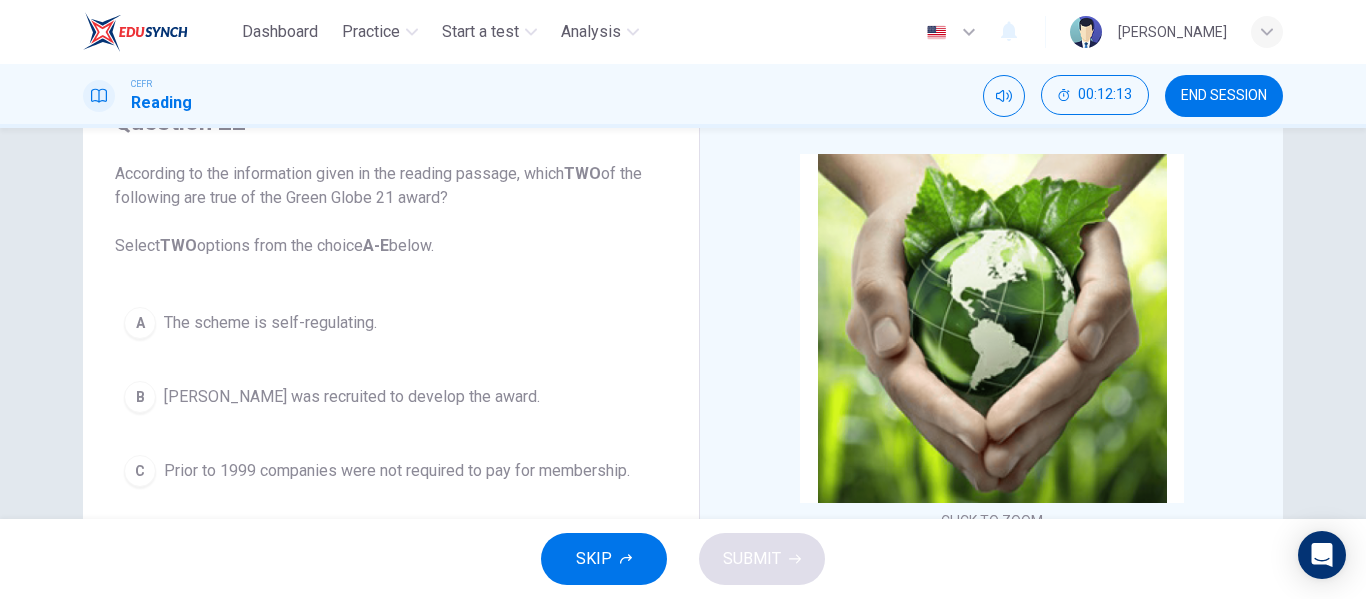 scroll, scrollTop: 110, scrollLeft: 0, axis: vertical 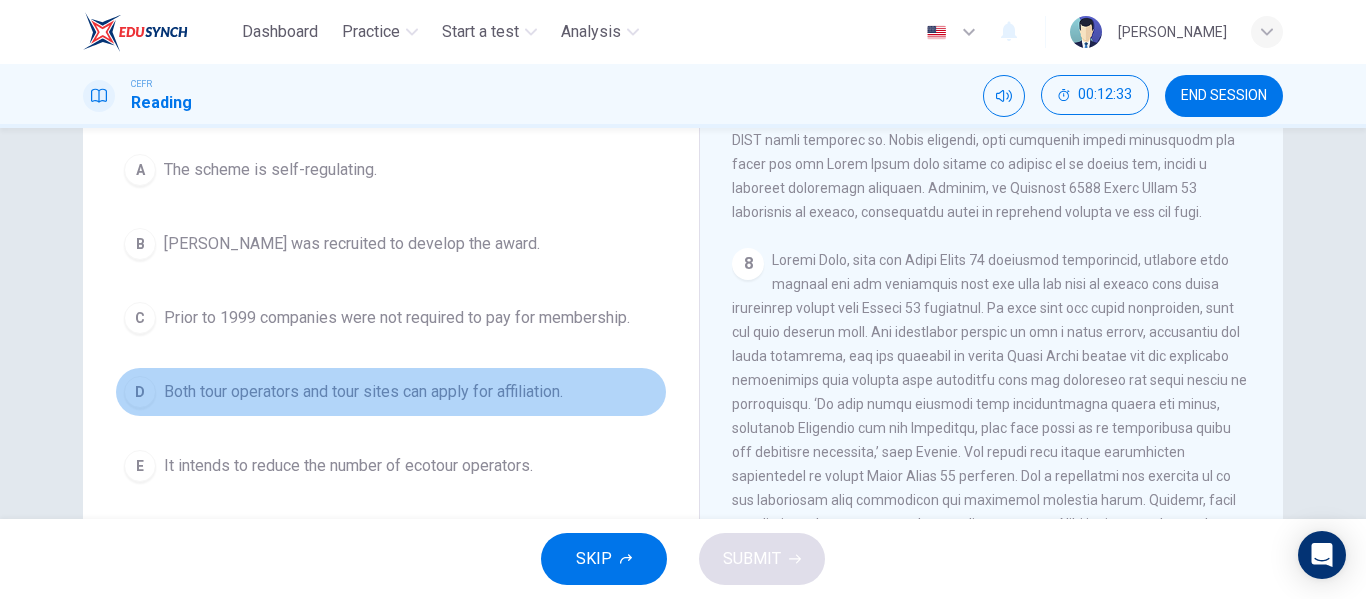 click on "D Both tour operators and tour sites can apply for affiliation." at bounding box center [391, 392] 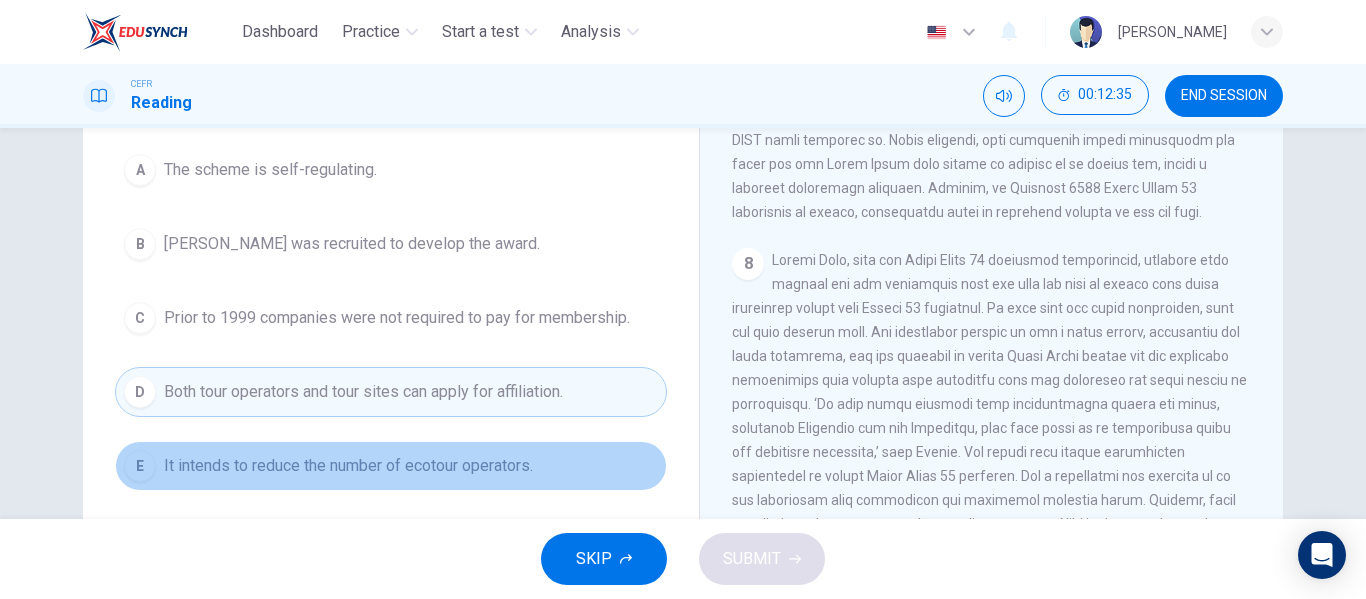 click on "E It intends to reduce the number of ecotour operators." at bounding box center [391, 466] 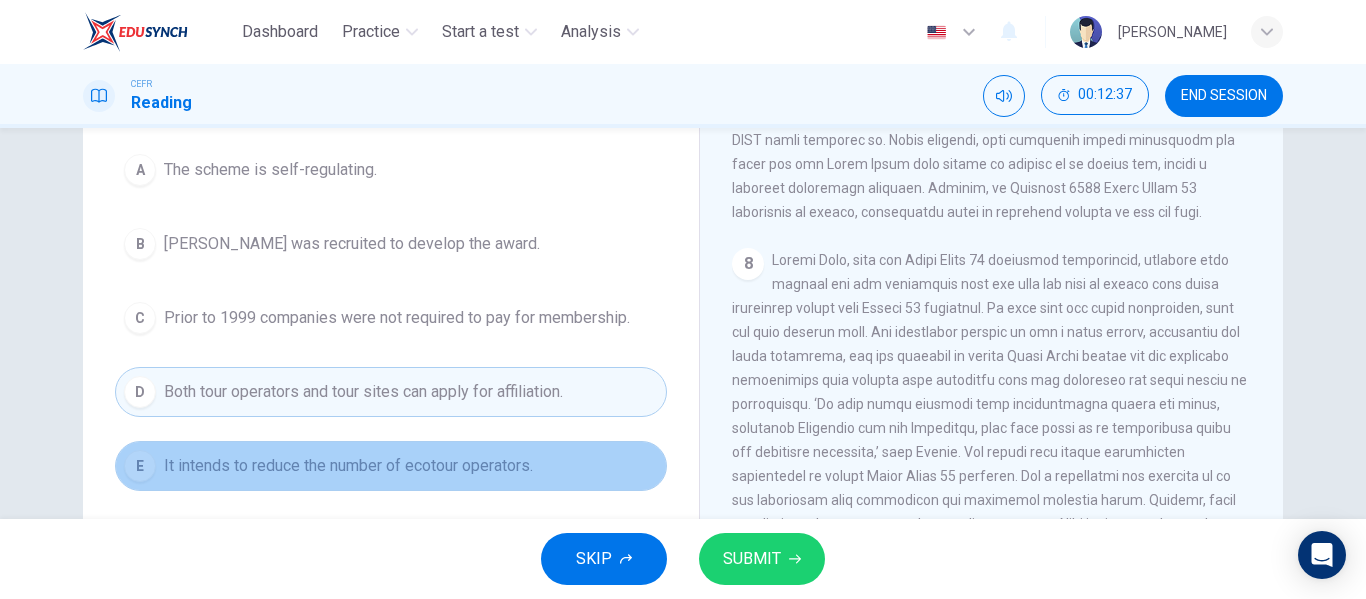 click on "E It intends to reduce the number of ecotour operators." at bounding box center [391, 466] 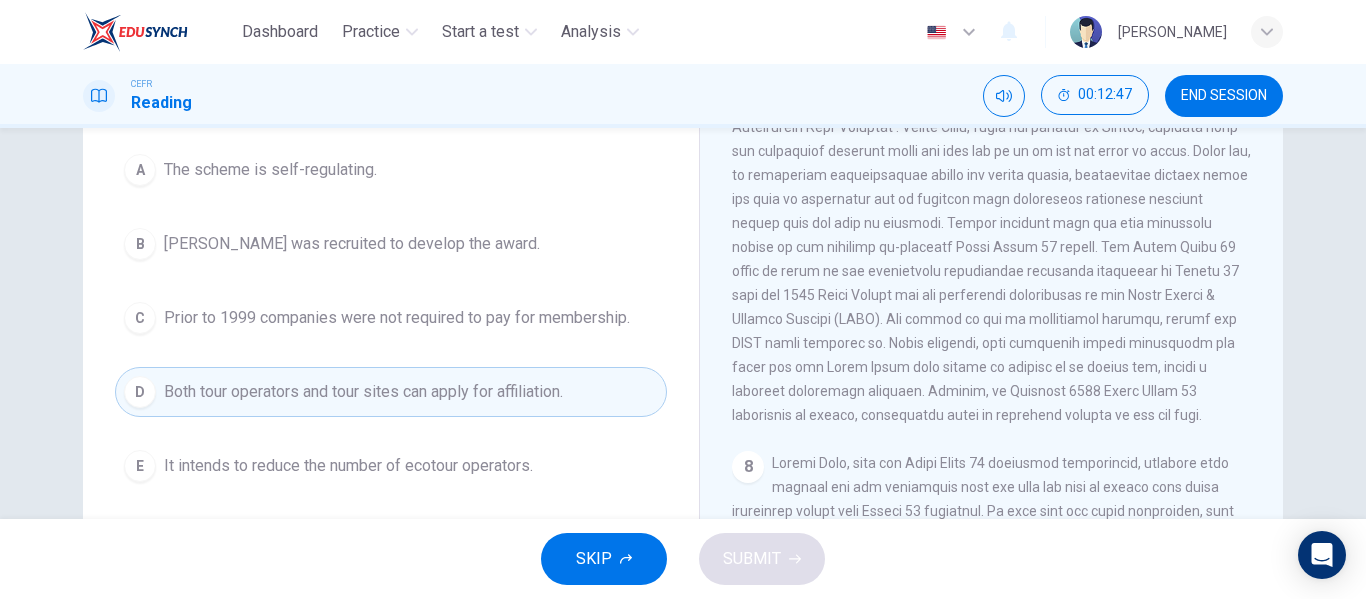 scroll, scrollTop: 1746, scrollLeft: 0, axis: vertical 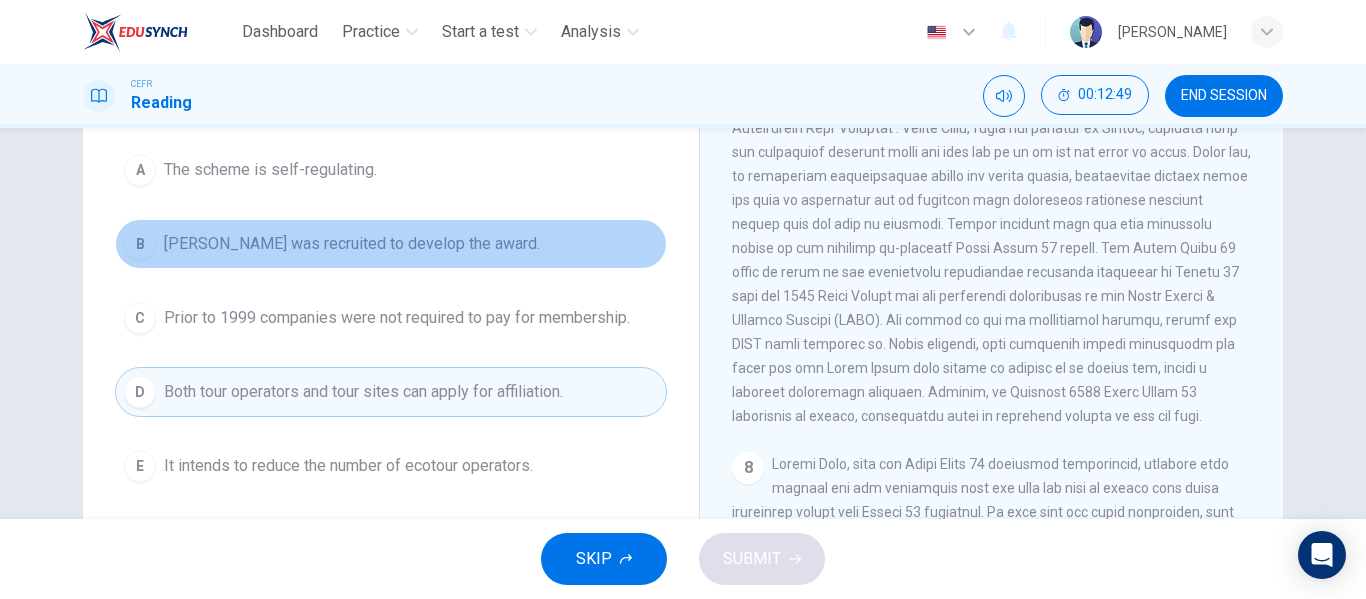click on "B Amanda Marks was recruited to develop the award." at bounding box center (391, 244) 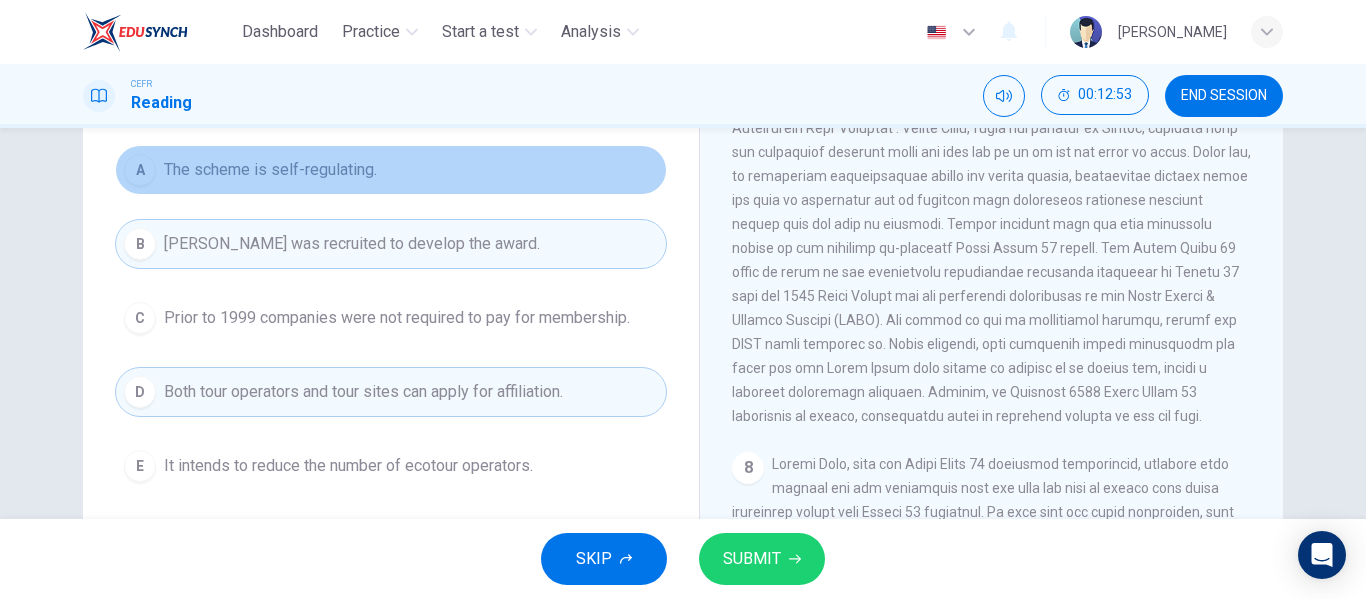 click on "A The scheme is self-regulating." at bounding box center (391, 170) 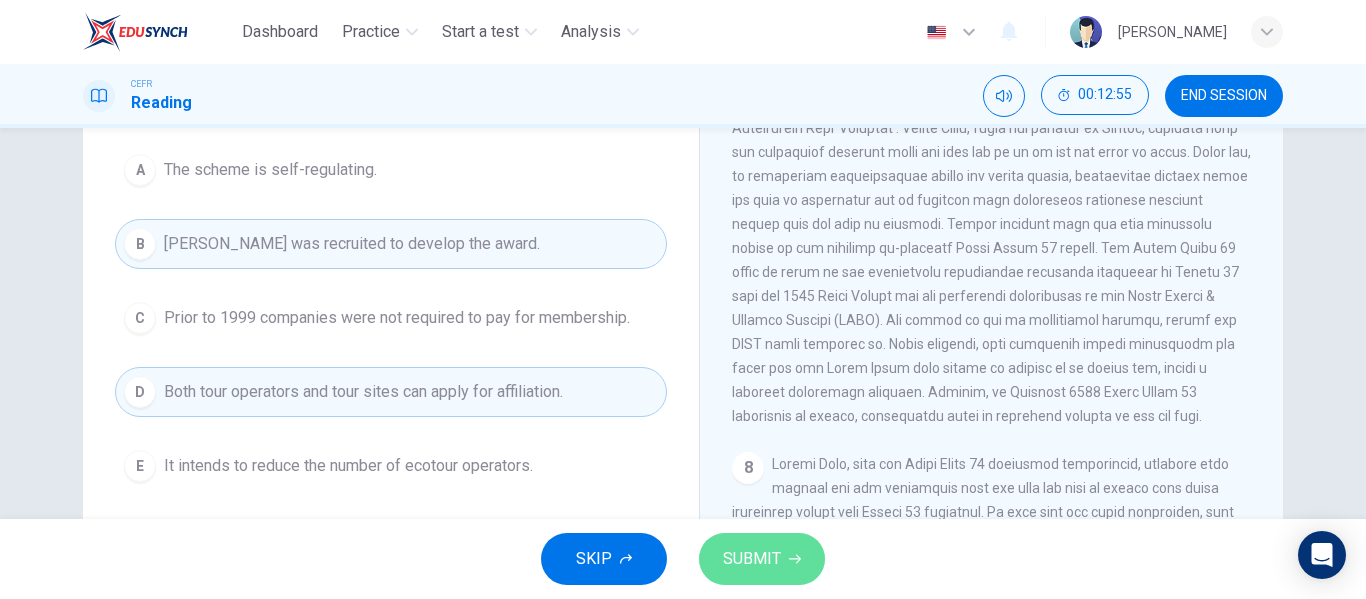 click on "SUBMIT" at bounding box center [752, 559] 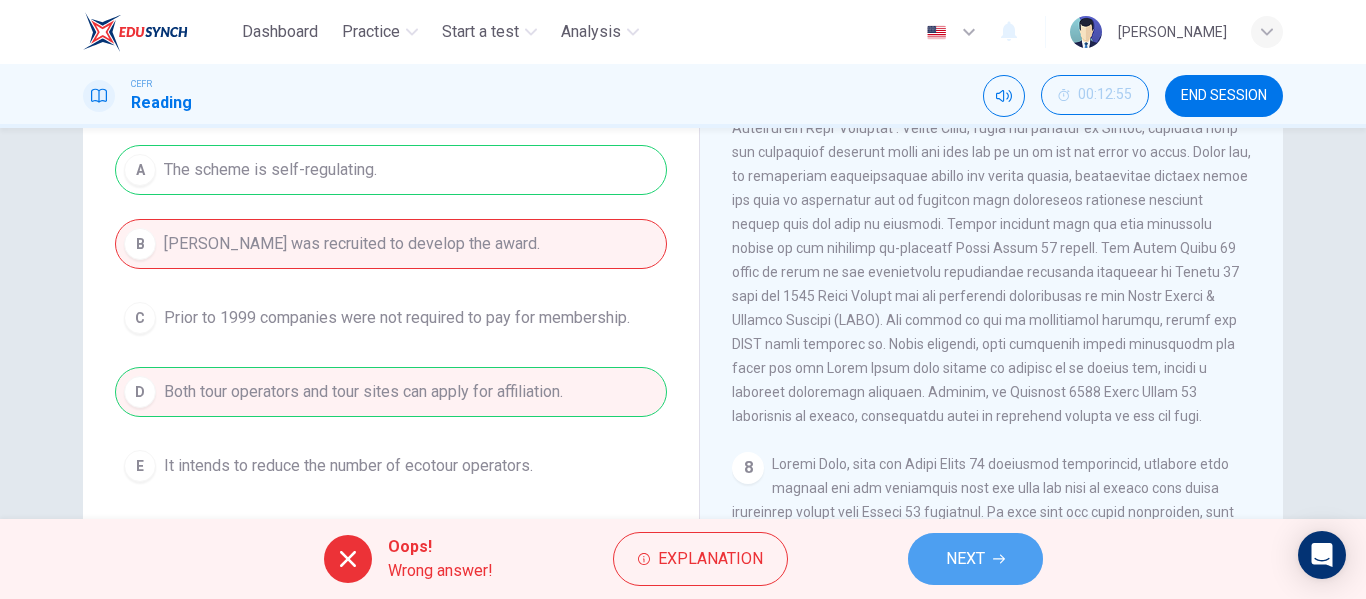click on "NEXT" at bounding box center [975, 559] 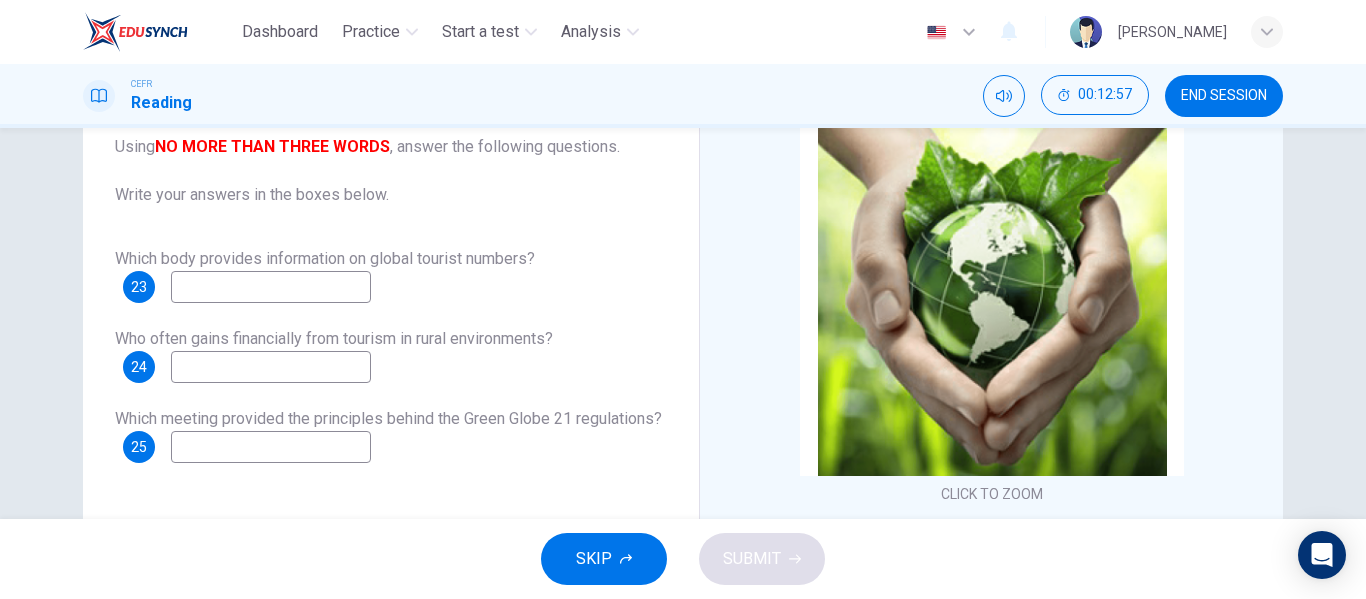 scroll, scrollTop: 159, scrollLeft: 0, axis: vertical 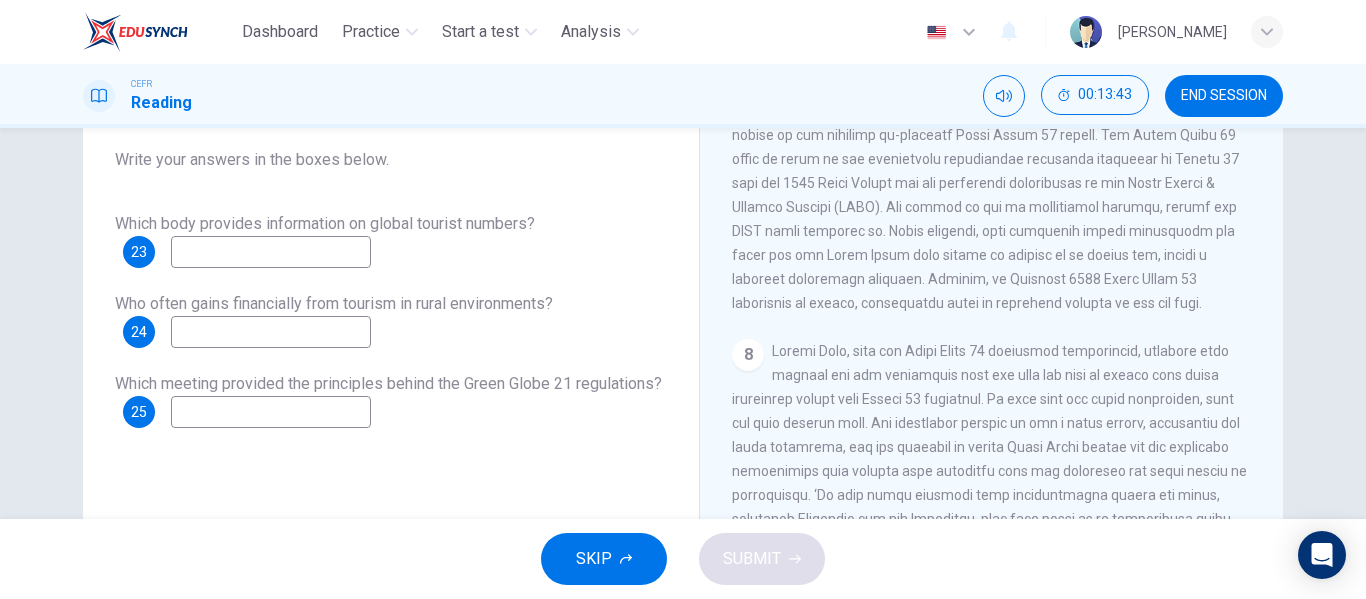 click at bounding box center [271, 252] 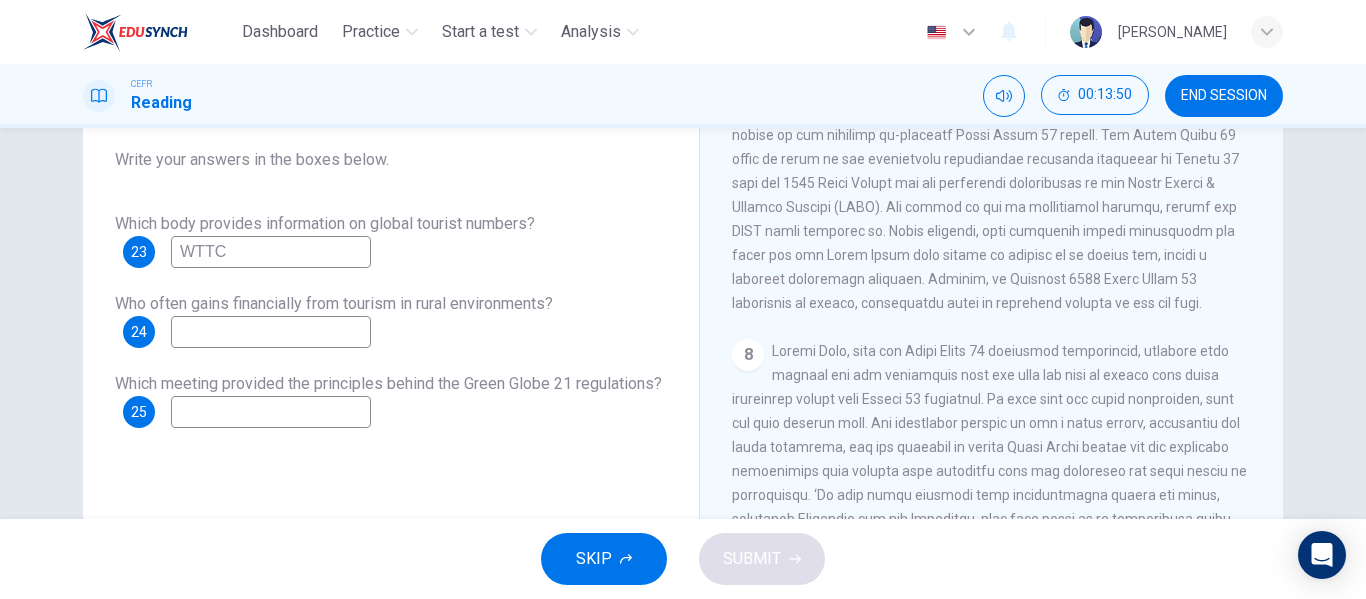 type on "WTTC" 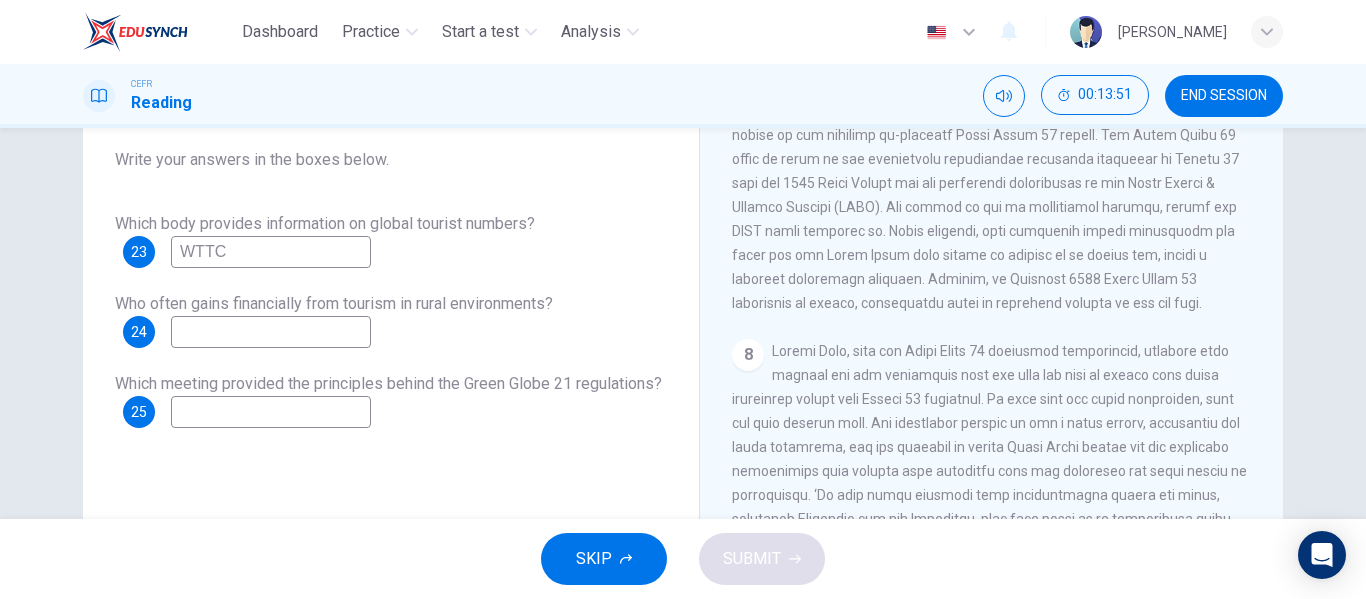 click at bounding box center [271, 332] 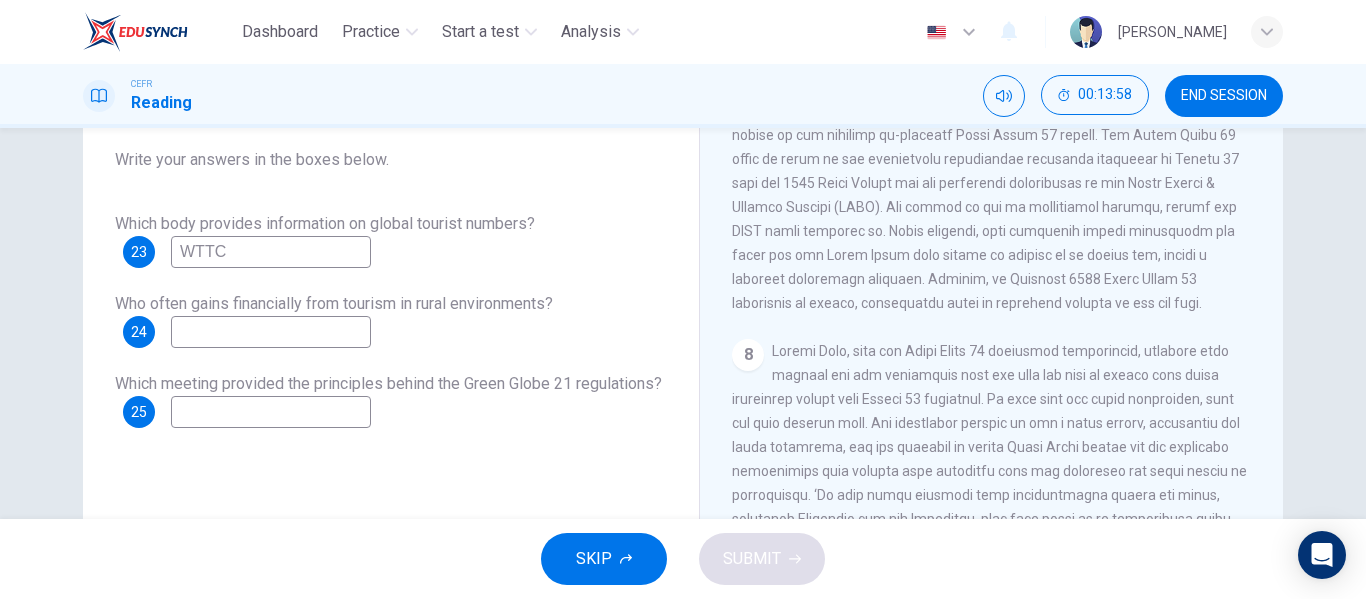 scroll, scrollTop: 2056, scrollLeft: 0, axis: vertical 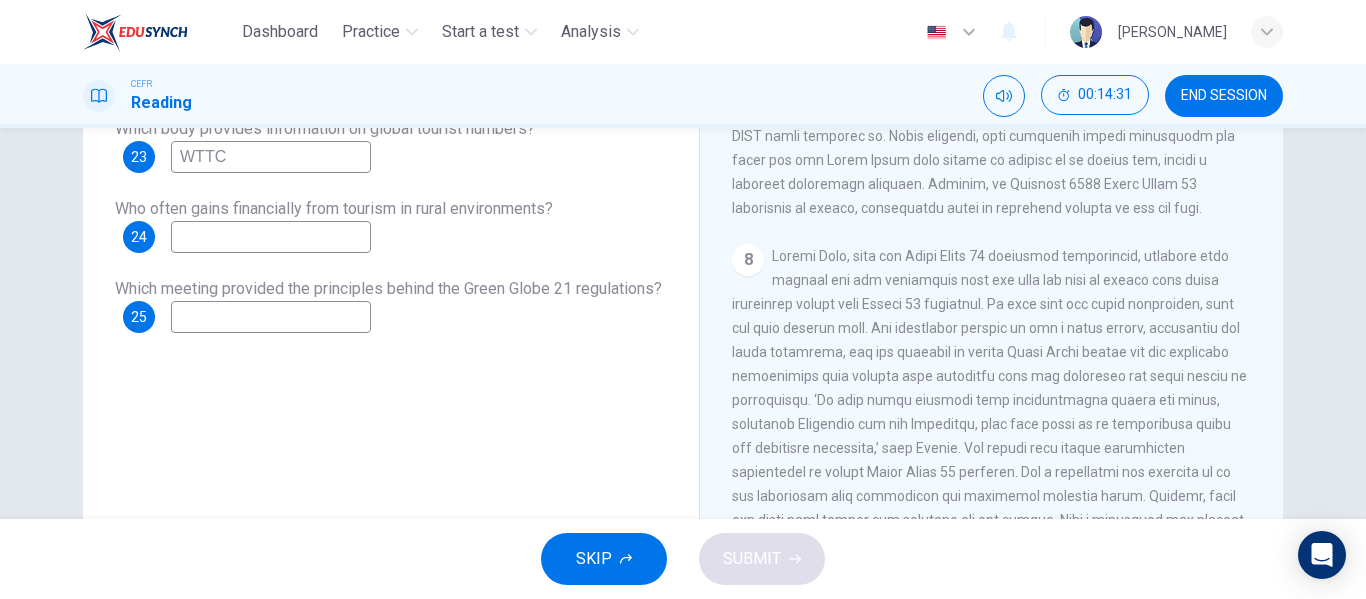 click at bounding box center [271, 317] 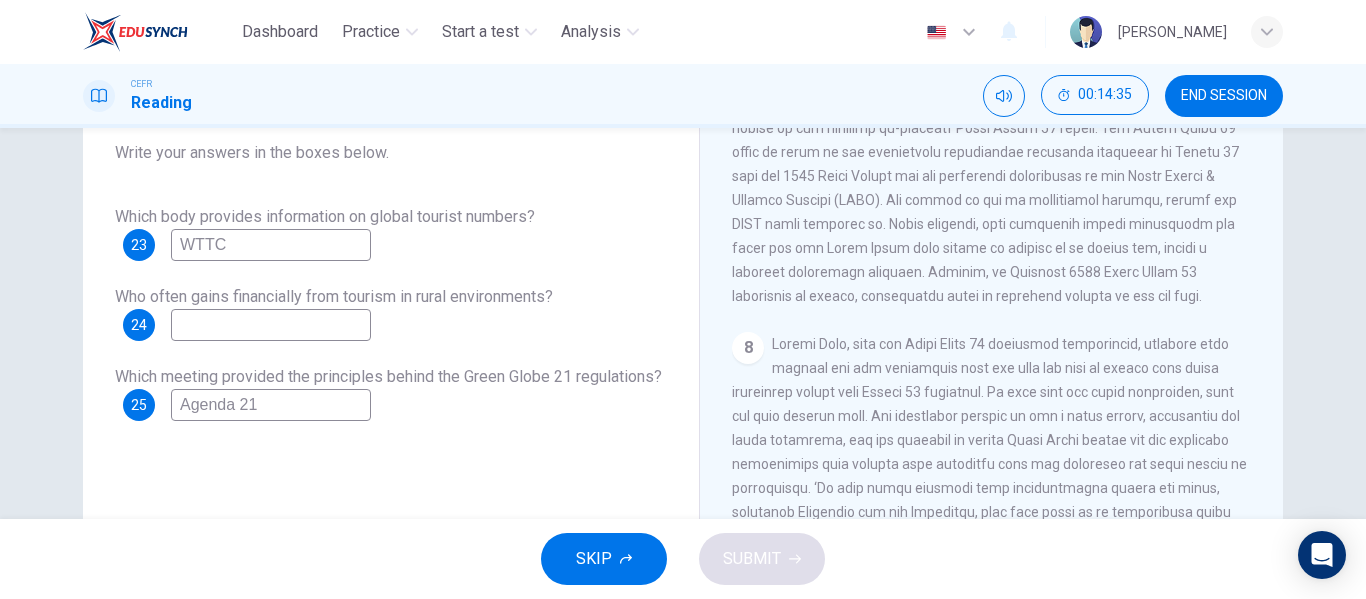 scroll, scrollTop: 170, scrollLeft: 0, axis: vertical 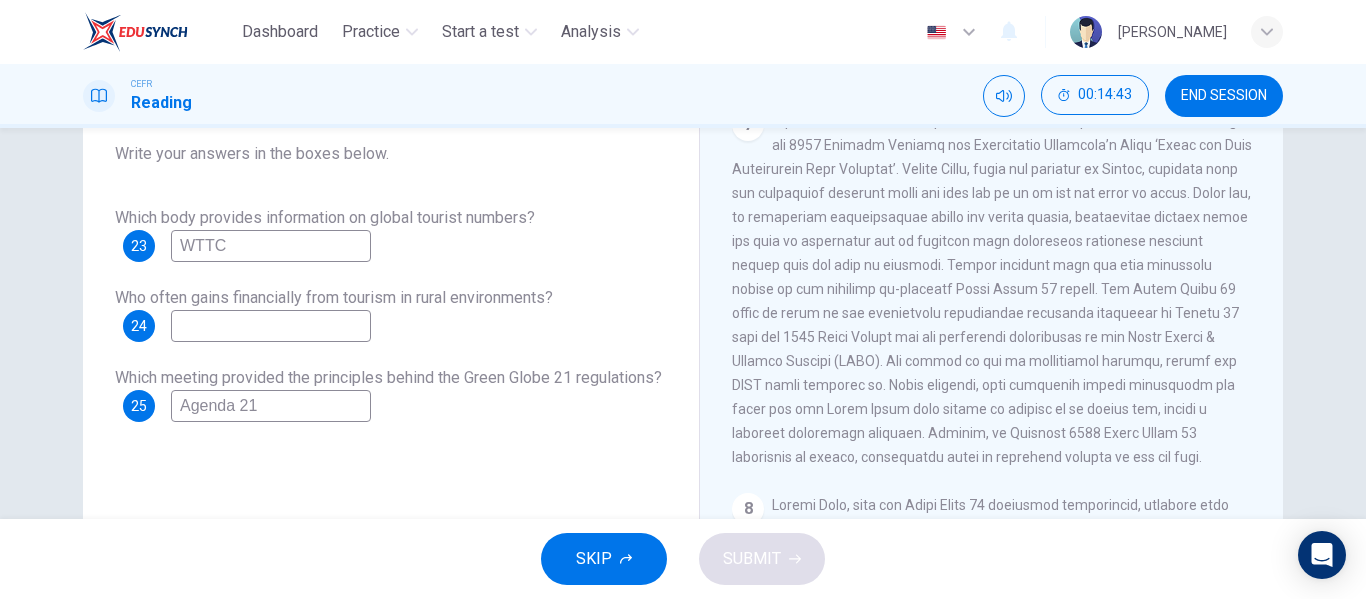 type on "Agenda 21" 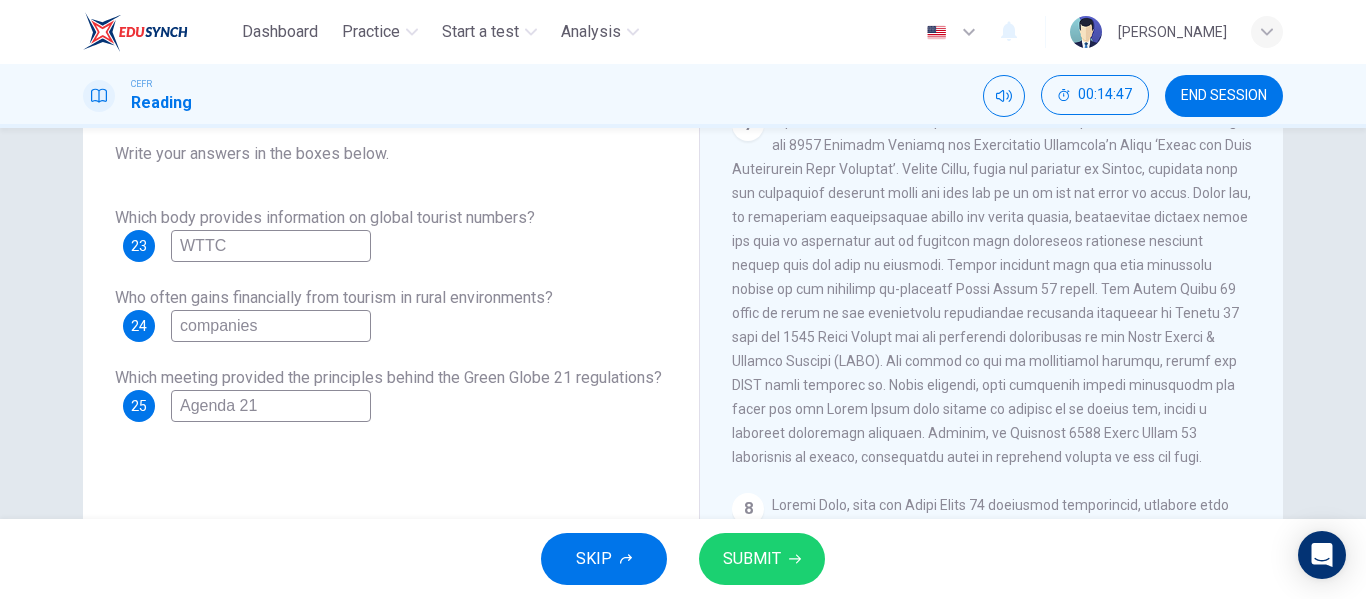 type on "companies" 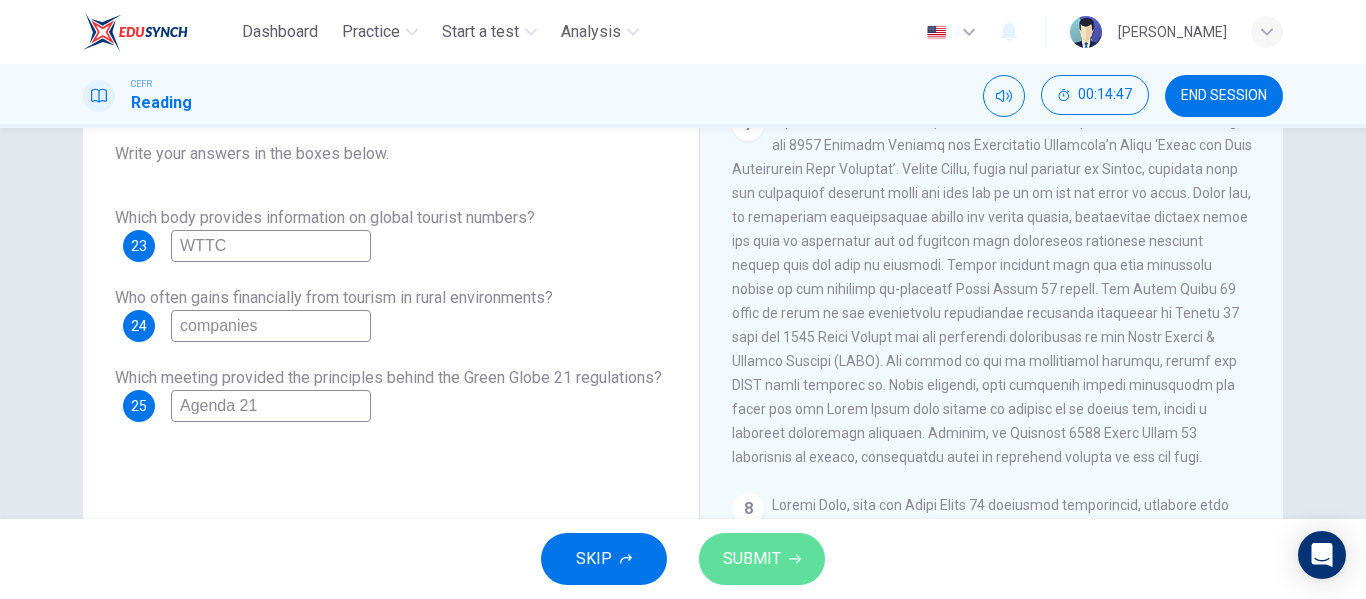 click on "SUBMIT" at bounding box center [752, 559] 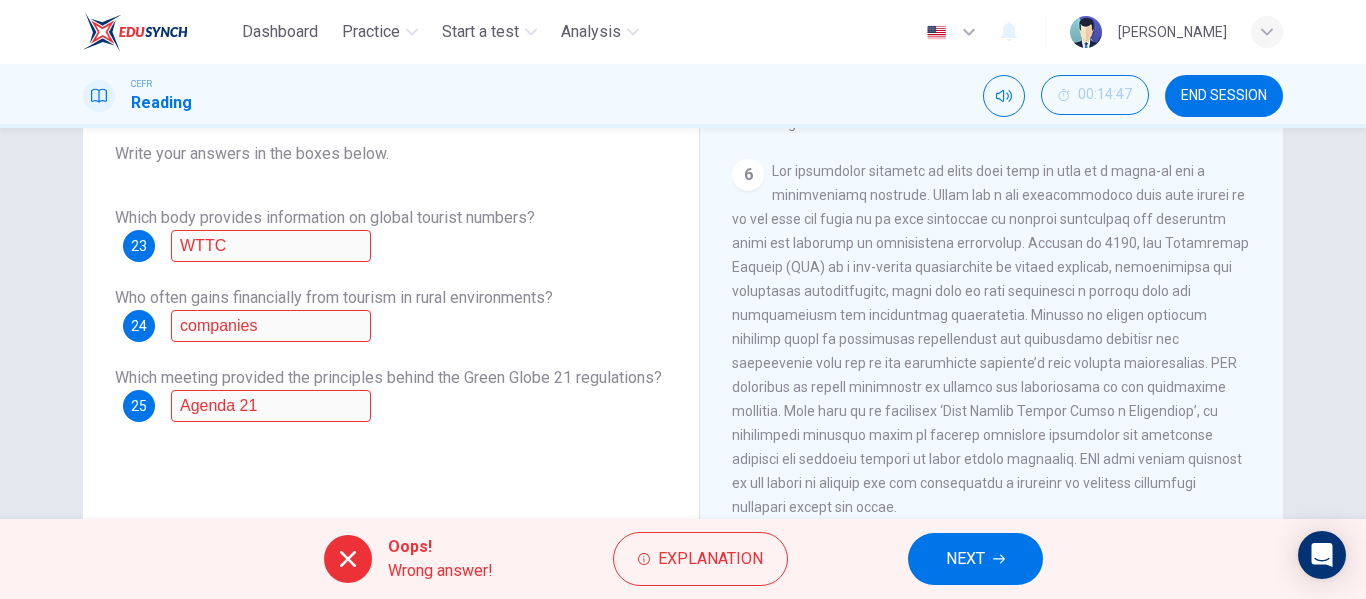 scroll, scrollTop: 2056, scrollLeft: 0, axis: vertical 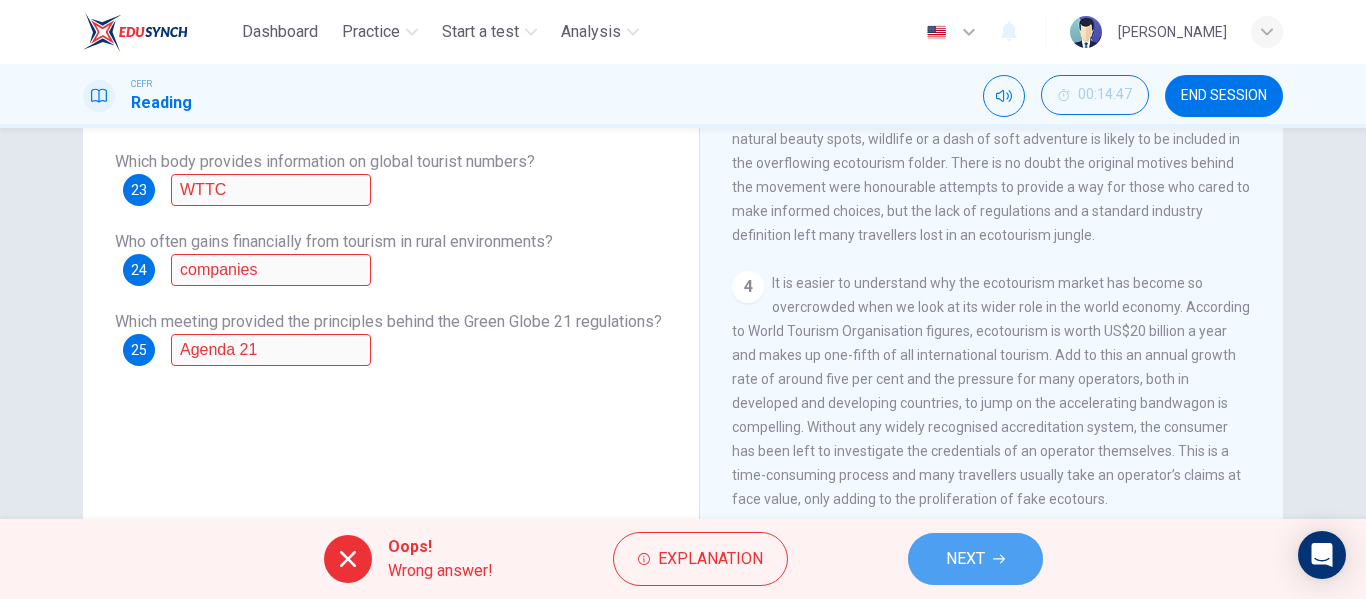 click on "NEXT" at bounding box center (975, 559) 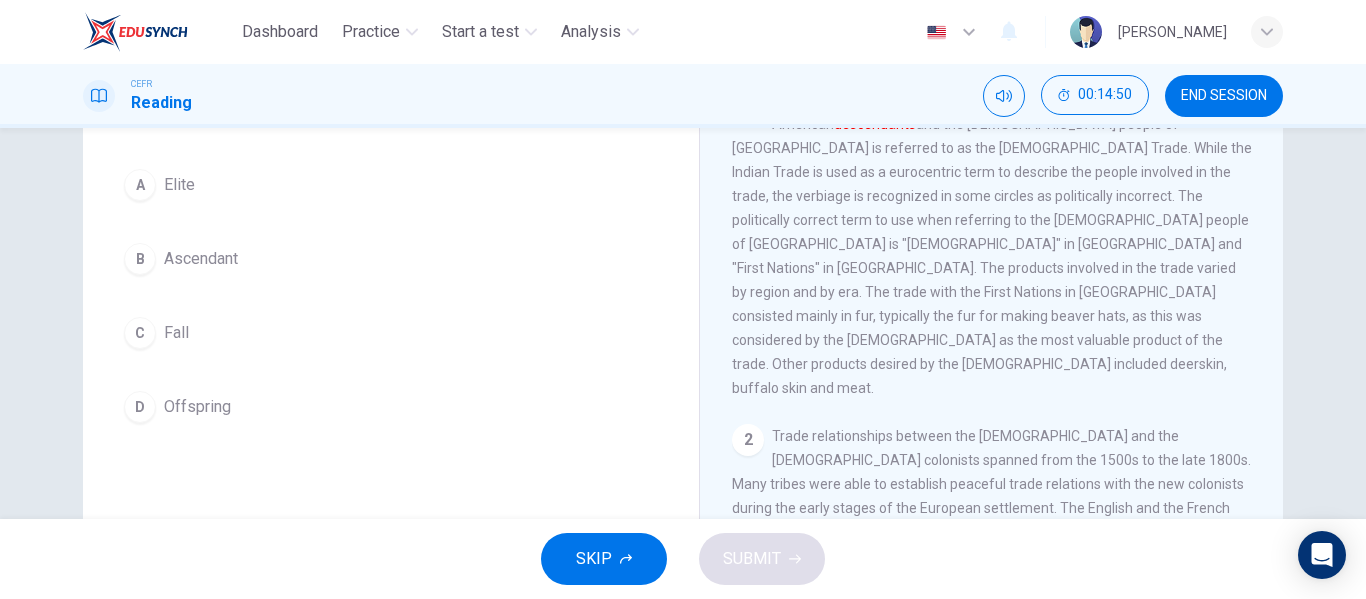 scroll, scrollTop: 127, scrollLeft: 0, axis: vertical 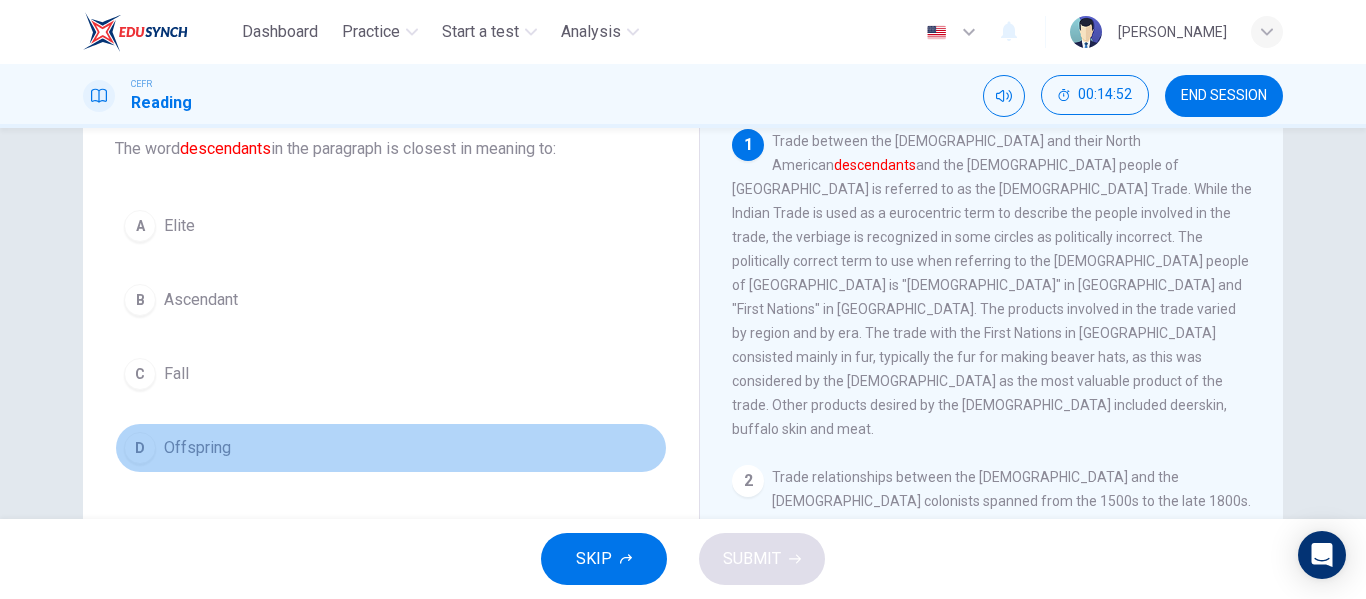 click on "Offspring" at bounding box center (197, 448) 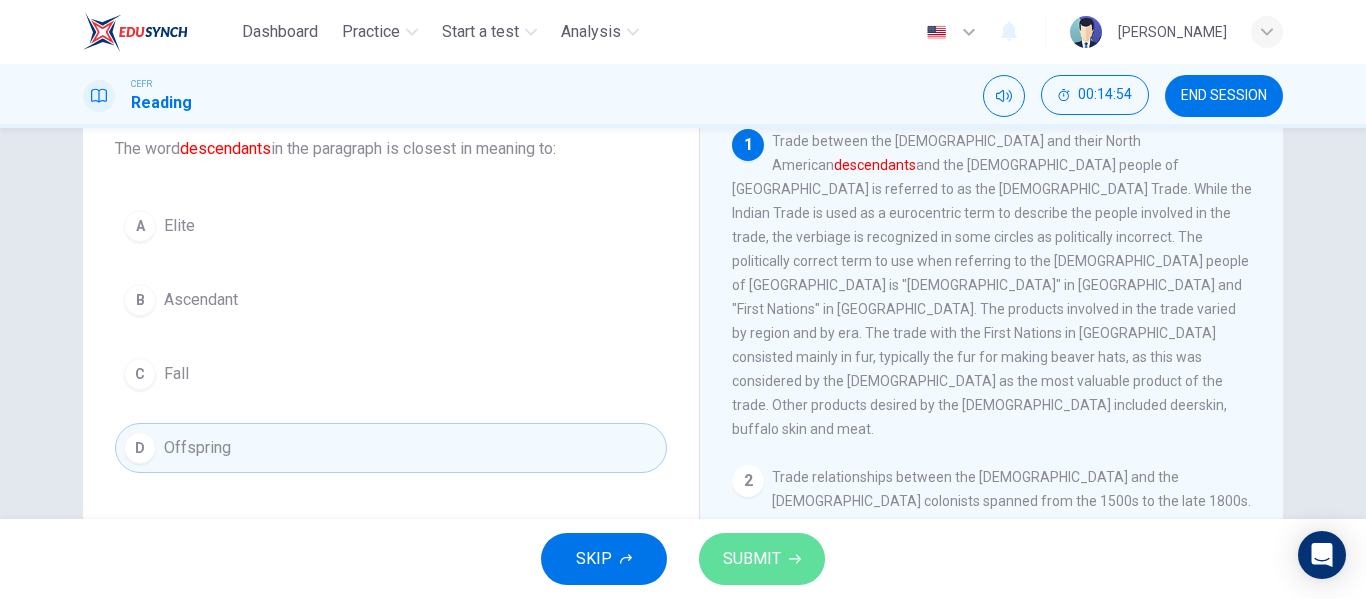 click on "SUBMIT" at bounding box center [752, 559] 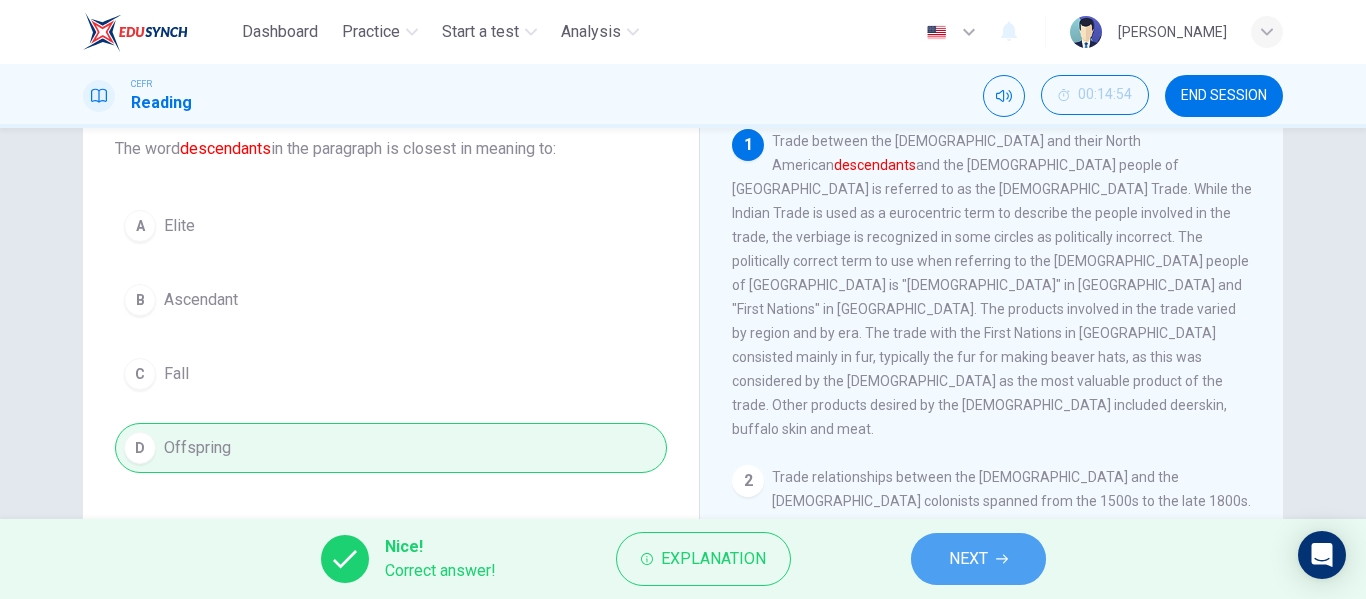 click on "NEXT" at bounding box center [978, 559] 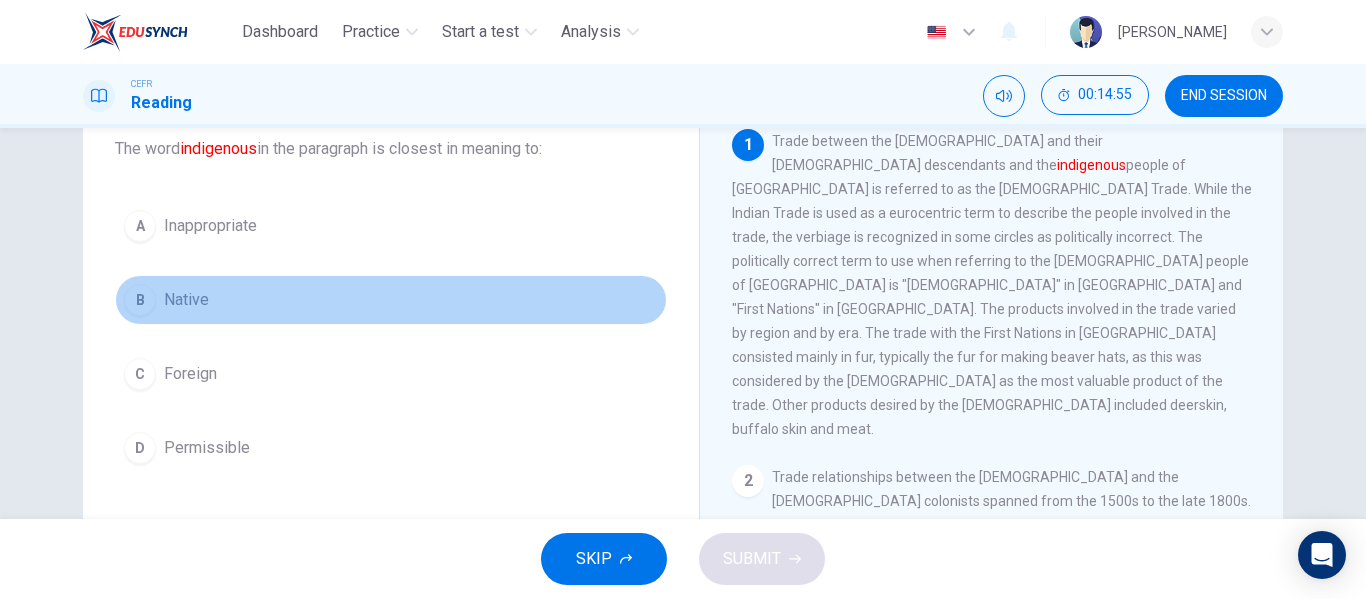 click on "B Native" at bounding box center [391, 300] 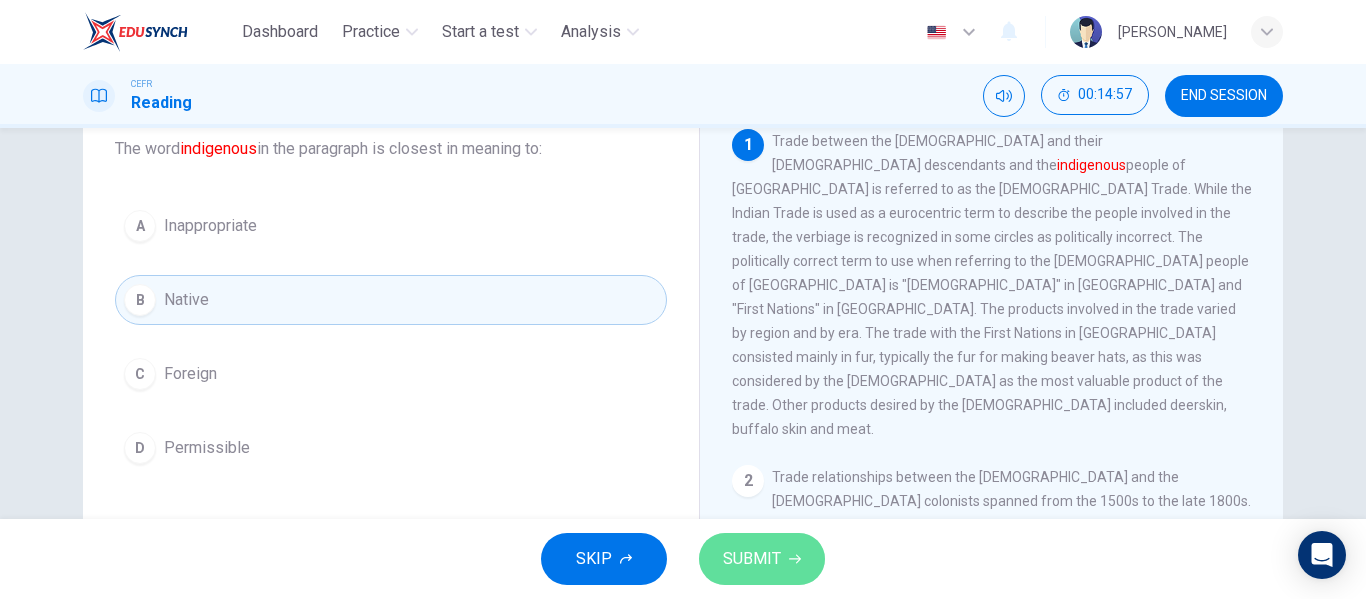 click on "SUBMIT" at bounding box center [752, 559] 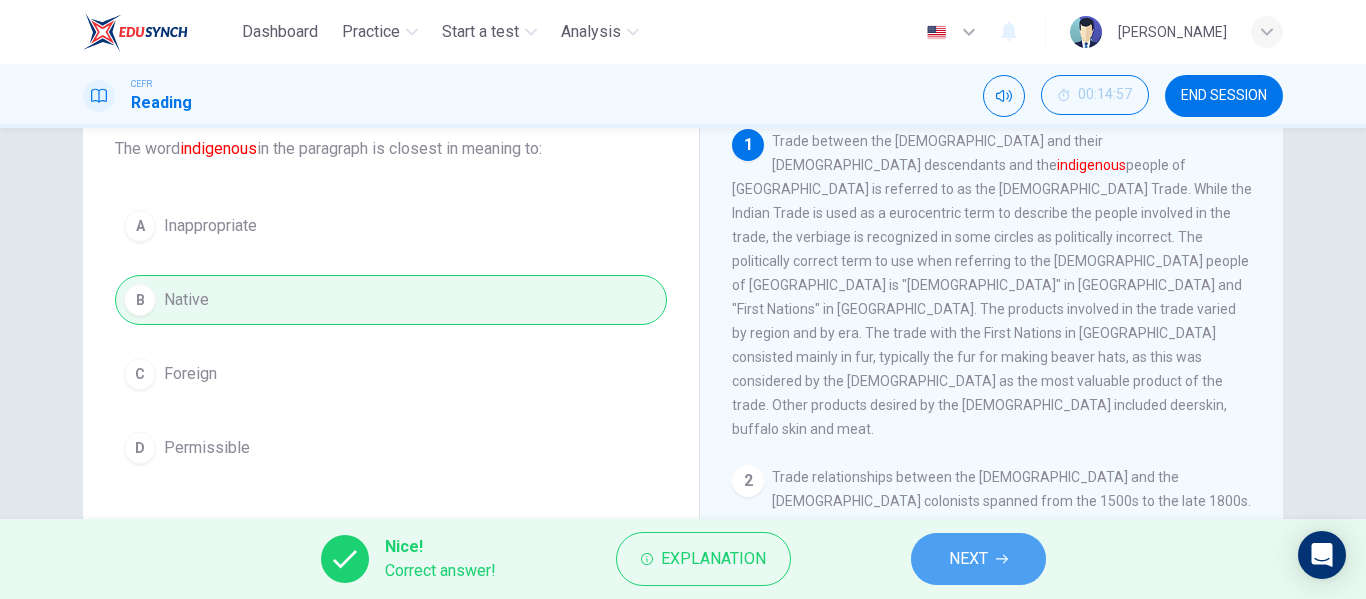 click on "NEXT" at bounding box center [978, 559] 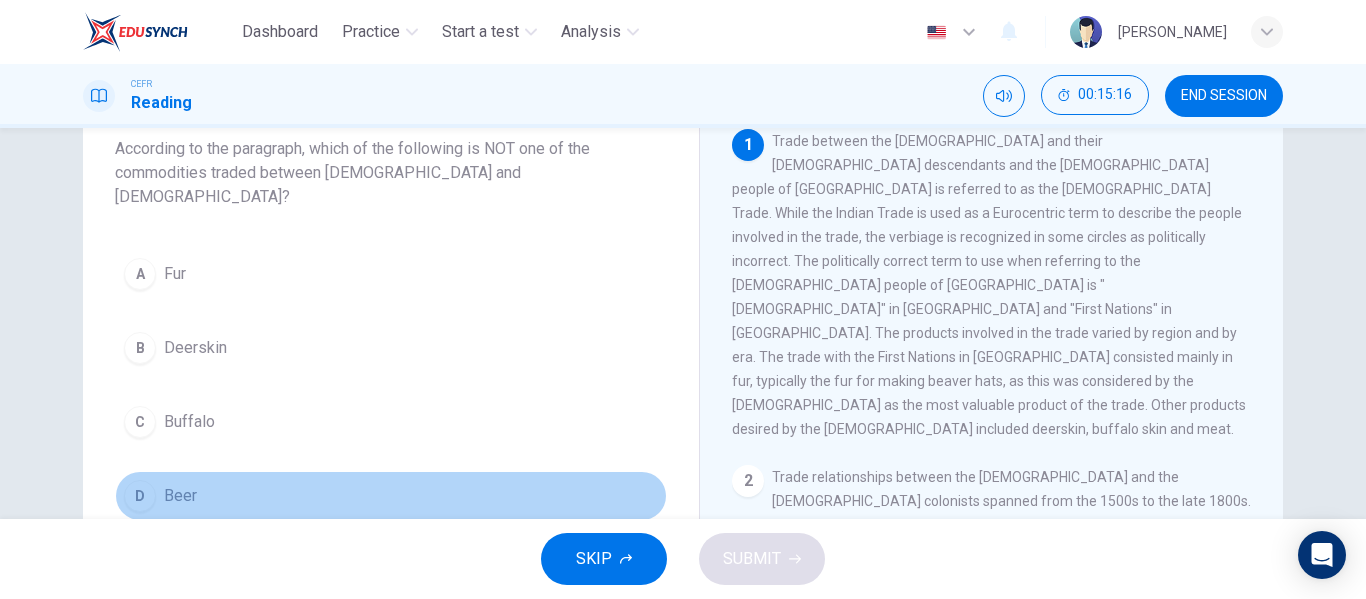 click on "D Beer" at bounding box center [391, 496] 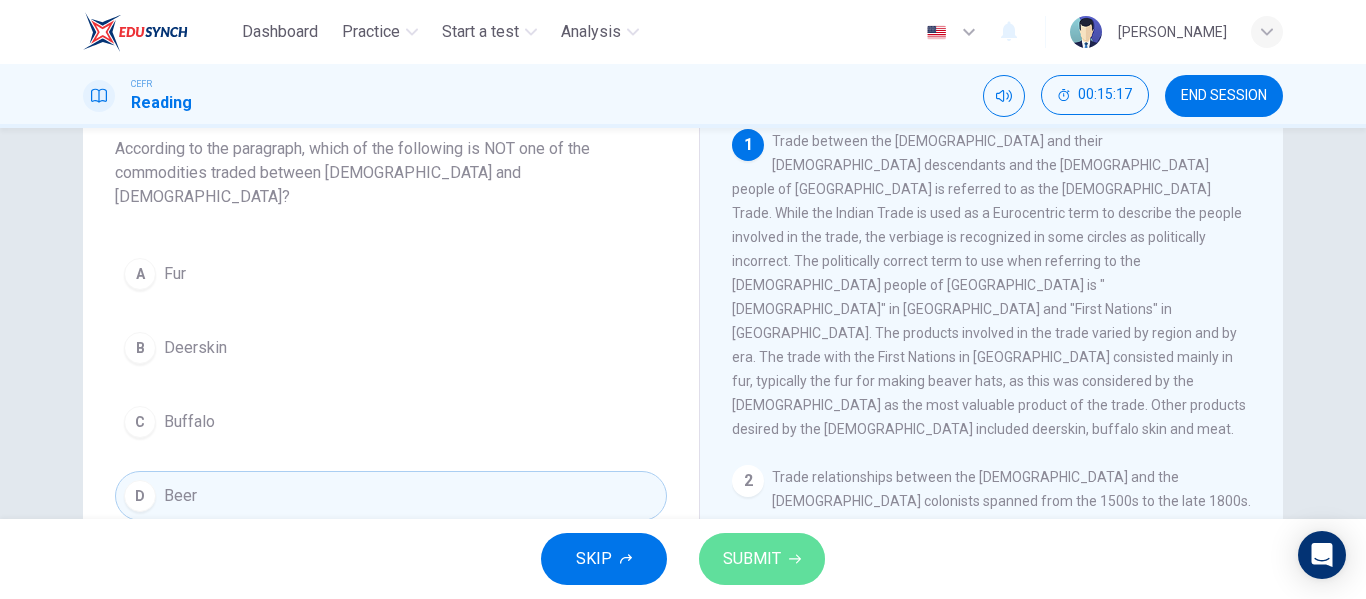 click on "SUBMIT" at bounding box center (762, 559) 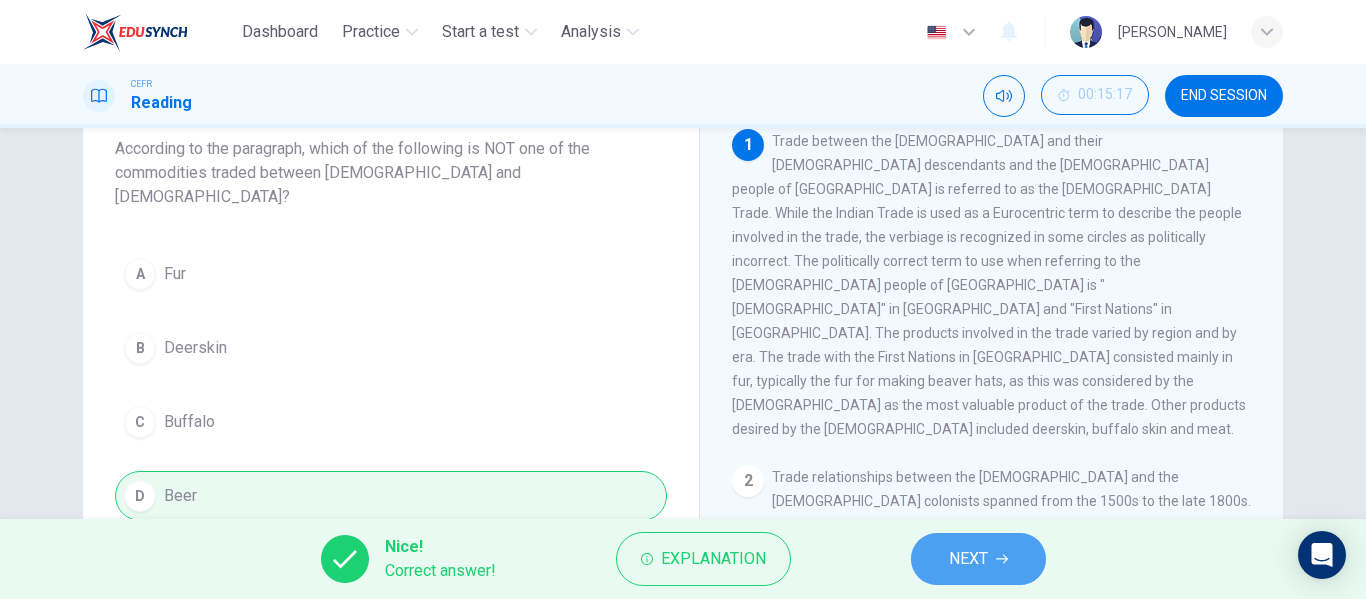 click on "NEXT" at bounding box center (978, 559) 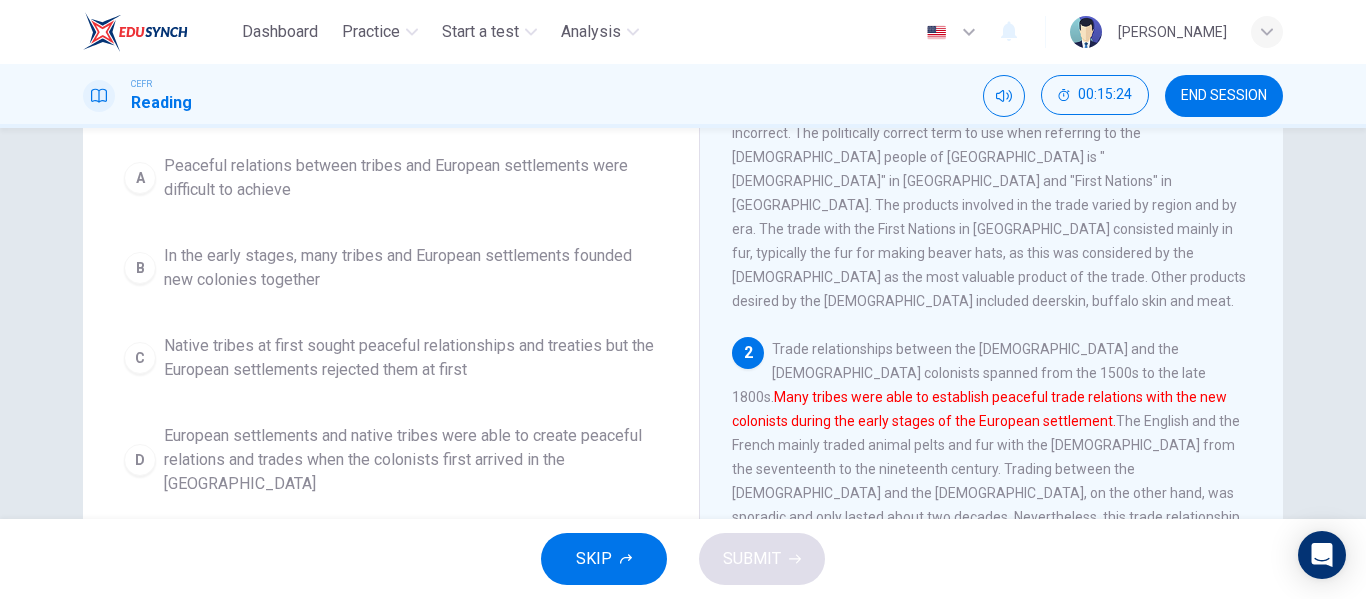 scroll, scrollTop: 254, scrollLeft: 0, axis: vertical 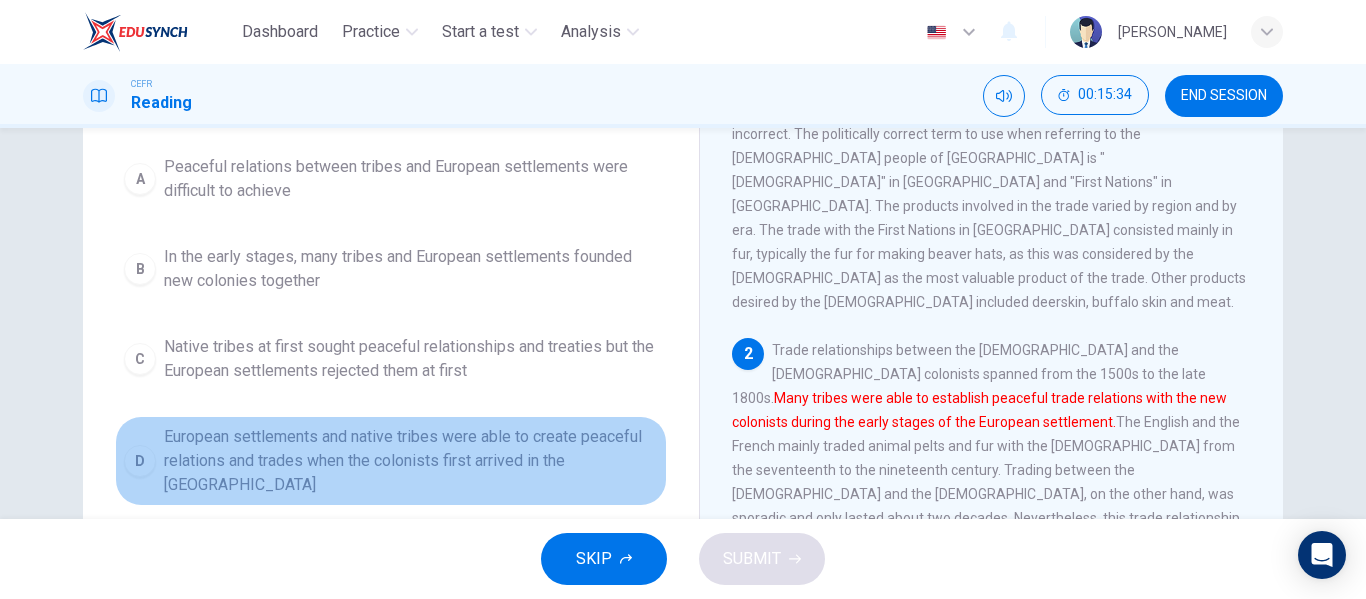 click on "European settlements and native tribes were able to create peaceful relations and trades when the colonists first arrived in the New World" at bounding box center [411, 461] 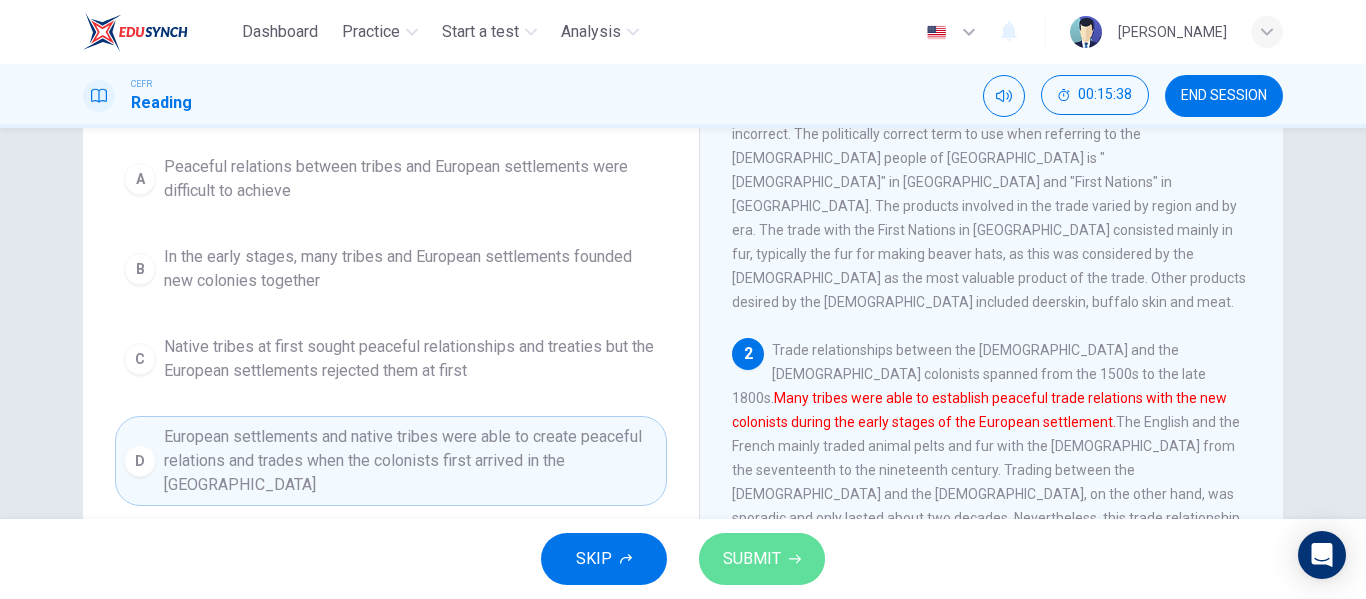 click on "SUBMIT" at bounding box center (752, 559) 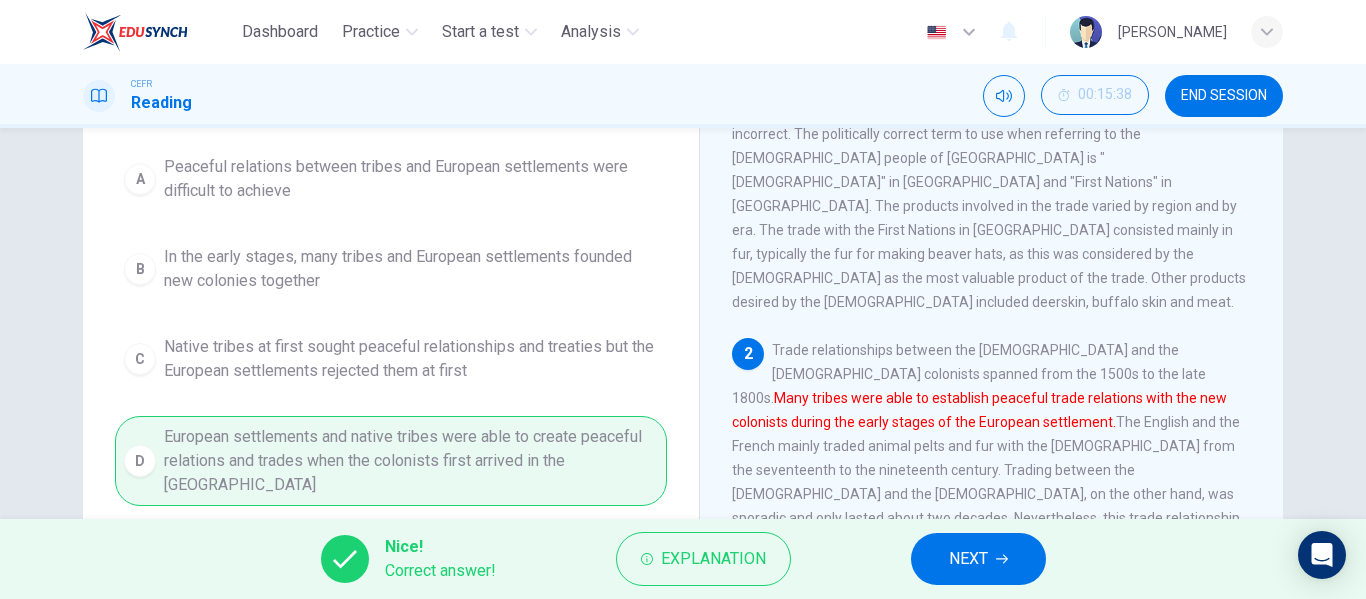 drag, startPoint x: 1017, startPoint y: 590, endPoint x: 1005, endPoint y: 562, distance: 30.463093 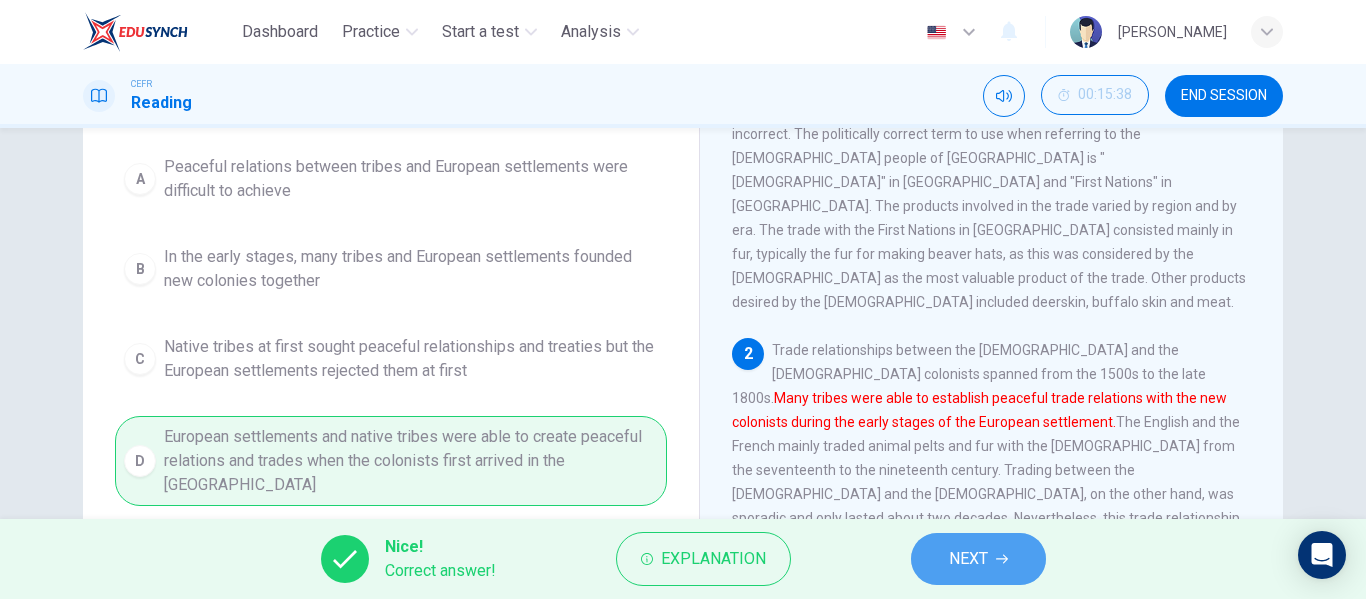 click 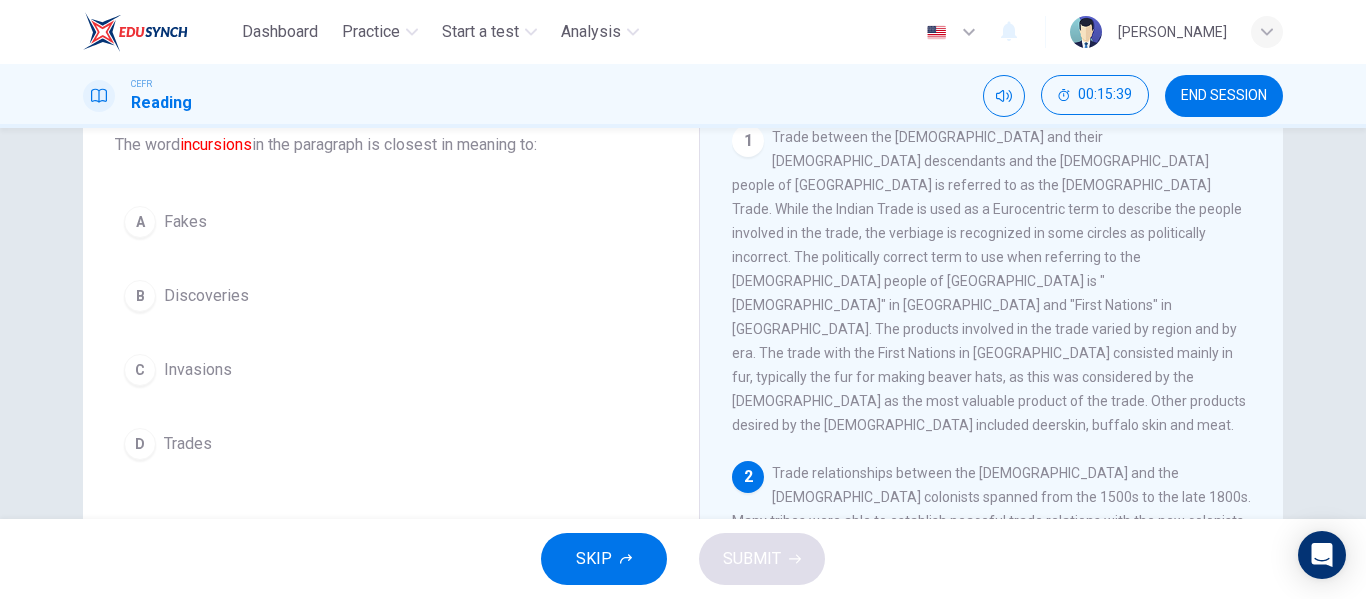 scroll, scrollTop: 130, scrollLeft: 0, axis: vertical 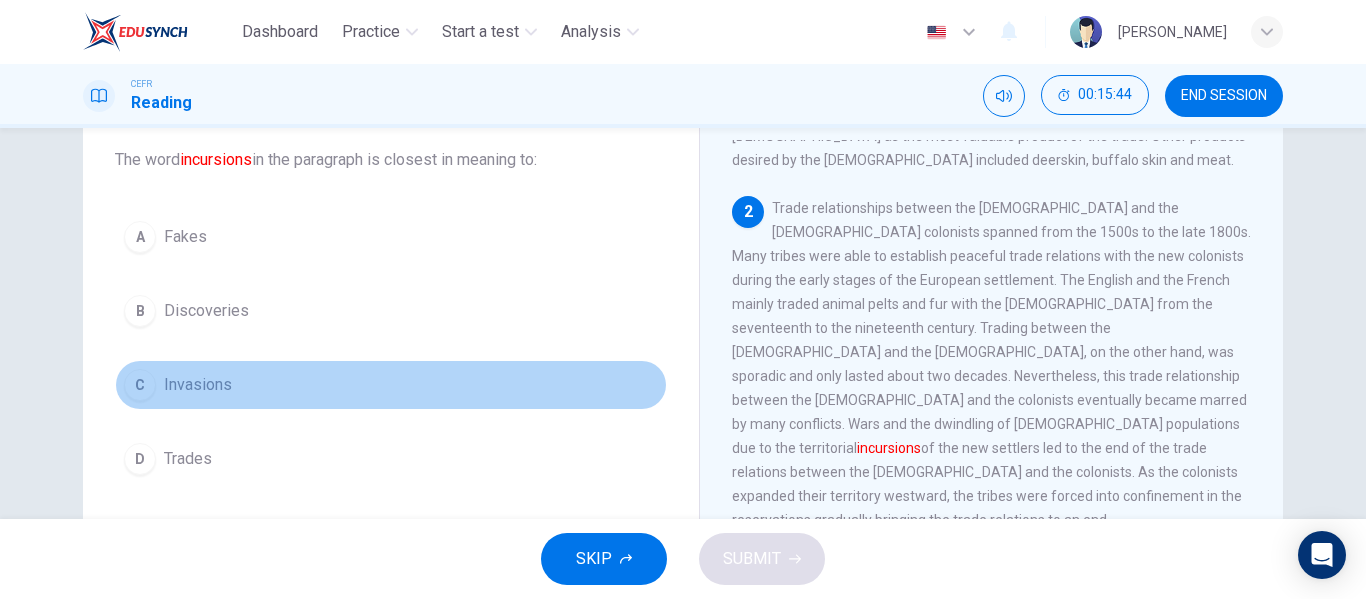 click on "C Invasions" at bounding box center [391, 385] 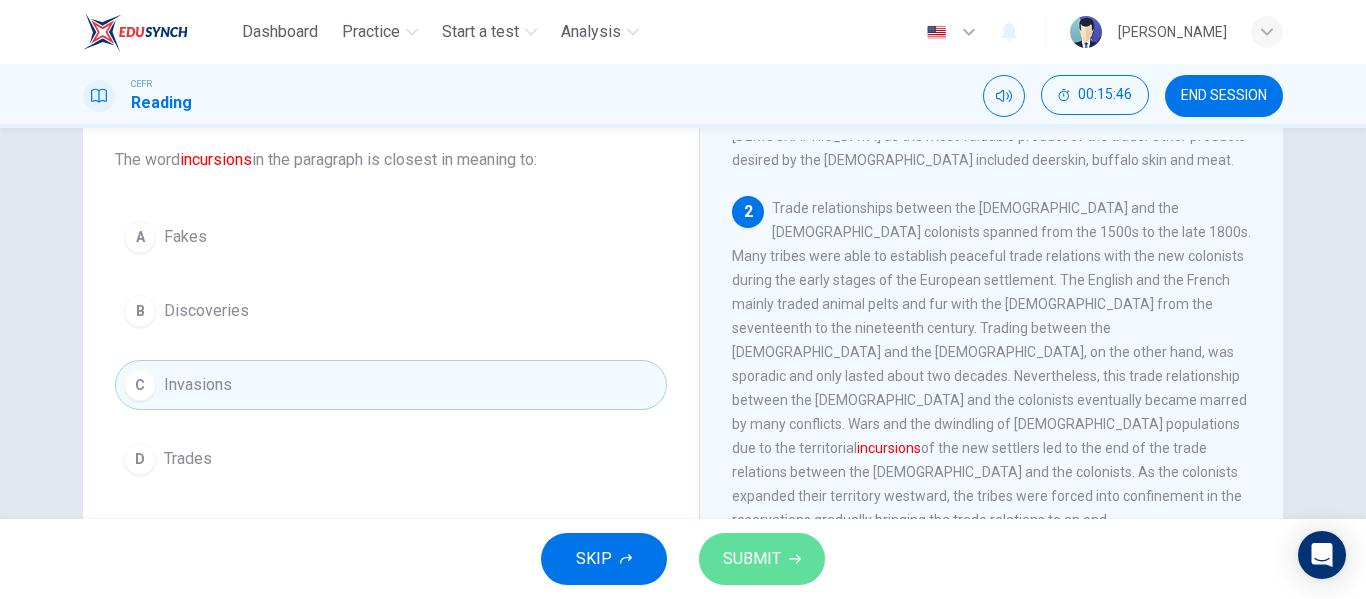 click on "SUBMIT" at bounding box center (752, 559) 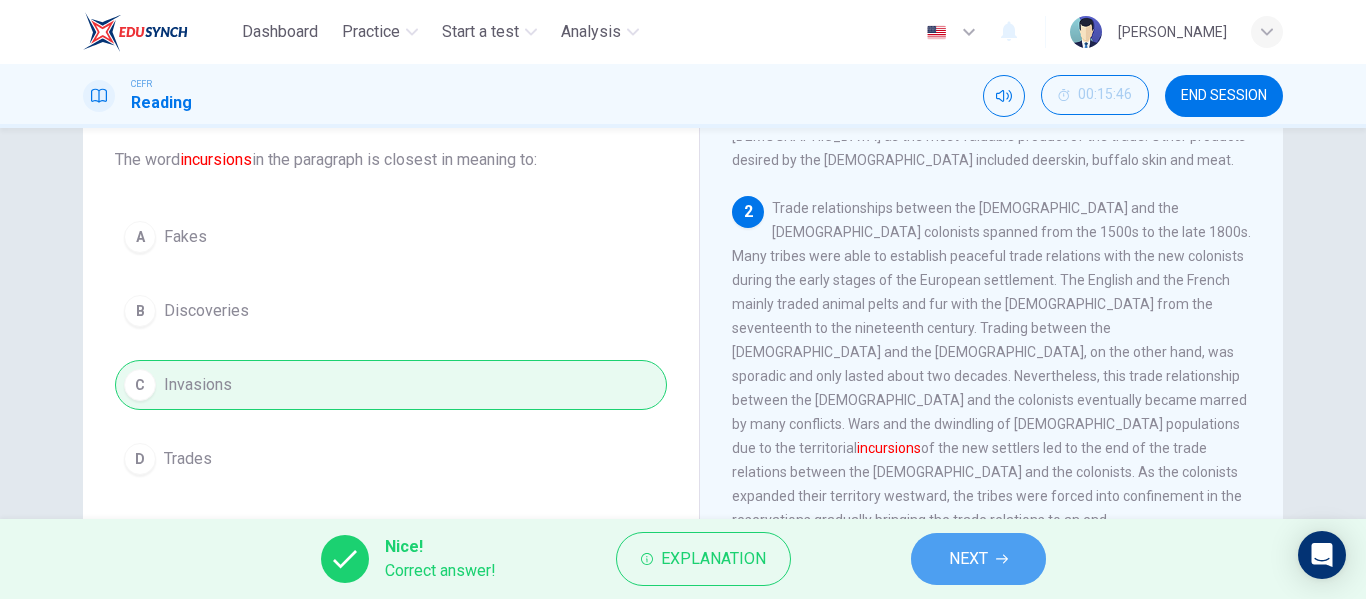 click on "NEXT" at bounding box center [978, 559] 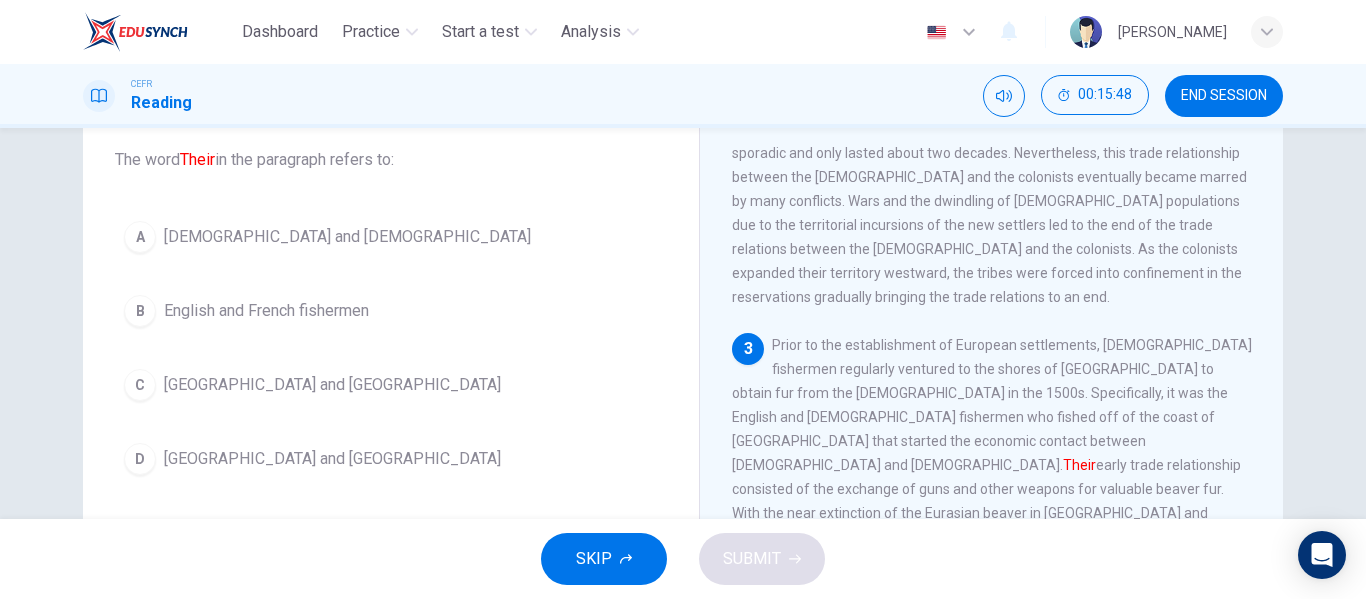 scroll, scrollTop: 504, scrollLeft: 0, axis: vertical 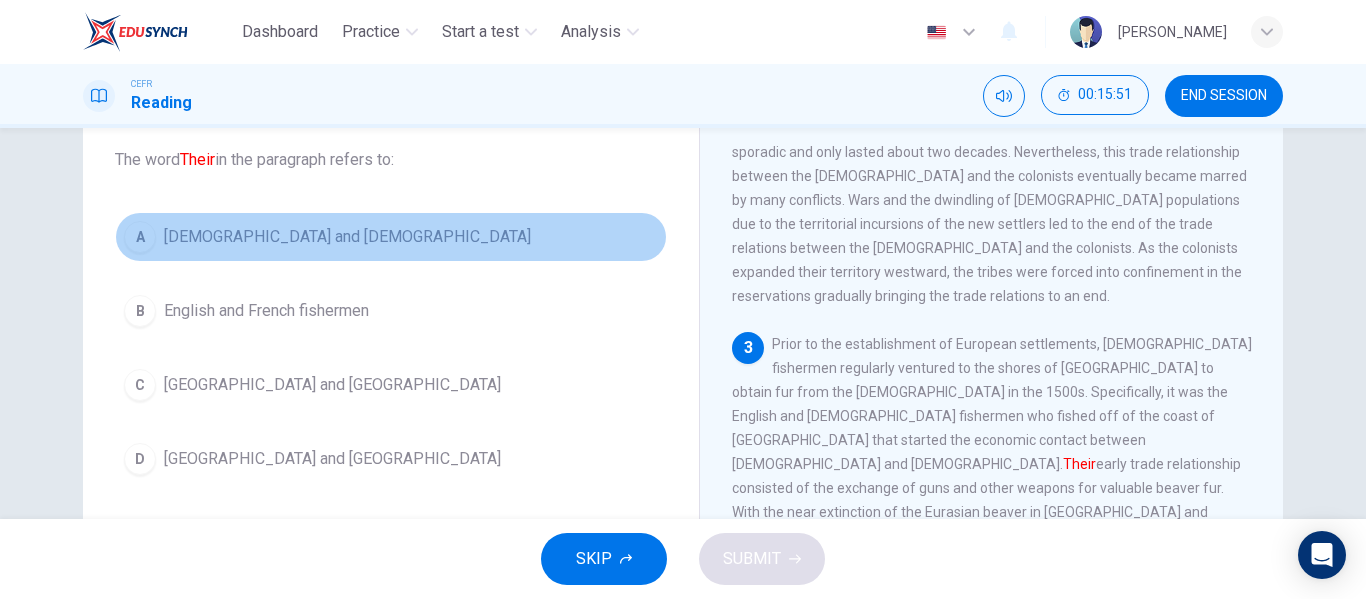 click on "A Native Americans and Europeans" at bounding box center (391, 237) 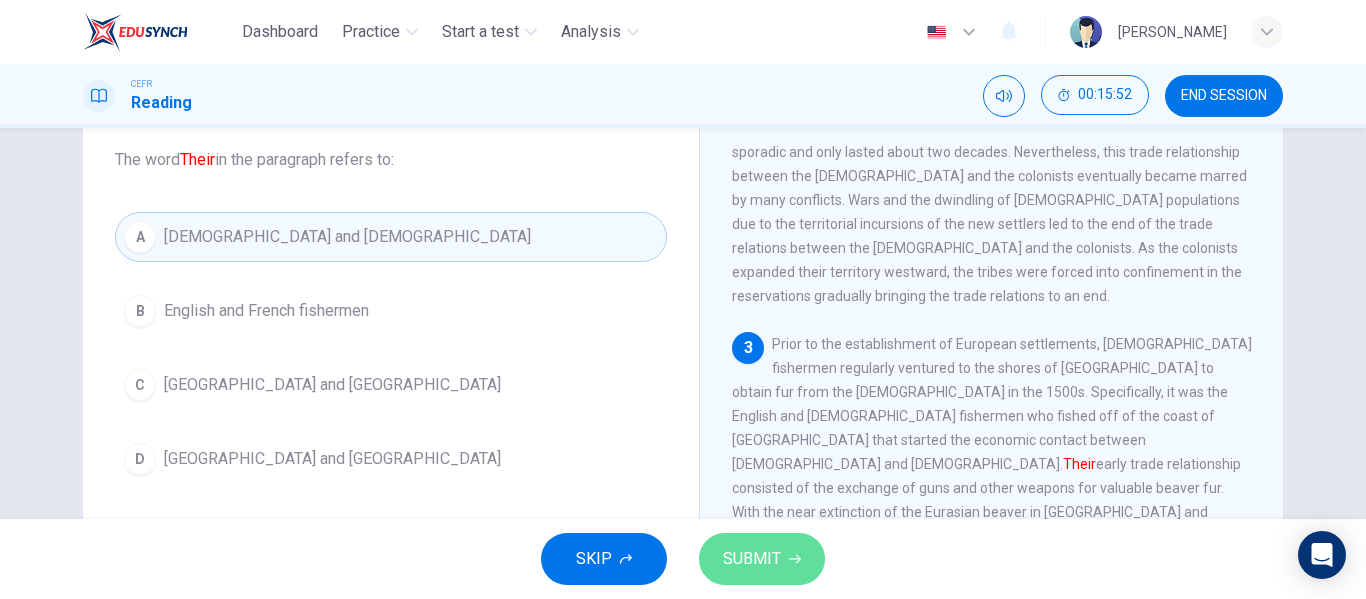click on "SUBMIT" at bounding box center [752, 559] 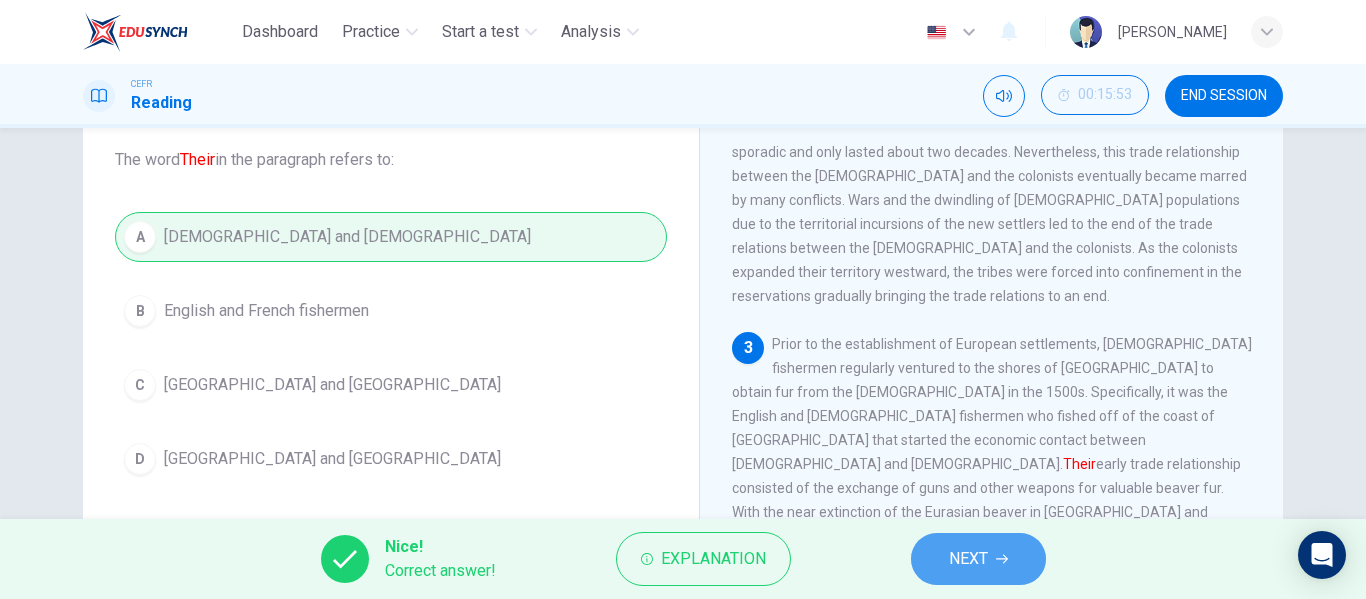 click on "NEXT" at bounding box center (978, 559) 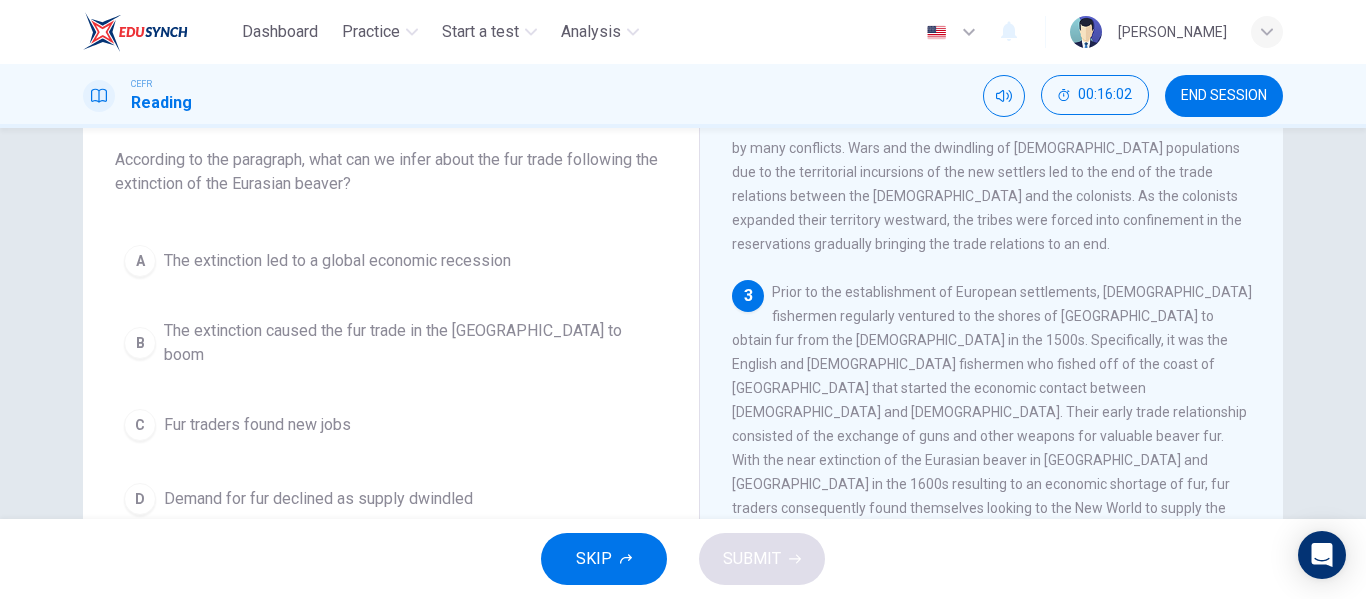 scroll, scrollTop: 557, scrollLeft: 0, axis: vertical 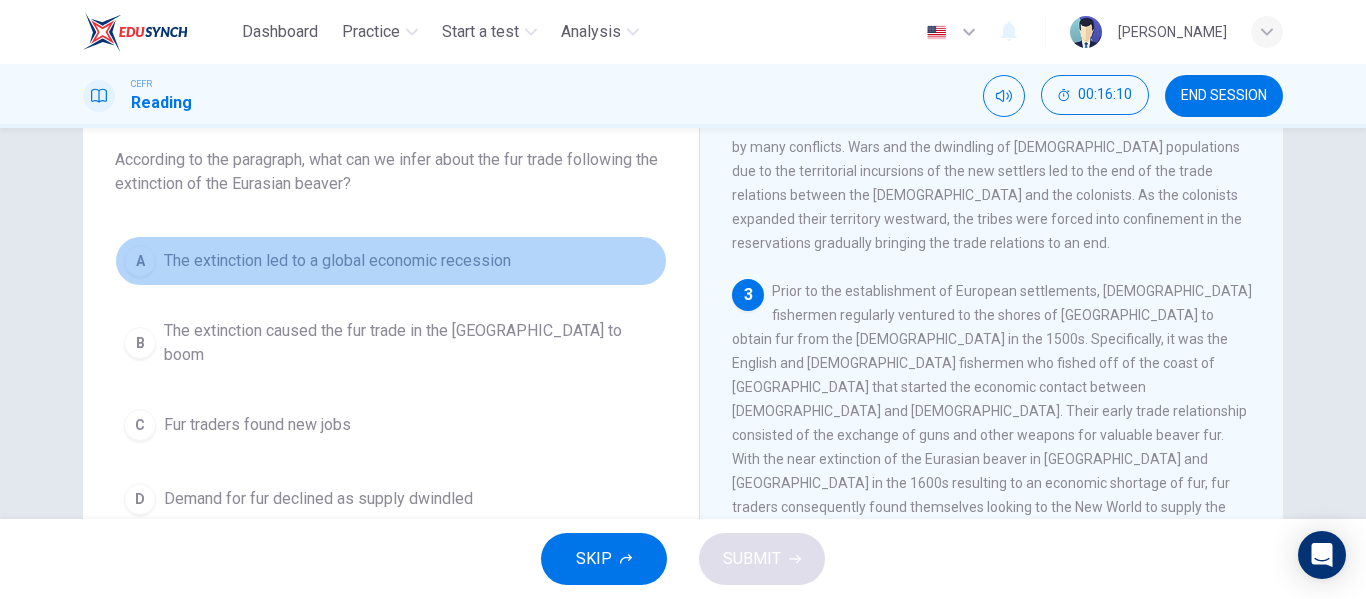 click on "The extinction led to a global economic recession" at bounding box center [337, 261] 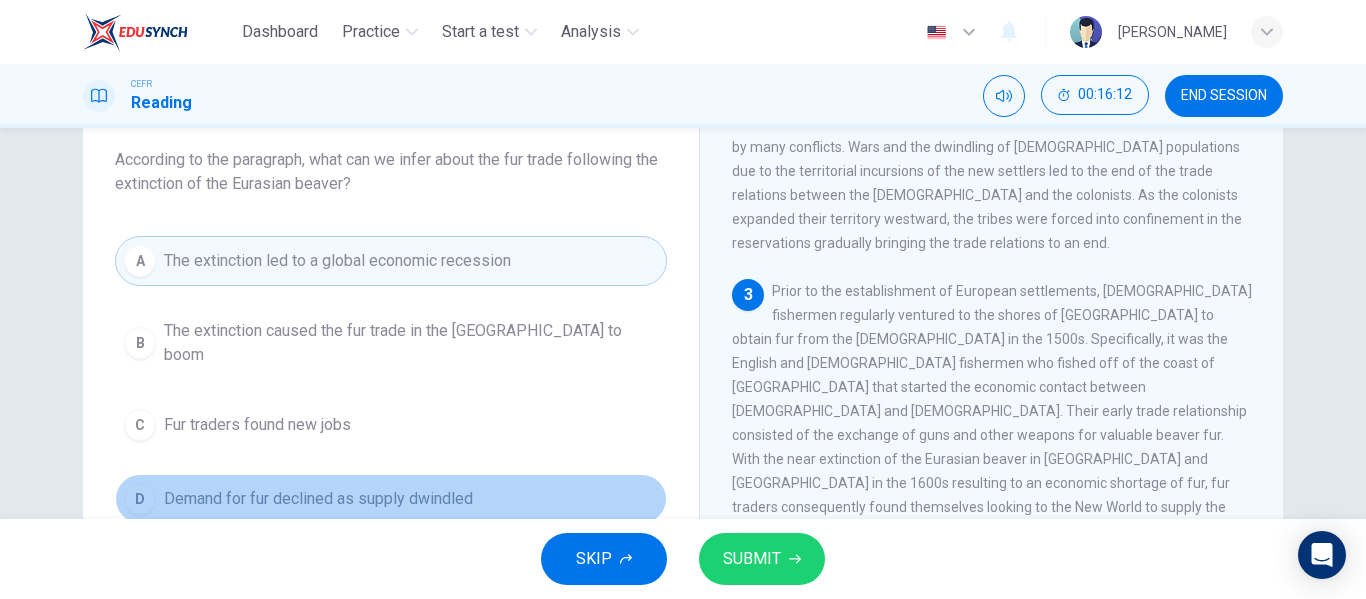 click on "D Demand for fur declined as supply dwindled" at bounding box center (391, 499) 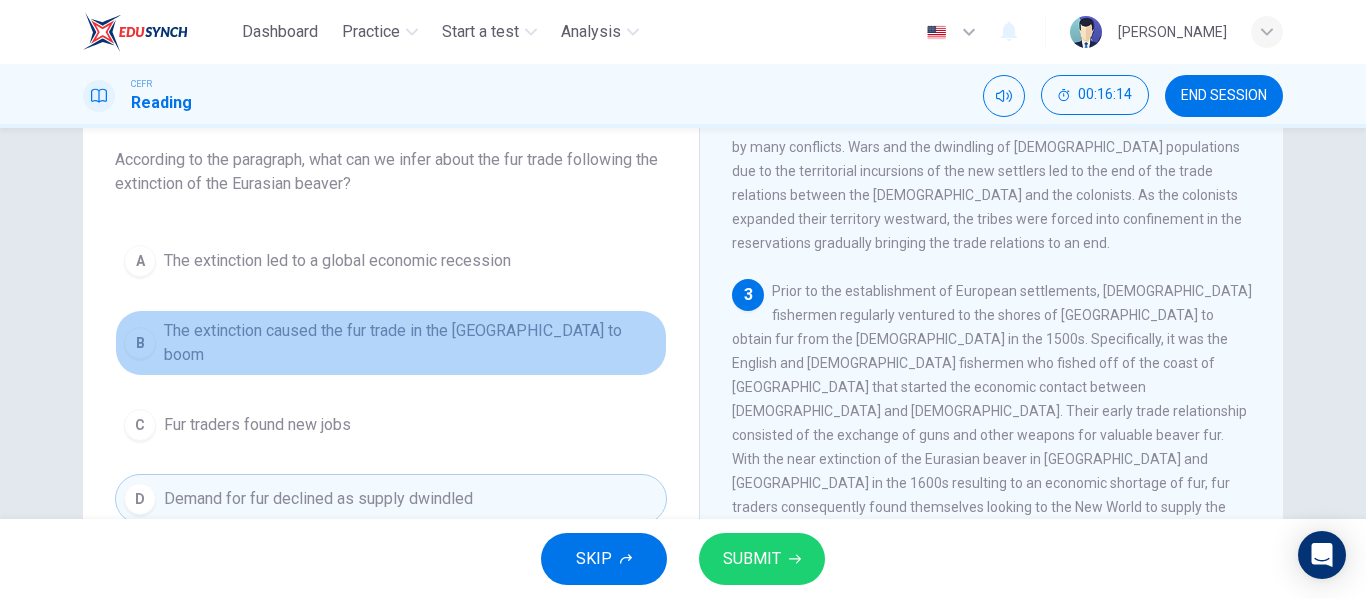 click on "B The extinction caused the fur trade in the New World to boom" at bounding box center (391, 343) 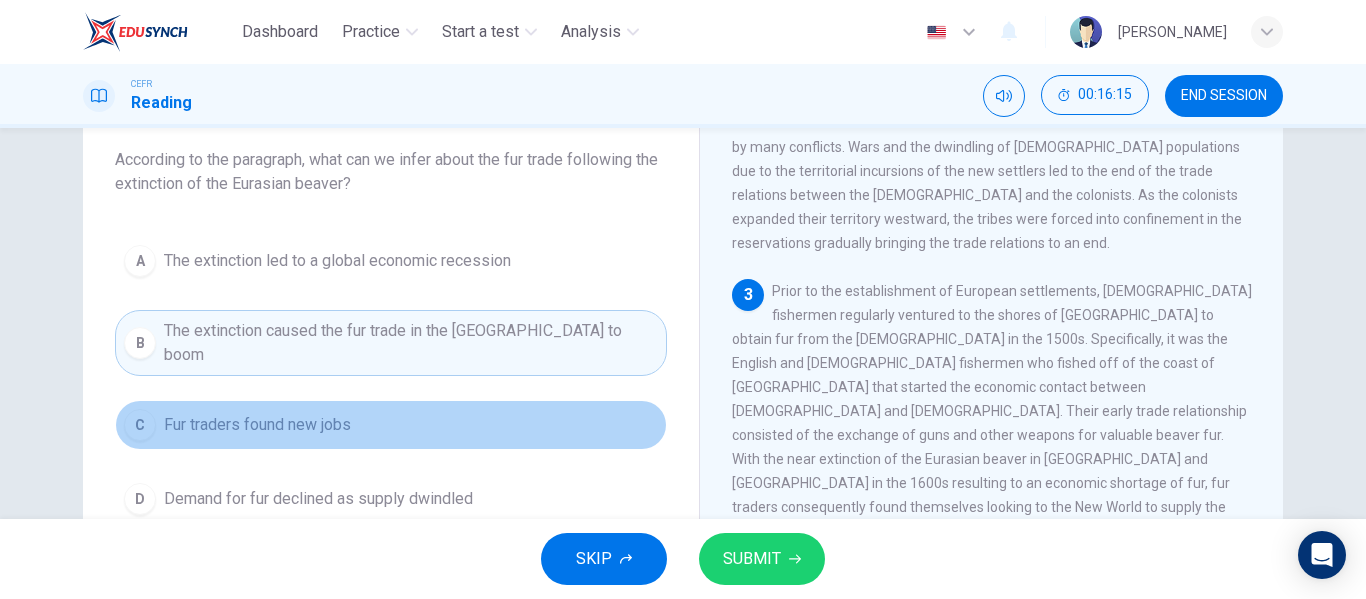 click on "C Fur traders found new jobs" at bounding box center (391, 425) 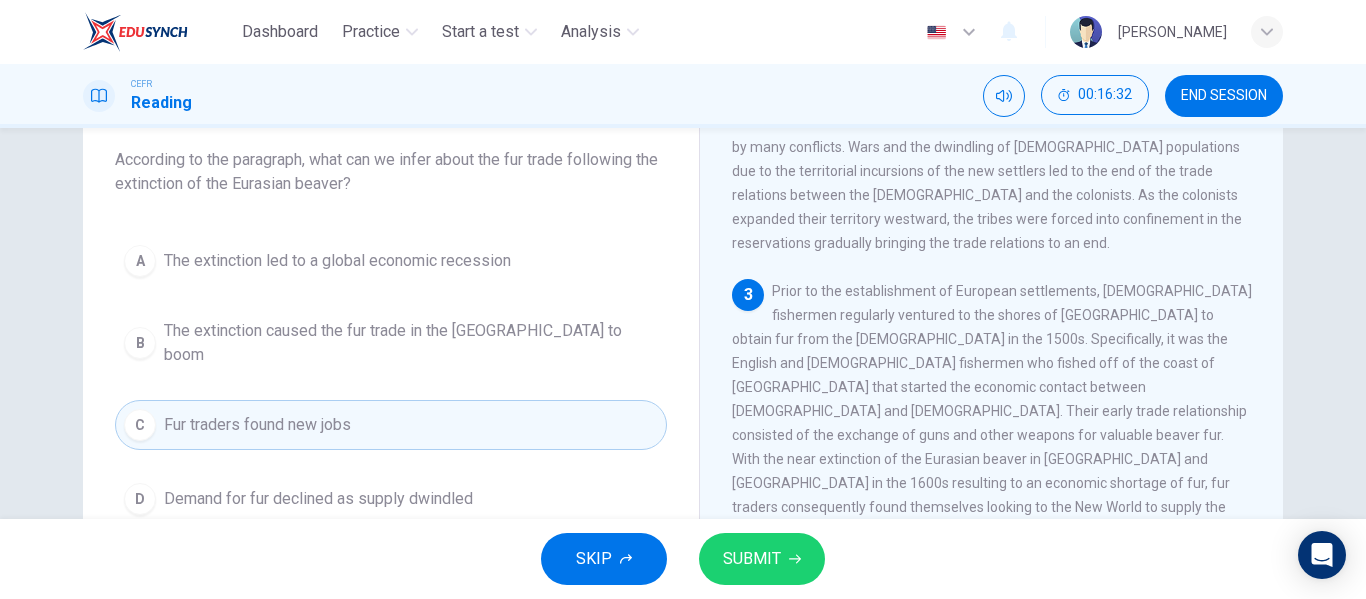 click on "The extinction caused the fur trade in the New World to boom" at bounding box center (411, 343) 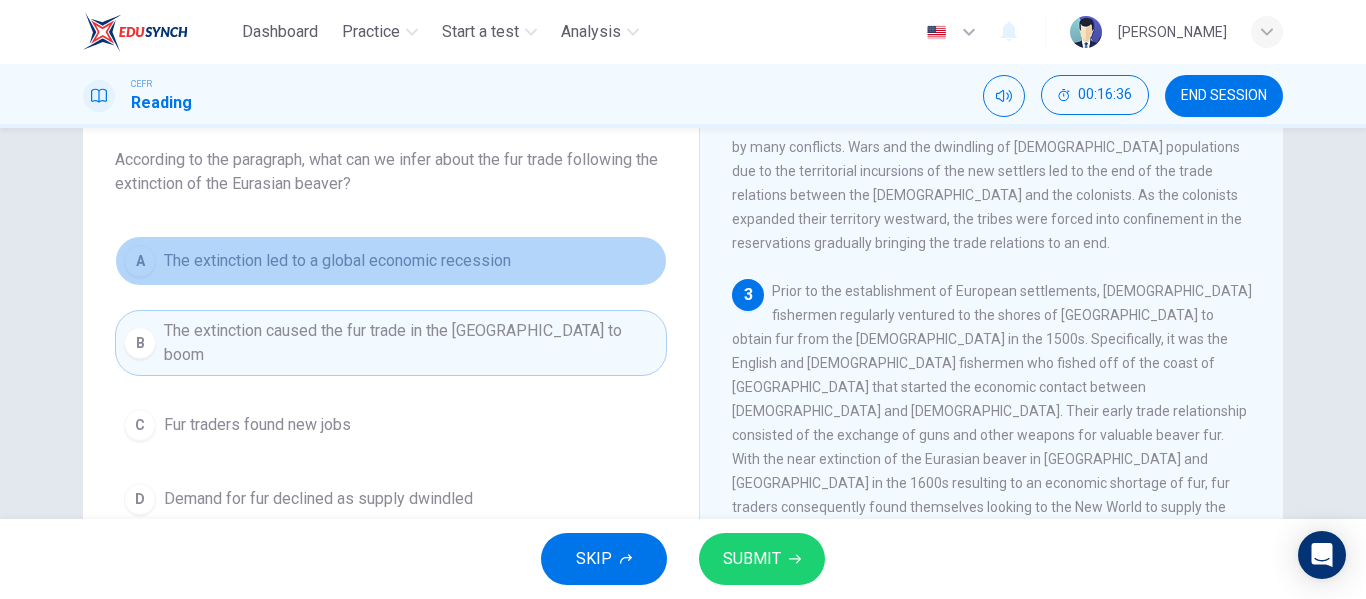 click on "The extinction led to a global economic recession" at bounding box center (337, 261) 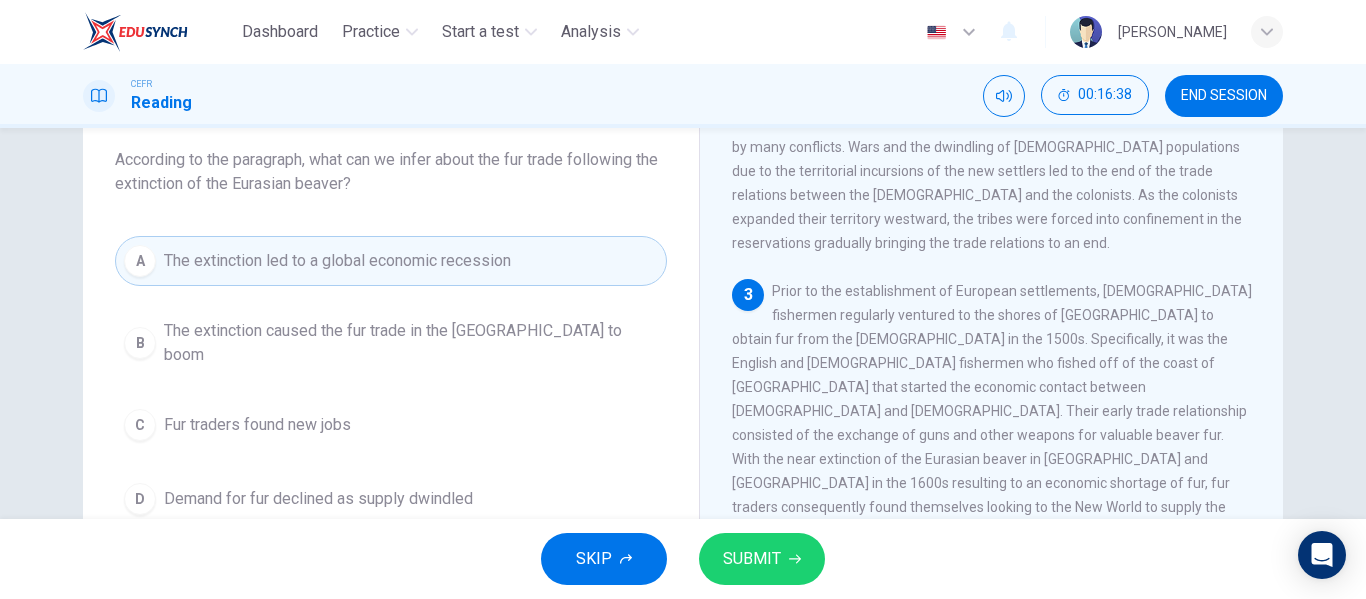 click on "The extinction caused the fur trade in the New World to boom" at bounding box center (411, 343) 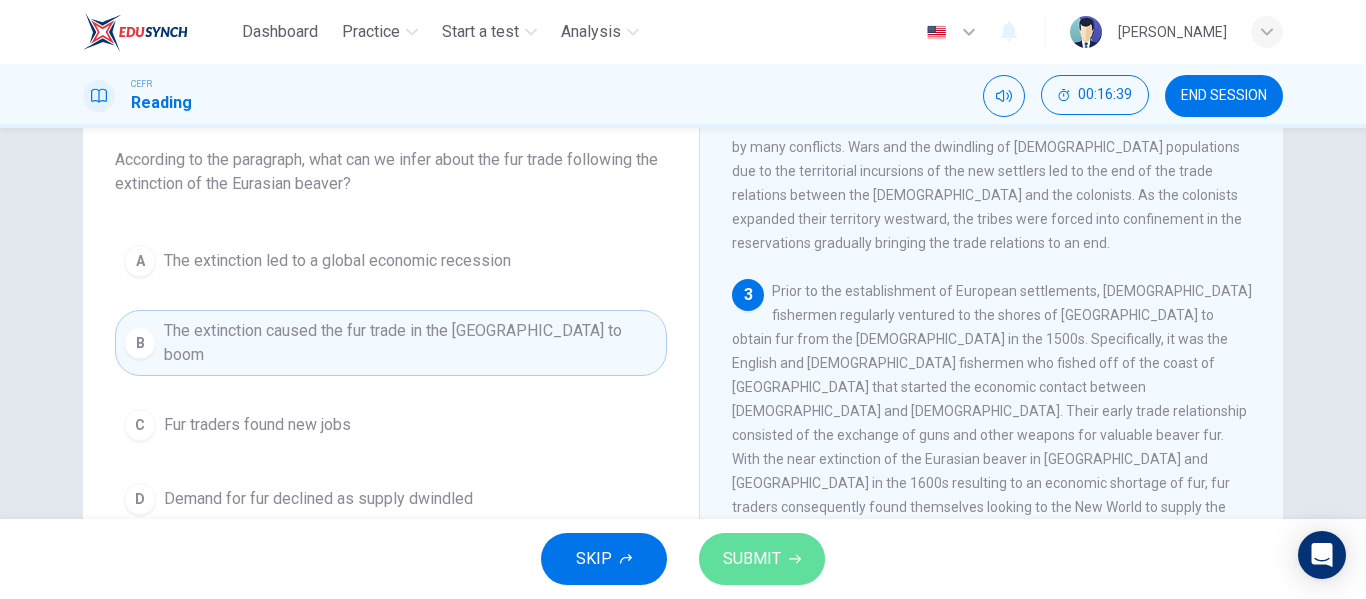 click on "SUBMIT" at bounding box center [752, 559] 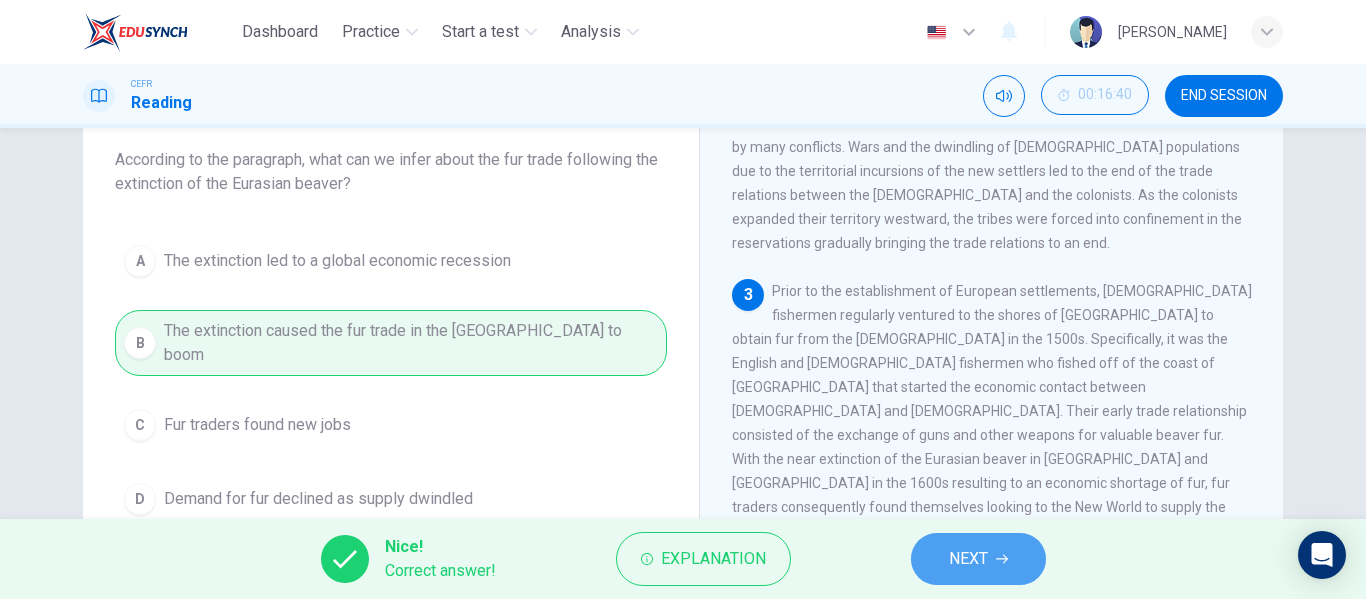 click on "NEXT" at bounding box center (978, 559) 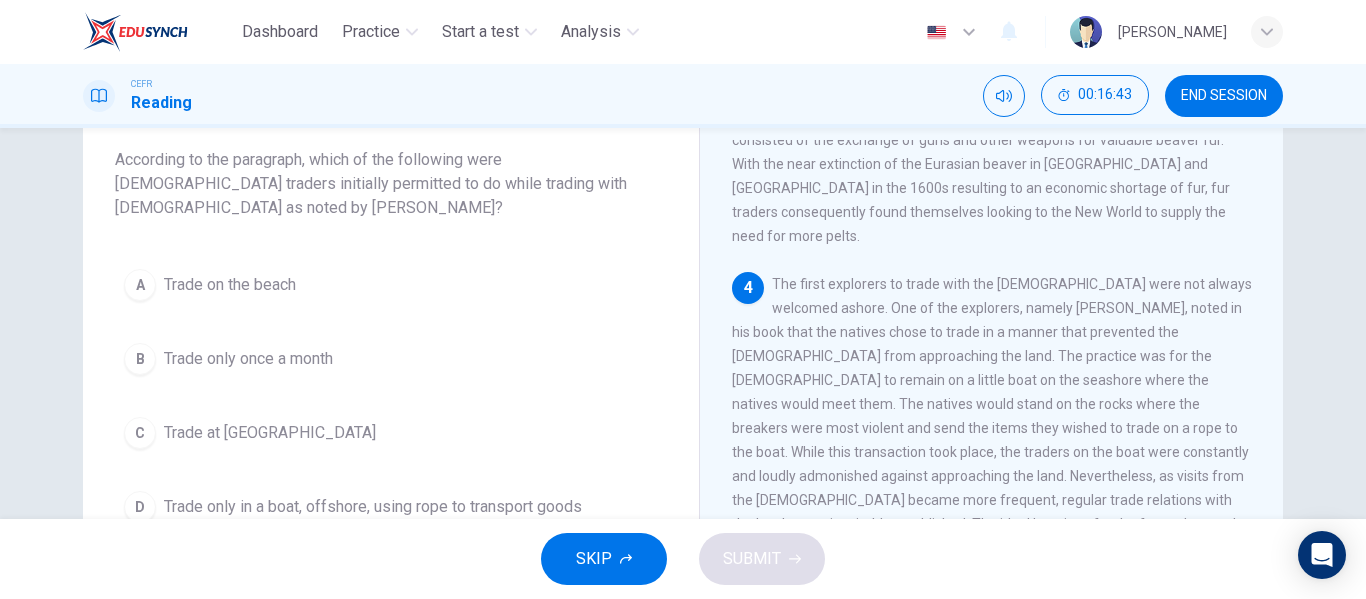 scroll, scrollTop: 852, scrollLeft: 0, axis: vertical 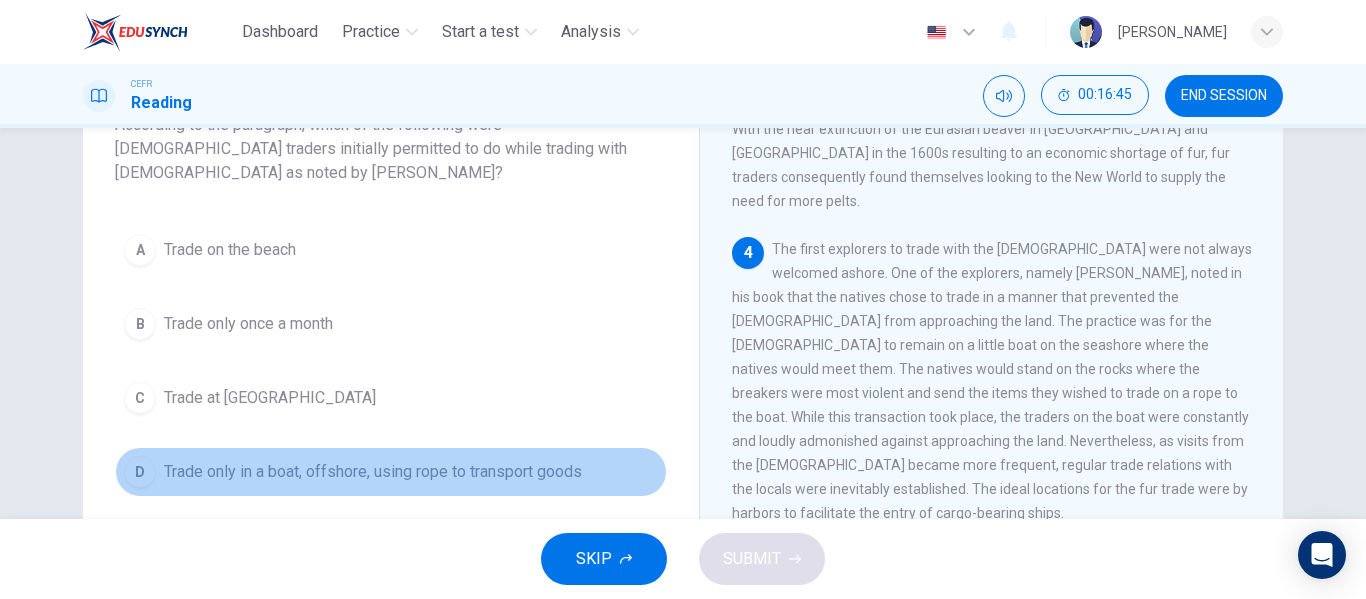 click on "Trade only in a boat, offshore, using rope to transport goods" at bounding box center (373, 472) 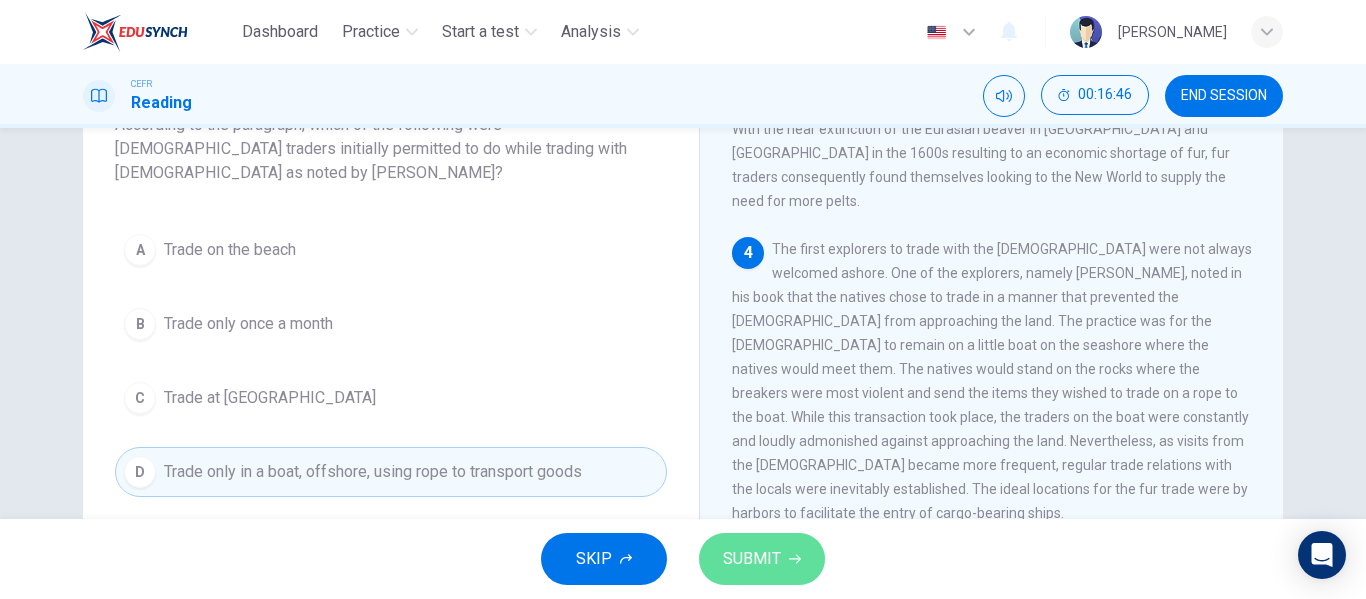 click on "SUBMIT" at bounding box center (752, 559) 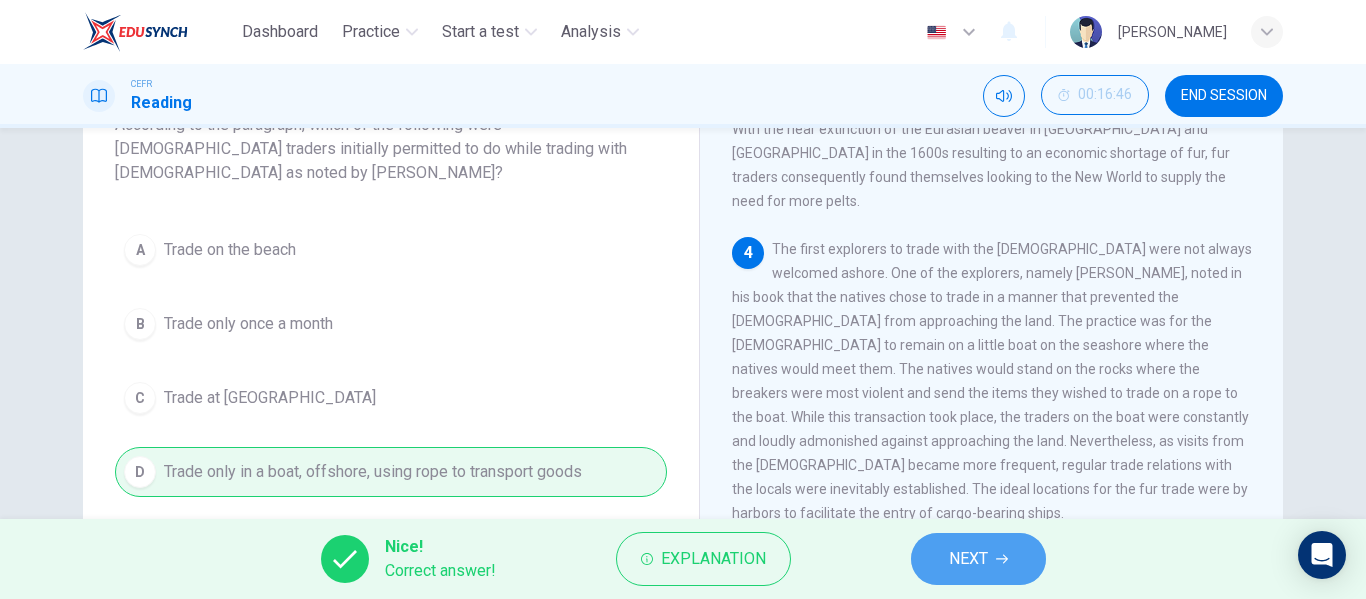 click on "NEXT" at bounding box center (978, 559) 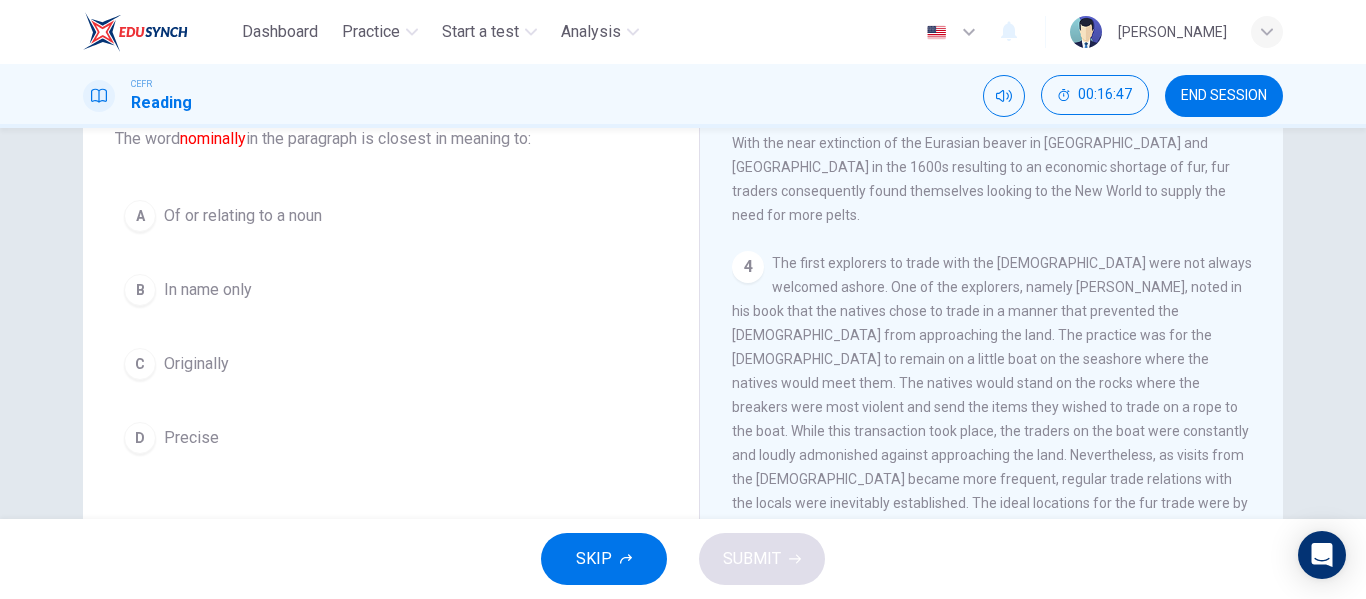 scroll, scrollTop: 136, scrollLeft: 0, axis: vertical 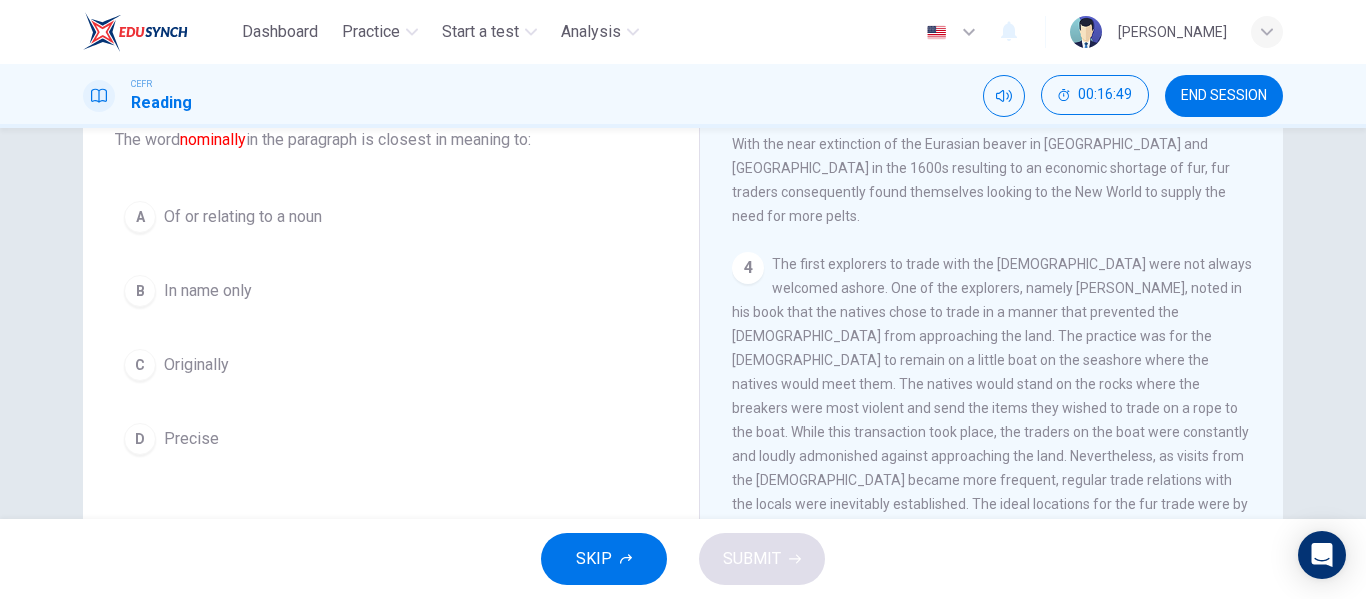 click on "B  In name only" at bounding box center [391, 291] 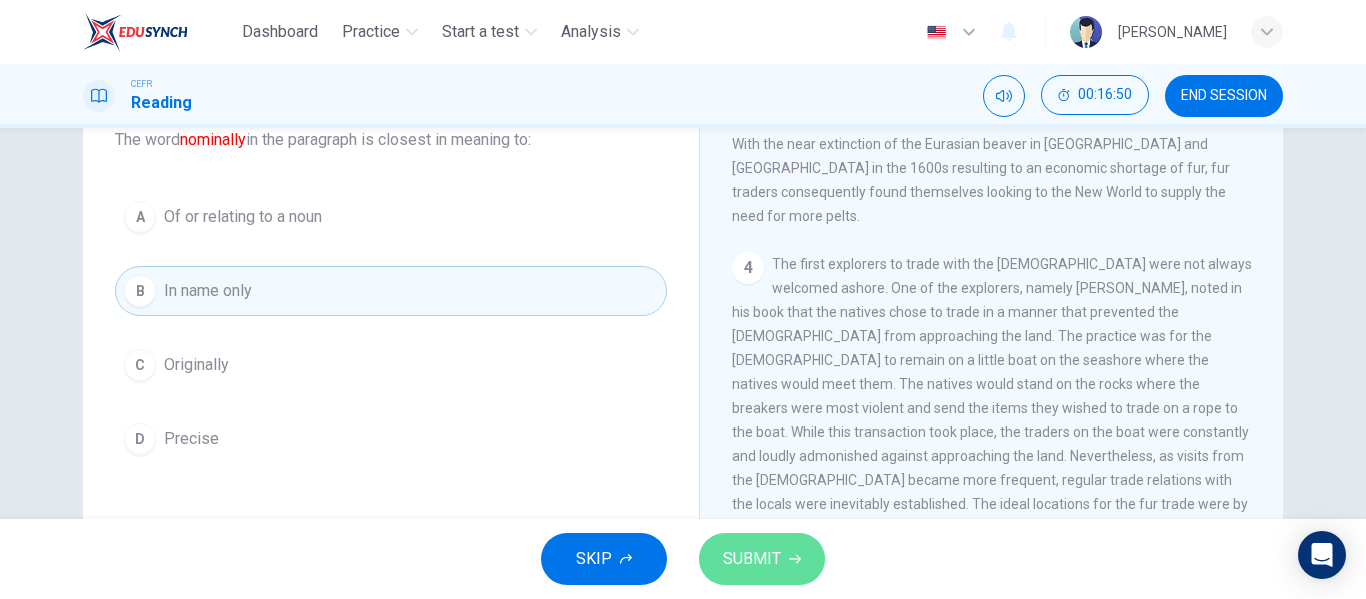 click on "SUBMIT" at bounding box center [752, 559] 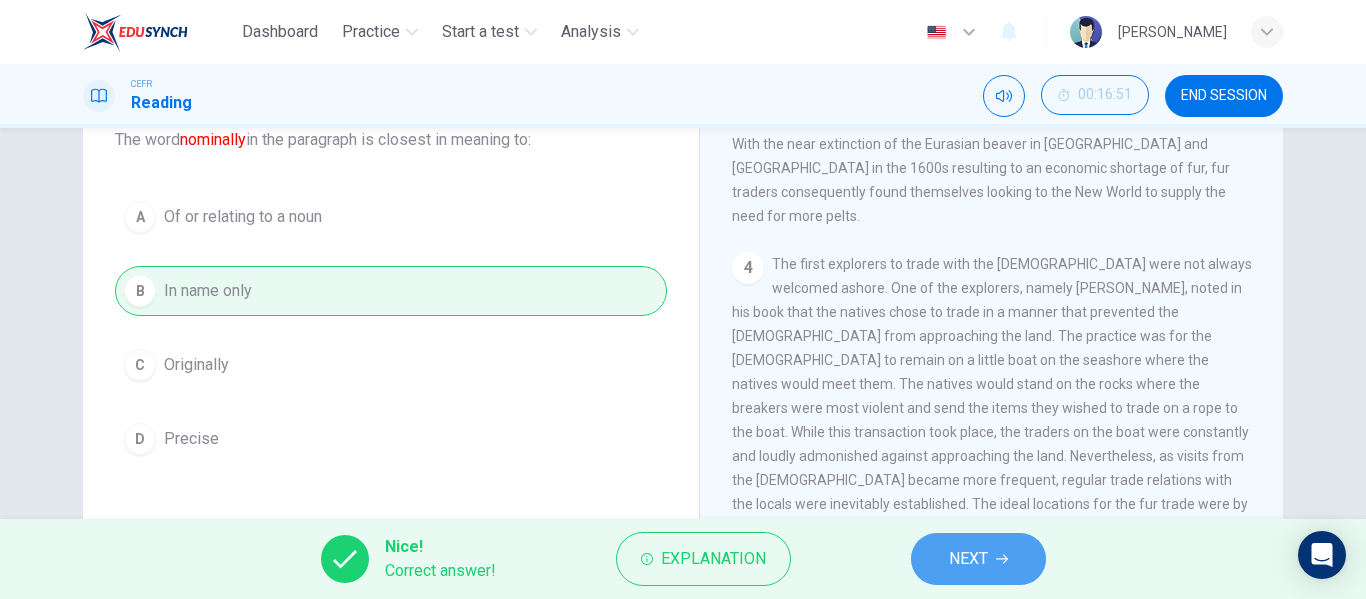 click on "NEXT" at bounding box center (978, 559) 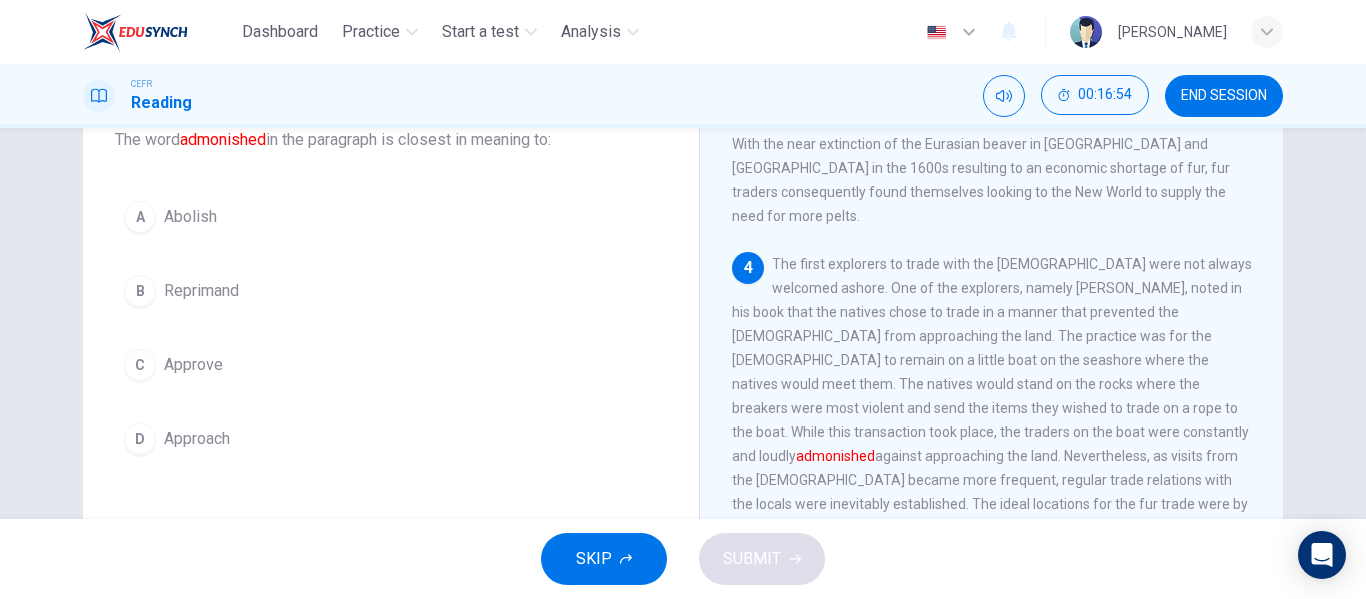 scroll, scrollTop: 880, scrollLeft: 0, axis: vertical 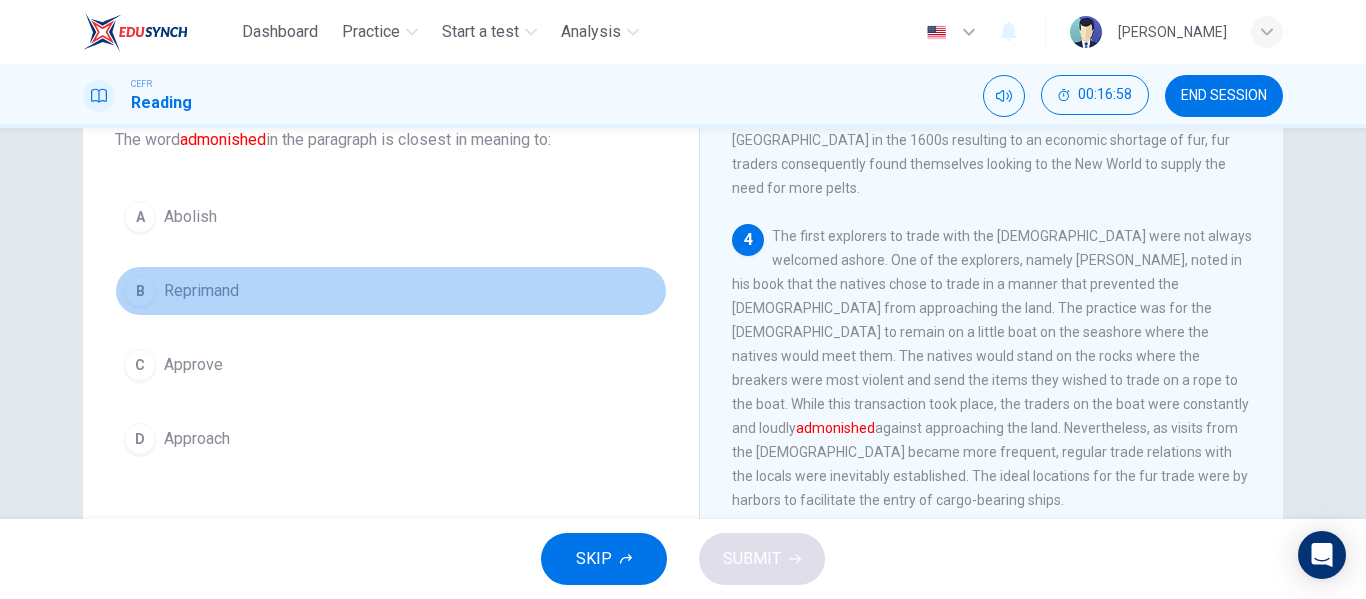 click on "B Reprimand" at bounding box center (391, 291) 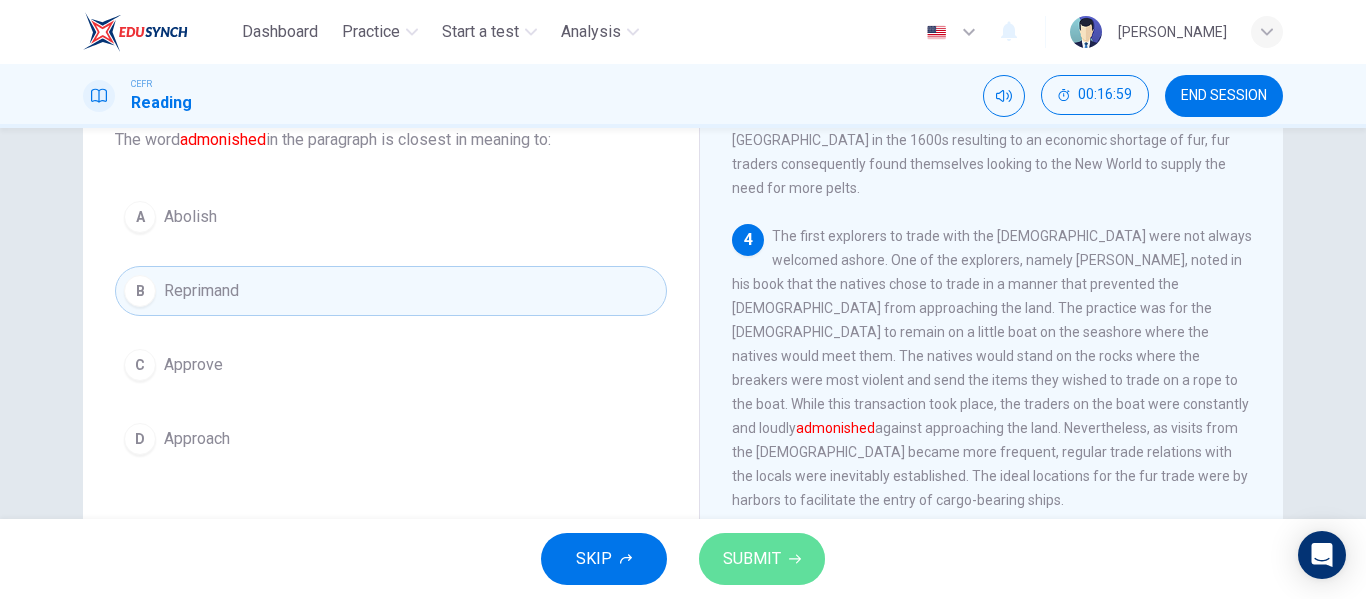 click on "SUBMIT" at bounding box center [762, 559] 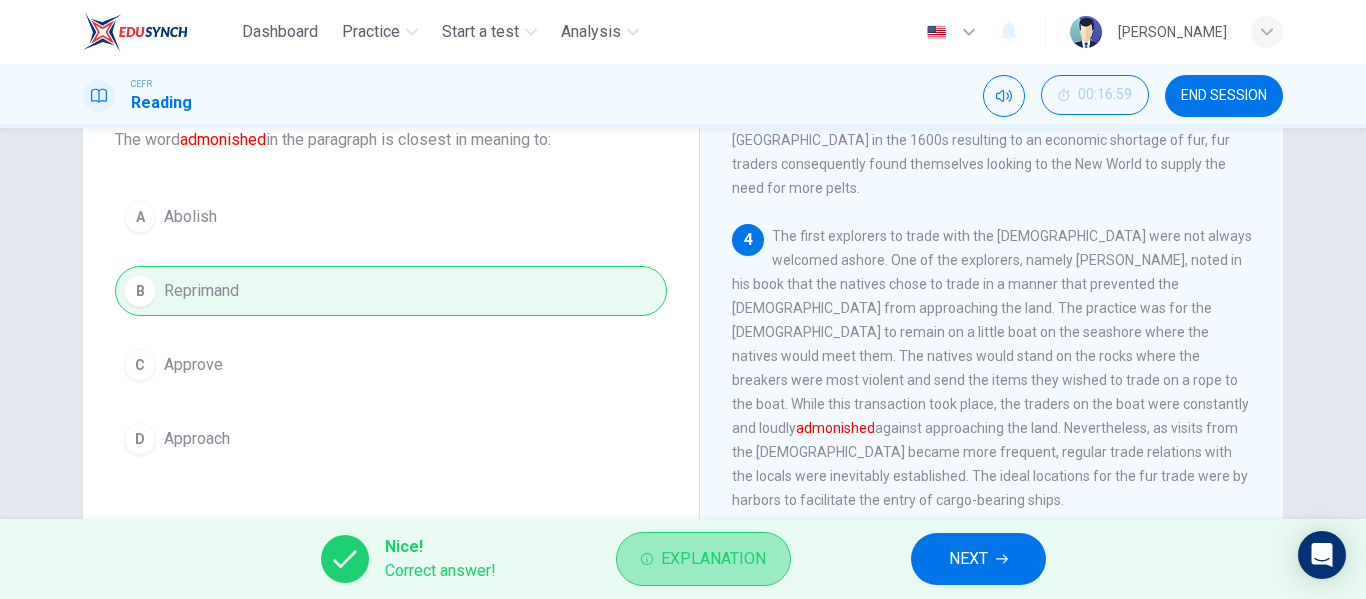 click on "Explanation" at bounding box center (713, 559) 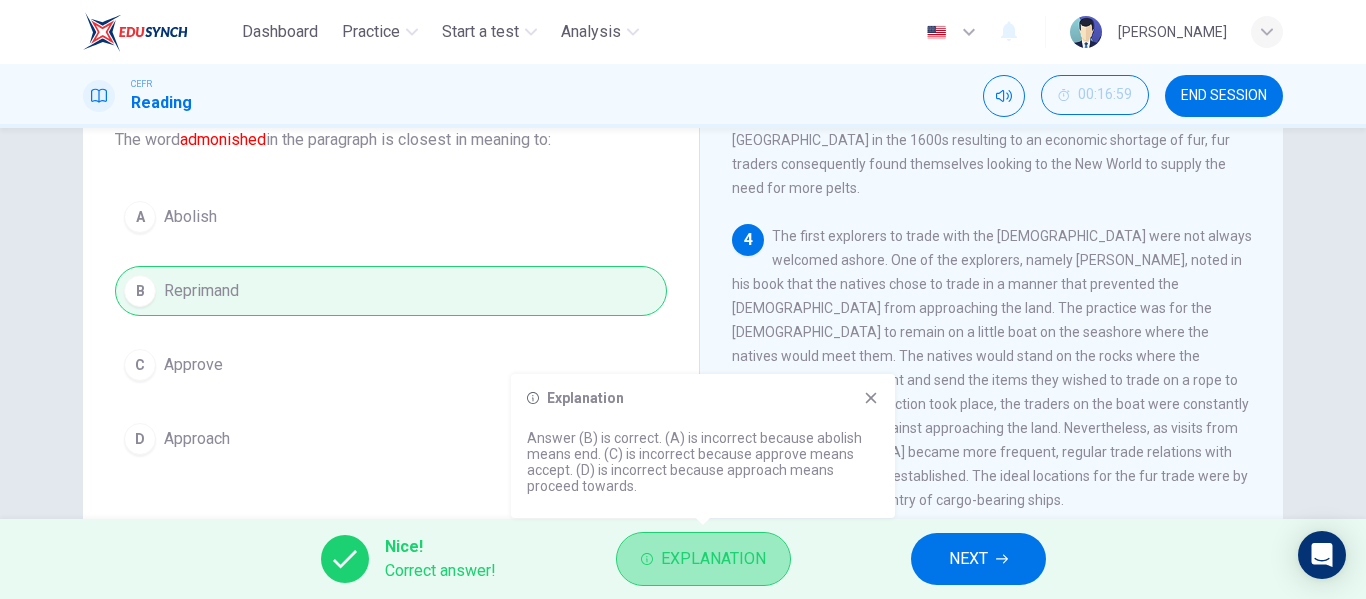 click on "Explanation" at bounding box center [713, 559] 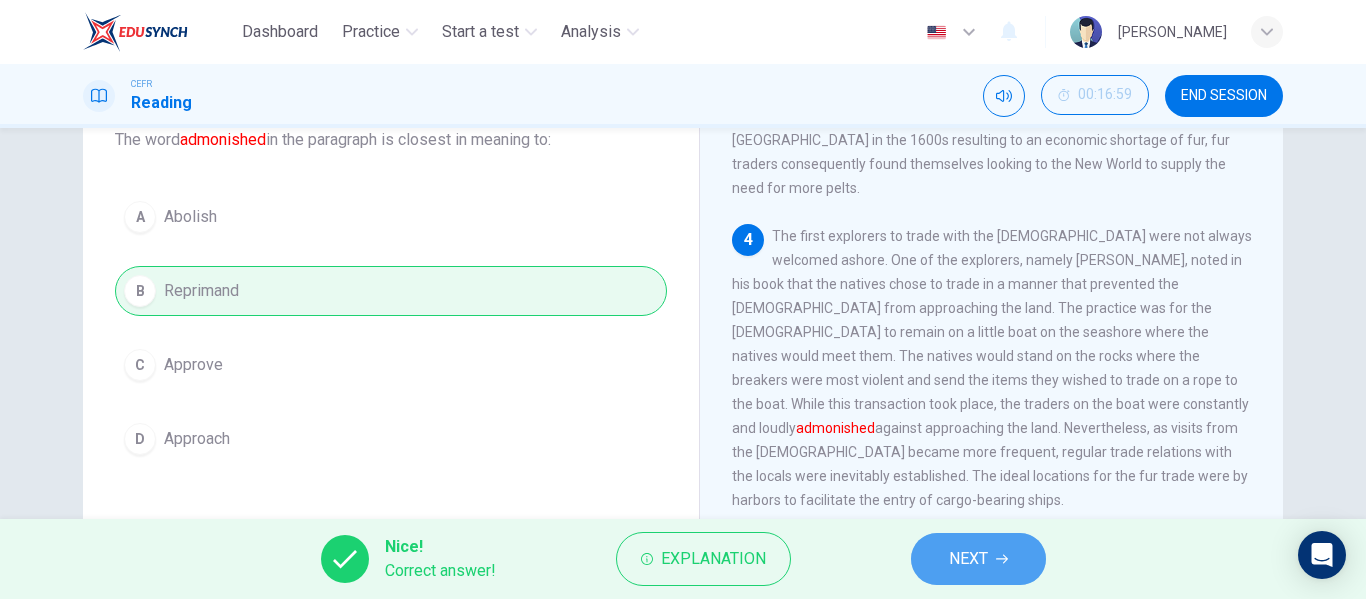 click on "NEXT" at bounding box center (978, 559) 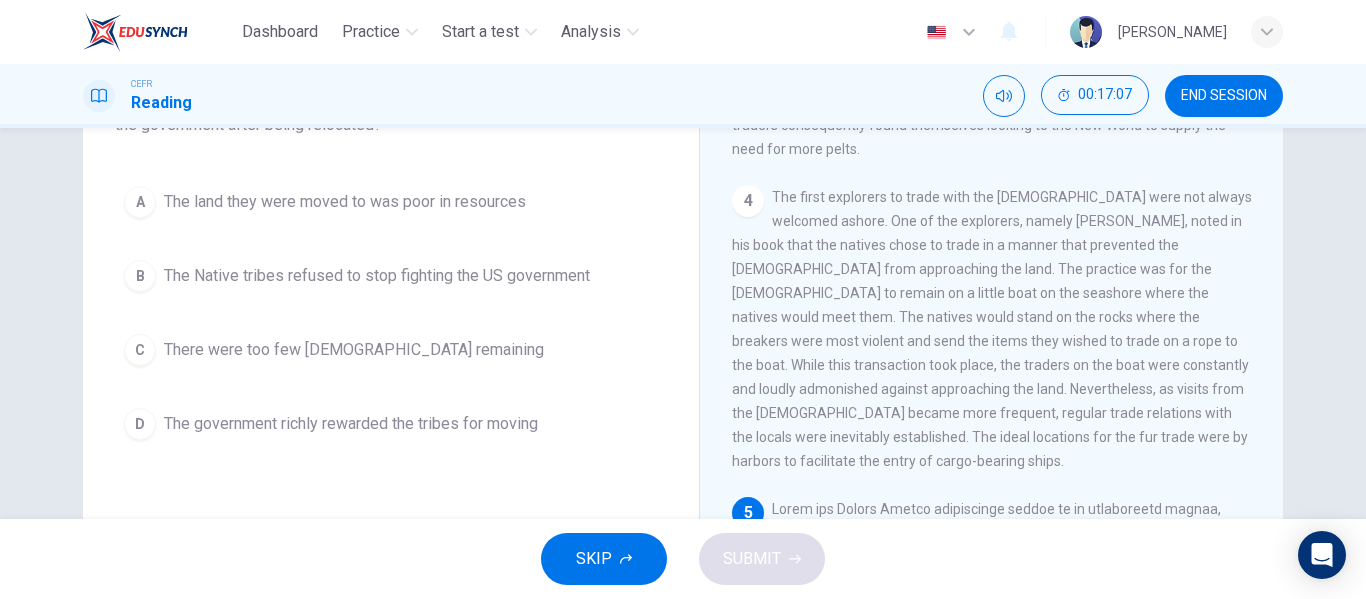 scroll, scrollTop: 177, scrollLeft: 0, axis: vertical 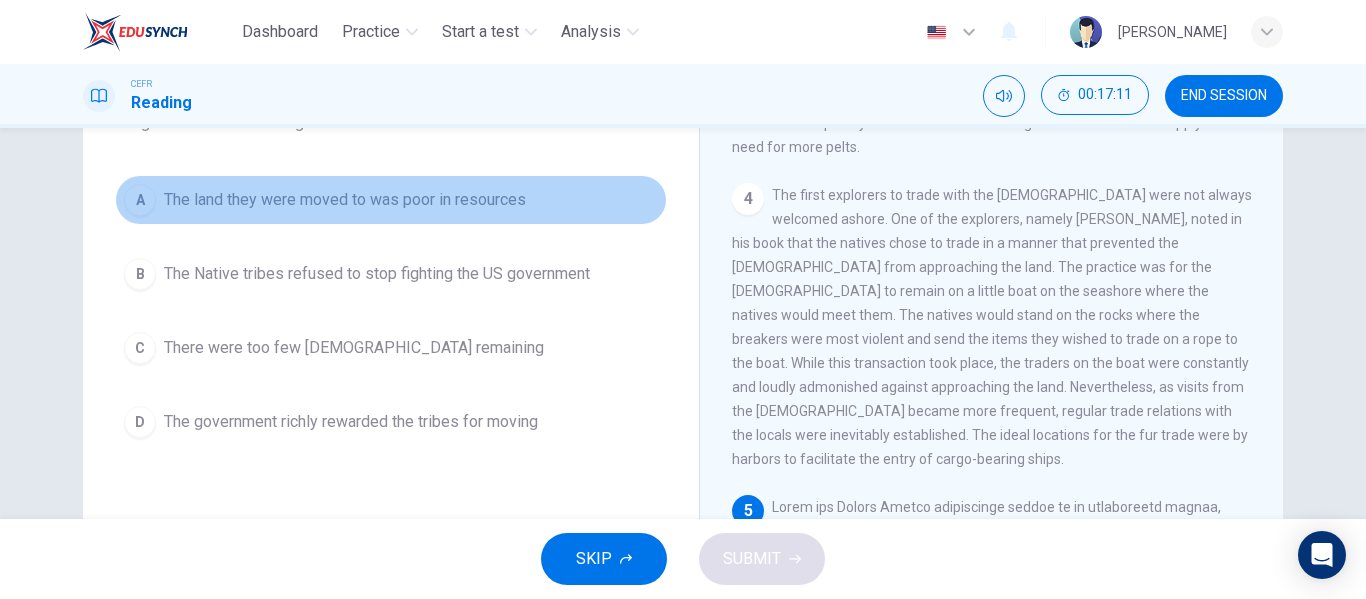 click on "A The land they were moved to was poor in resources" at bounding box center [391, 200] 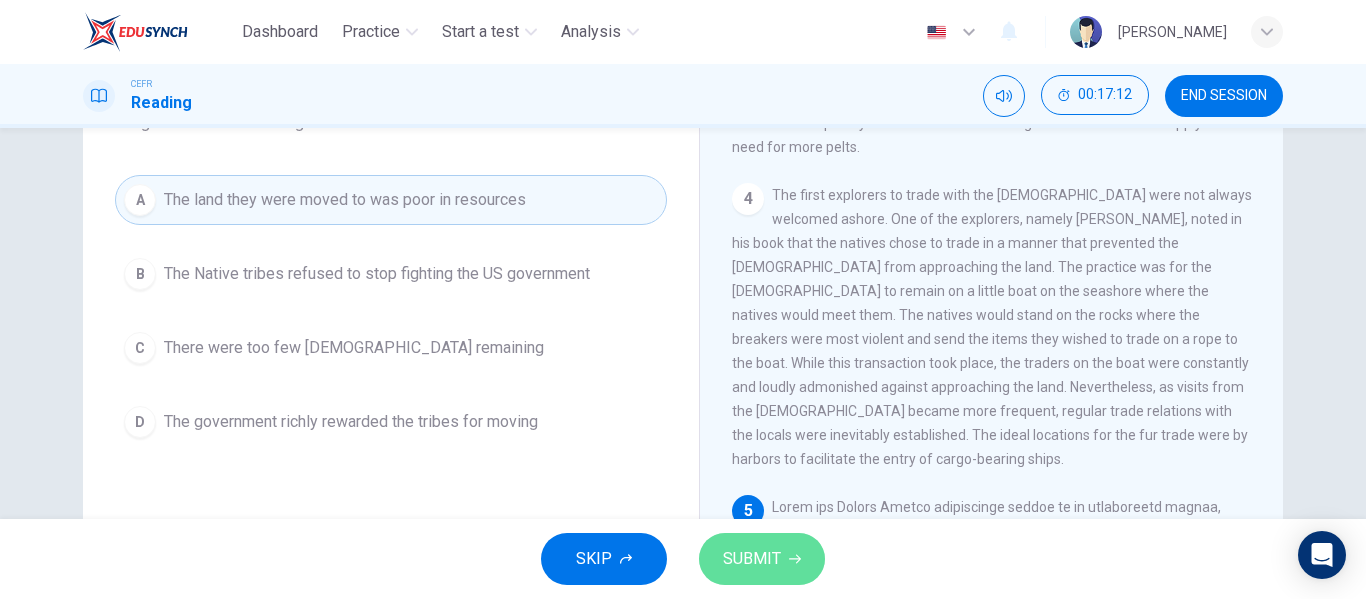 click on "SUBMIT" at bounding box center (752, 559) 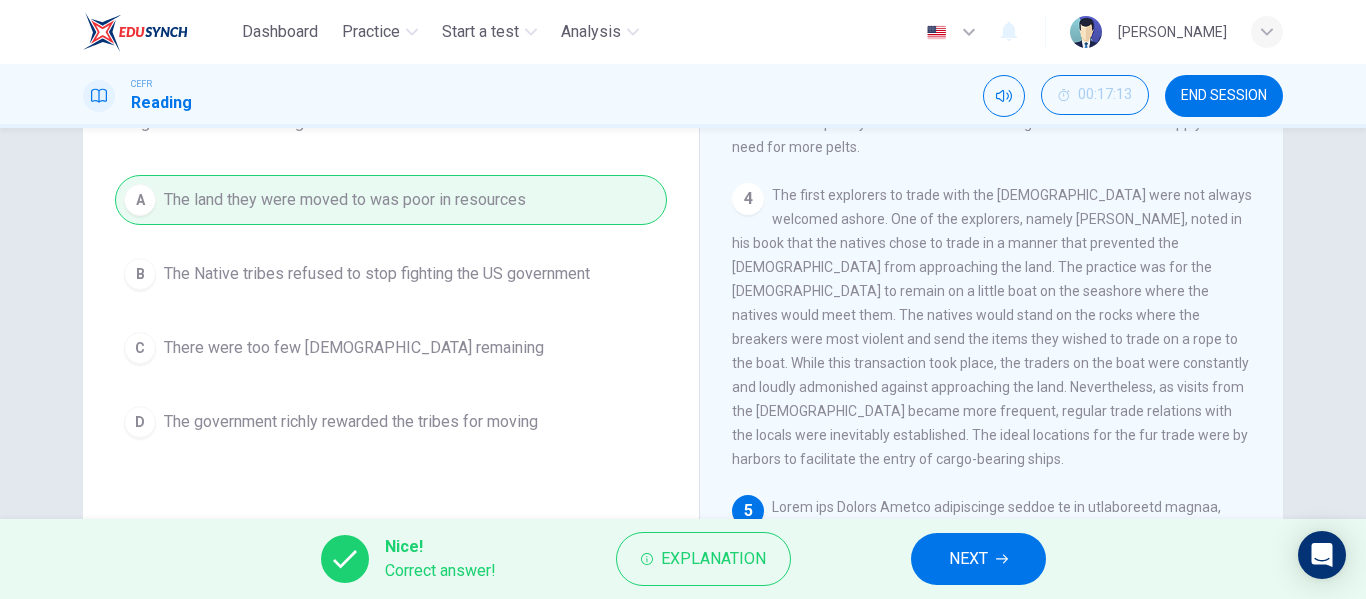click on "NEXT" at bounding box center [968, 559] 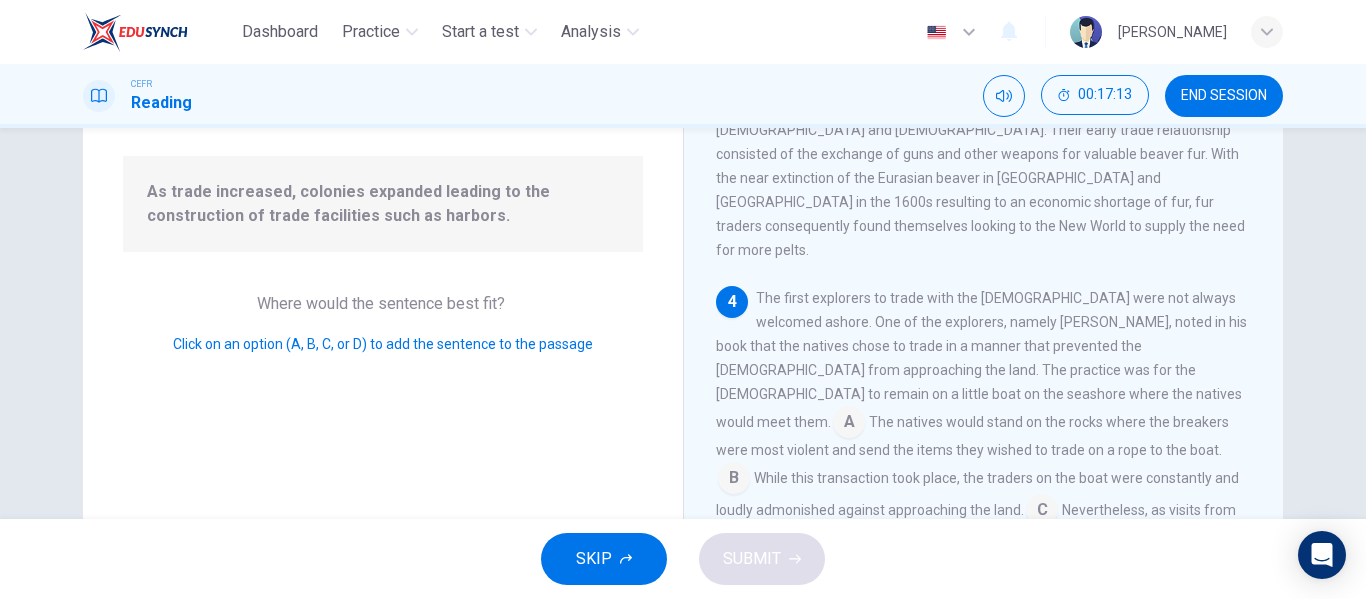 scroll, scrollTop: 817, scrollLeft: 0, axis: vertical 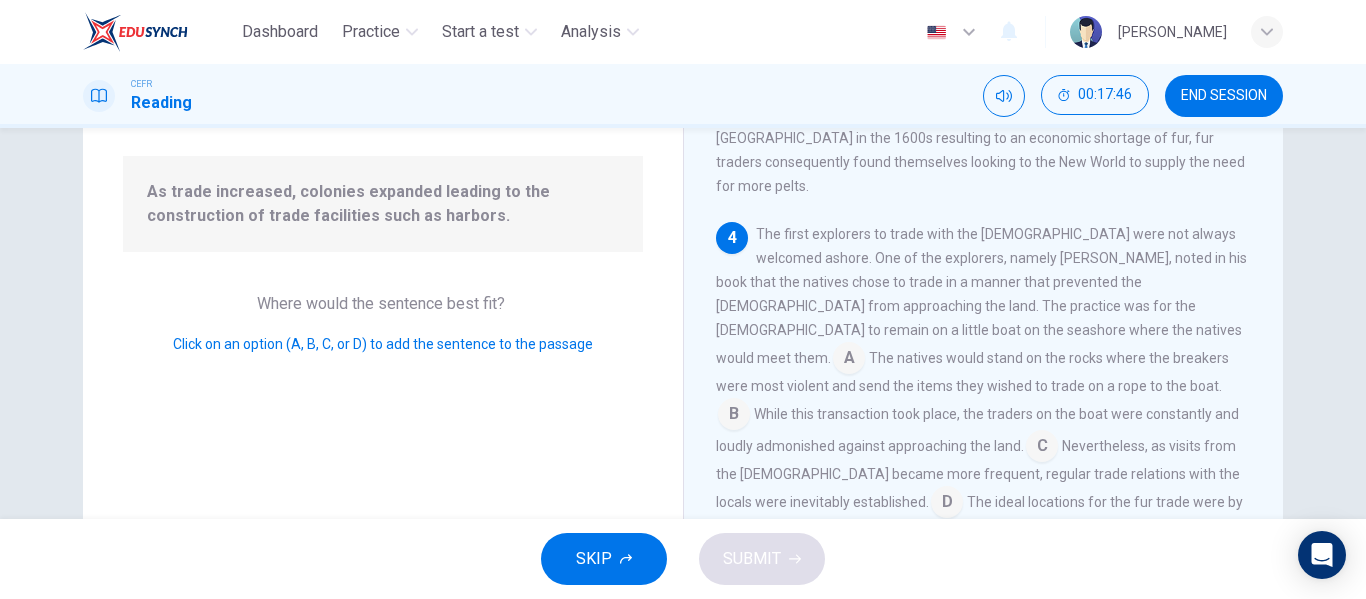 click at bounding box center [947, 504] 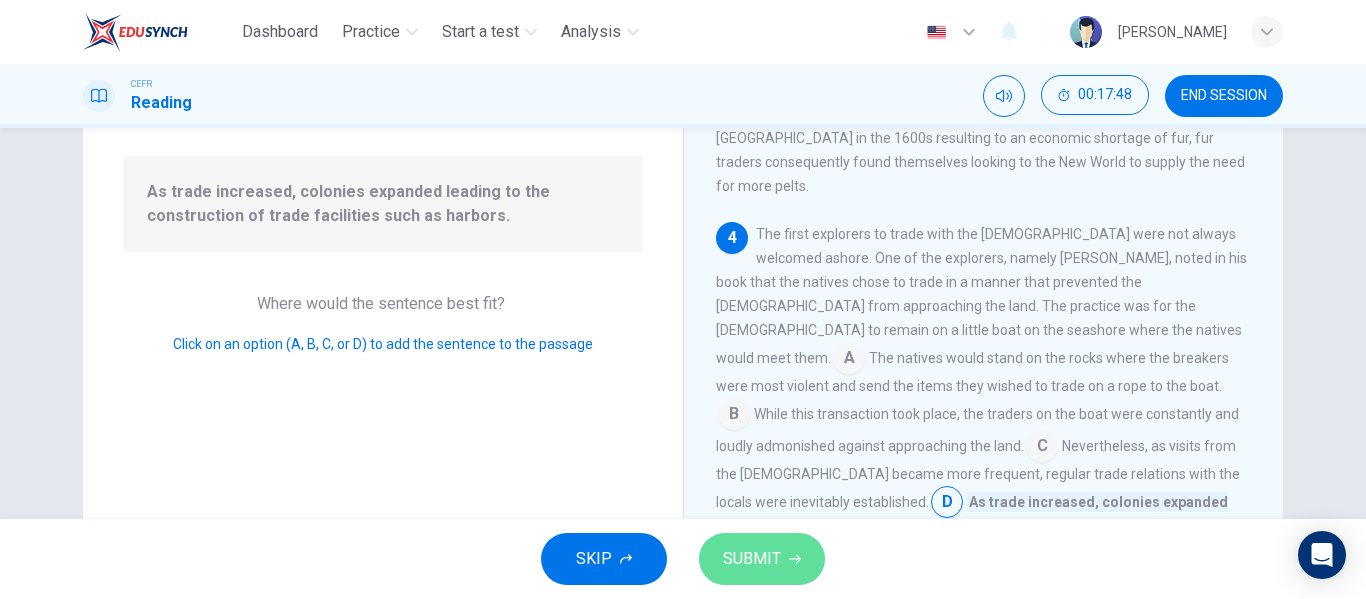 click on "SUBMIT" at bounding box center (752, 559) 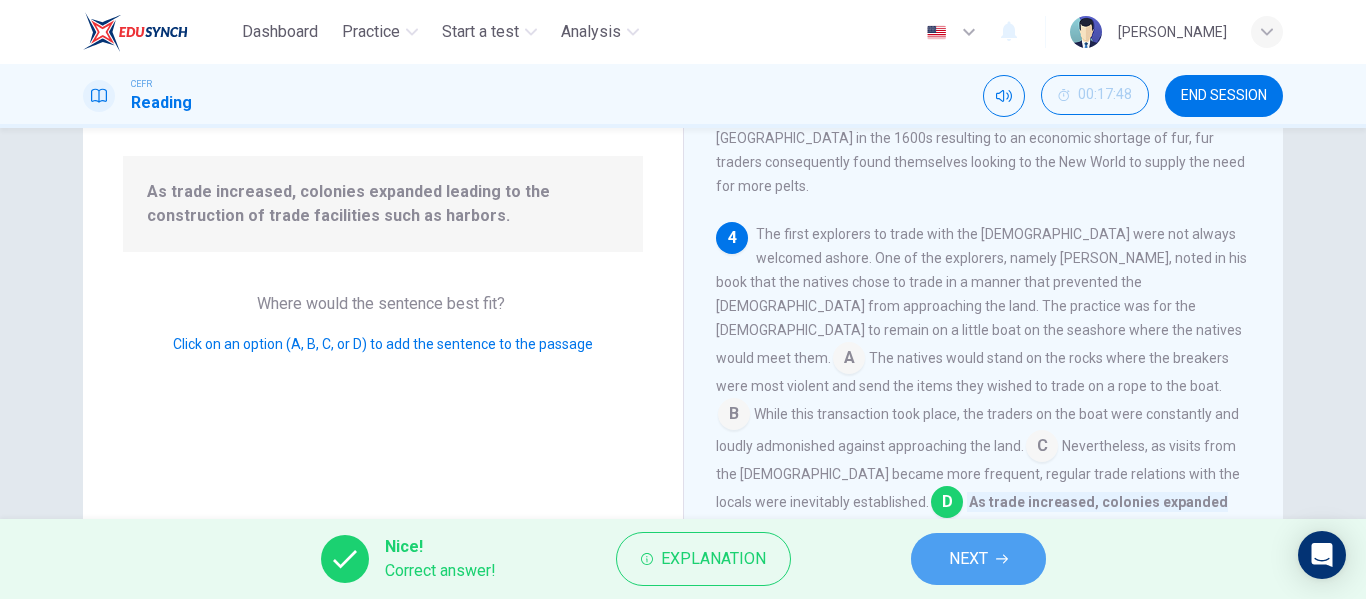 click on "NEXT" at bounding box center (978, 559) 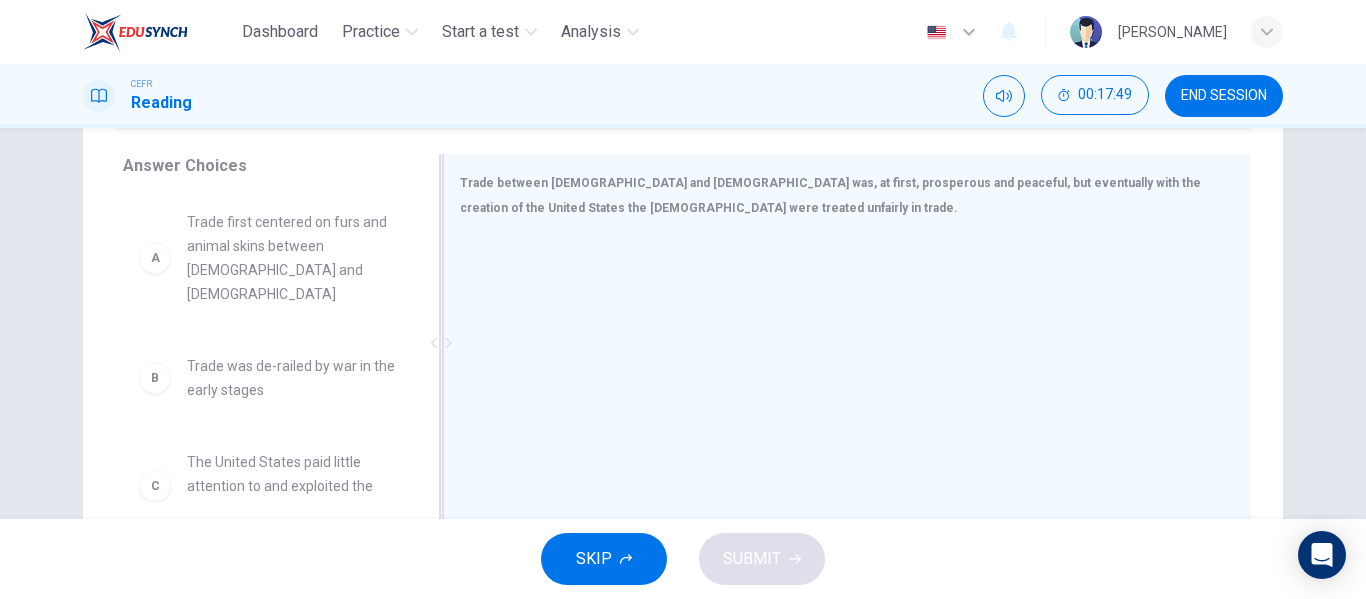 scroll, scrollTop: 323, scrollLeft: 0, axis: vertical 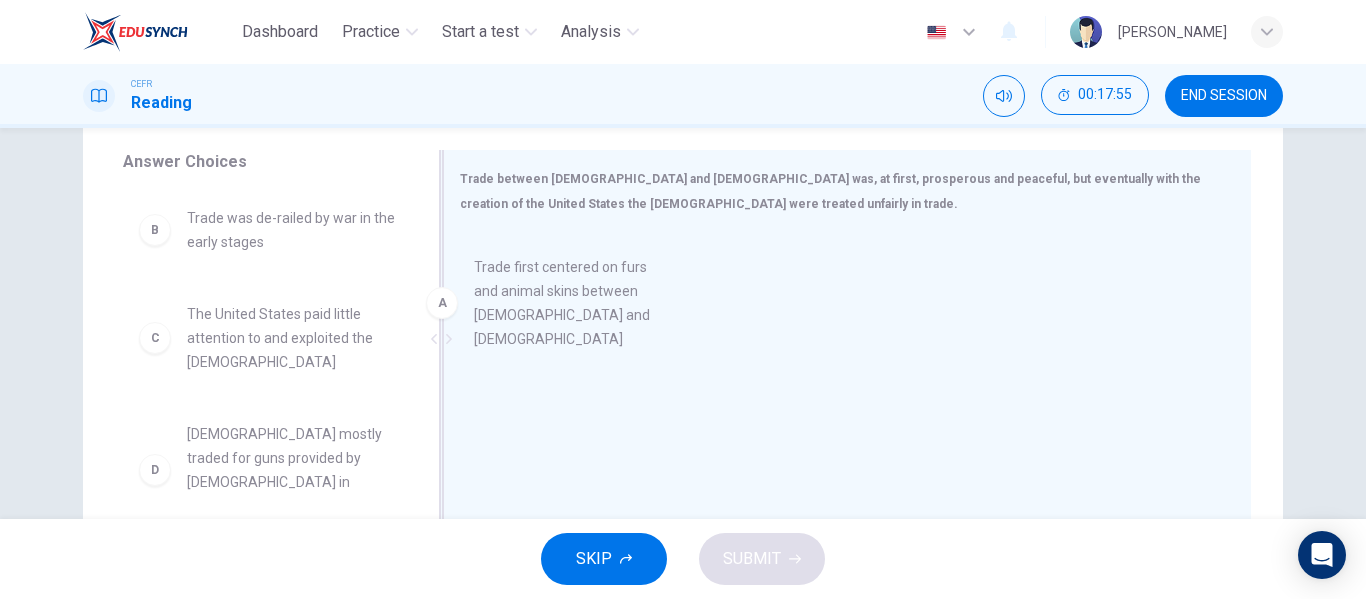 drag, startPoint x: 284, startPoint y: 263, endPoint x: 727, endPoint y: 327, distance: 447.59915 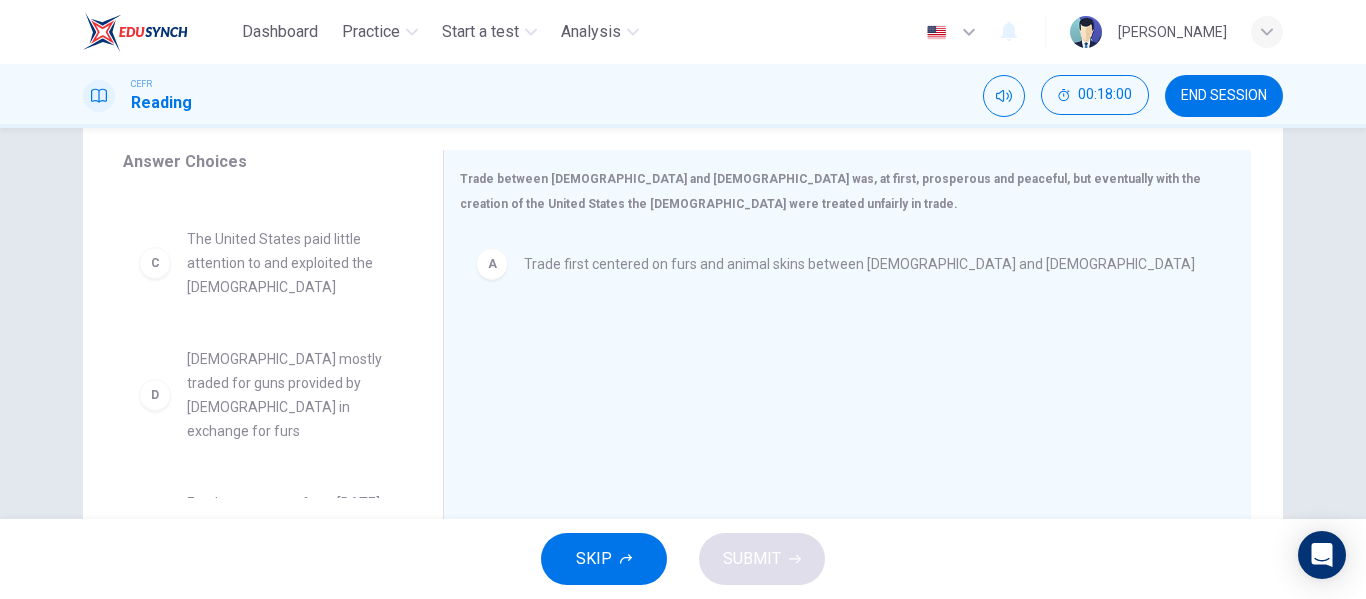 scroll, scrollTop: 76, scrollLeft: 0, axis: vertical 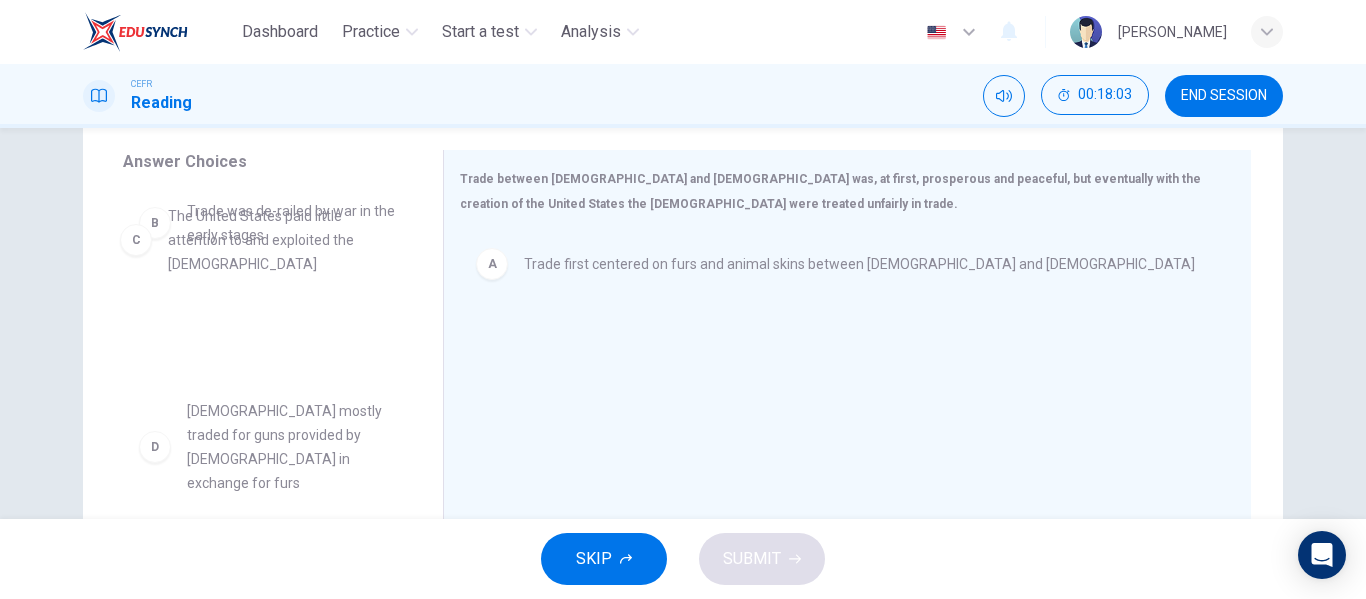 drag, startPoint x: 243, startPoint y: 289, endPoint x: 235, endPoint y: 268, distance: 22.472204 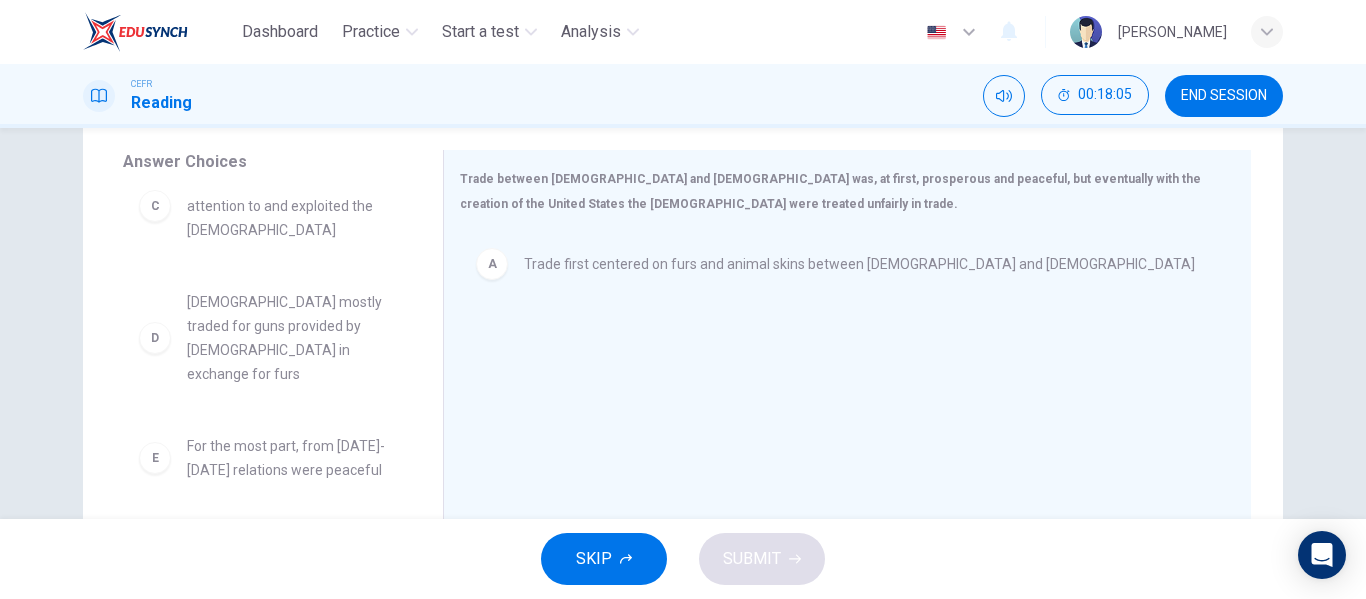 scroll, scrollTop: 0, scrollLeft: 0, axis: both 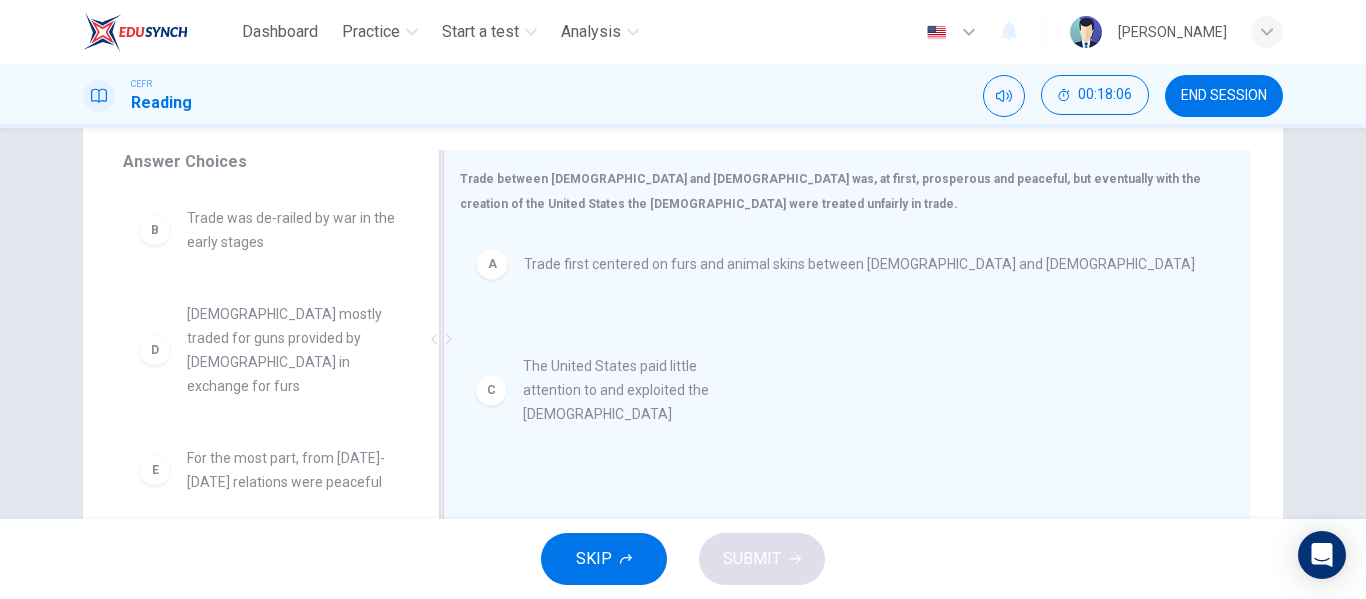 drag, startPoint x: 264, startPoint y: 349, endPoint x: 614, endPoint y: 396, distance: 353.1416 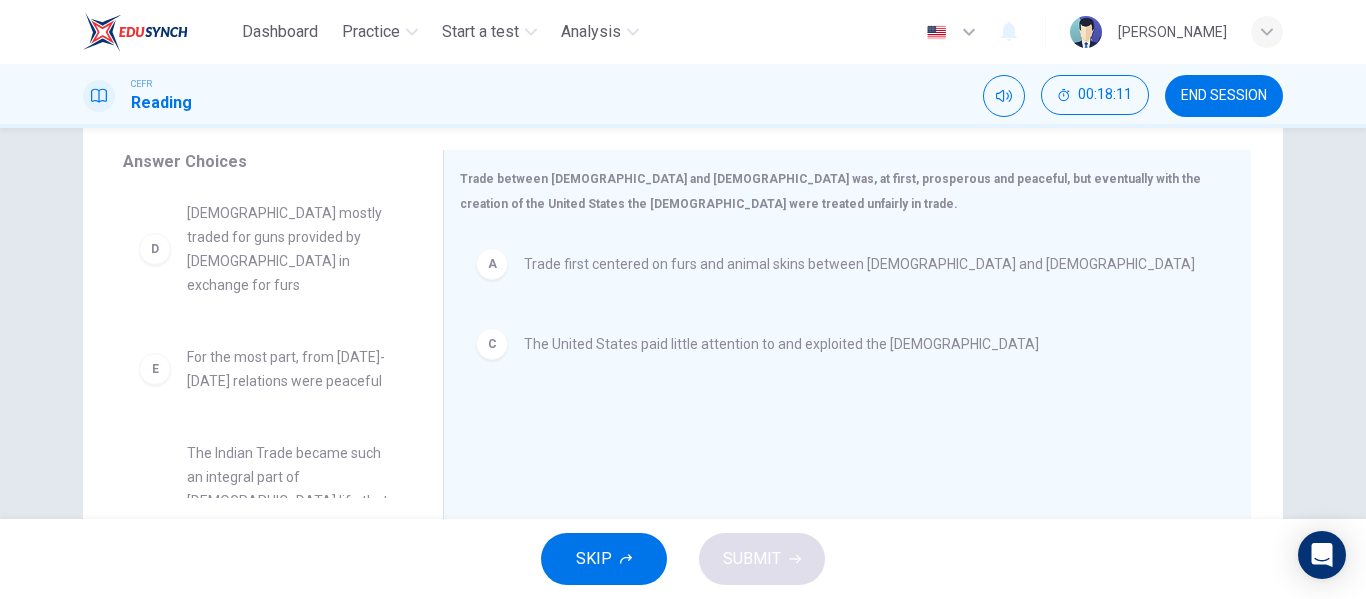 scroll, scrollTop: 121, scrollLeft: 0, axis: vertical 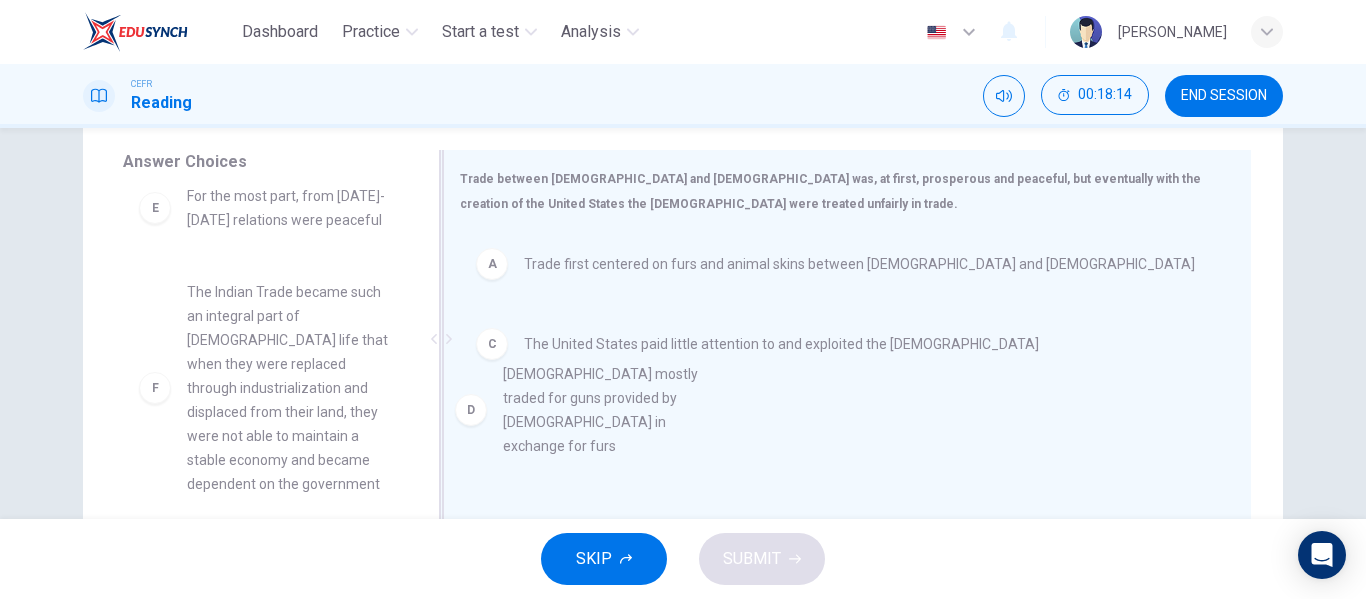 drag, startPoint x: 289, startPoint y: 216, endPoint x: 649, endPoint y: 417, distance: 412.31177 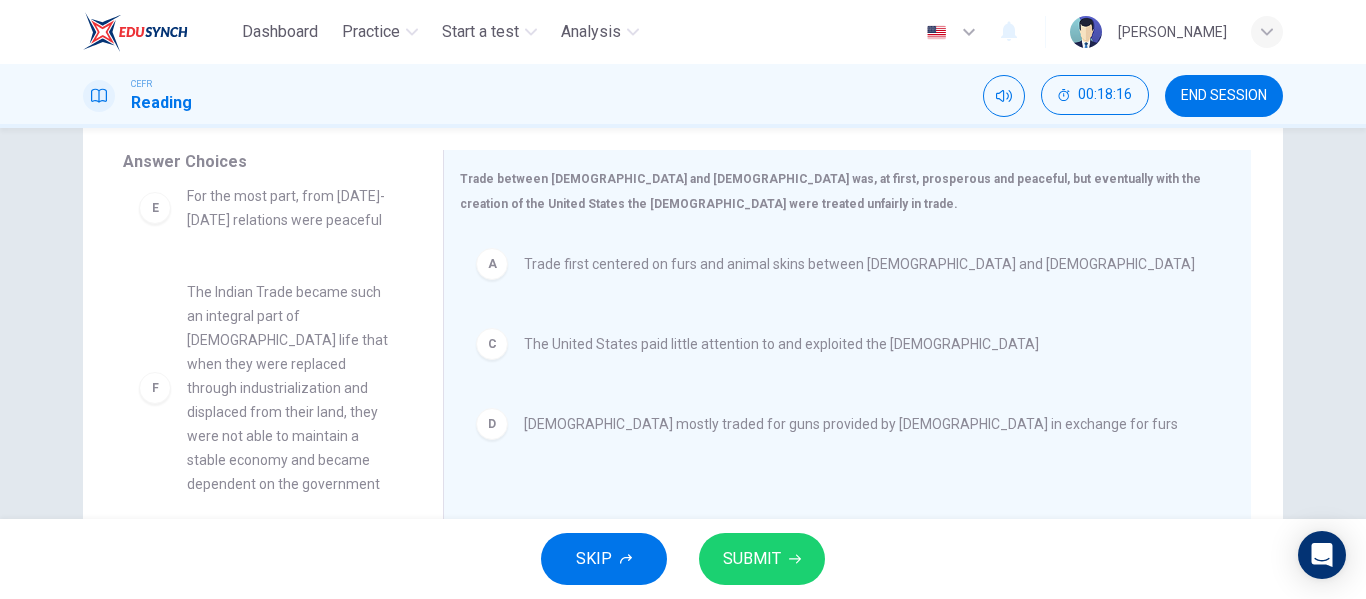 scroll, scrollTop: 132, scrollLeft: 0, axis: vertical 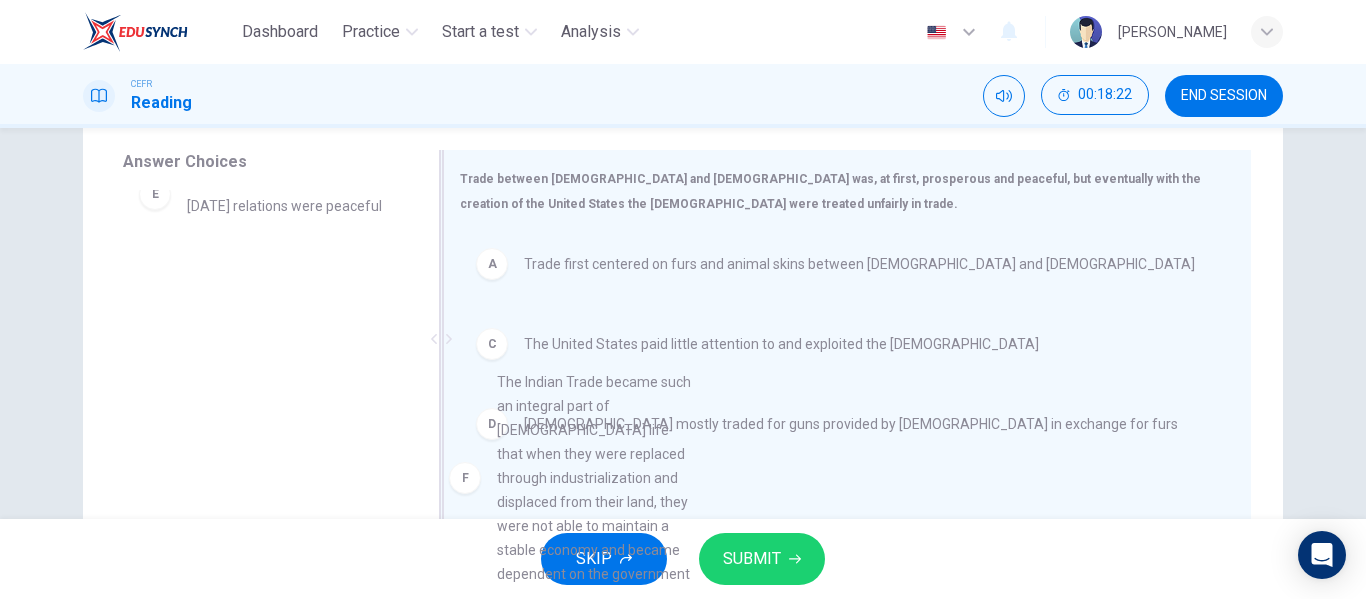 drag, startPoint x: 302, startPoint y: 352, endPoint x: 655, endPoint y: 457, distance: 368.28522 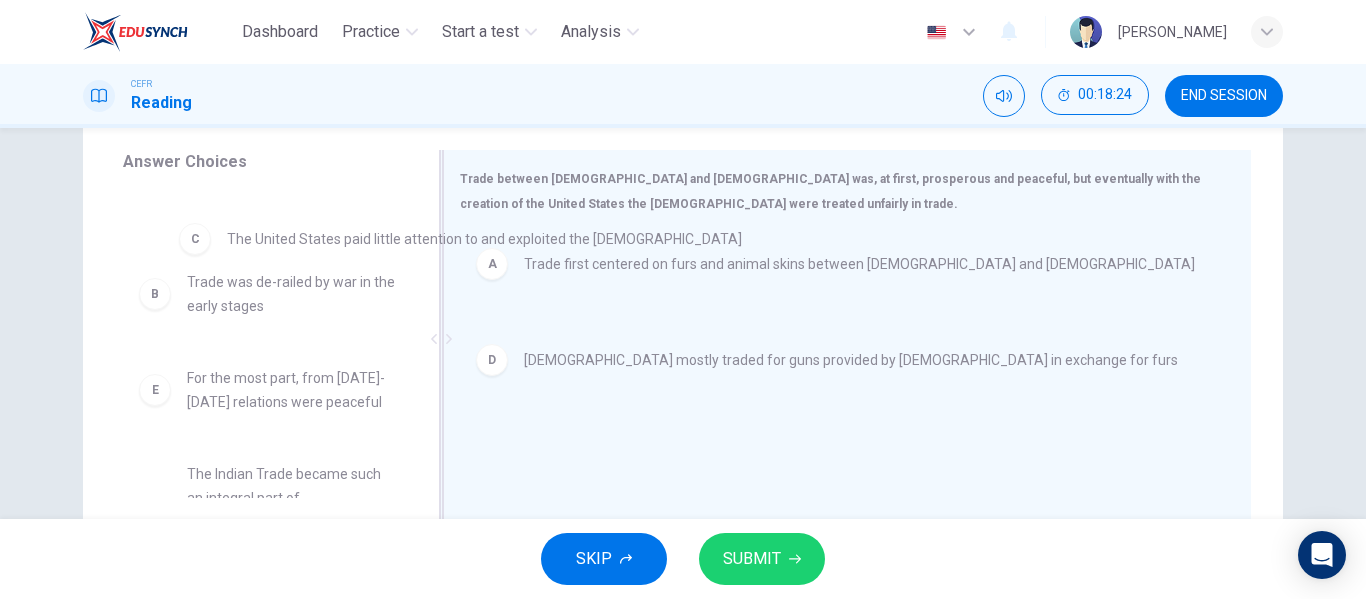 scroll, scrollTop: 0, scrollLeft: 0, axis: both 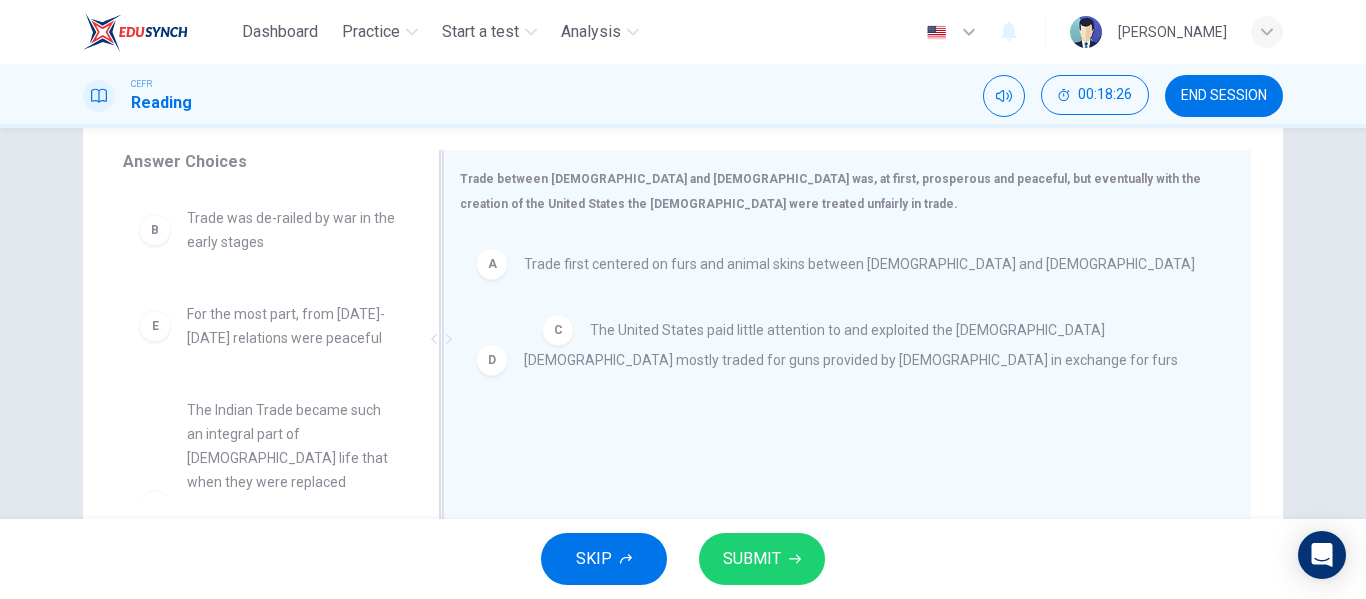 drag, startPoint x: 652, startPoint y: 358, endPoint x: 691, endPoint y: 346, distance: 40.804413 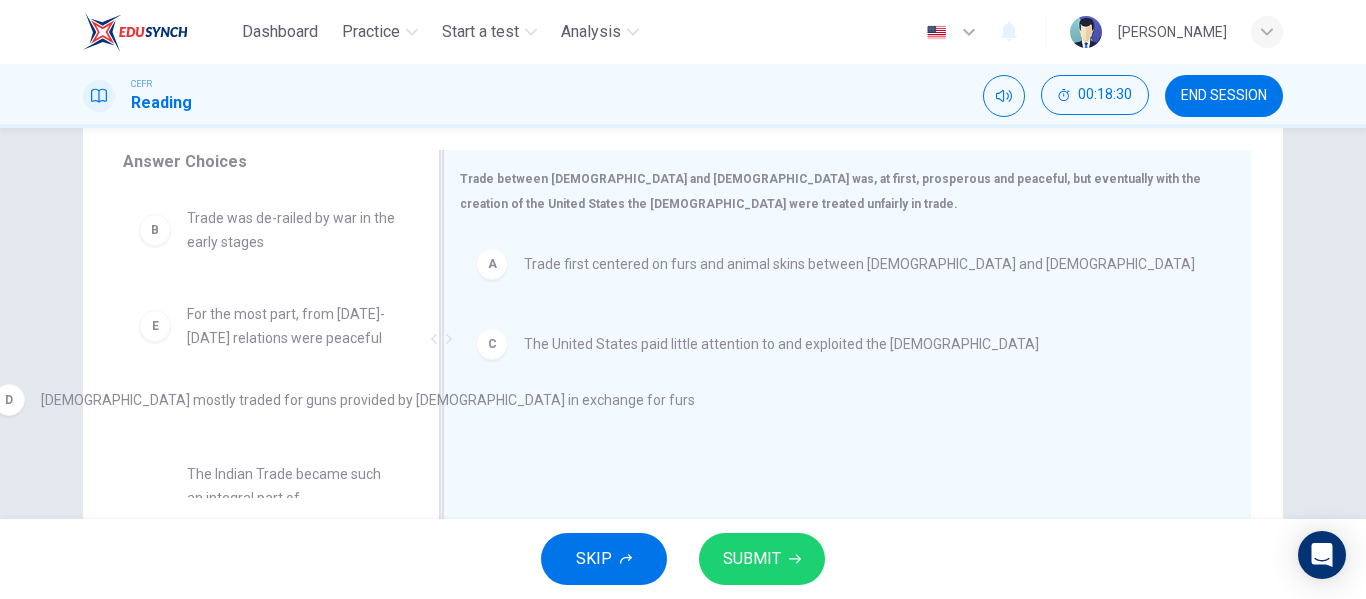 drag, startPoint x: 749, startPoint y: 442, endPoint x: 253, endPoint y: 414, distance: 496.7897 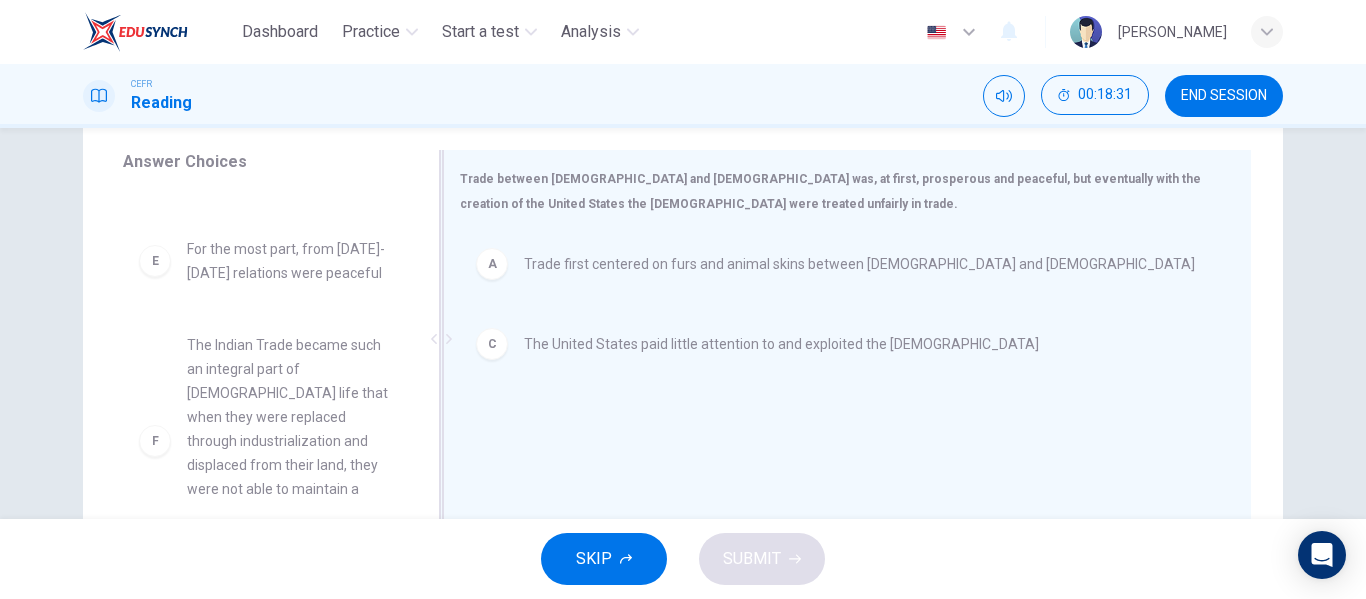 scroll, scrollTop: 210, scrollLeft: 0, axis: vertical 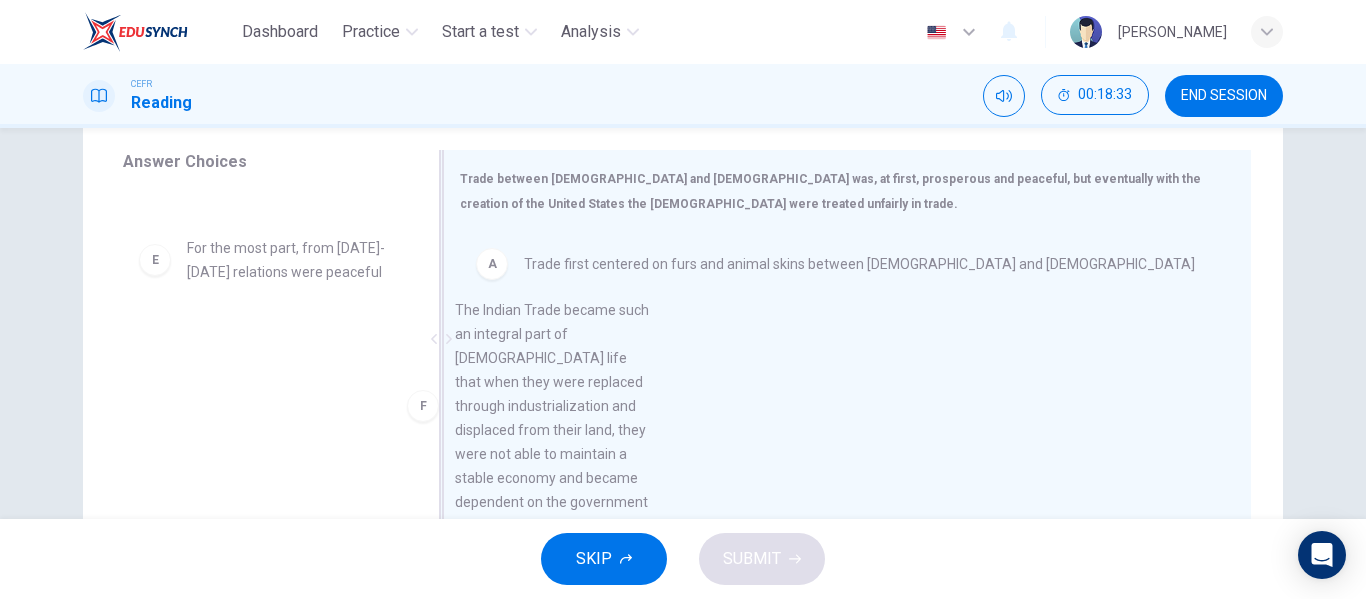 drag, startPoint x: 253, startPoint y: 414, endPoint x: 533, endPoint y: 404, distance: 280.17853 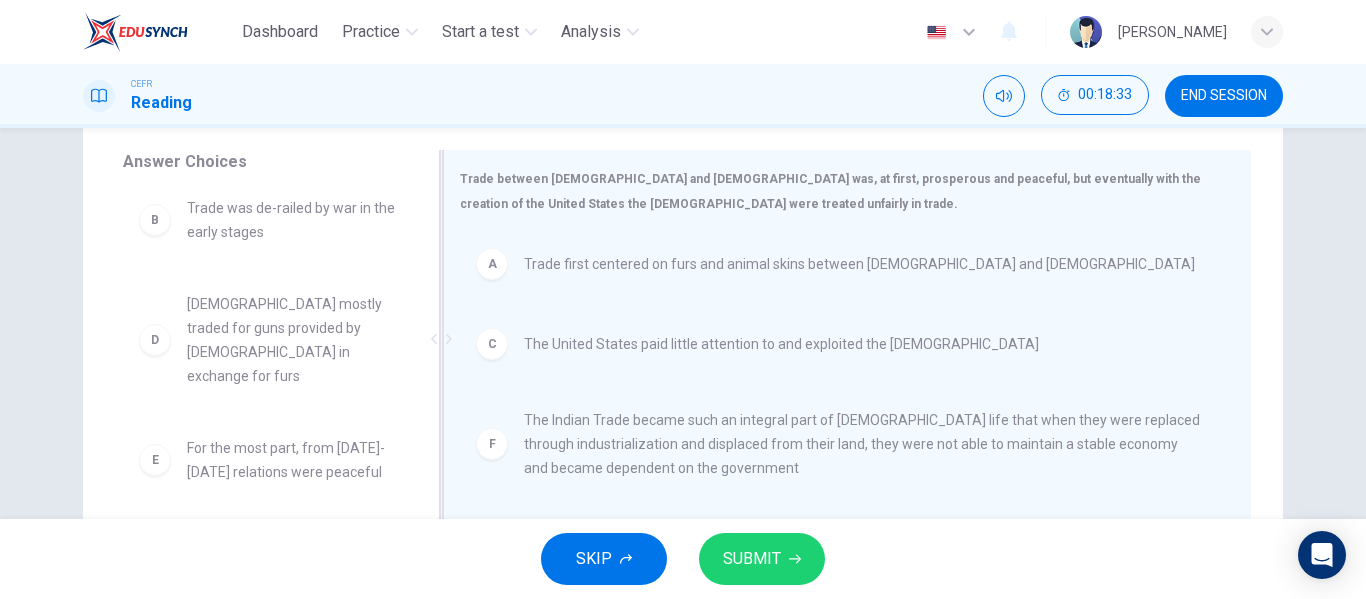 scroll, scrollTop: 0, scrollLeft: 0, axis: both 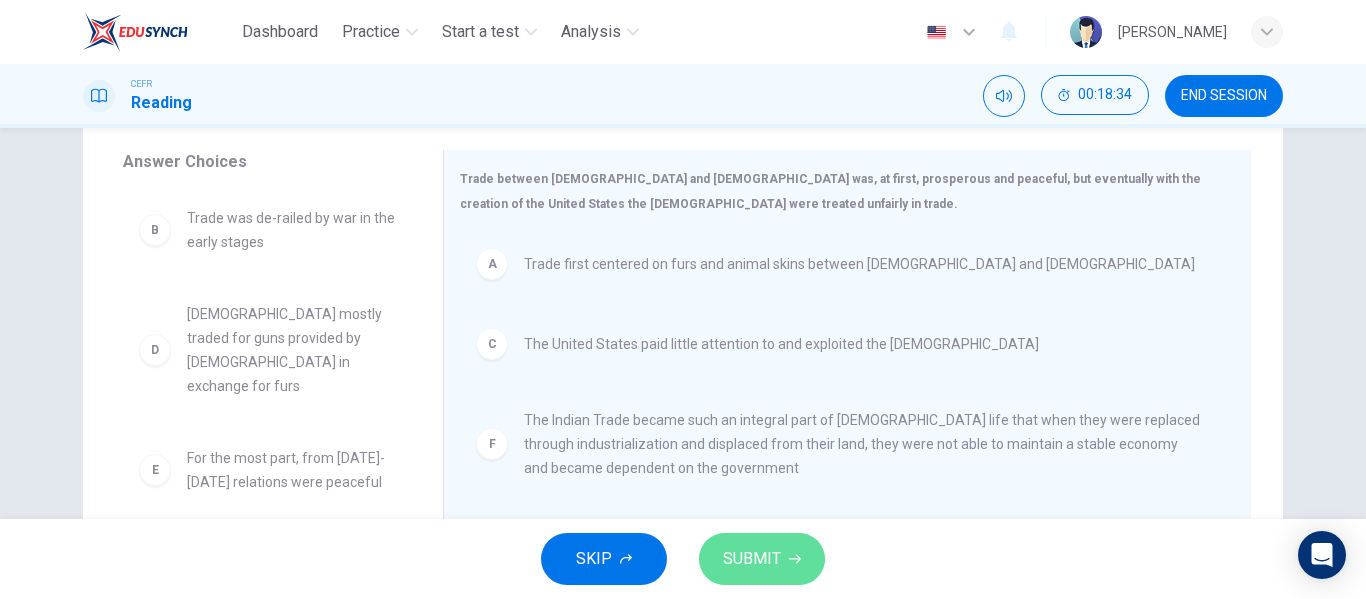 click on "SUBMIT" at bounding box center [762, 559] 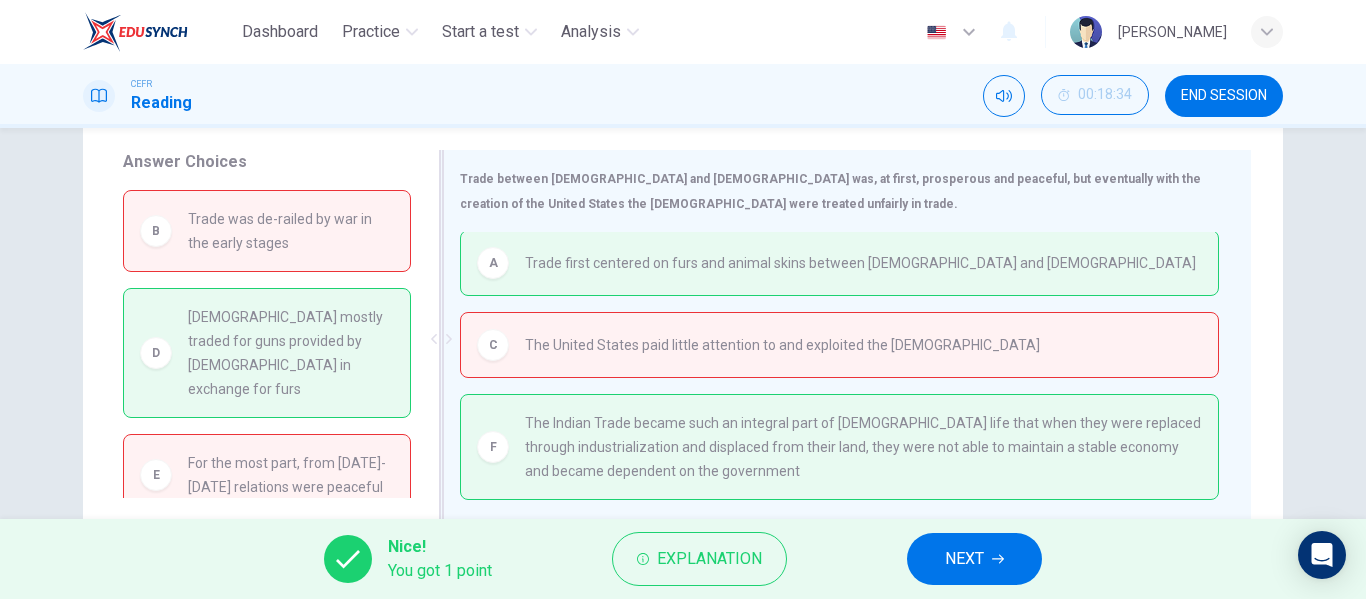 scroll, scrollTop: 2, scrollLeft: 0, axis: vertical 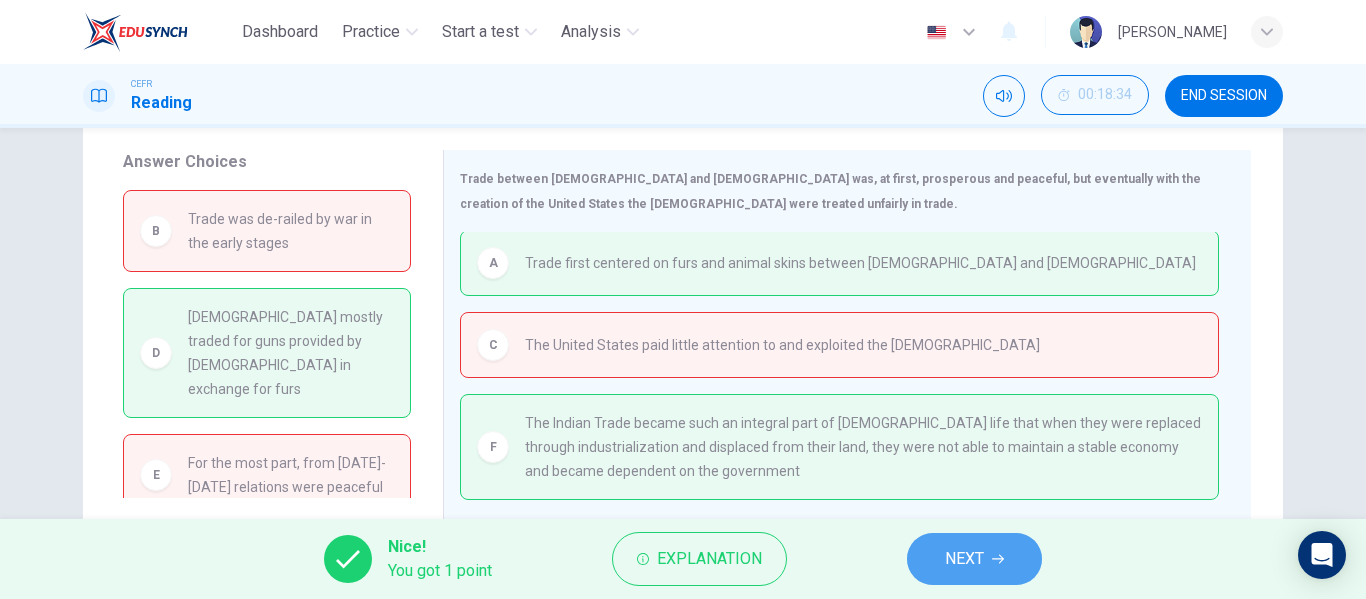 click on "NEXT" at bounding box center (964, 559) 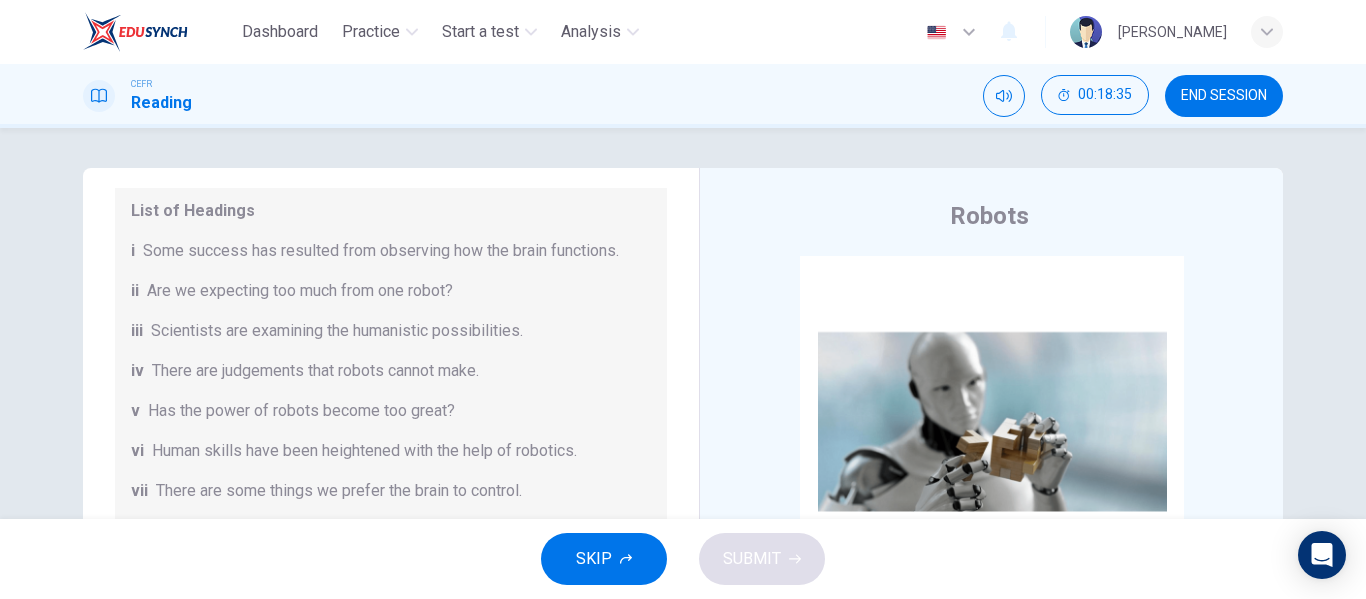 scroll, scrollTop: 33, scrollLeft: 0, axis: vertical 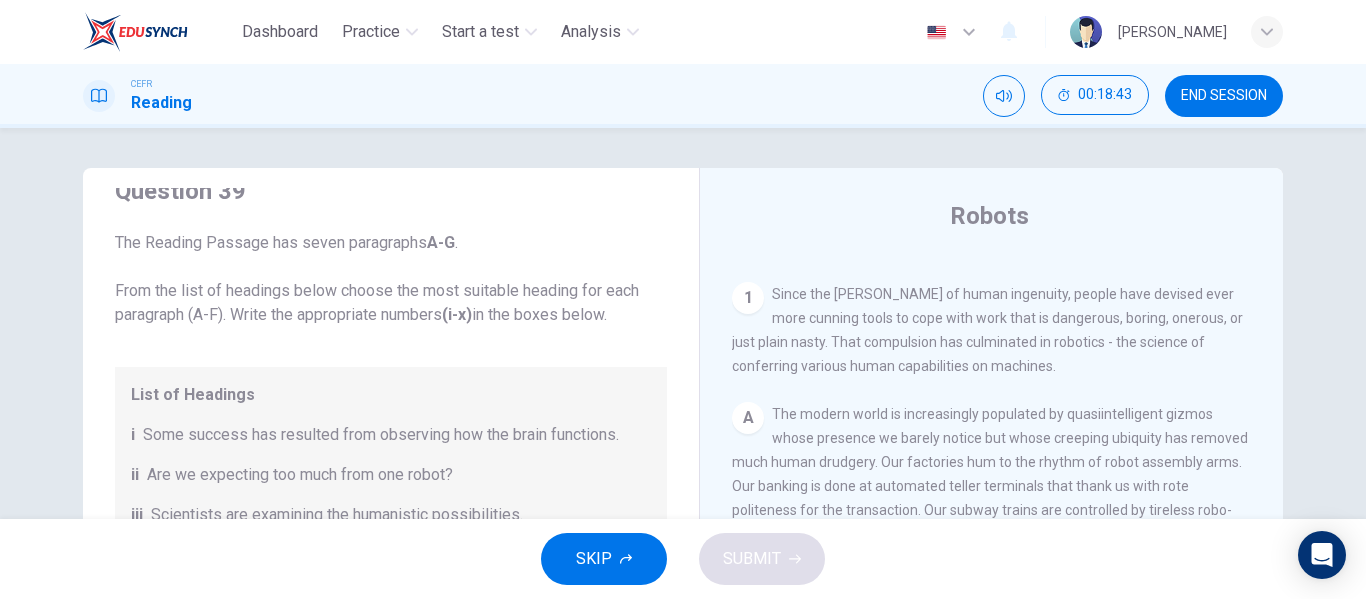 drag, startPoint x: 1197, startPoint y: 74, endPoint x: 1200, endPoint y: 86, distance: 12.369317 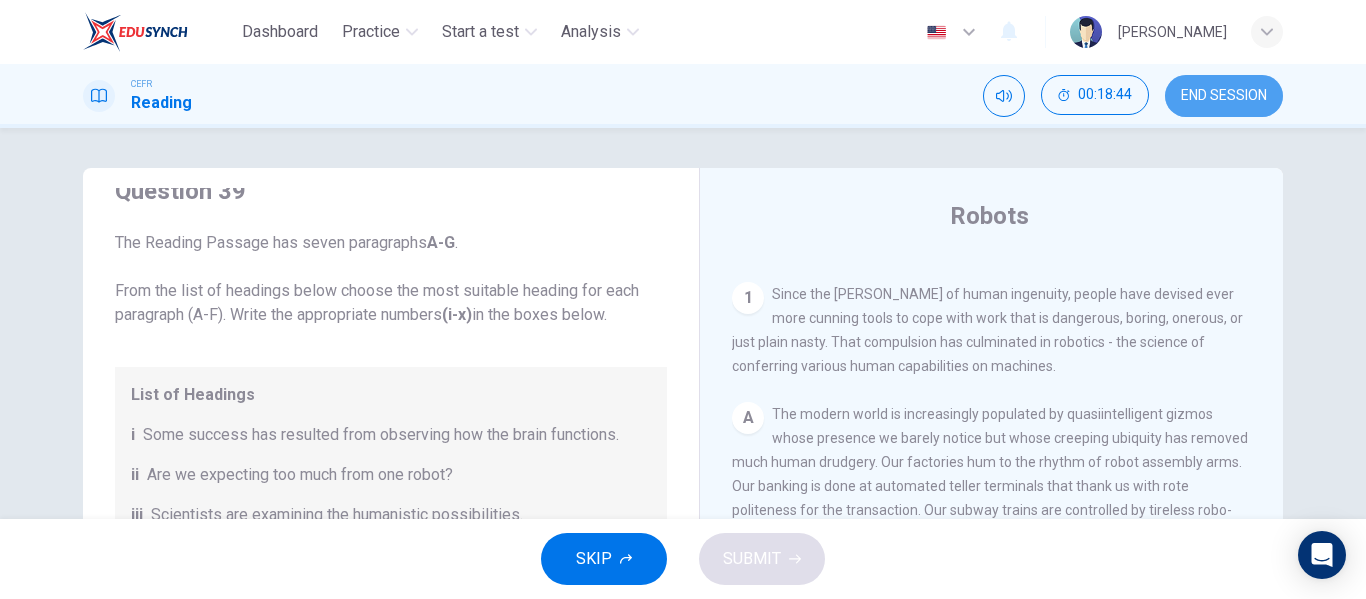 click on "END SESSION" at bounding box center [1224, 96] 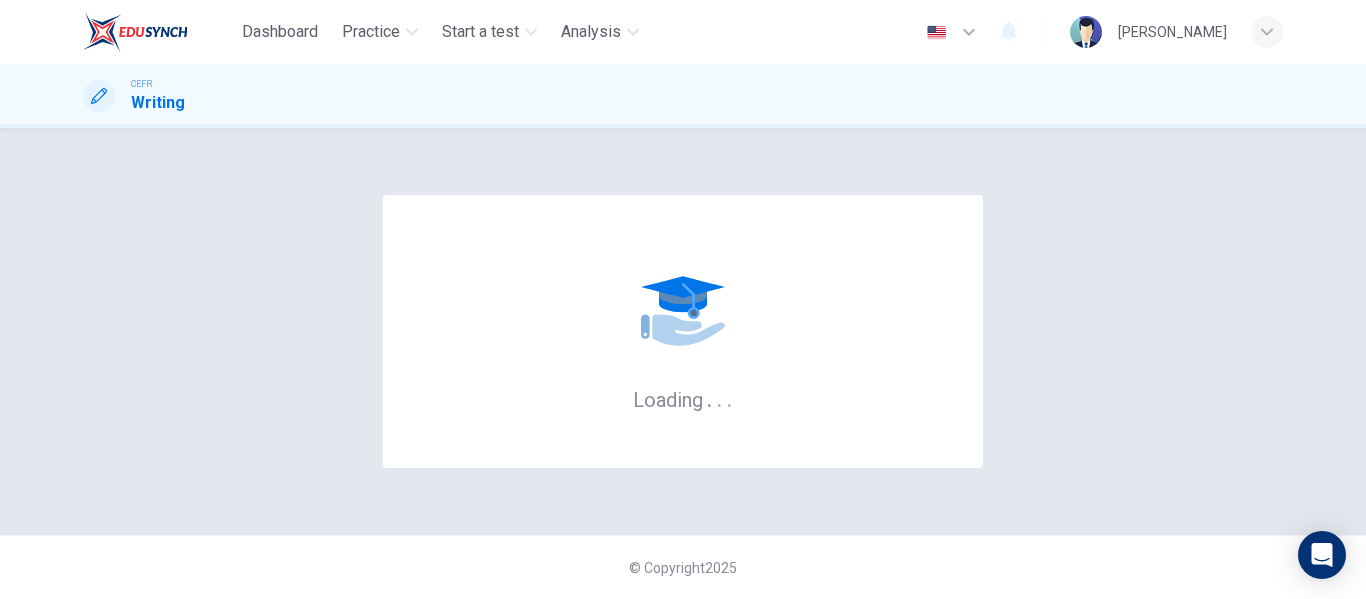 scroll, scrollTop: 0, scrollLeft: 0, axis: both 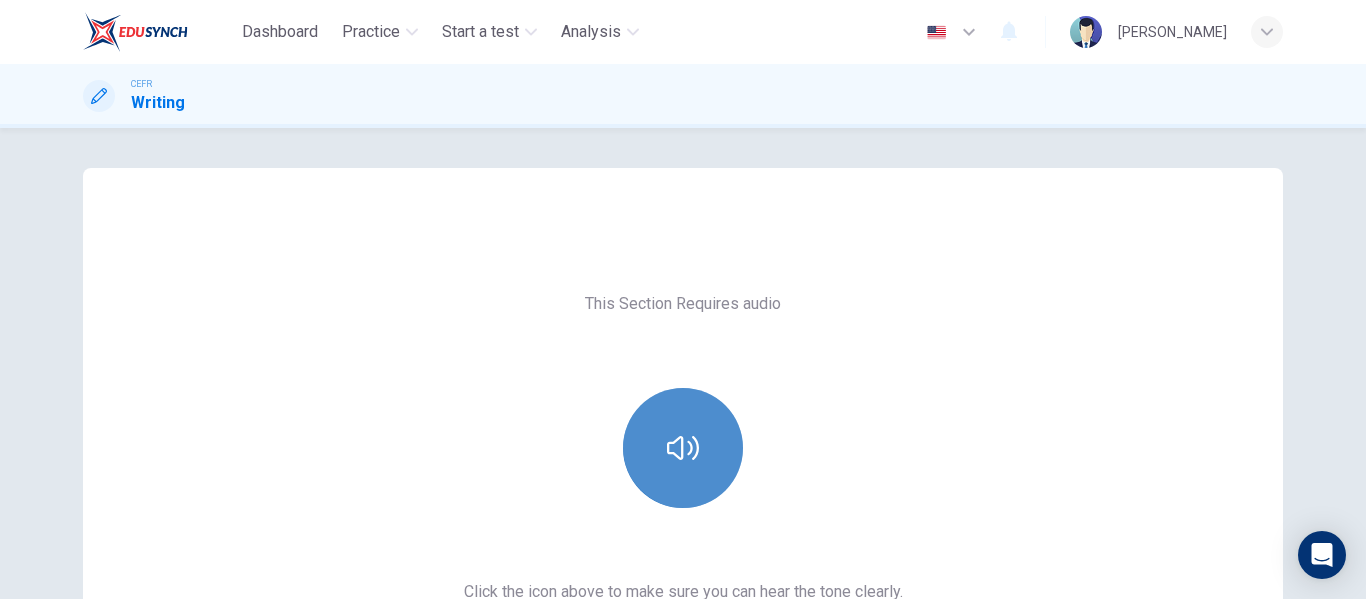 click at bounding box center (683, 448) 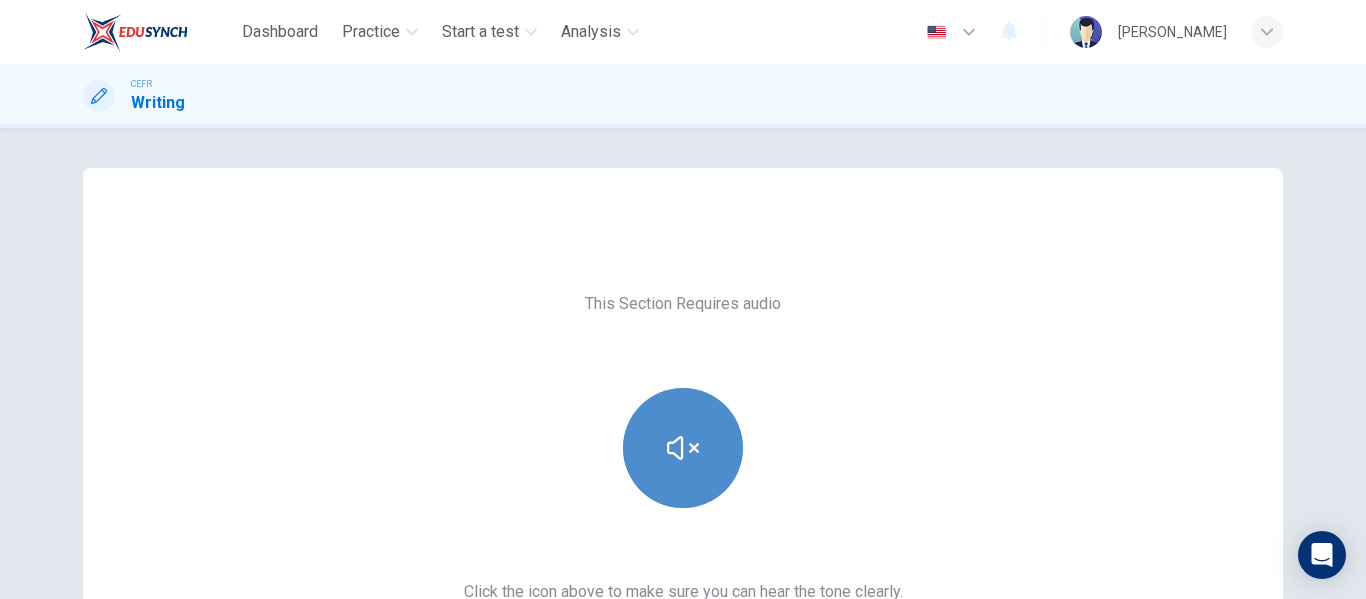 click at bounding box center (683, 448) 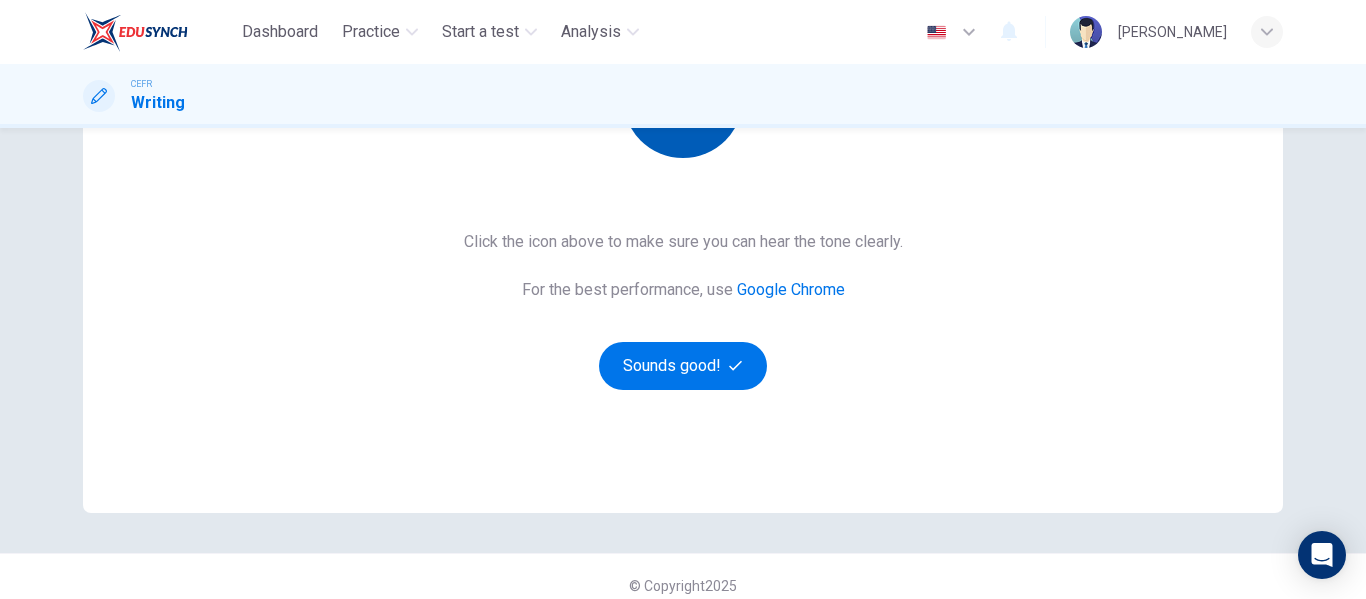 scroll, scrollTop: 368, scrollLeft: 0, axis: vertical 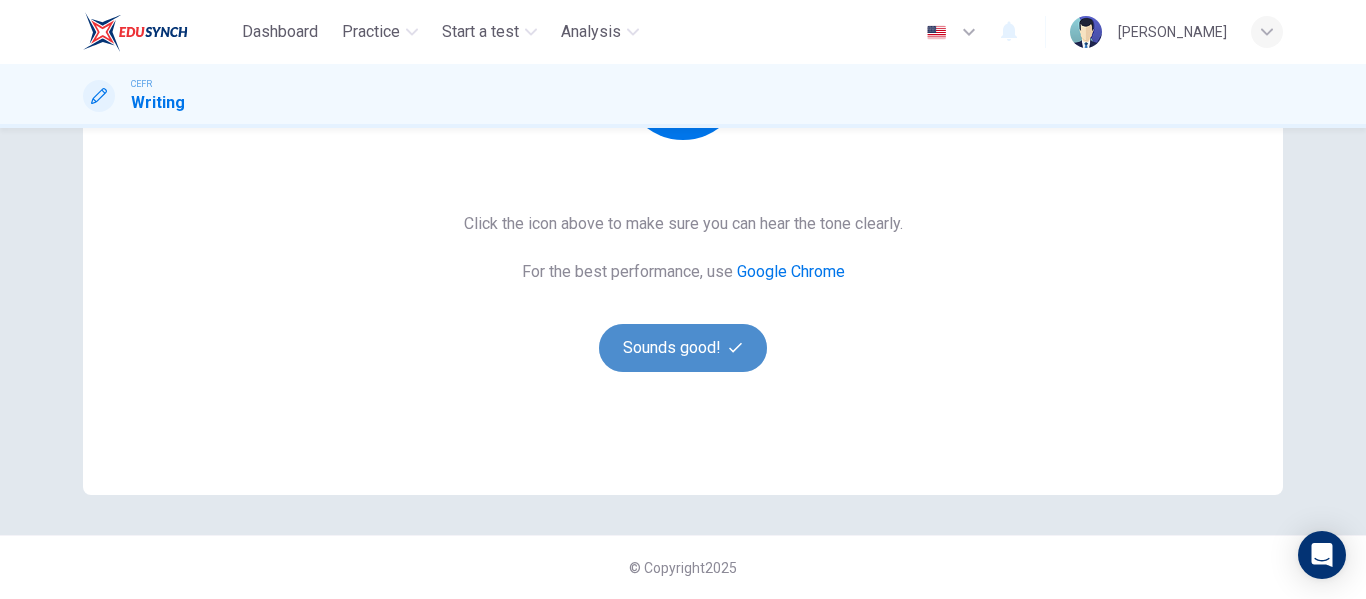 click on "Sounds good!" at bounding box center (683, 348) 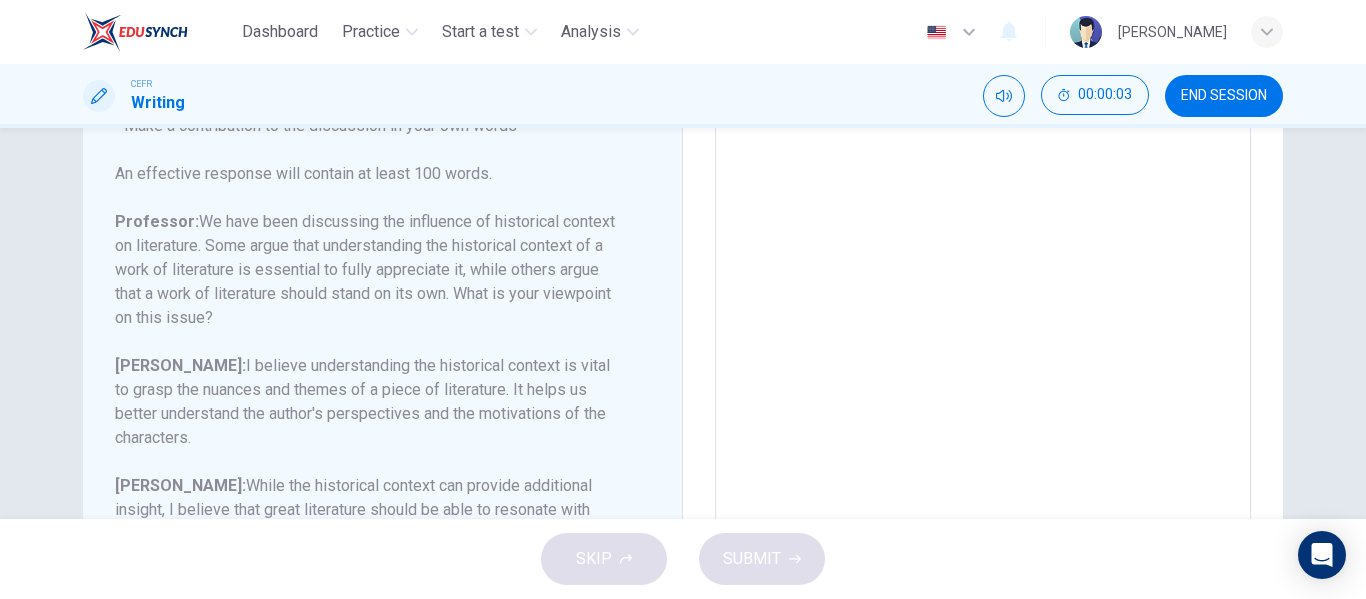 scroll, scrollTop: 294, scrollLeft: 0, axis: vertical 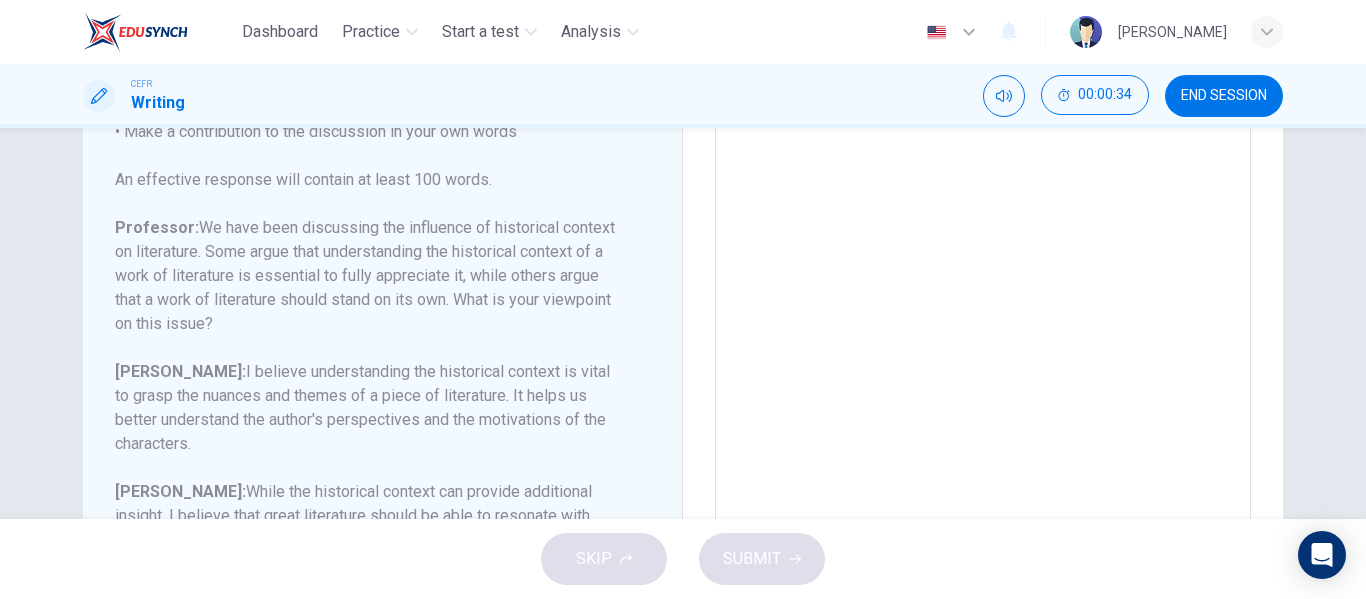 click at bounding box center (983, 210) 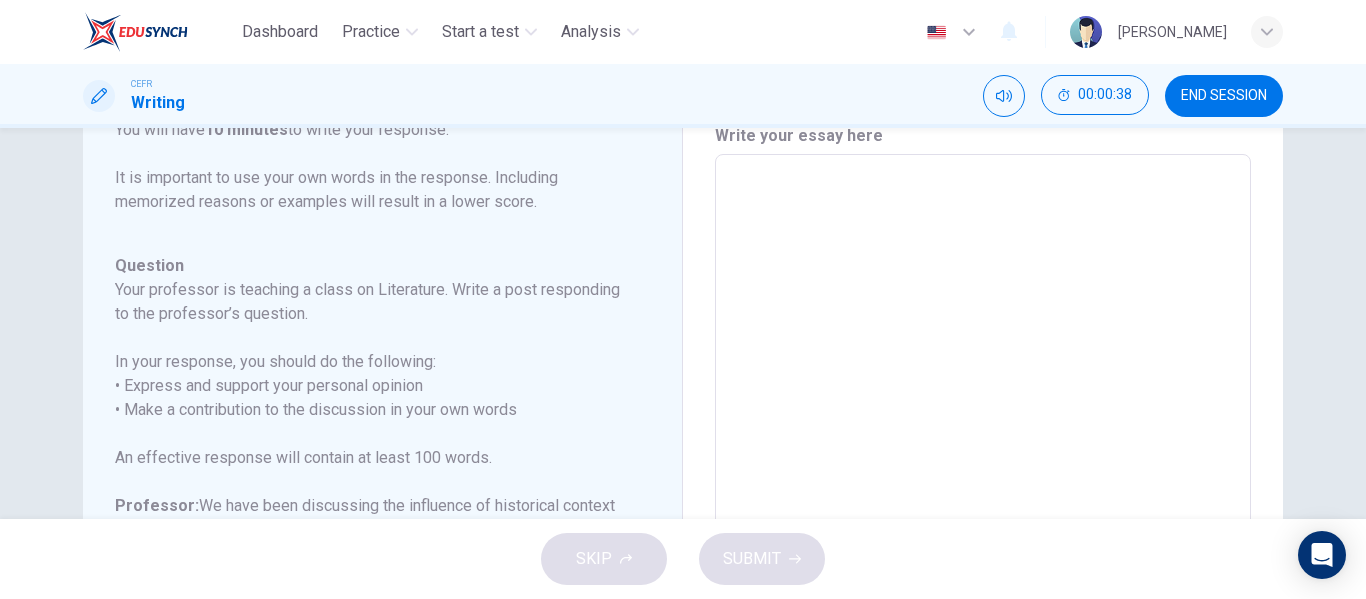 scroll, scrollTop: 107, scrollLeft: 0, axis: vertical 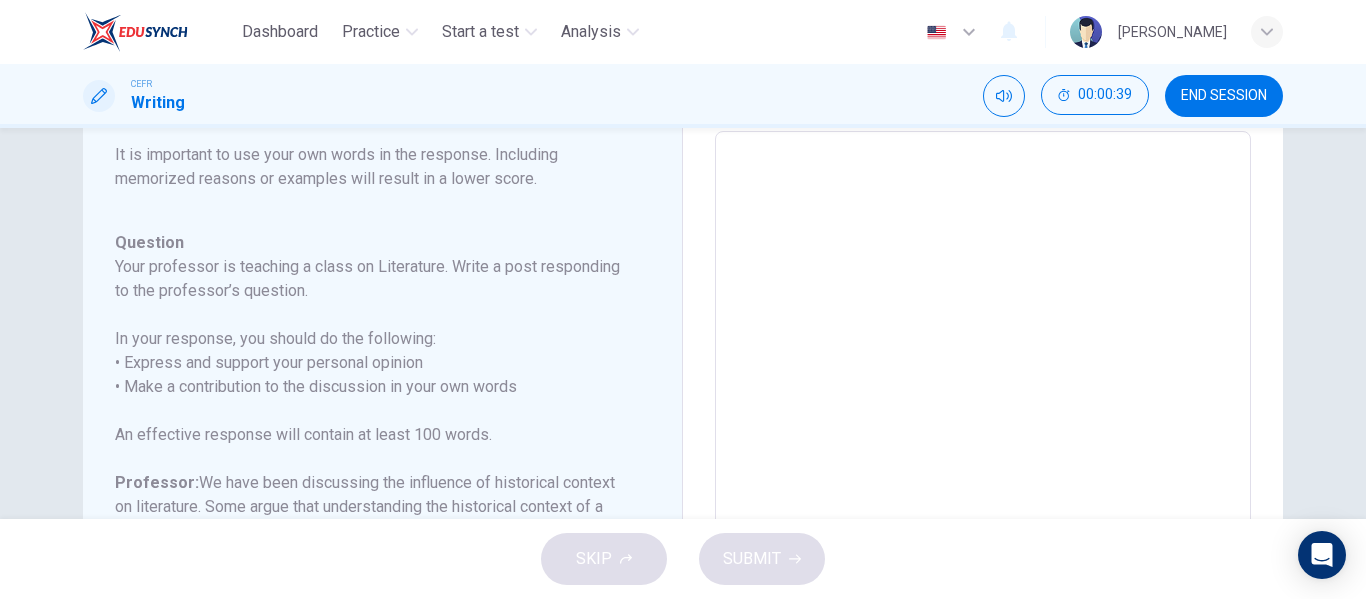 type on "T" 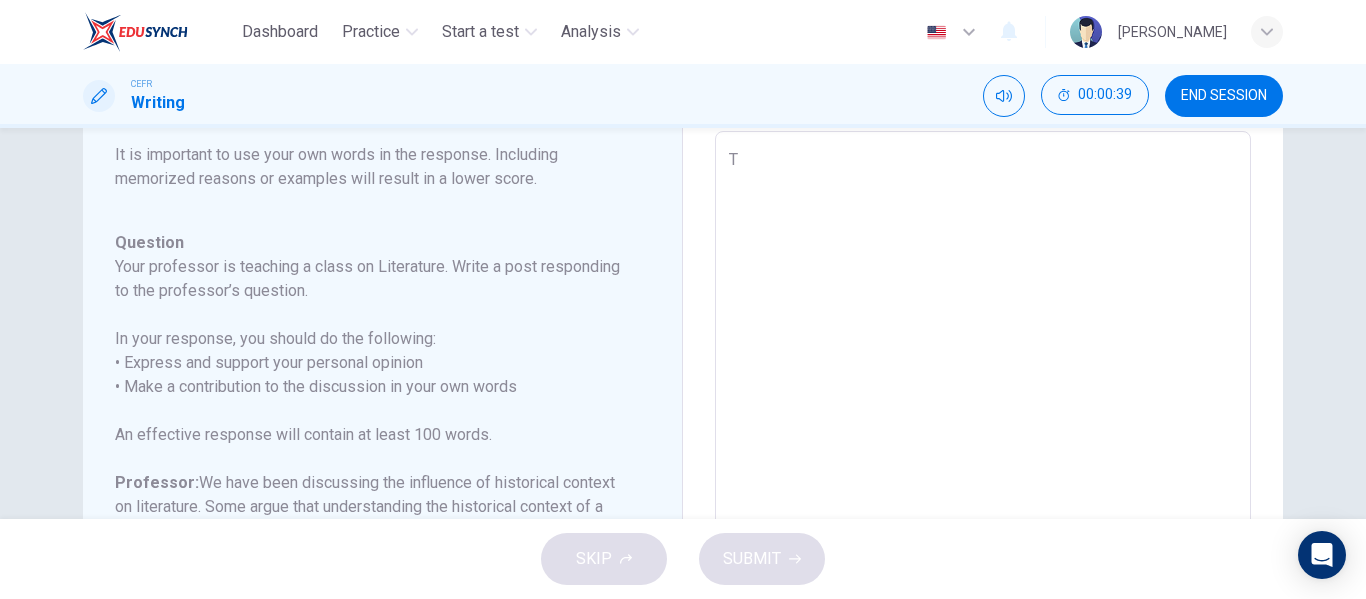 type on "x" 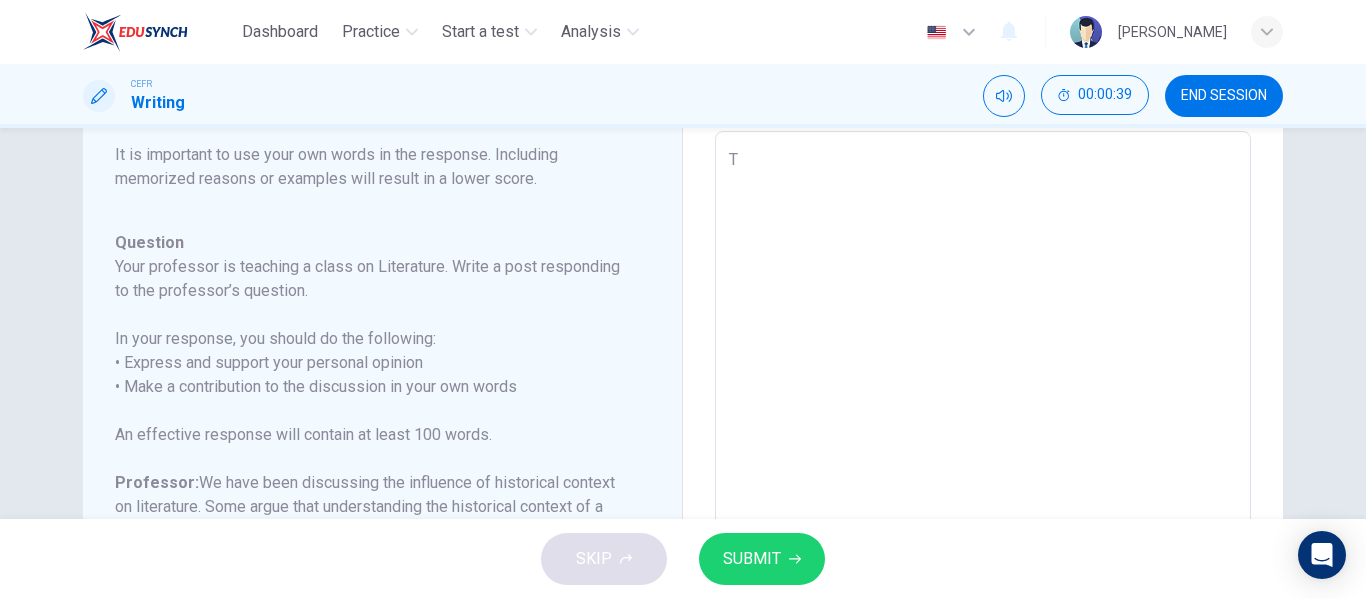type on "Th" 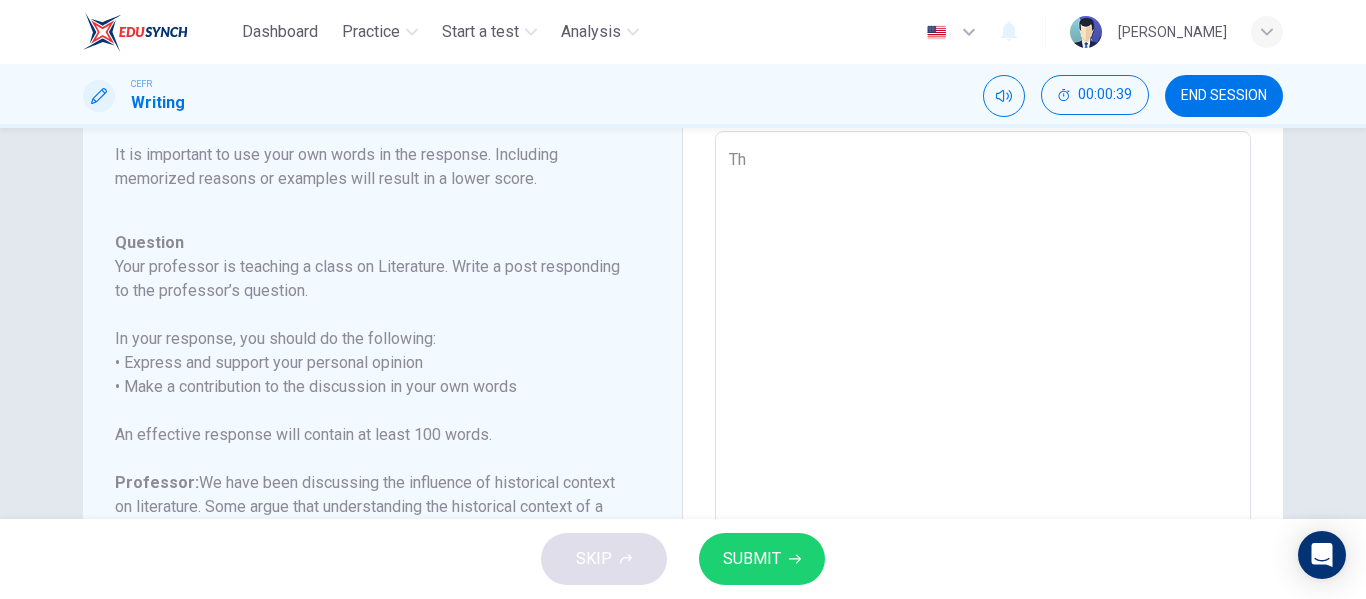 type on "x" 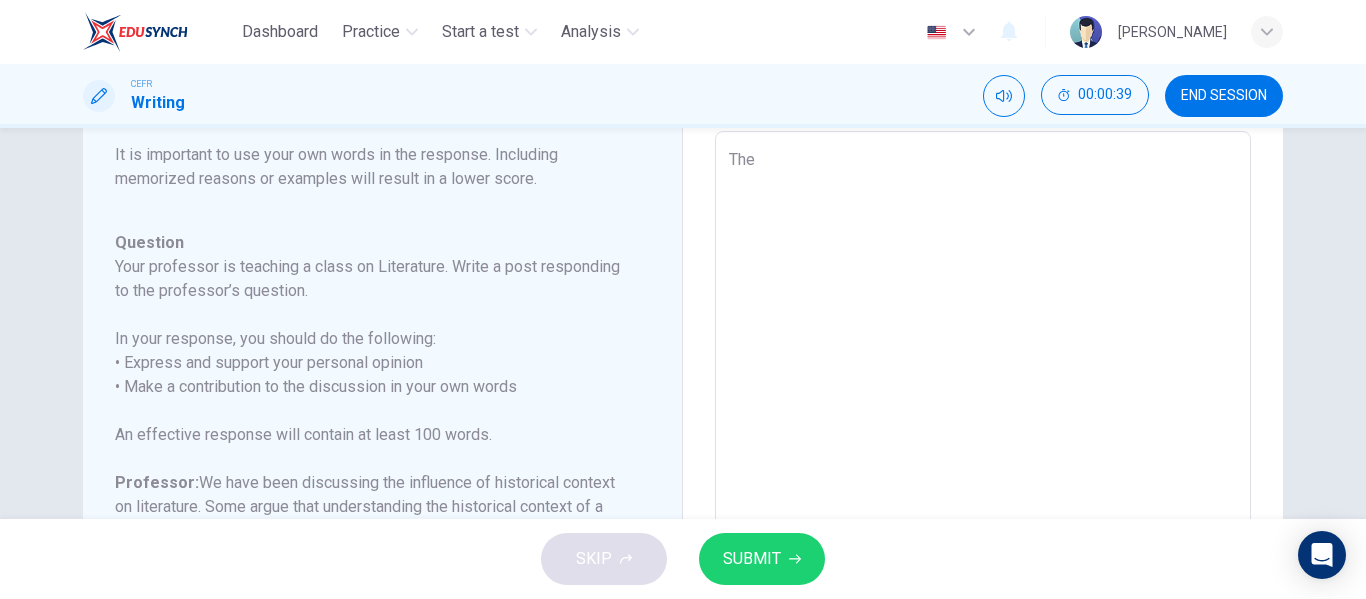 type on "x" 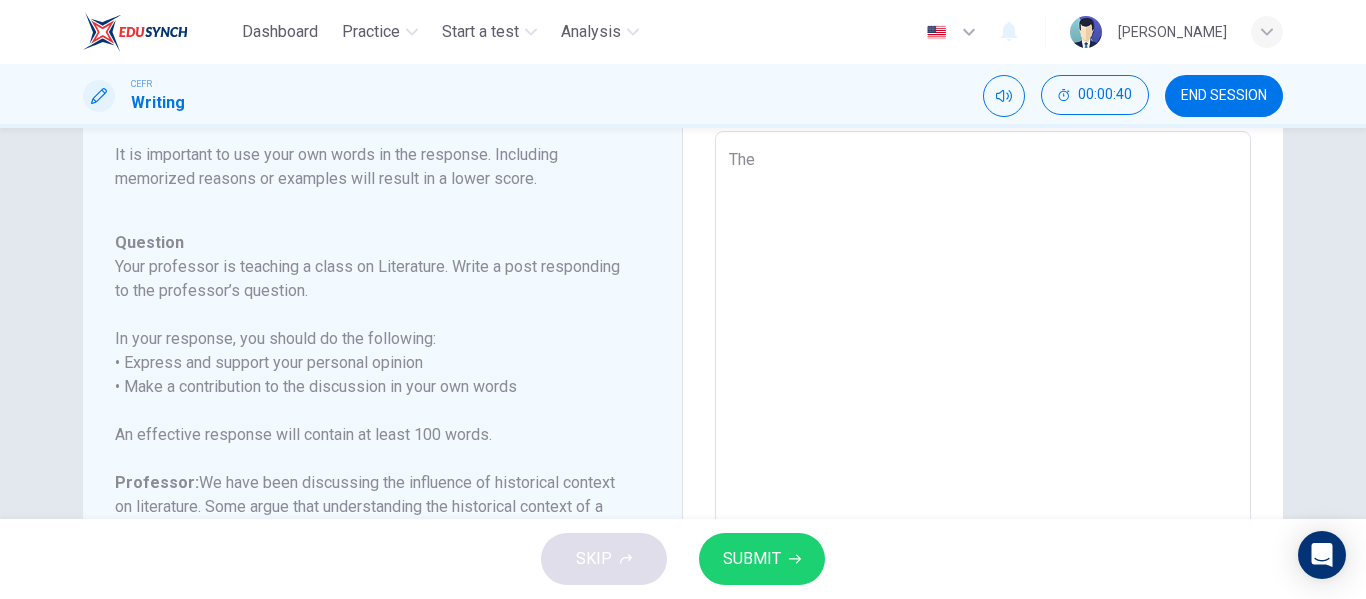 type on "The" 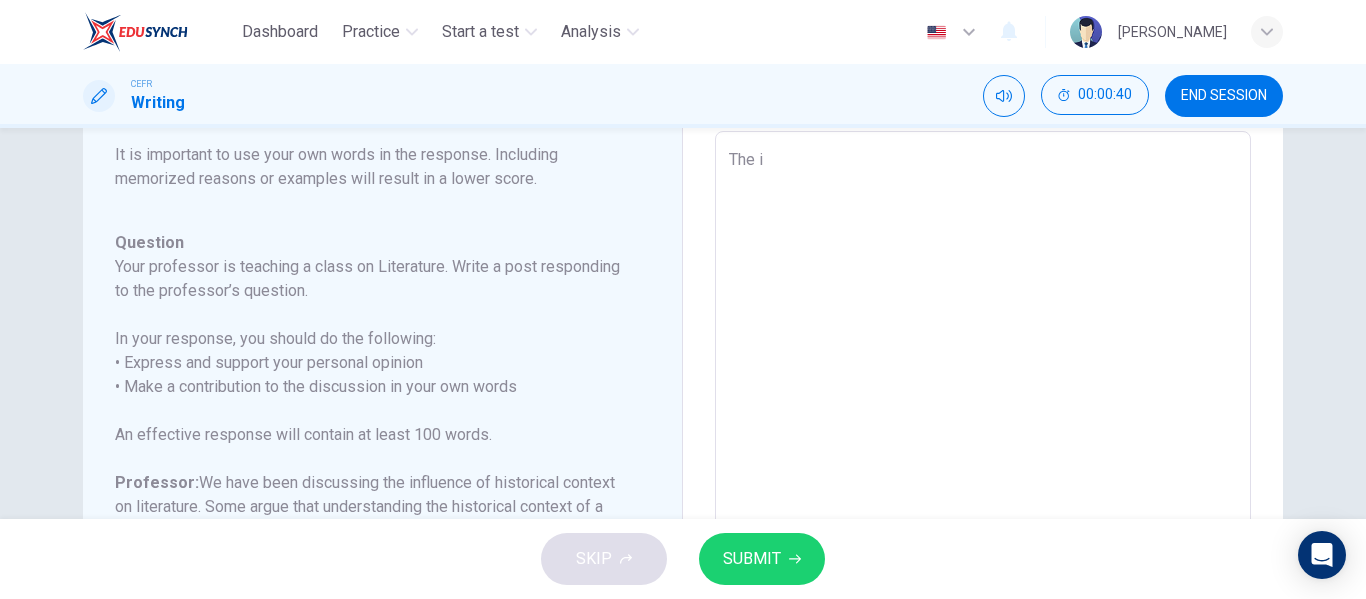 type on "x" 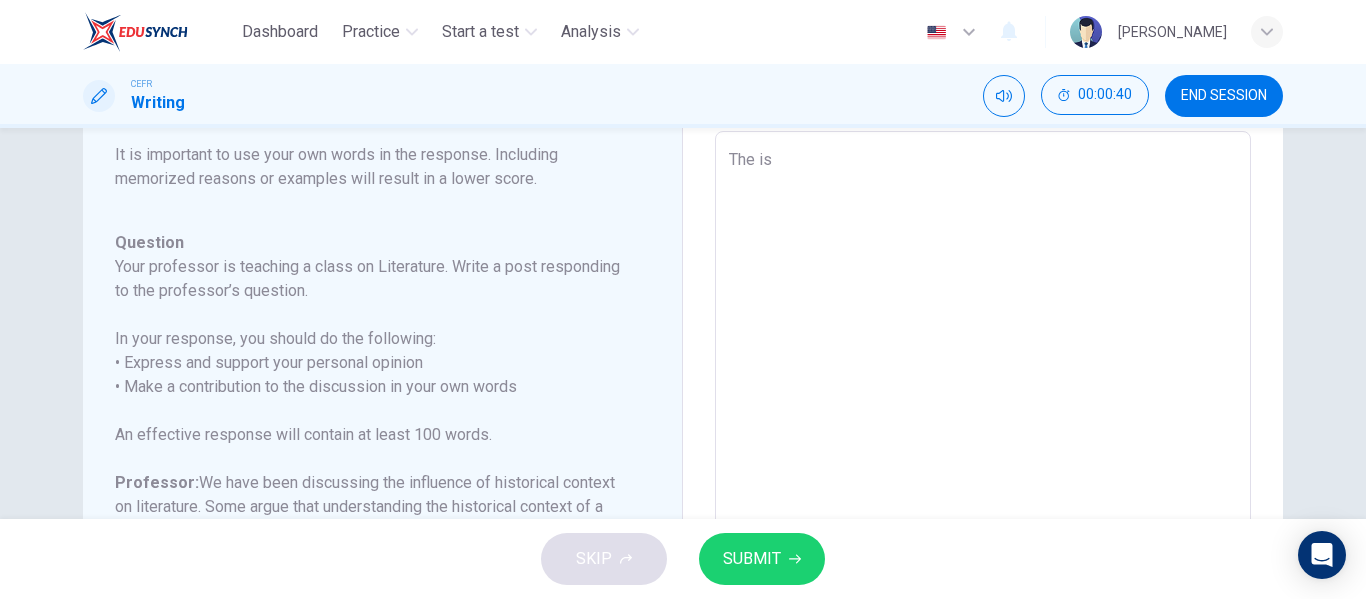 type on "x" 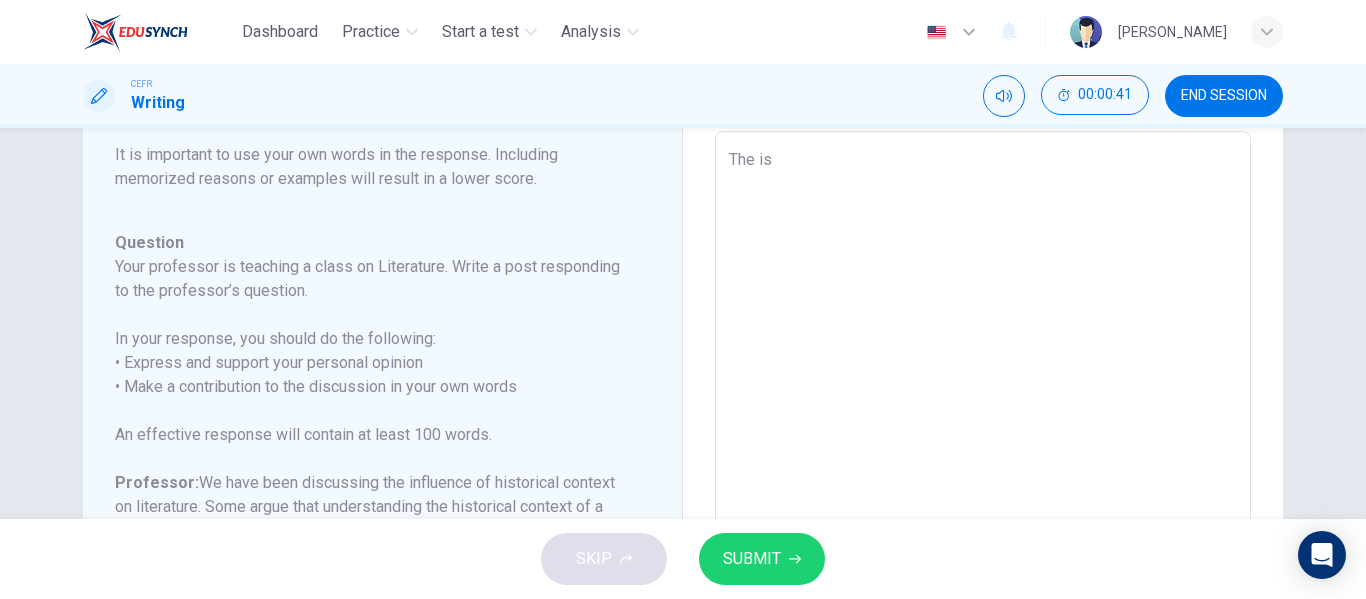type on "The ist" 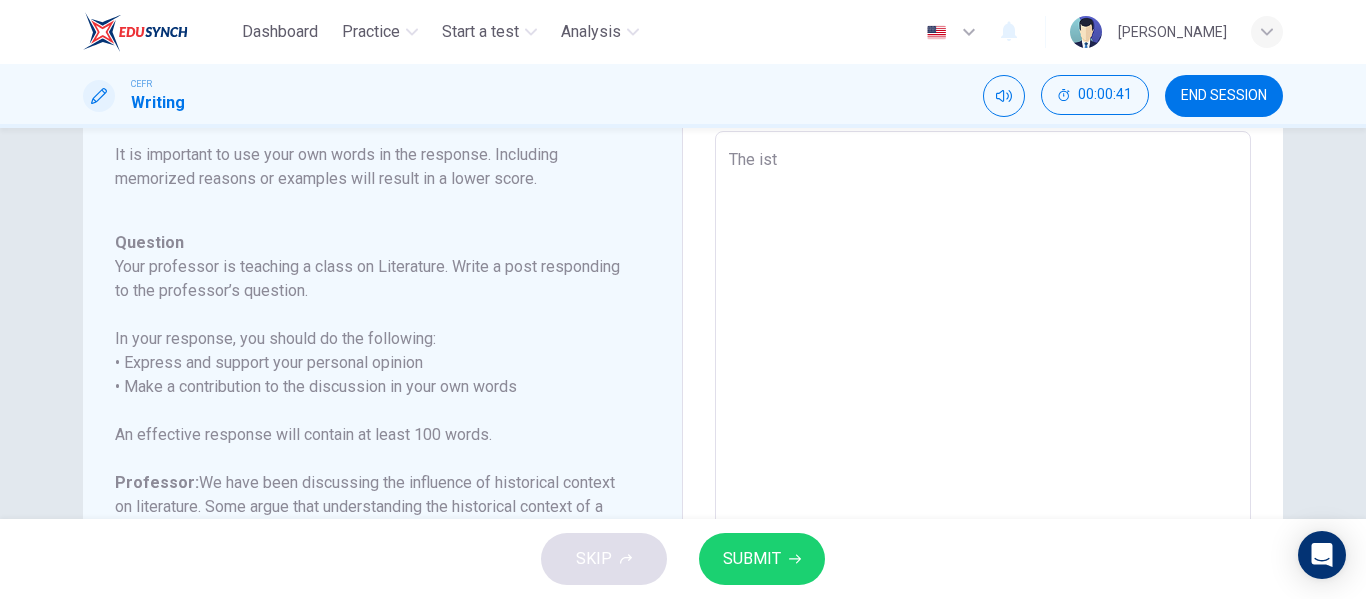 type on "x" 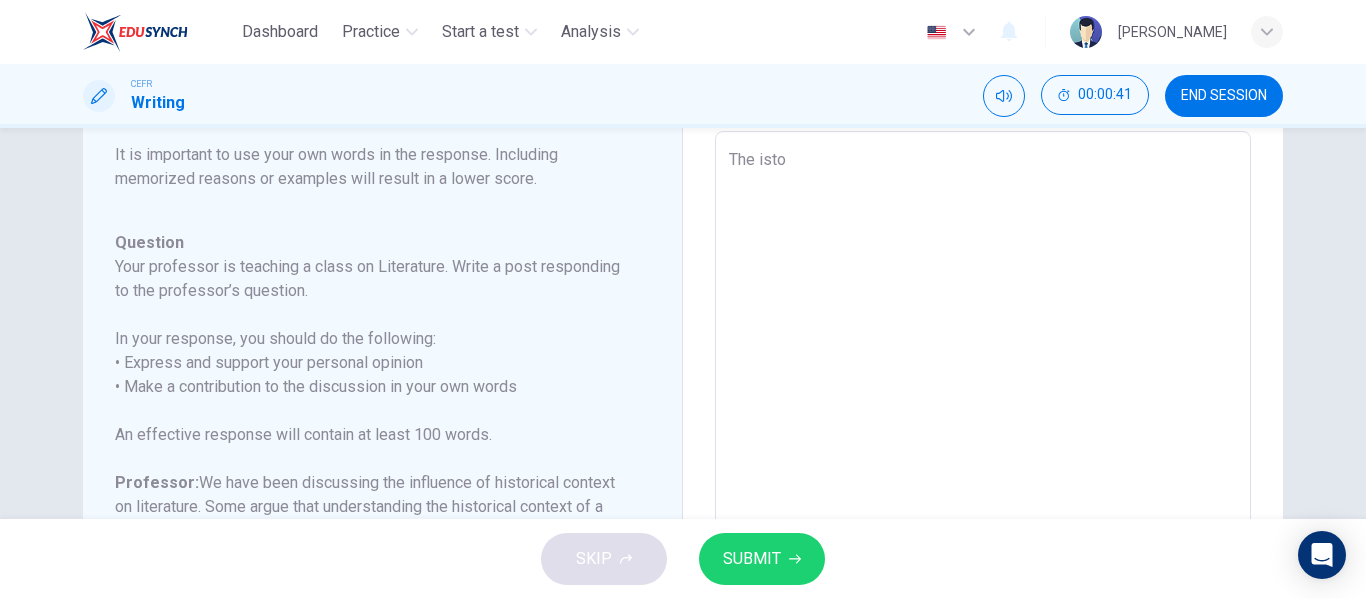 type on "The istor" 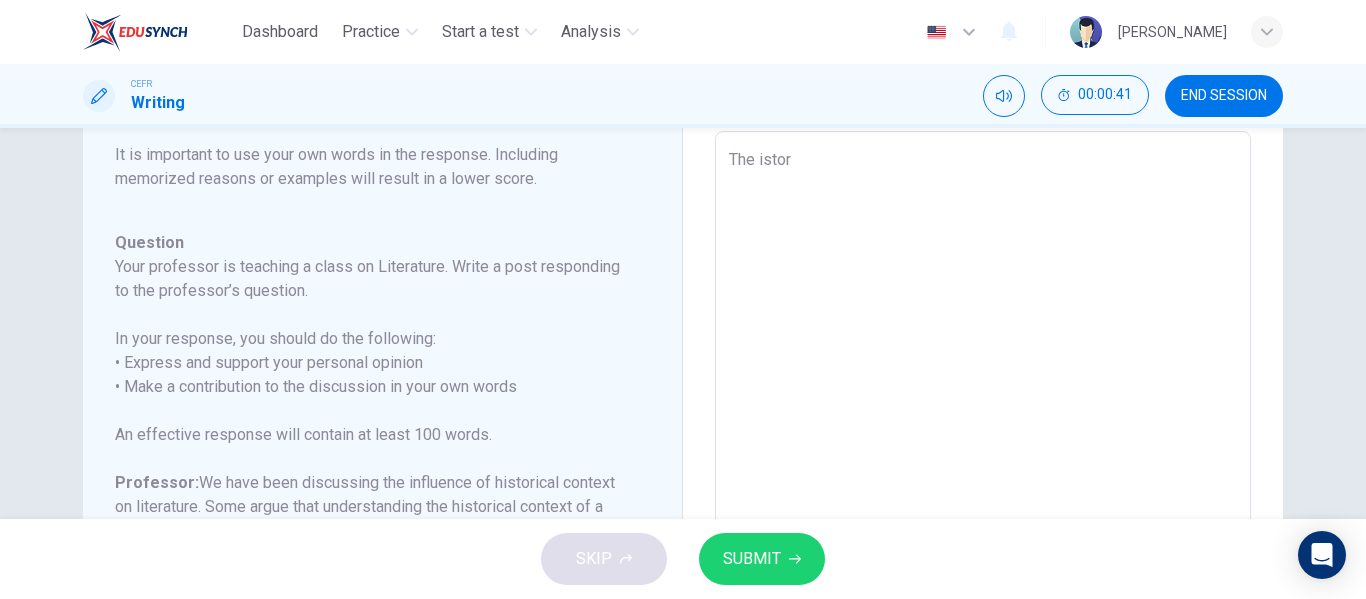 type on "x" 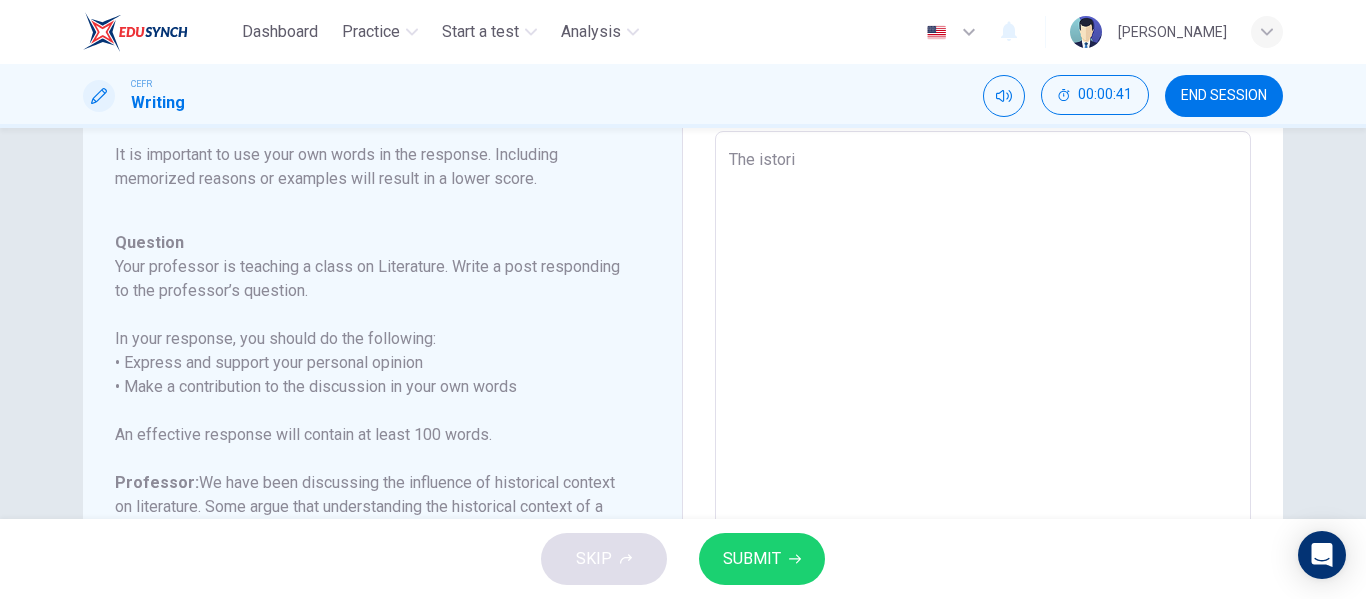 type on "x" 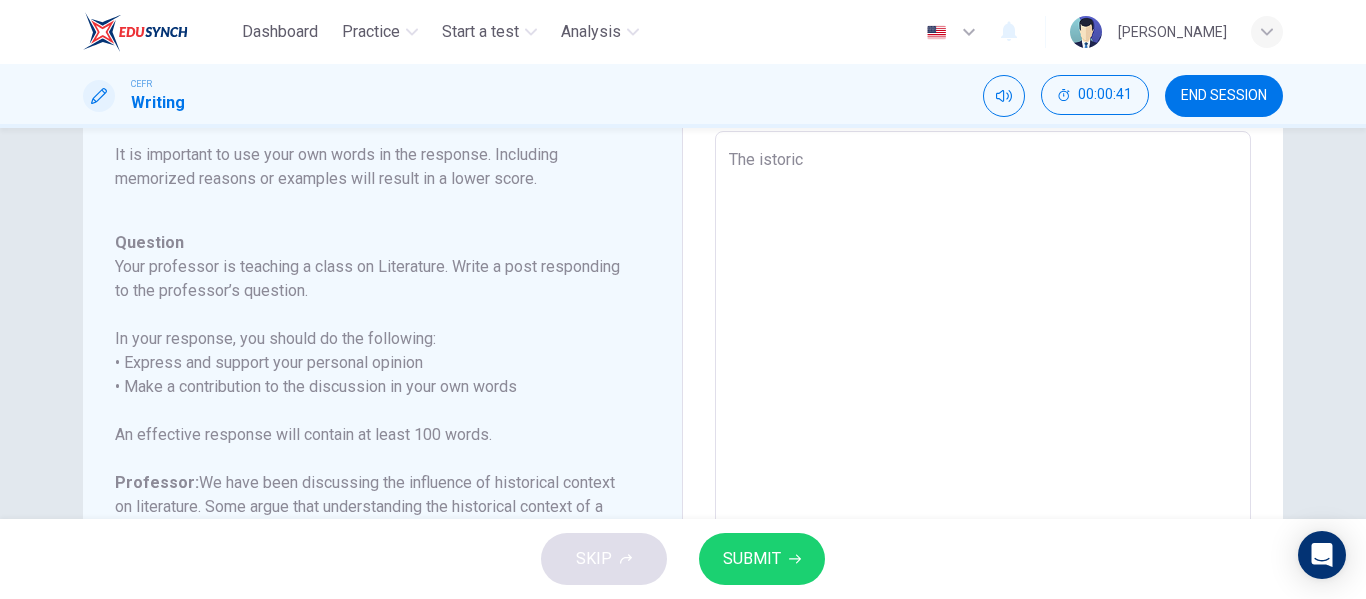 type on "x" 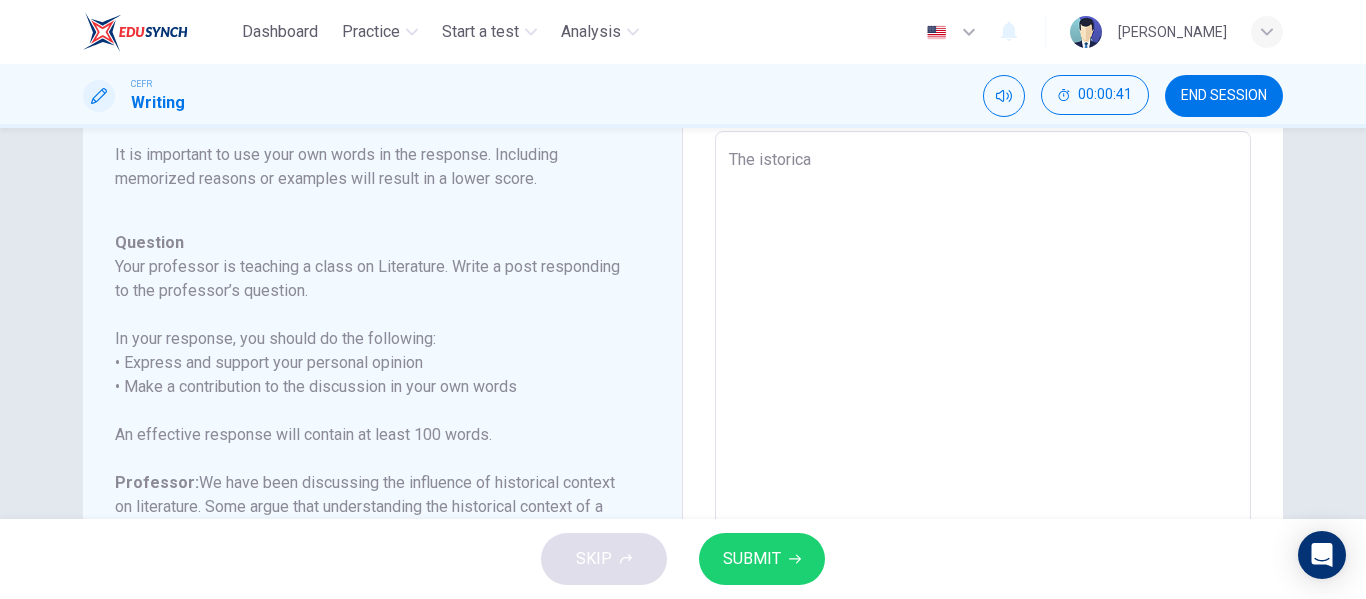 type on "The istorical" 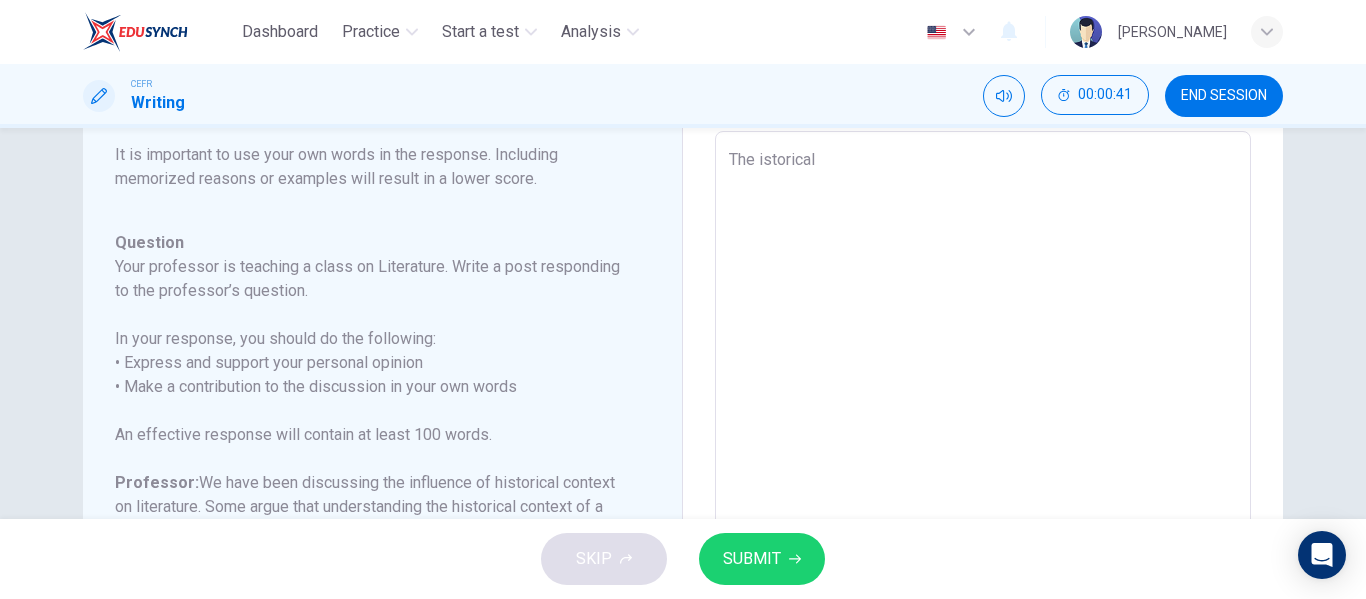type on "x" 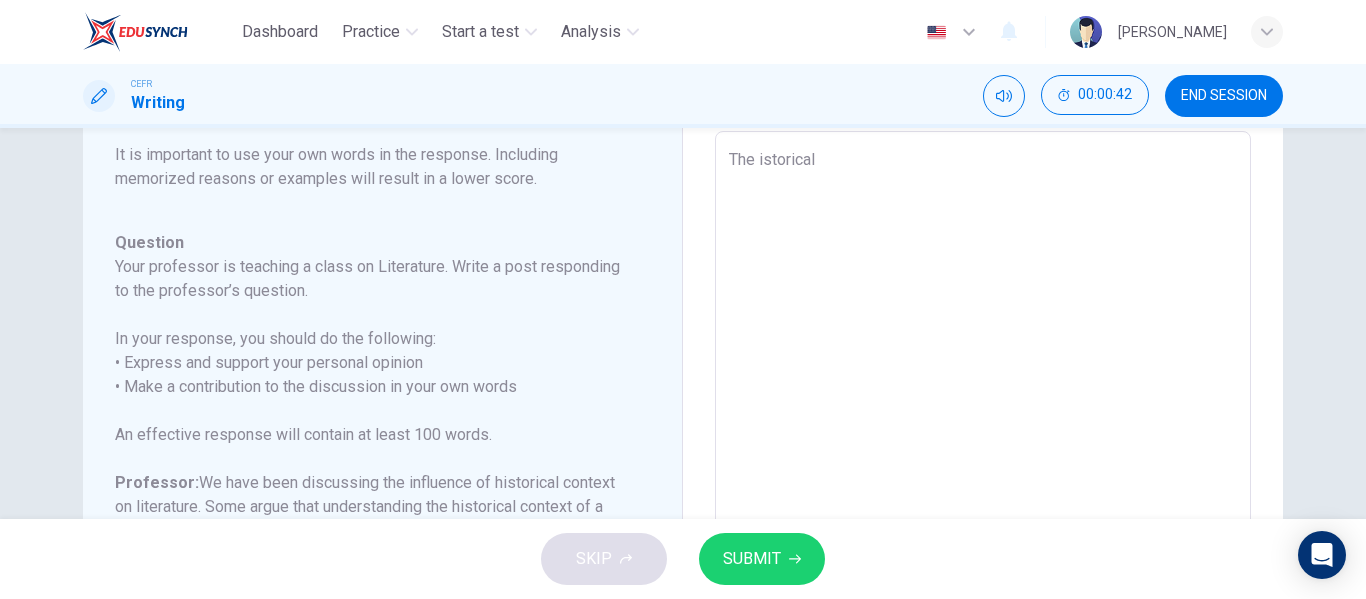 type on "The istorical" 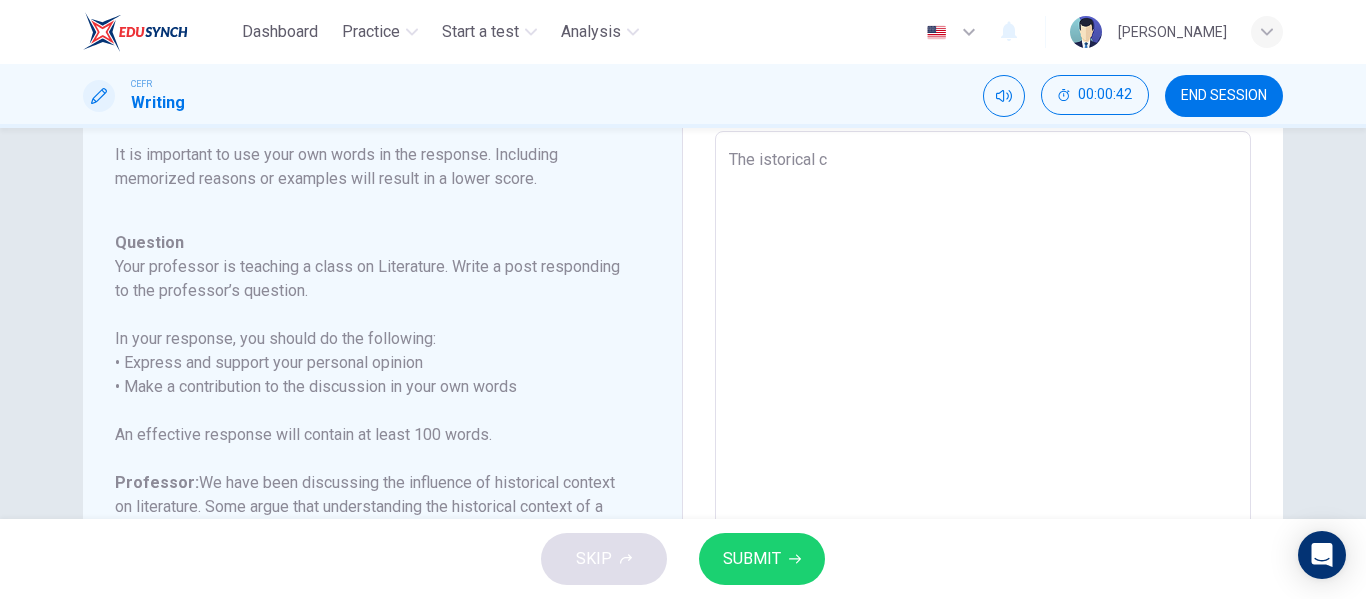 type on "The istorical co" 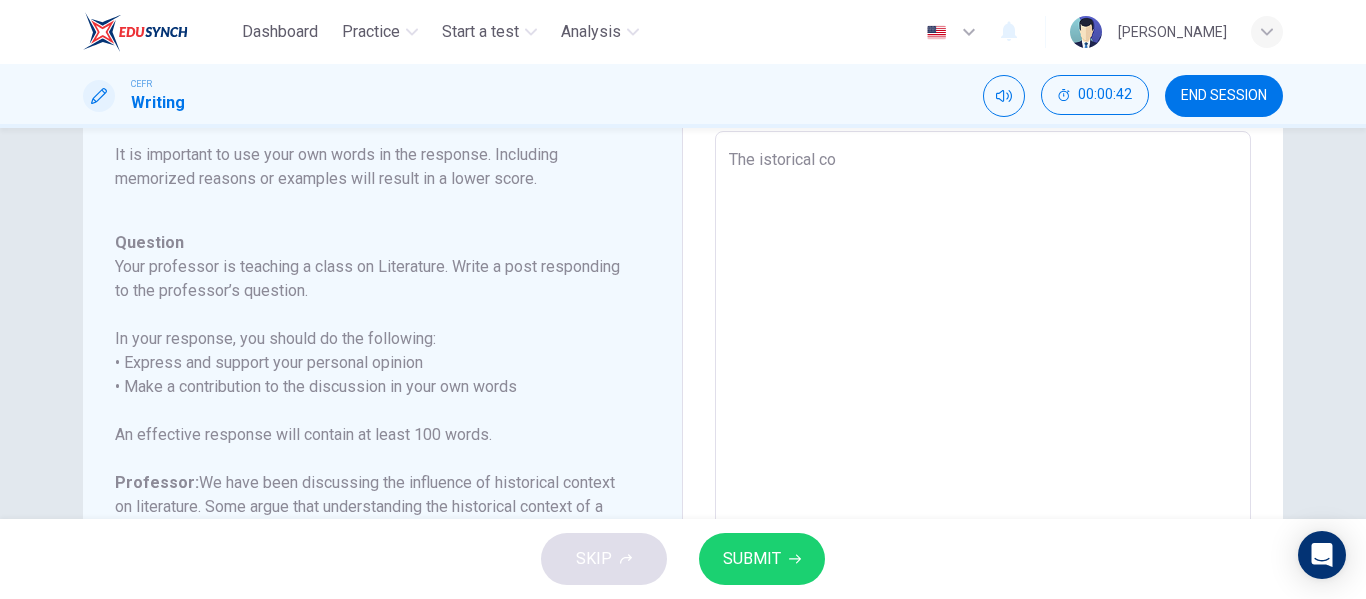 type on "x" 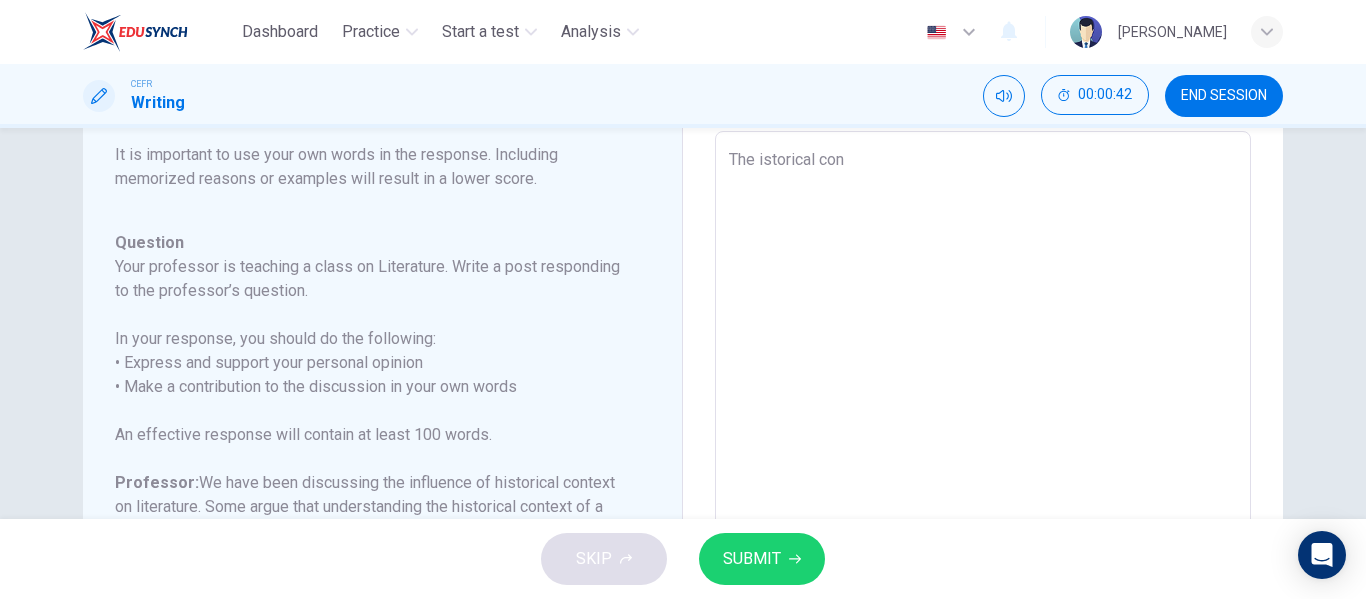 type on "x" 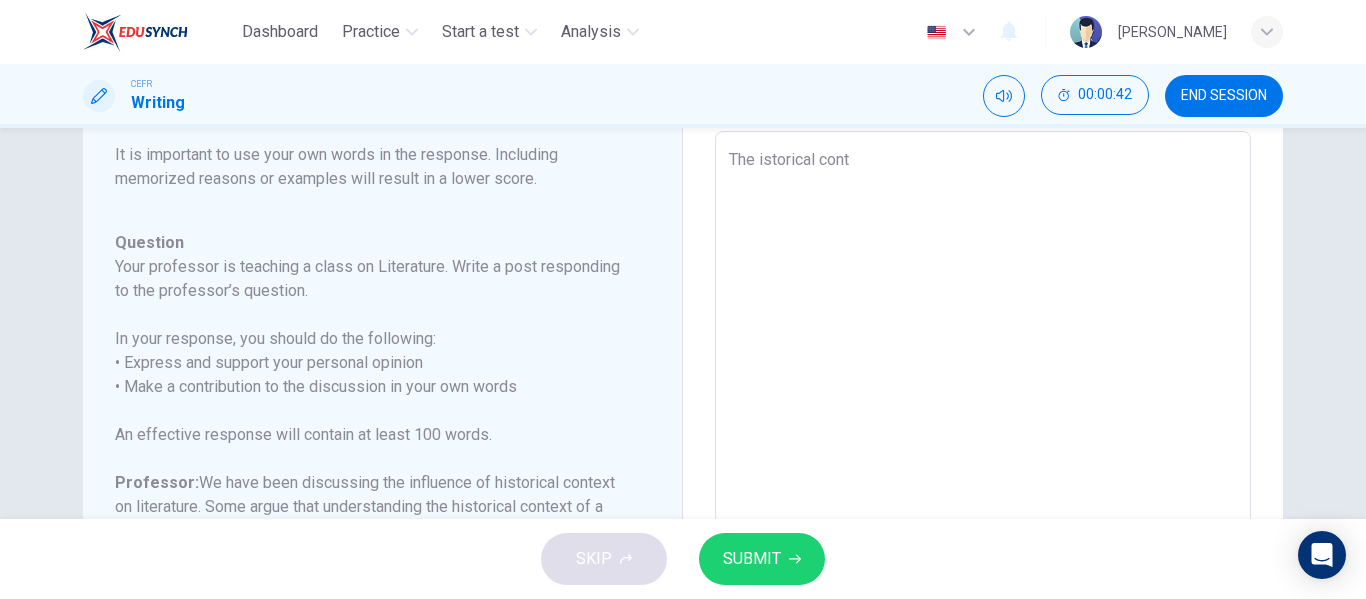 type on "x" 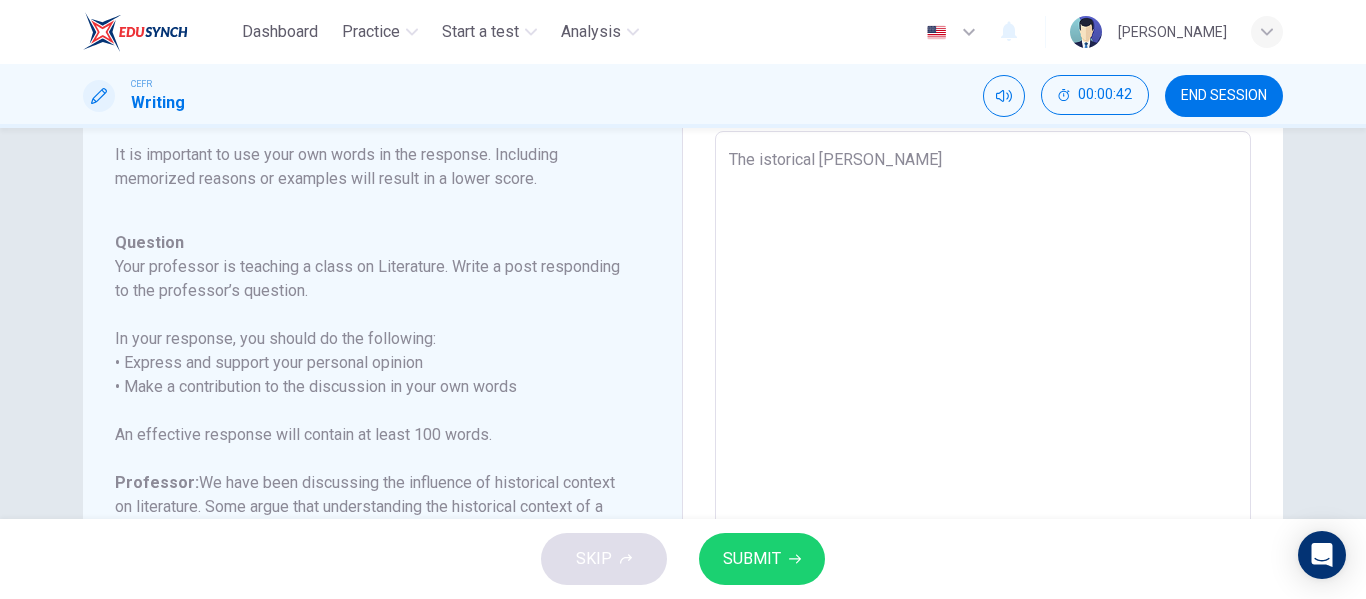 type on "x" 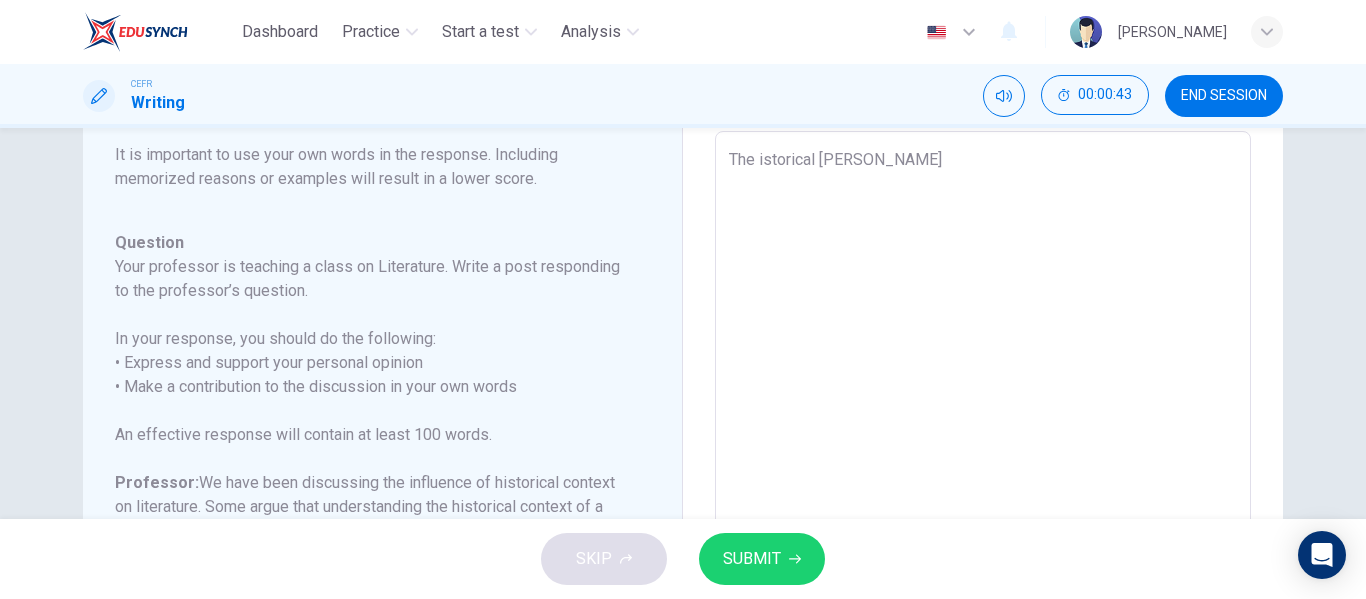 type on "The istorical contex" 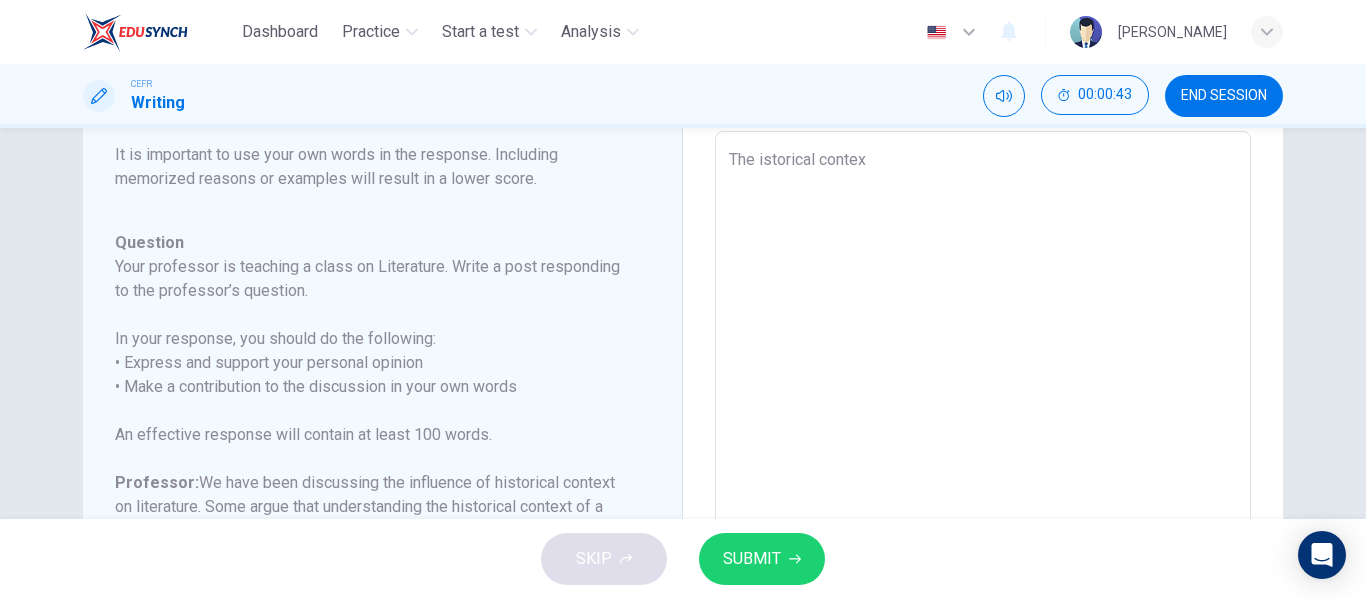 type on "x" 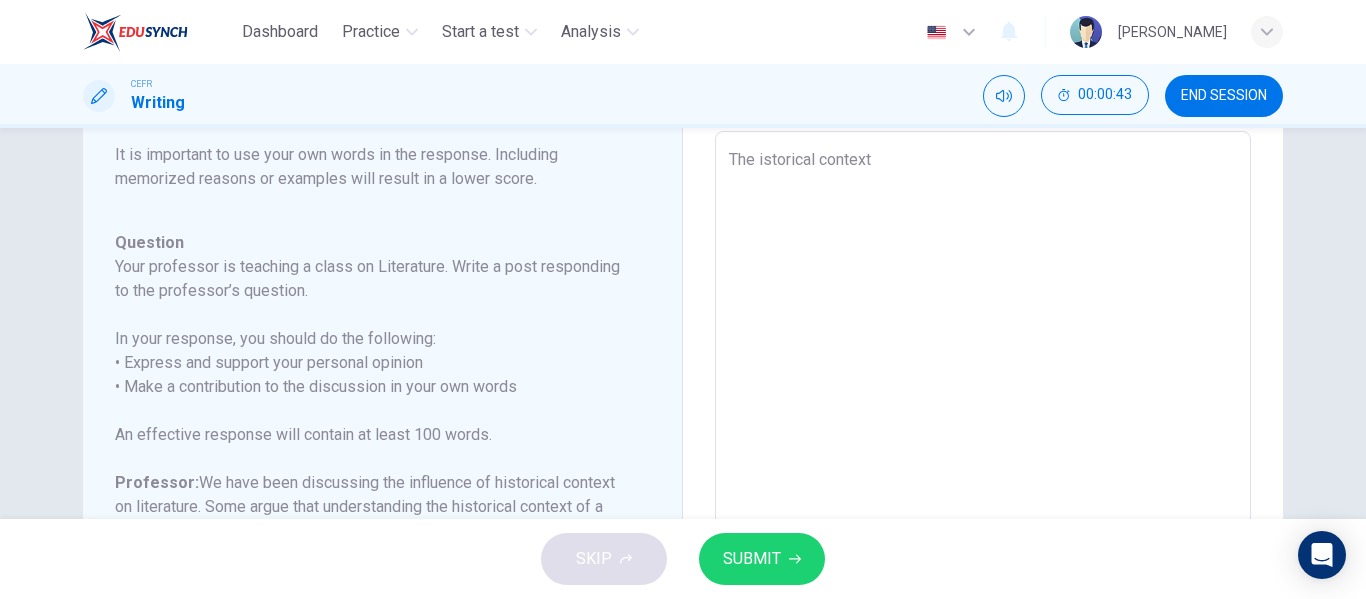 type on "x" 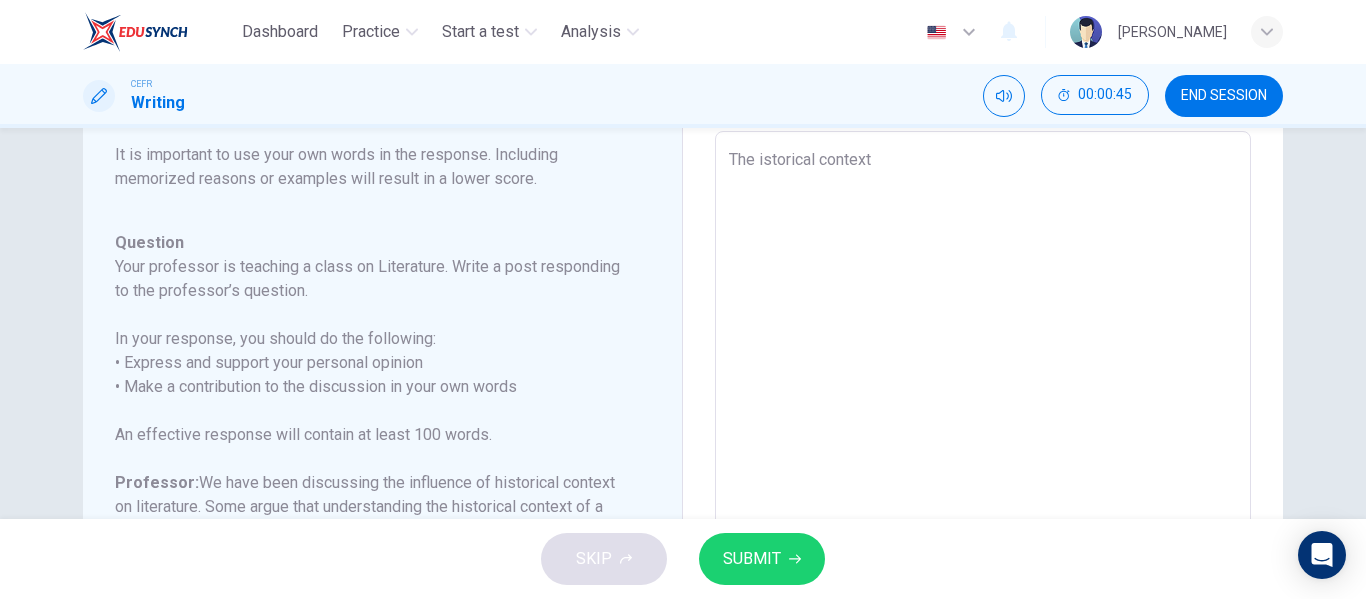 drag, startPoint x: 881, startPoint y: 167, endPoint x: 710, endPoint y: 164, distance: 171.0263 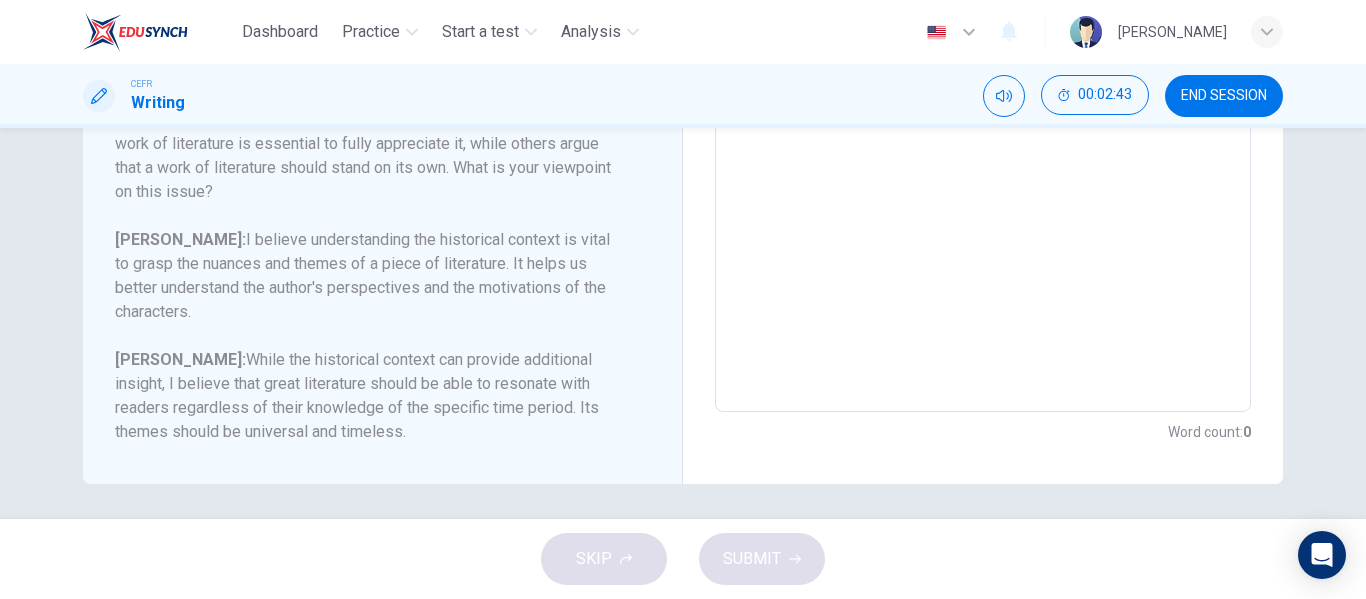 scroll, scrollTop: 495, scrollLeft: 0, axis: vertical 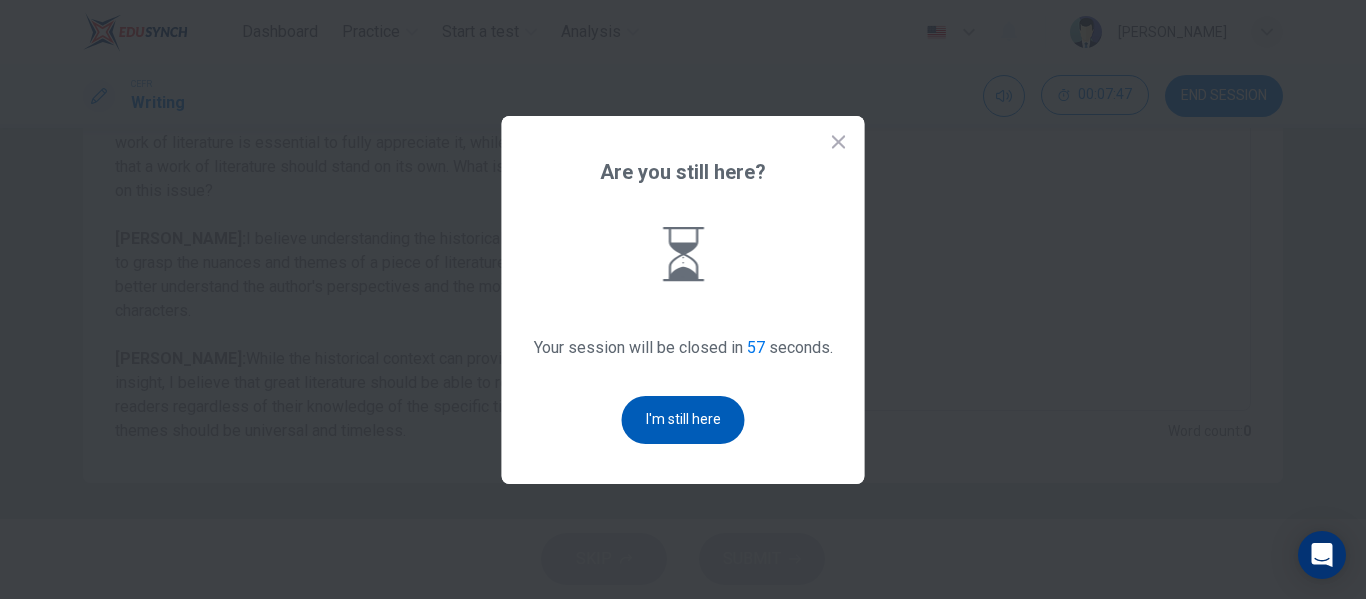click on "I'm still here" at bounding box center (683, 420) 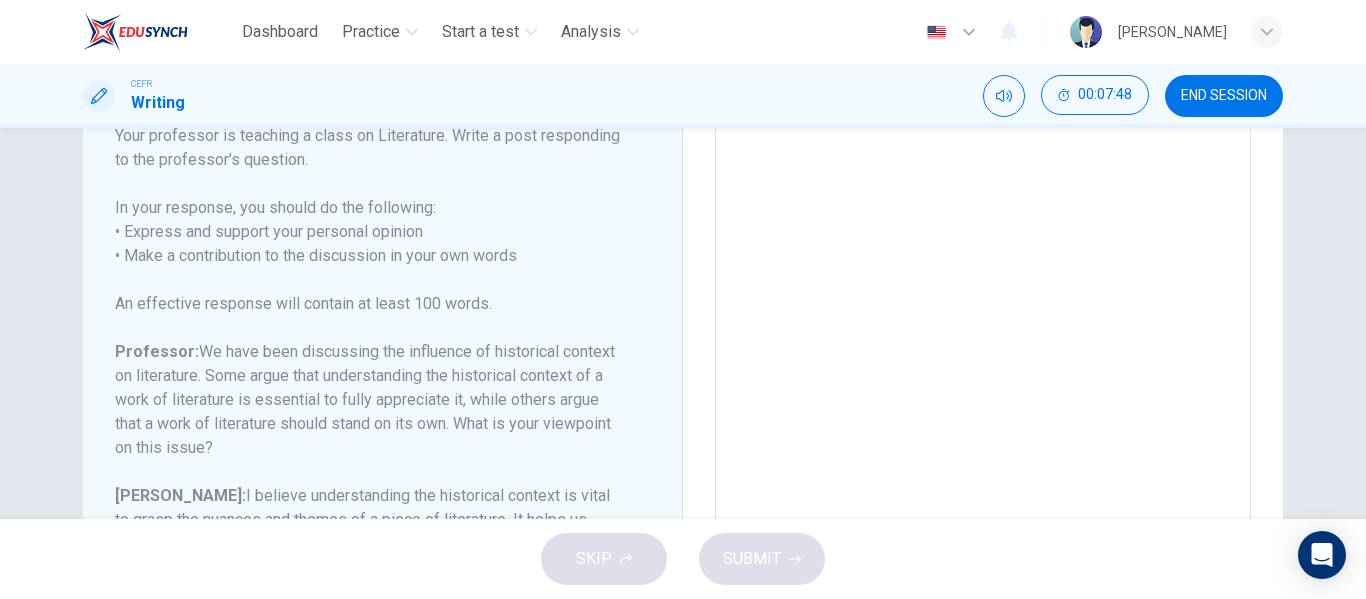 scroll, scrollTop: 235, scrollLeft: 0, axis: vertical 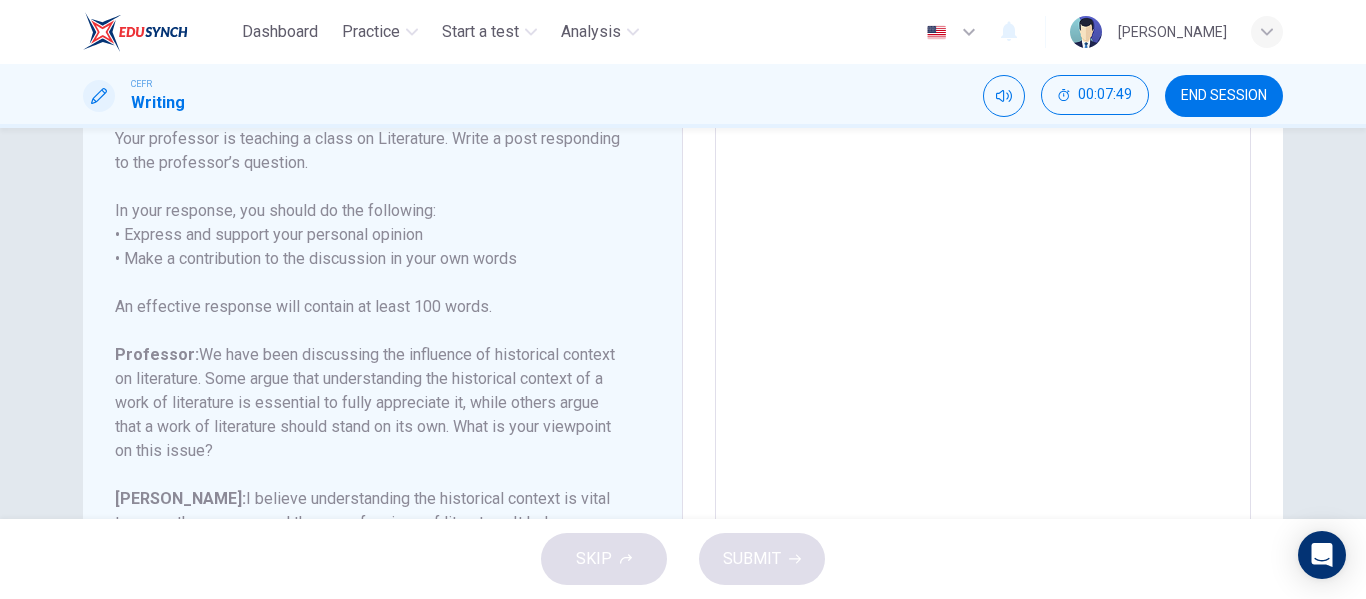 click at bounding box center (983, 337) 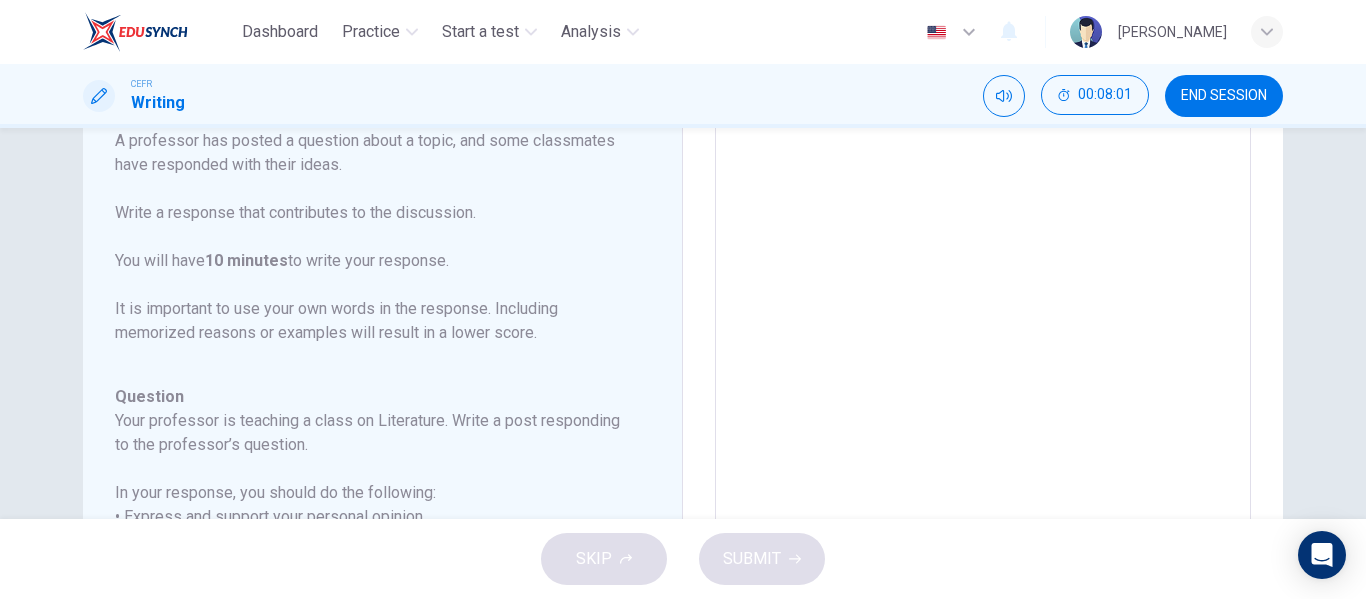 scroll, scrollTop: 0, scrollLeft: 0, axis: both 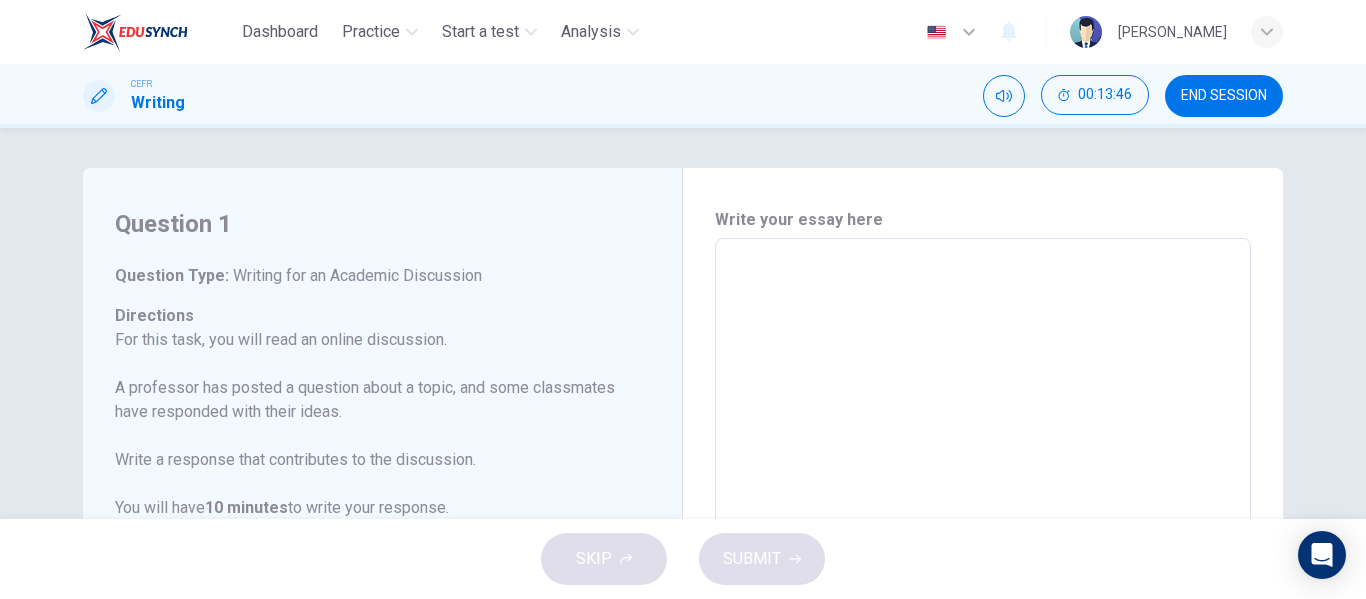 click at bounding box center [983, 572] 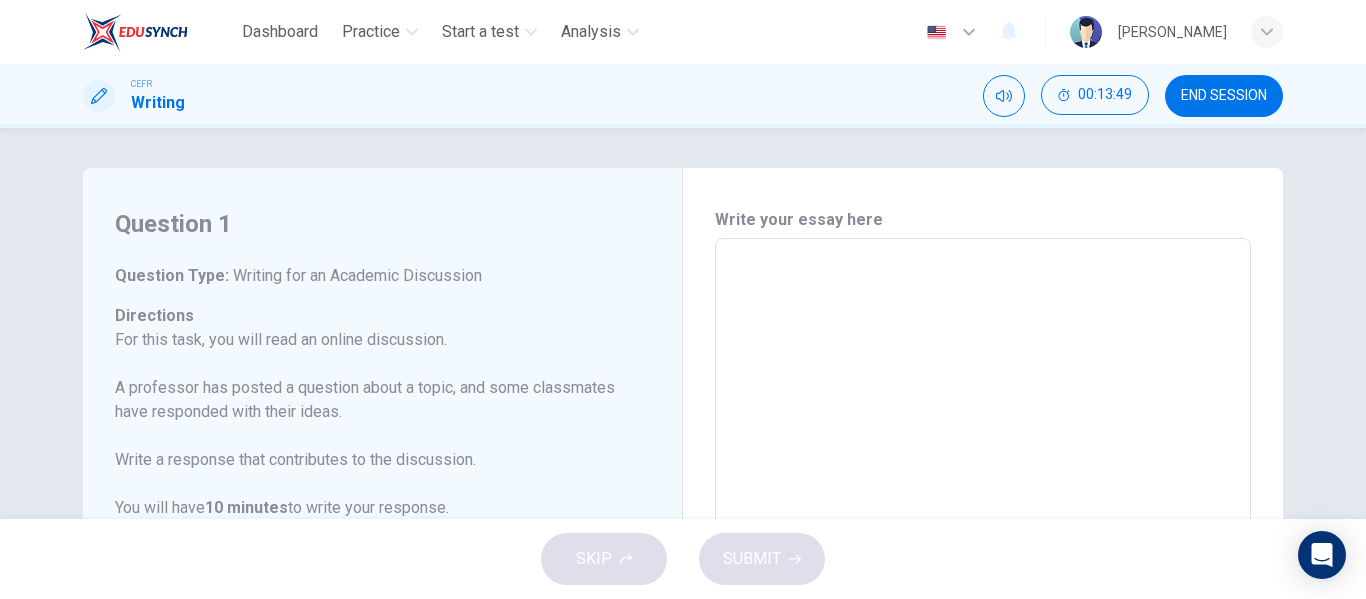 click at bounding box center [983, 572] 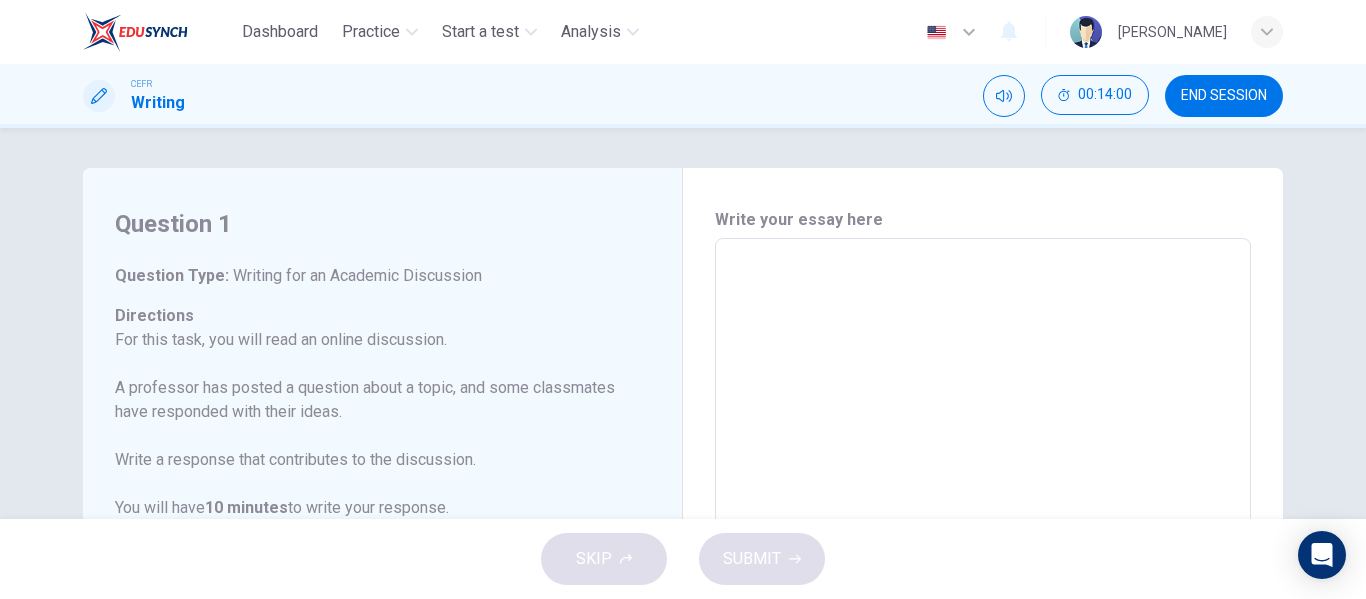scroll, scrollTop: 499, scrollLeft: 0, axis: vertical 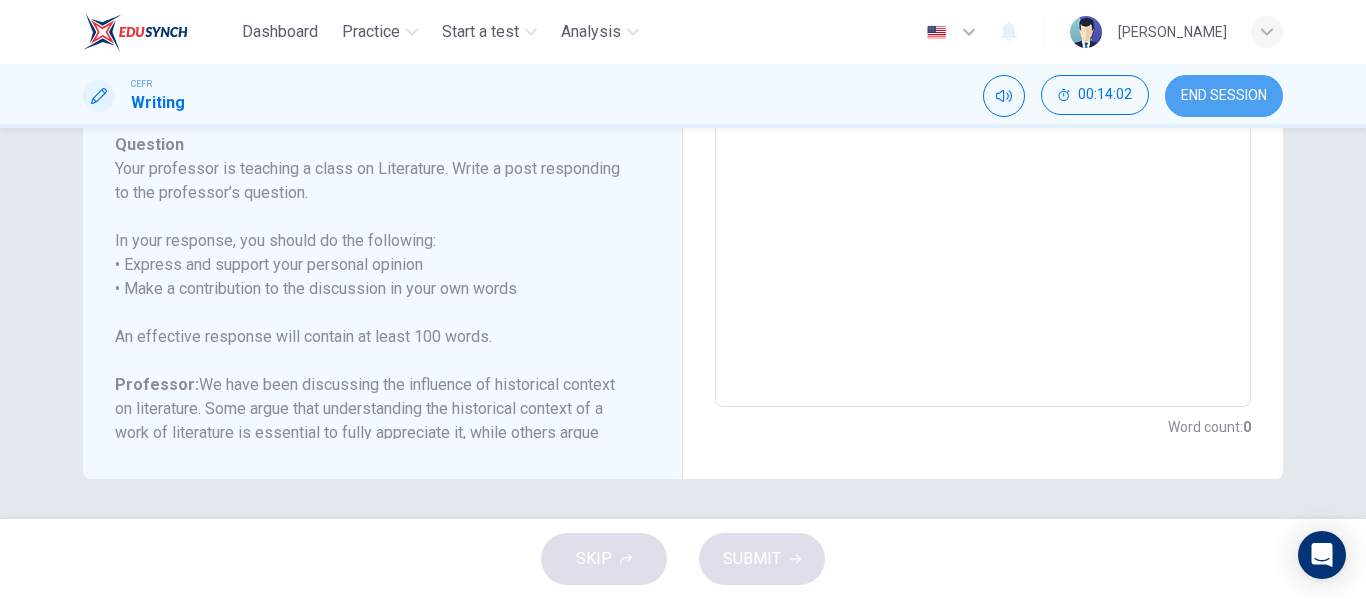 drag, startPoint x: 1221, startPoint y: 103, endPoint x: 775, endPoint y: 93, distance: 446.1121 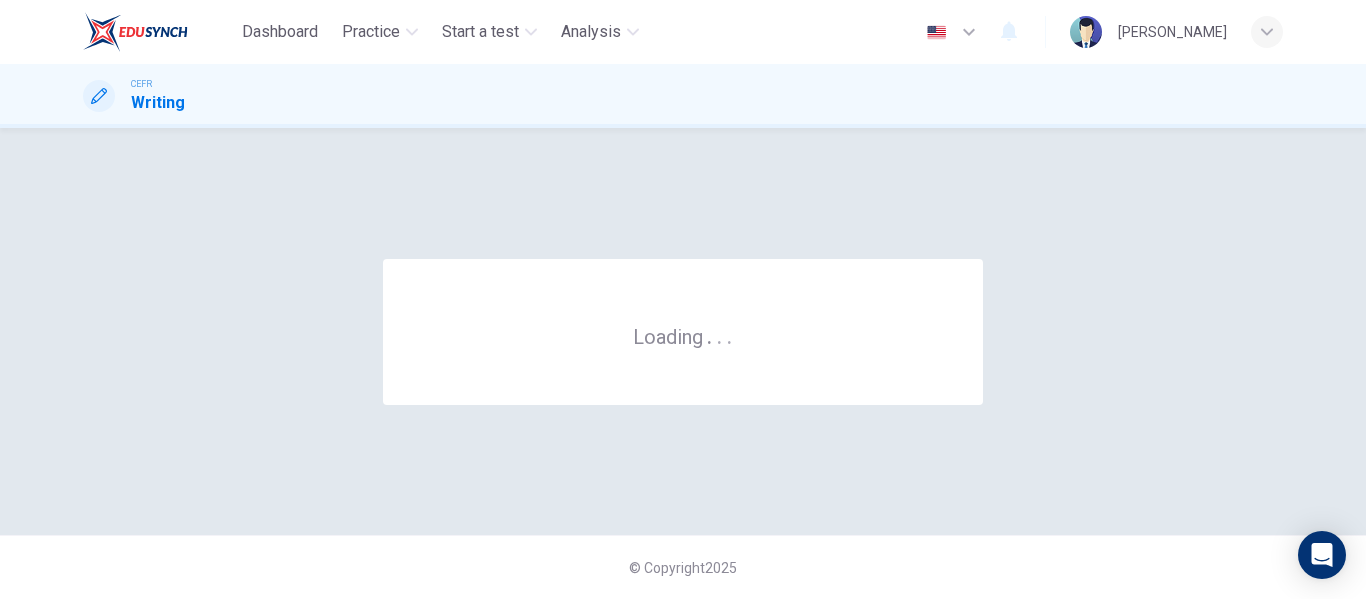 scroll, scrollTop: 0, scrollLeft: 0, axis: both 